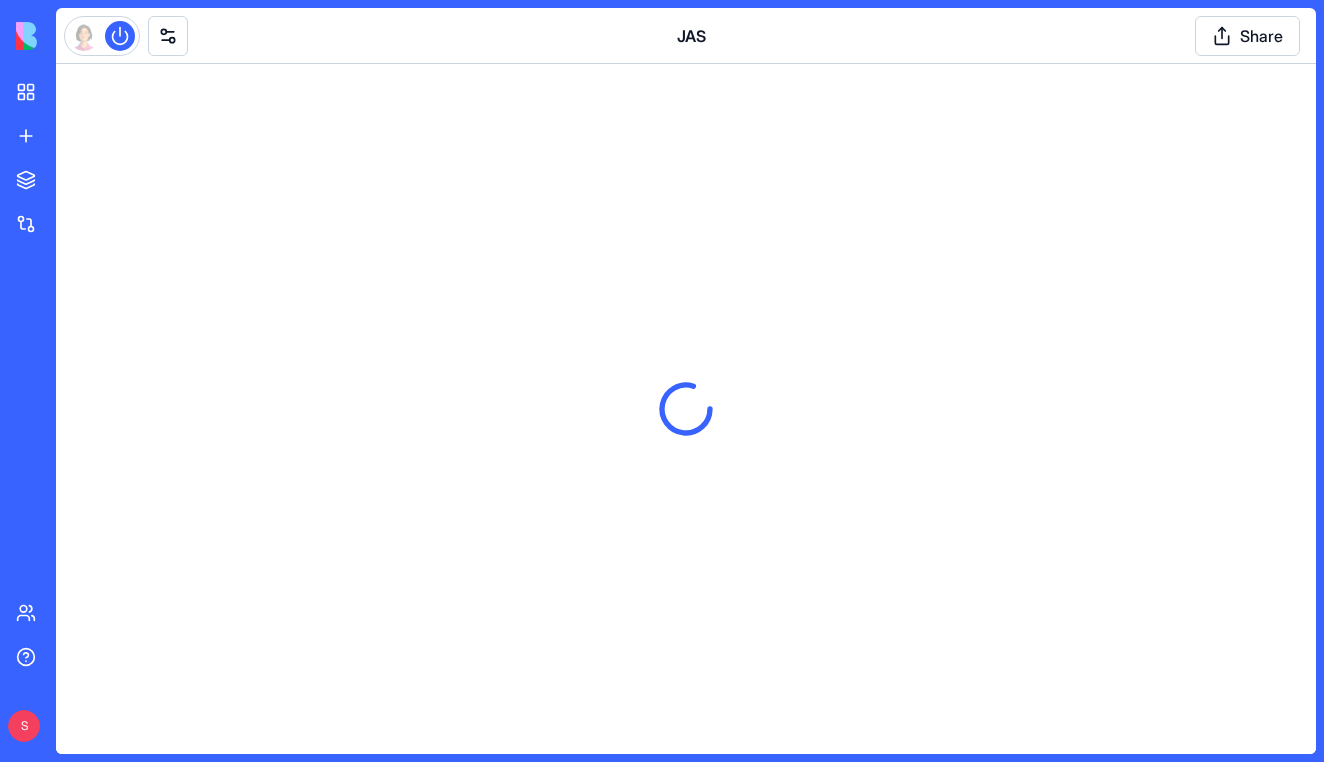 scroll, scrollTop: 0, scrollLeft: 0, axis: both 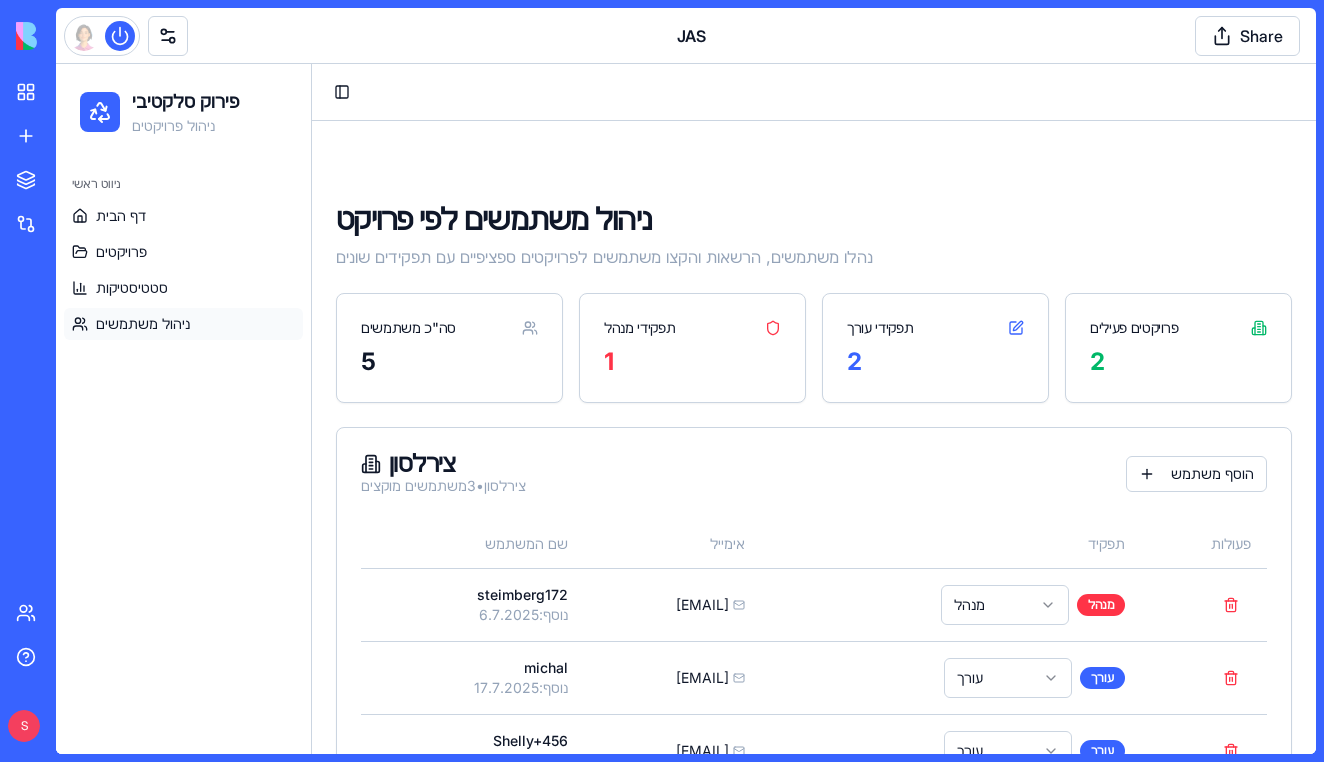 click on "ניהול משתמשים" at bounding box center [183, 324] 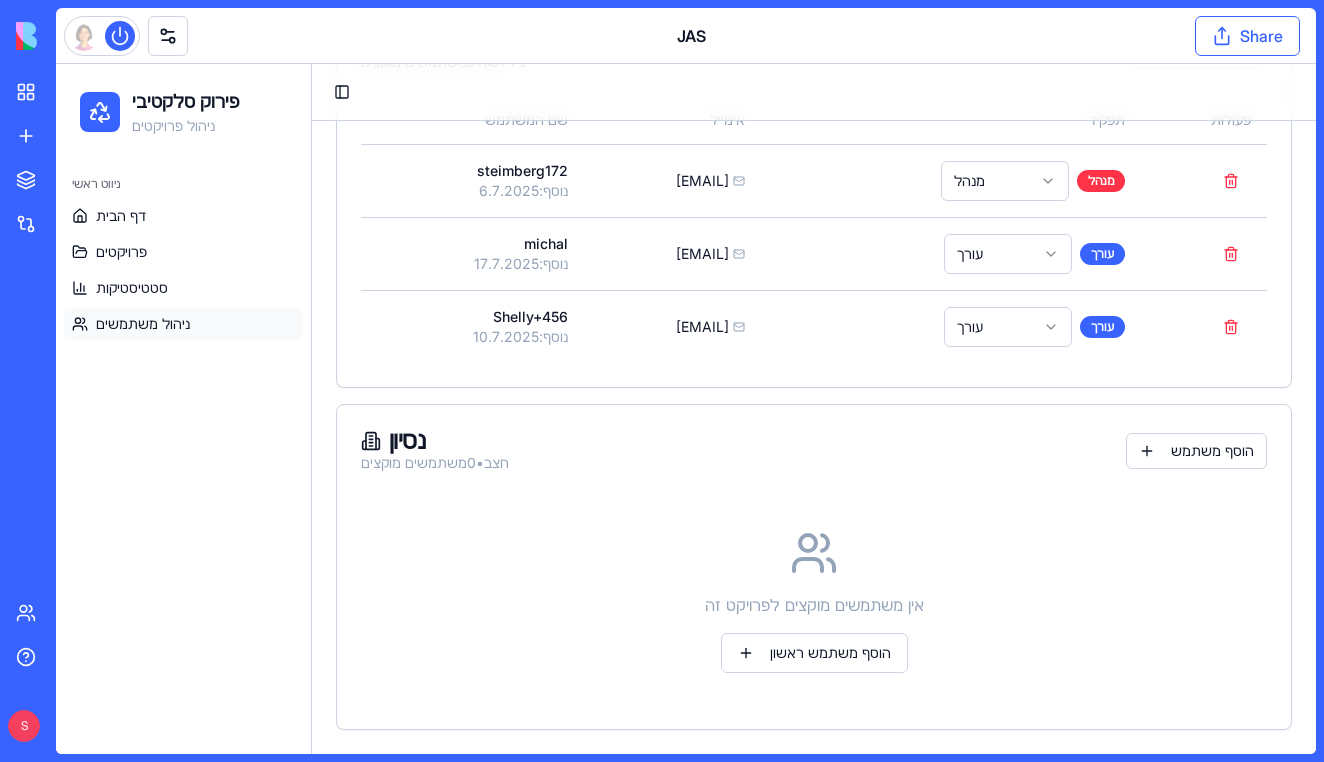 scroll, scrollTop: 424, scrollLeft: 0, axis: vertical 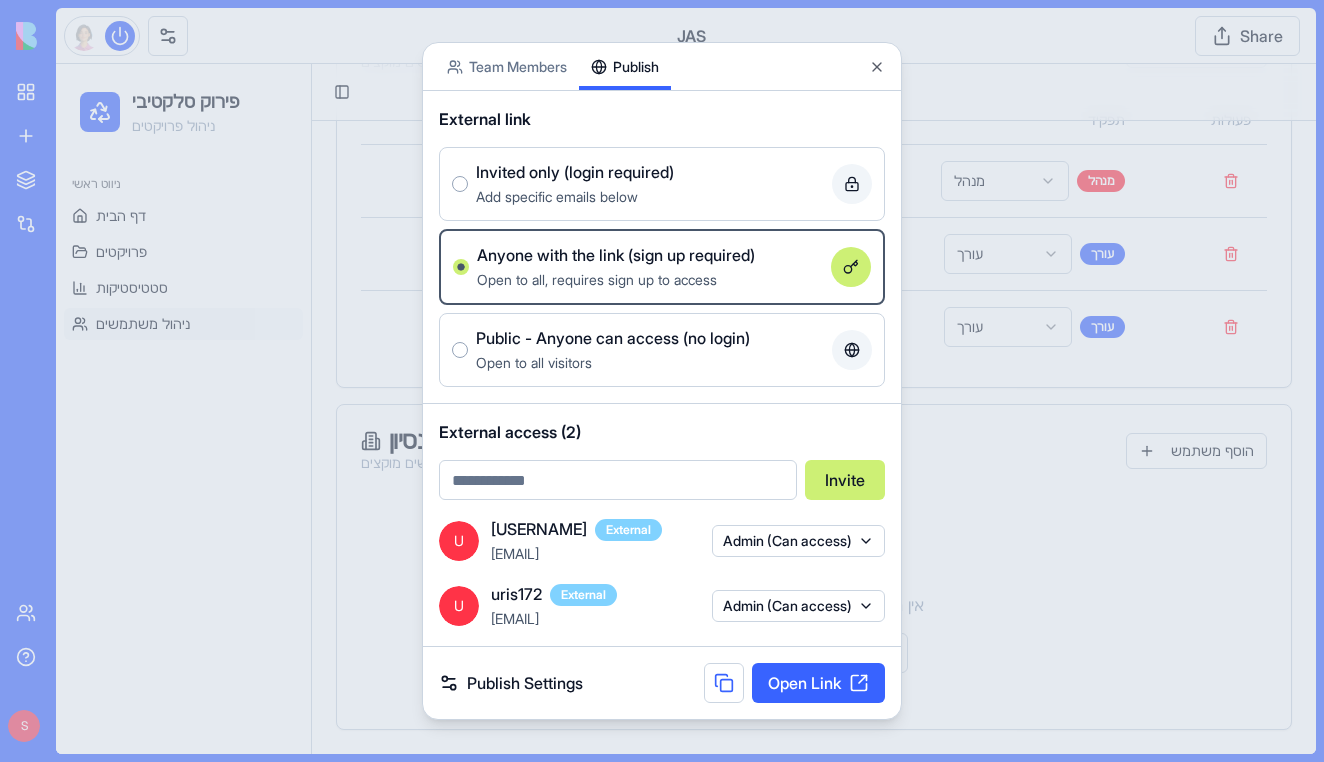 click on "Team Members Publish External link Invited only (login required) Add specific emails below Anyone with the link (sign up required) Open to all, requires sign up to access Public - Anyone can access (no login) Open to all visitors External access (2) Invite U uri.steimberg External uri.steimberg@balena.science Admin (Can access) U uris172 External uris172@gmail.com Admin (Can access) Publish Settings Open Link Close" at bounding box center [662, 381] 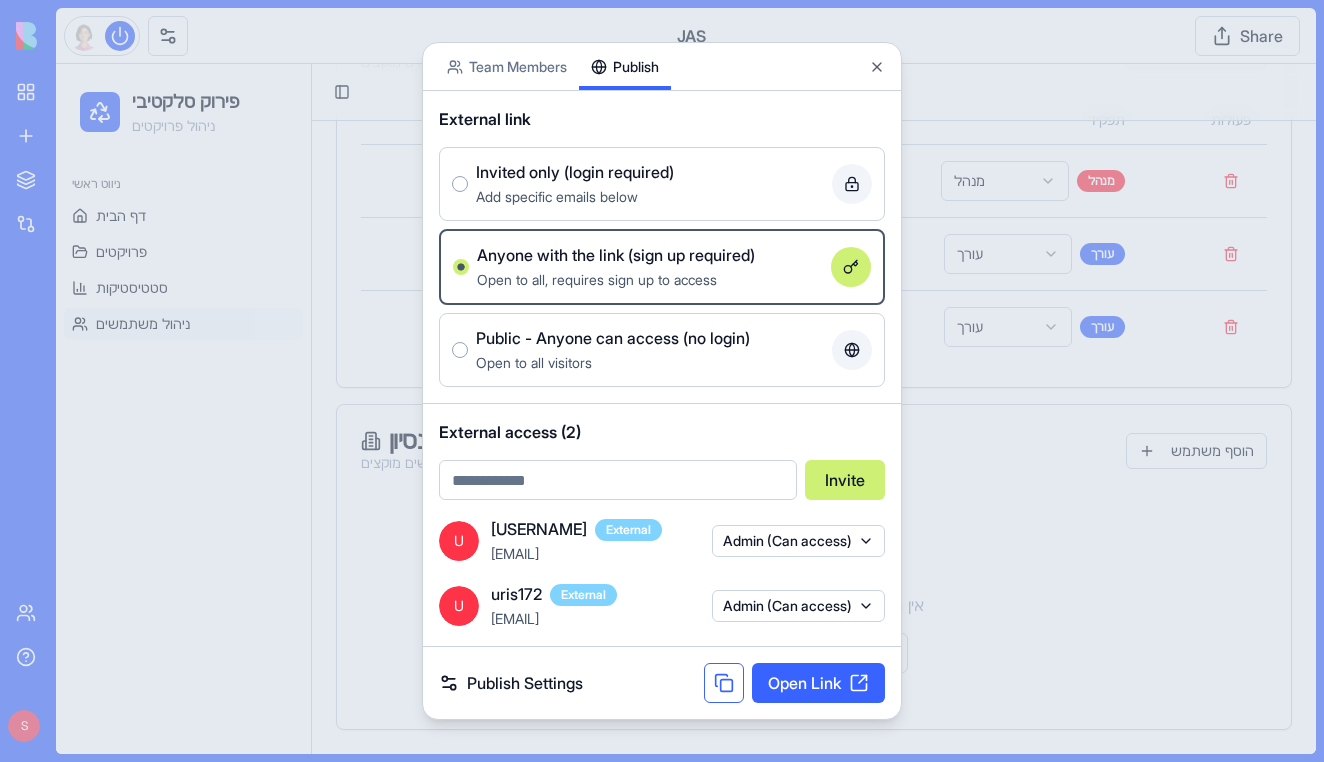 click at bounding box center [724, 683] 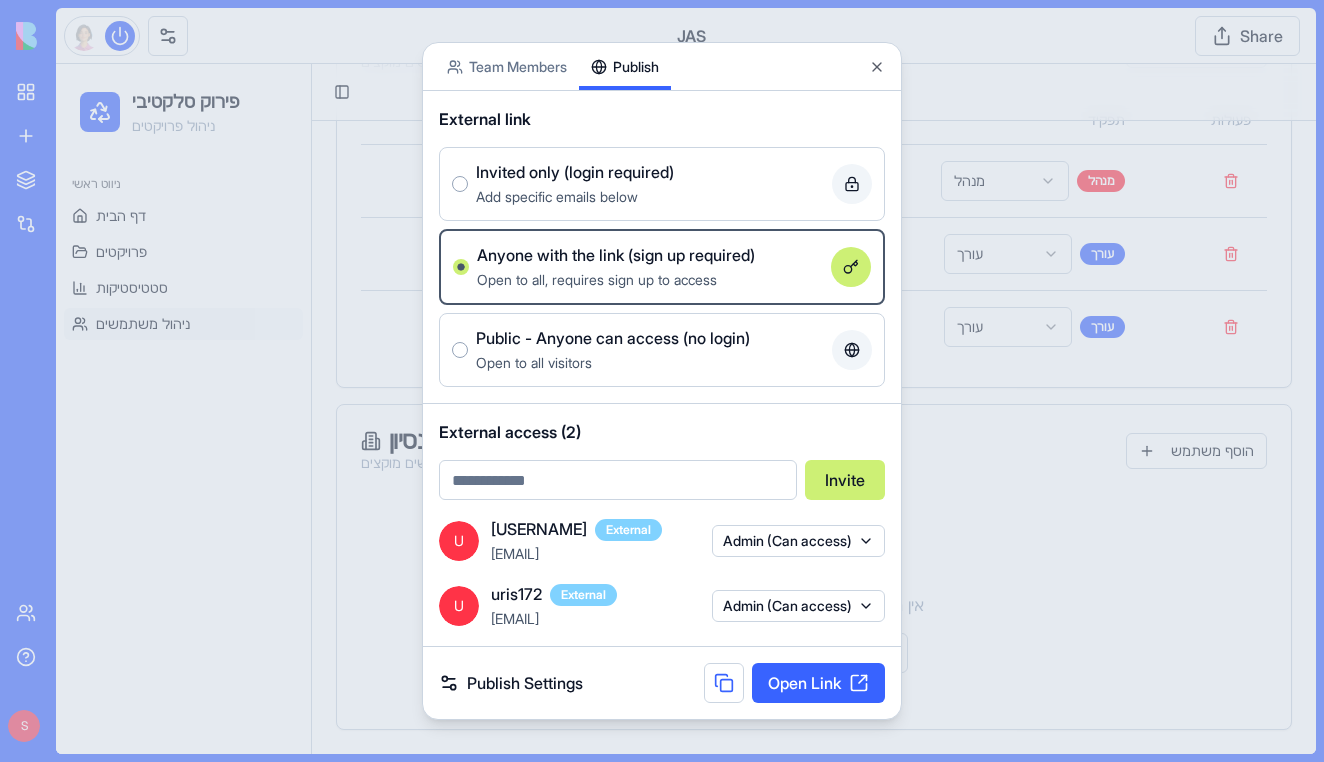 click at bounding box center (618, 480) 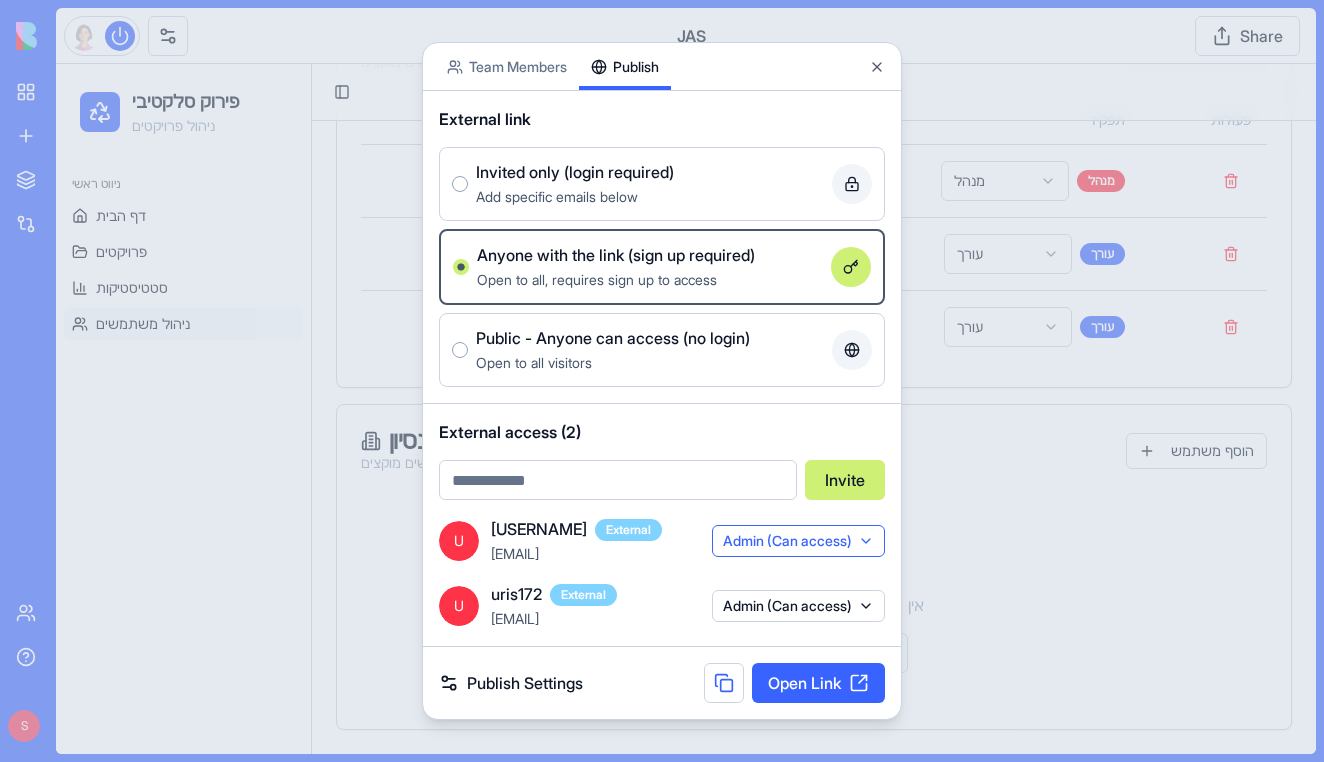 click on "Admin (Can access)" at bounding box center (798, 541) 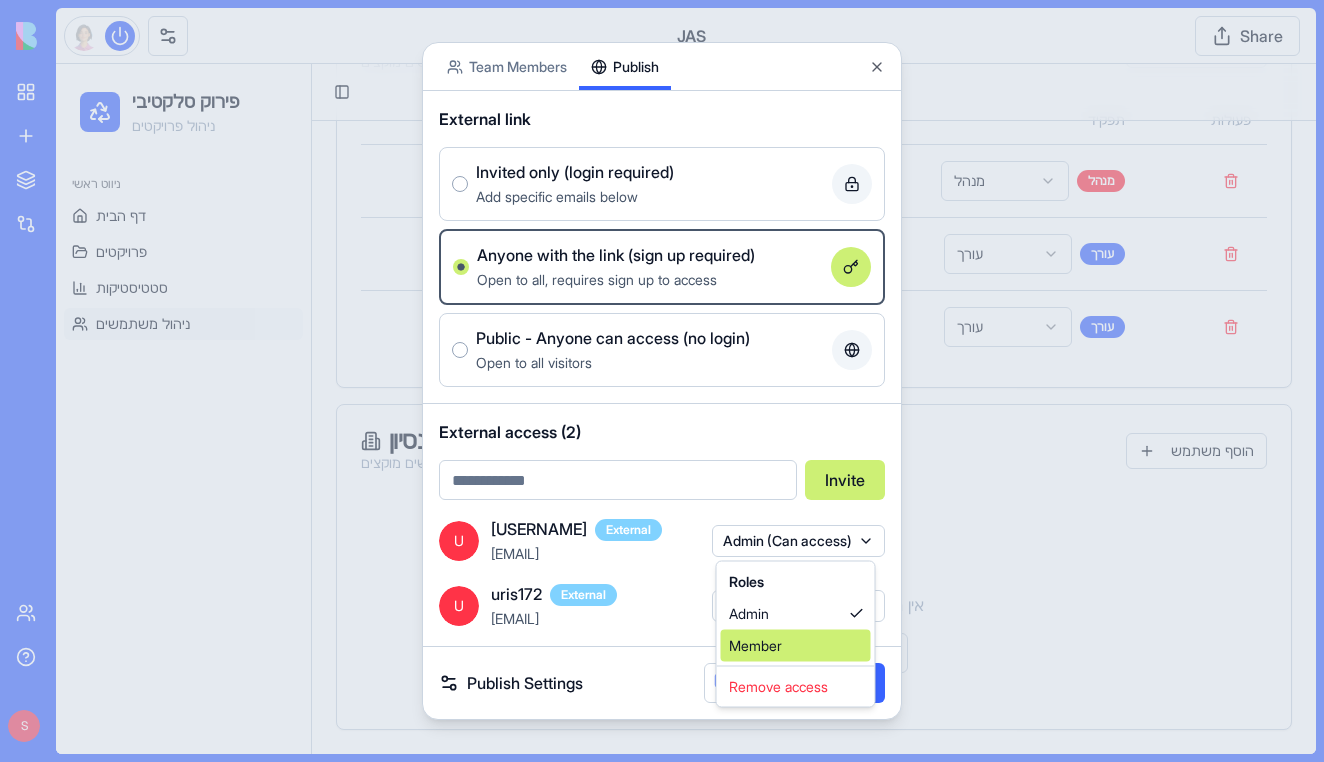 click on "Member" at bounding box center (796, 646) 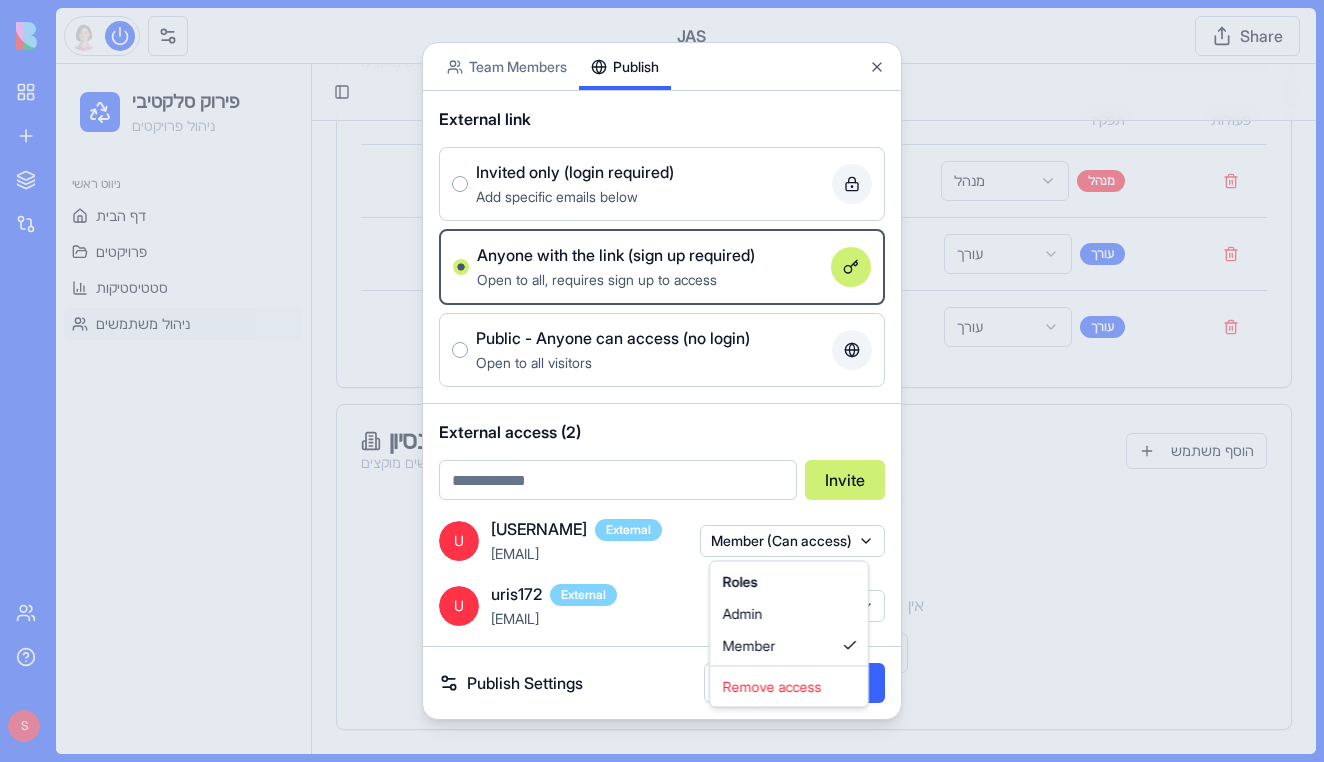 click at bounding box center (662, 381) 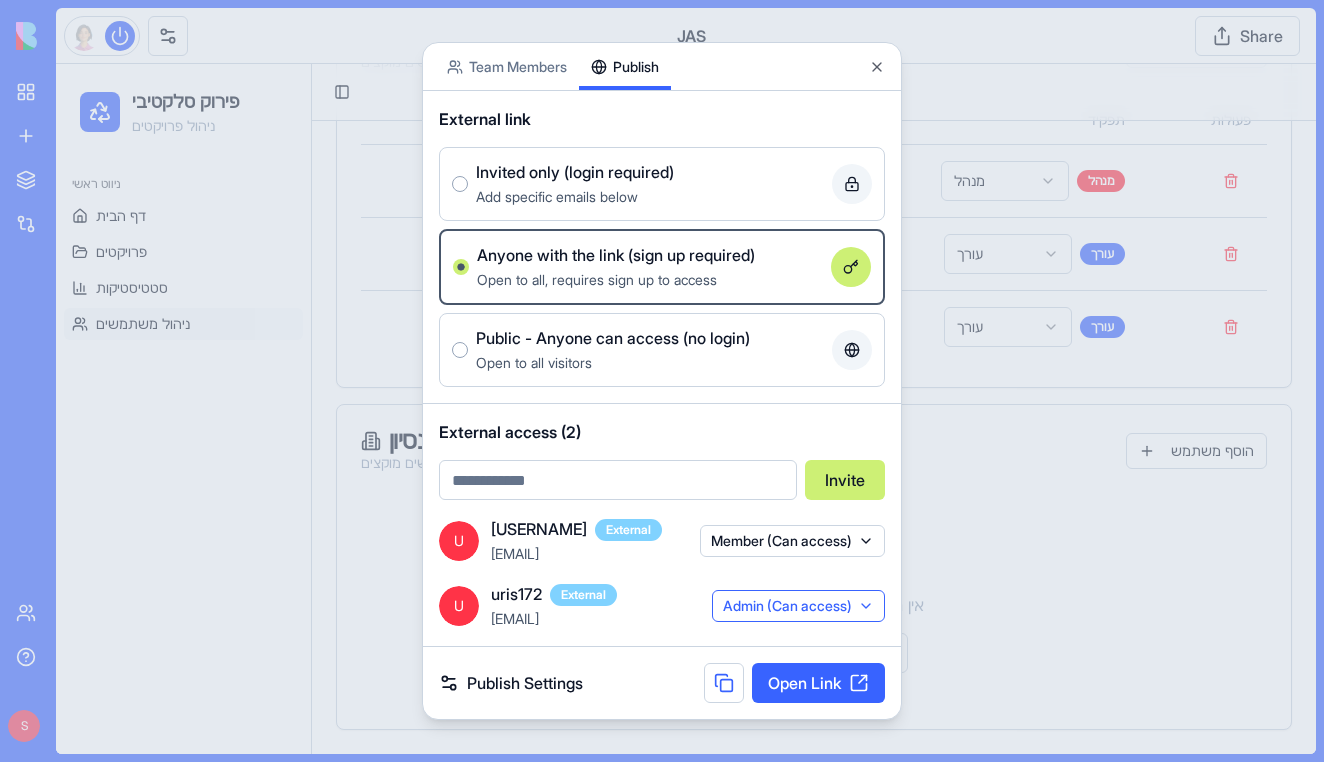 click on "Admin (Can access)" at bounding box center (798, 606) 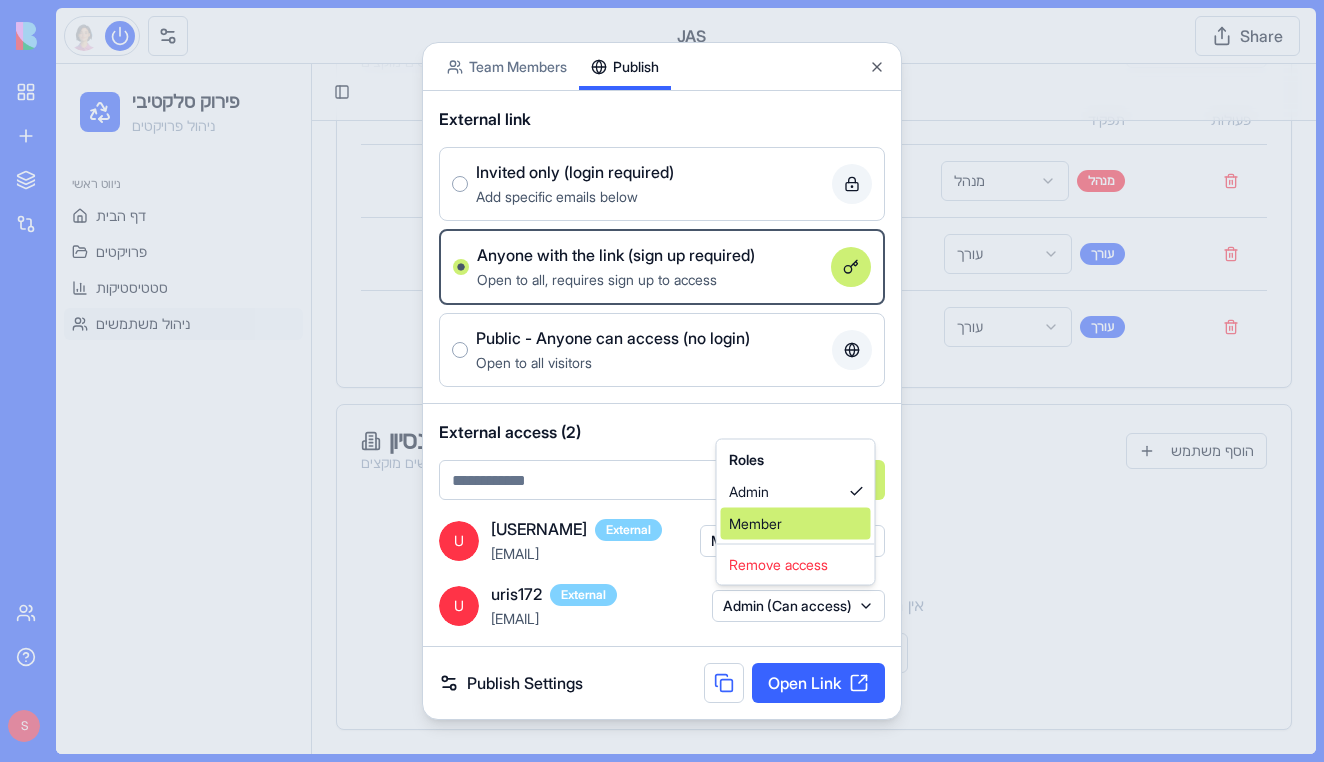 click on "Member" at bounding box center (796, 524) 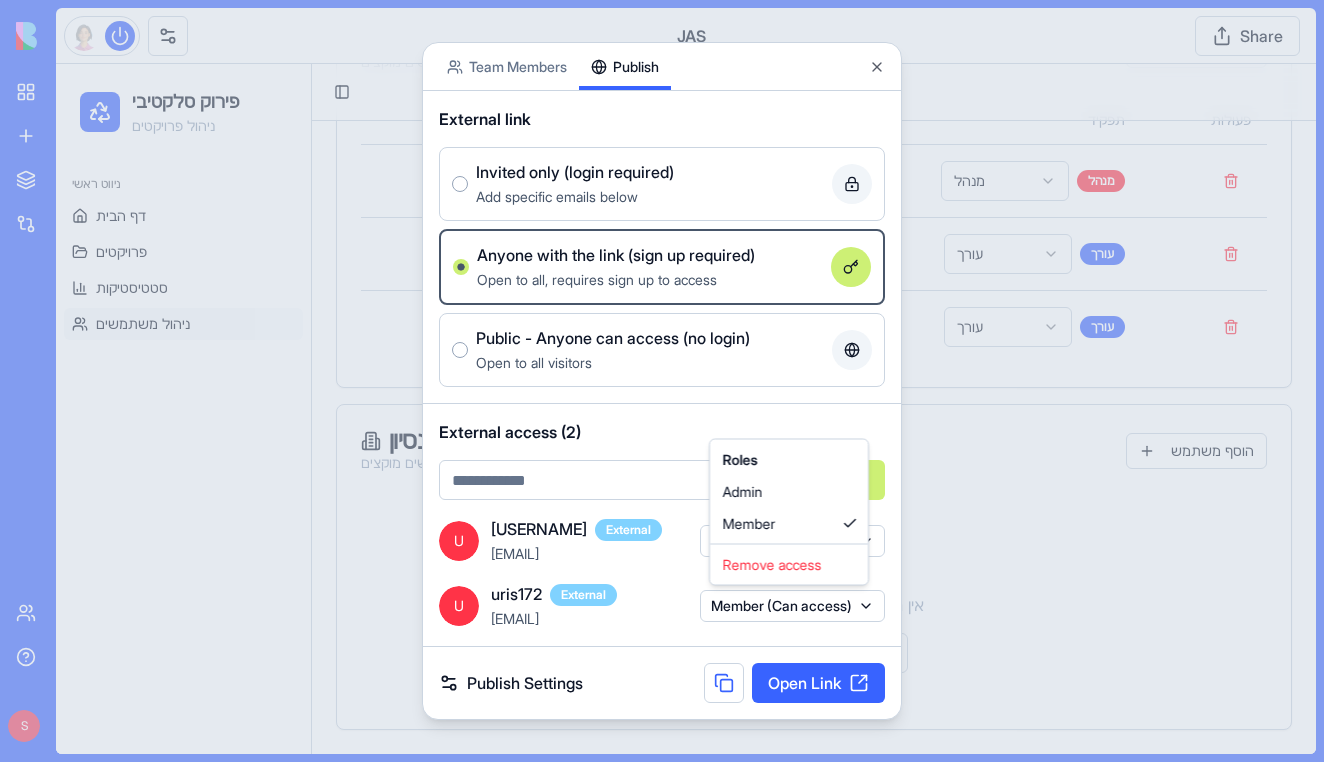 click at bounding box center (662, 381) 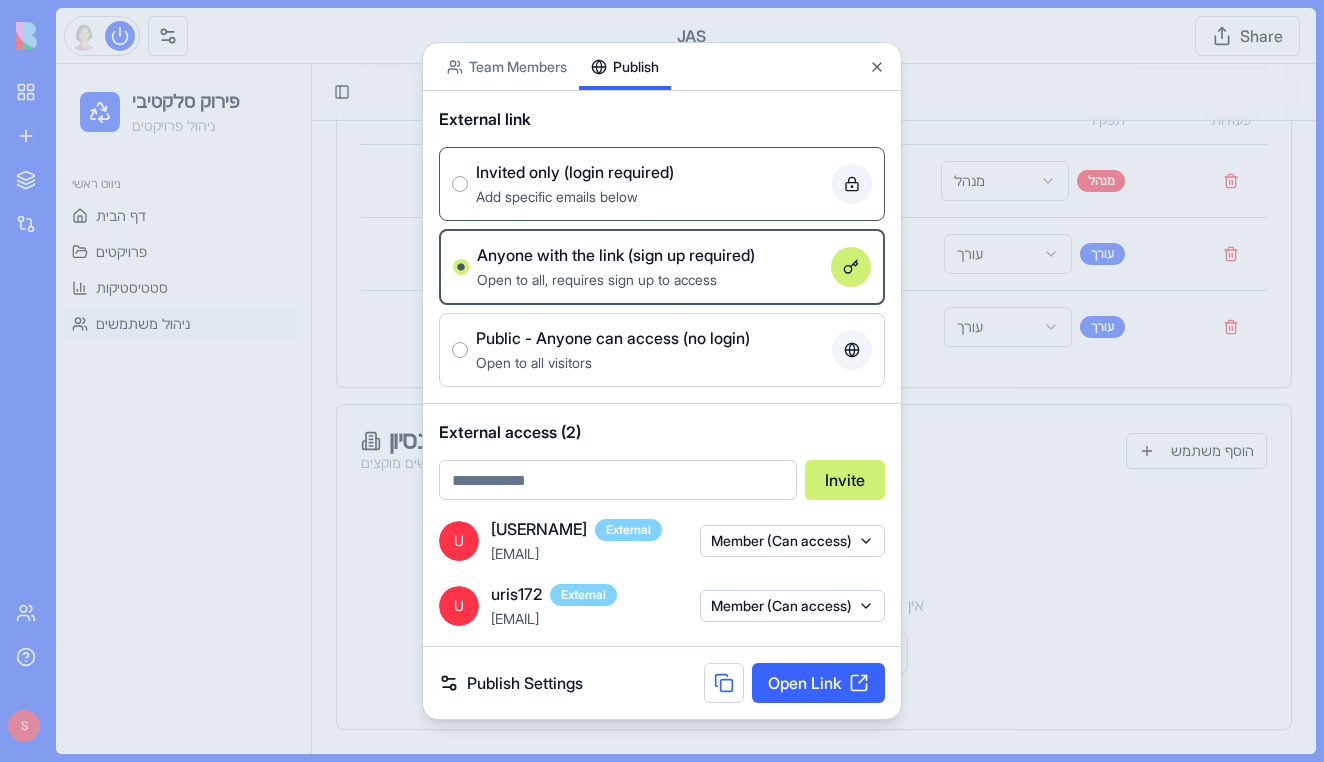 click on "Add specific emails below" at bounding box center [557, 196] 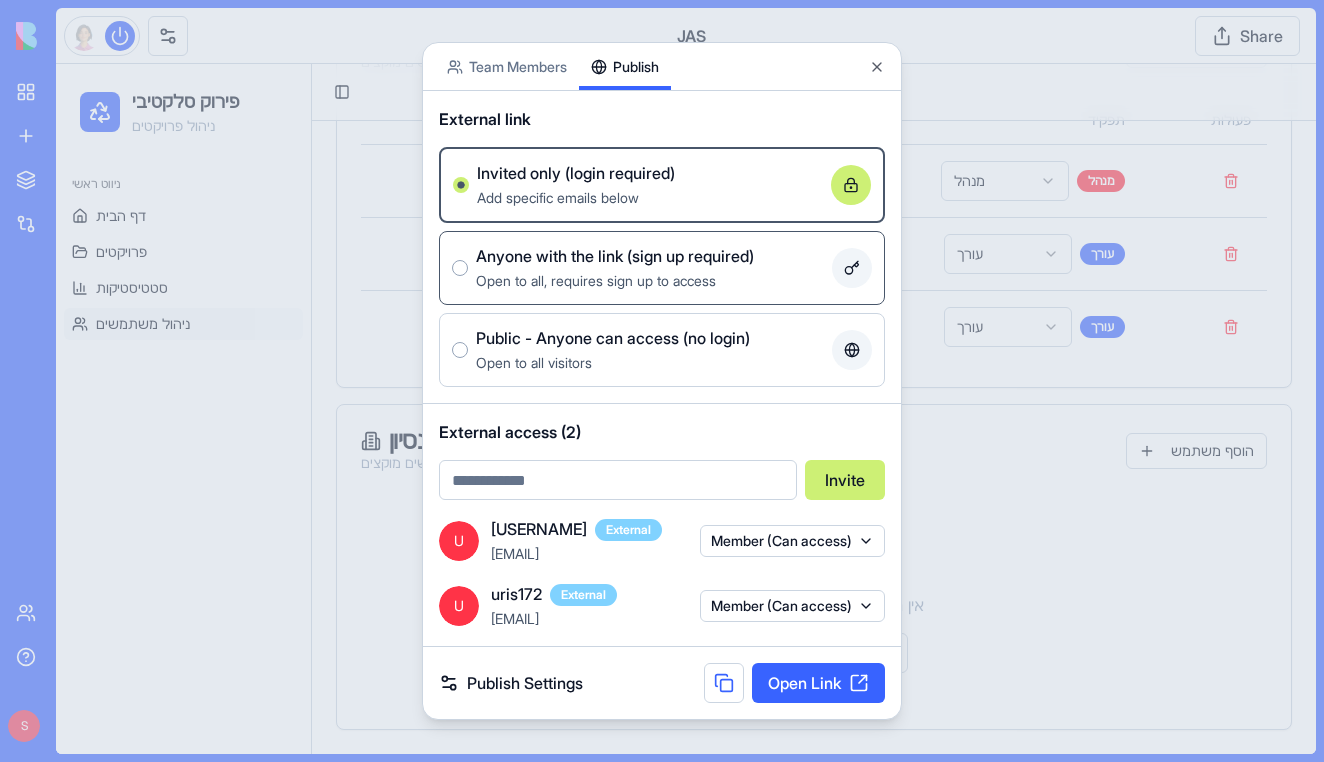 click on "Anyone with the link (sign up required)" at bounding box center (615, 256) 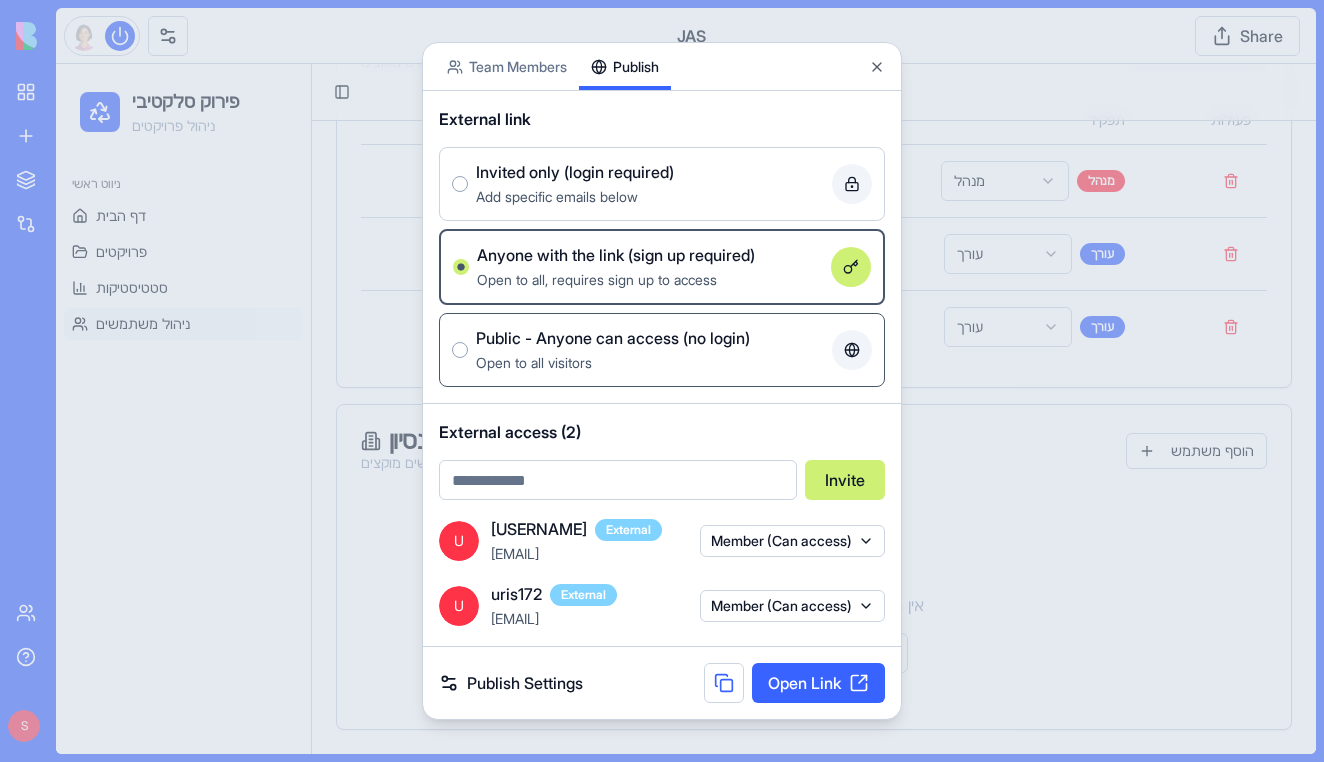 click on "Open to all visitors" at bounding box center [534, 362] 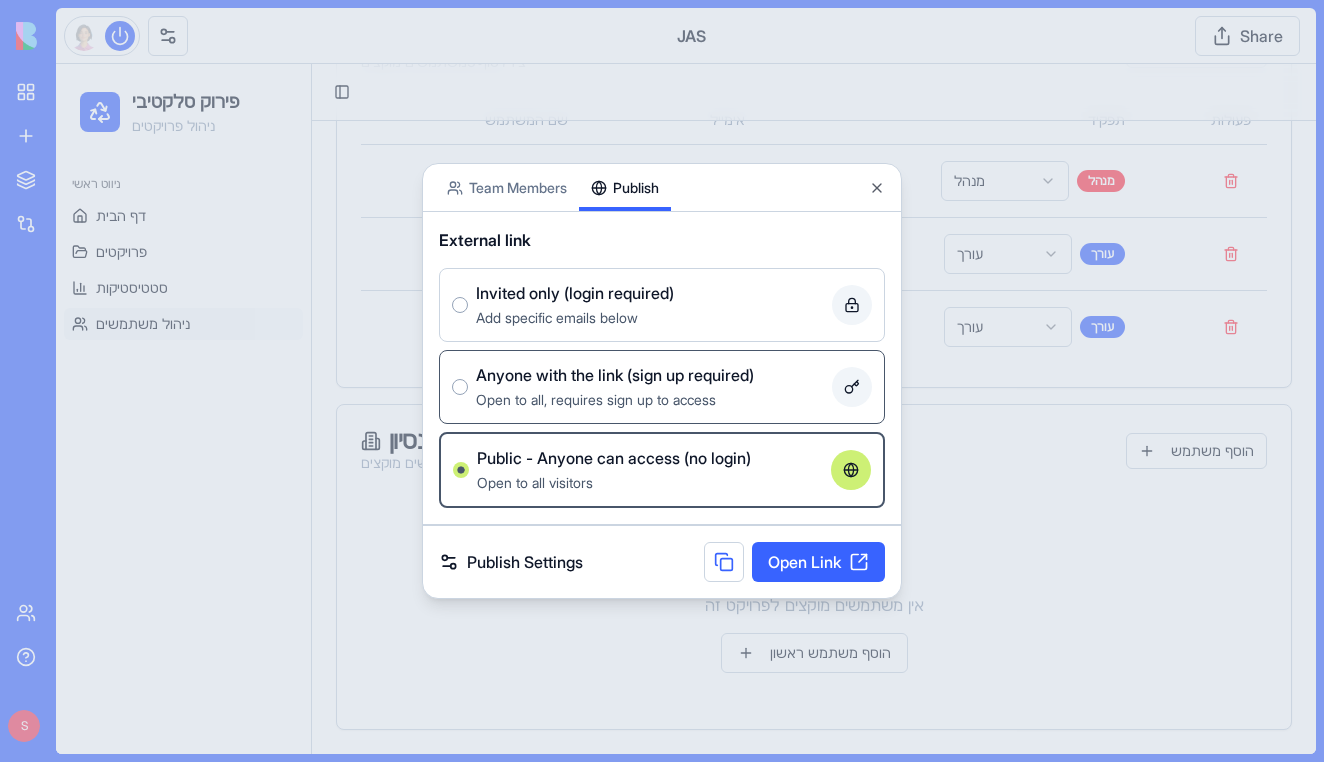 click on "Anyone with the link (sign up required)" at bounding box center (615, 375) 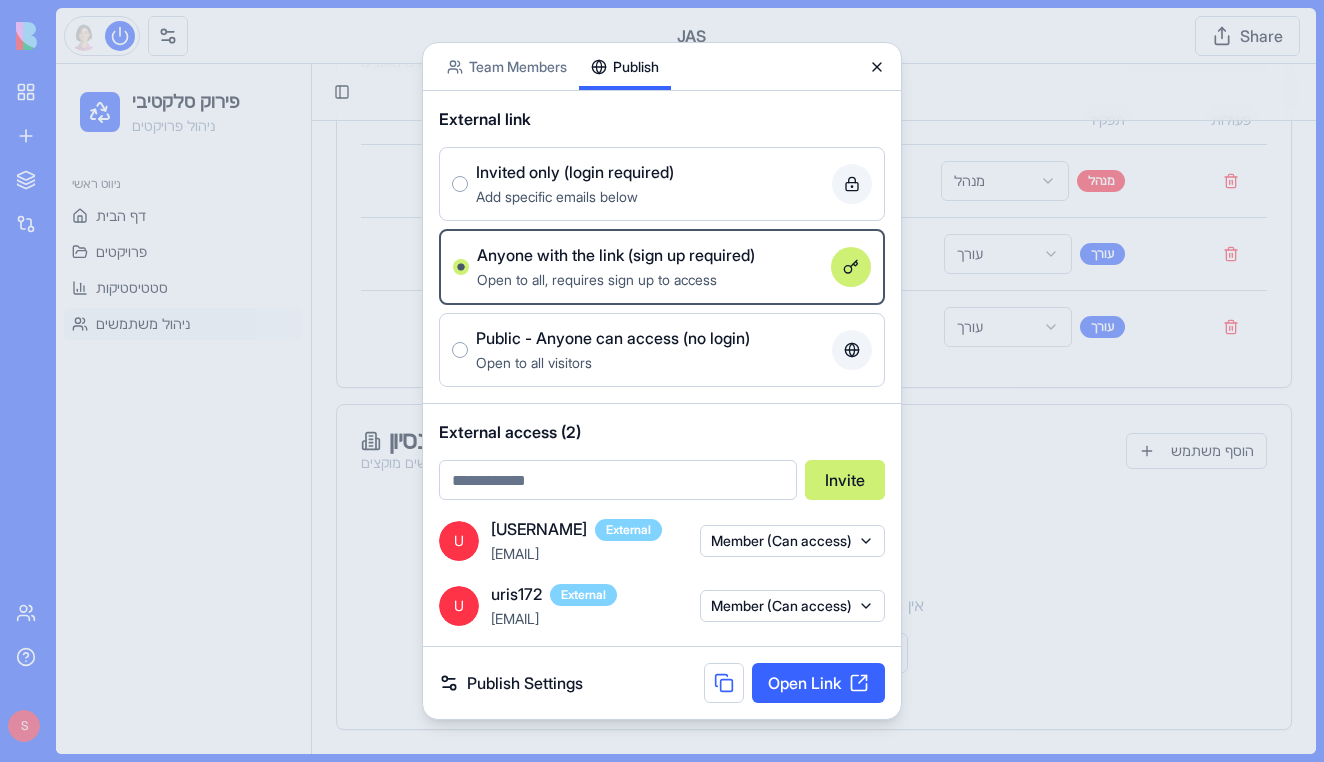 click 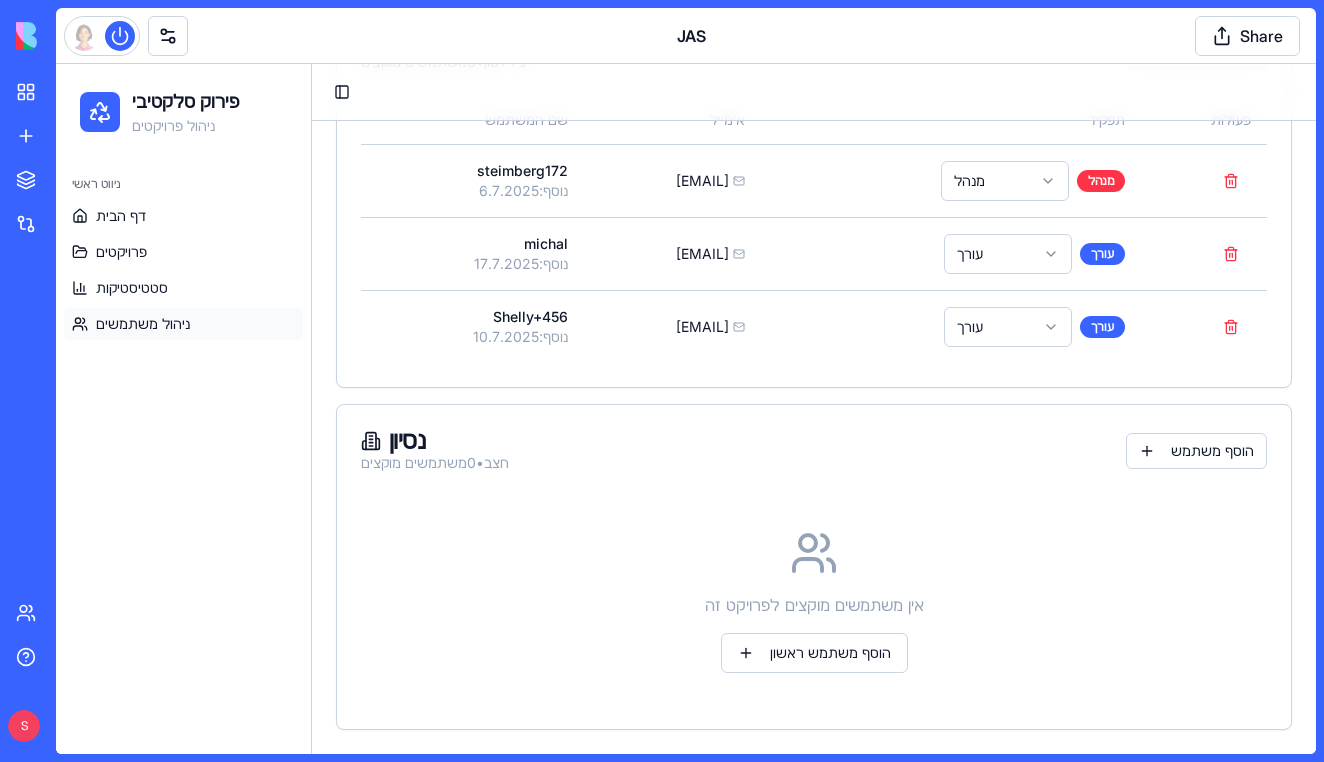 scroll, scrollTop: 424, scrollLeft: 0, axis: vertical 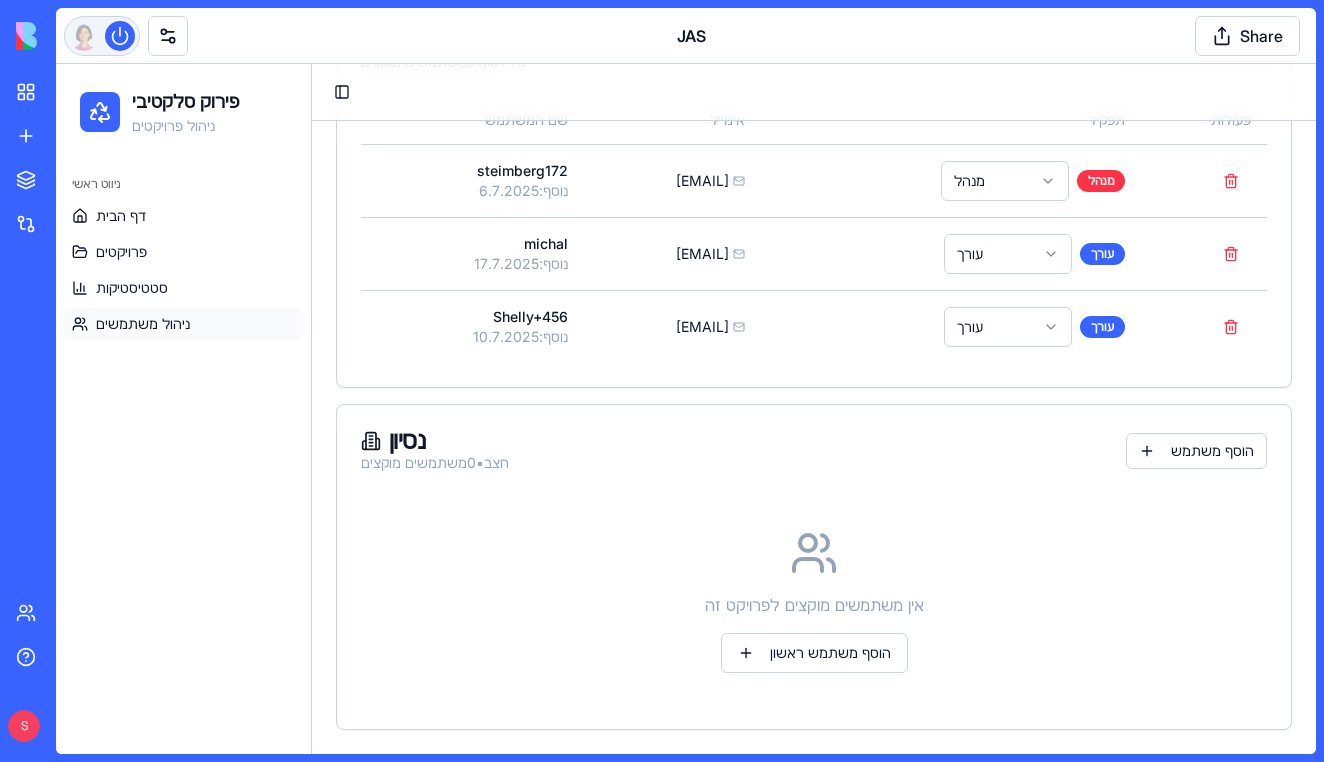 click at bounding box center (102, 36) 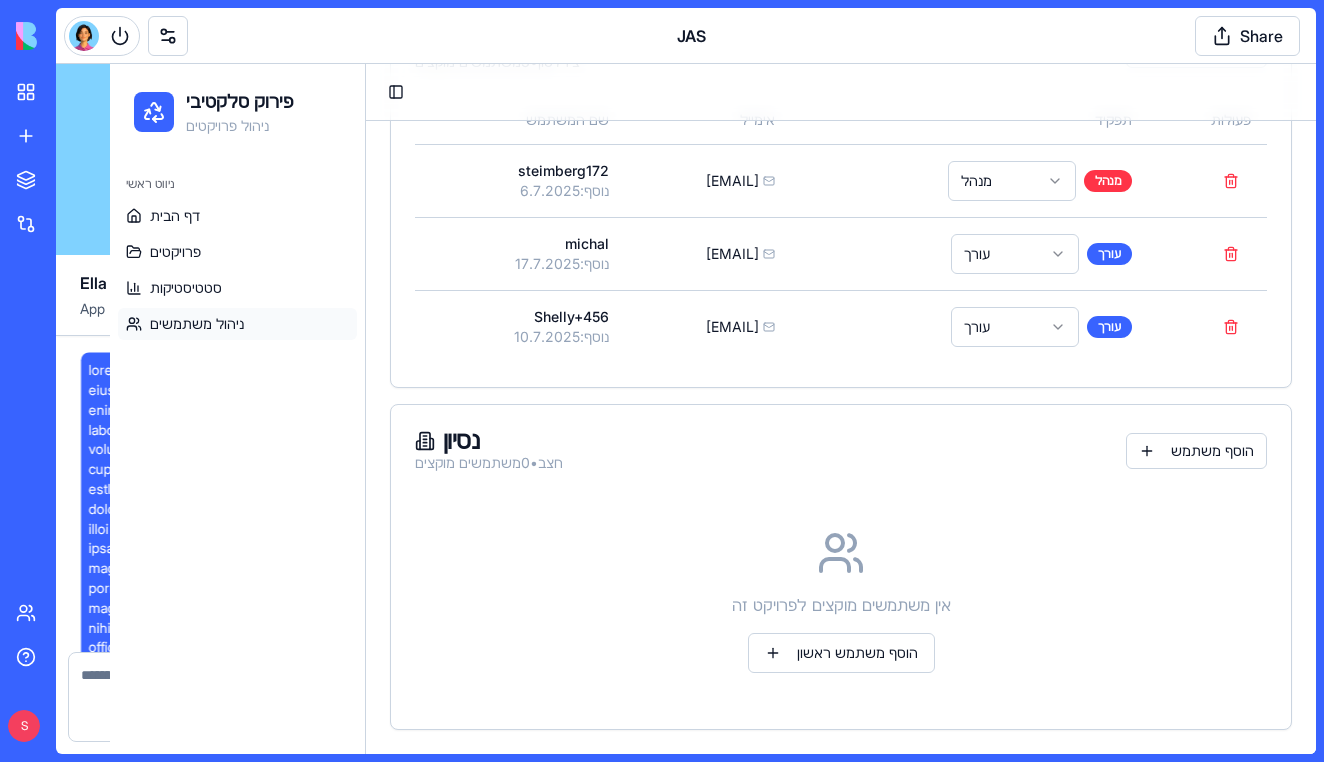 scroll, scrollTop: 84031, scrollLeft: 0, axis: vertical 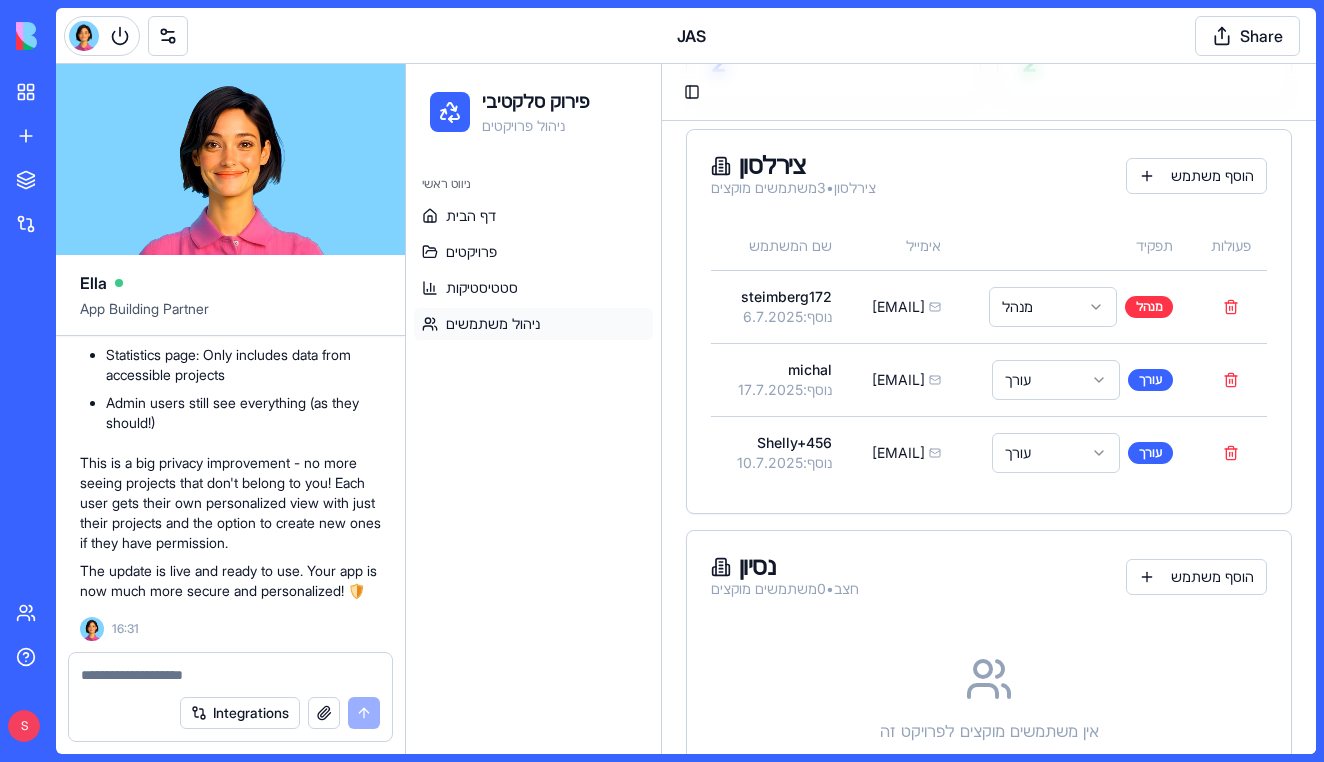 click at bounding box center (230, 675) 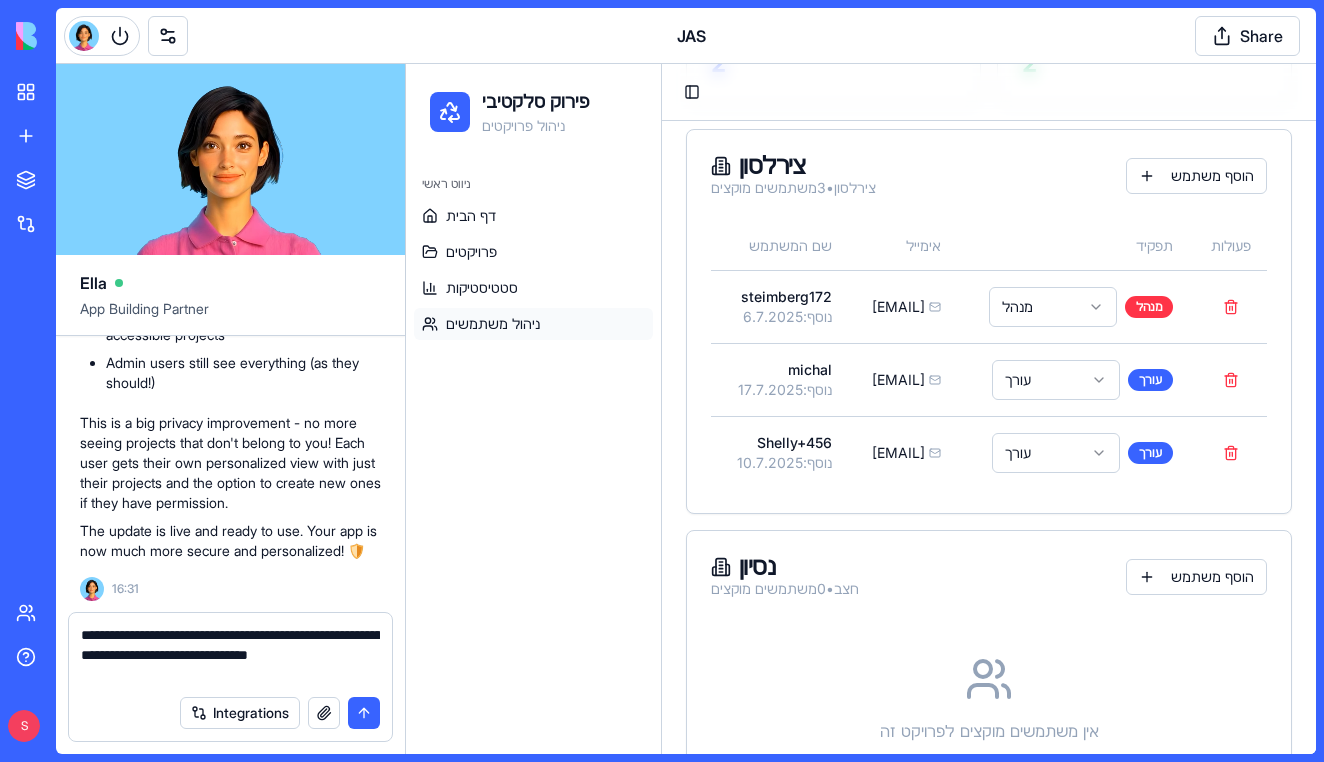 type on "**********" 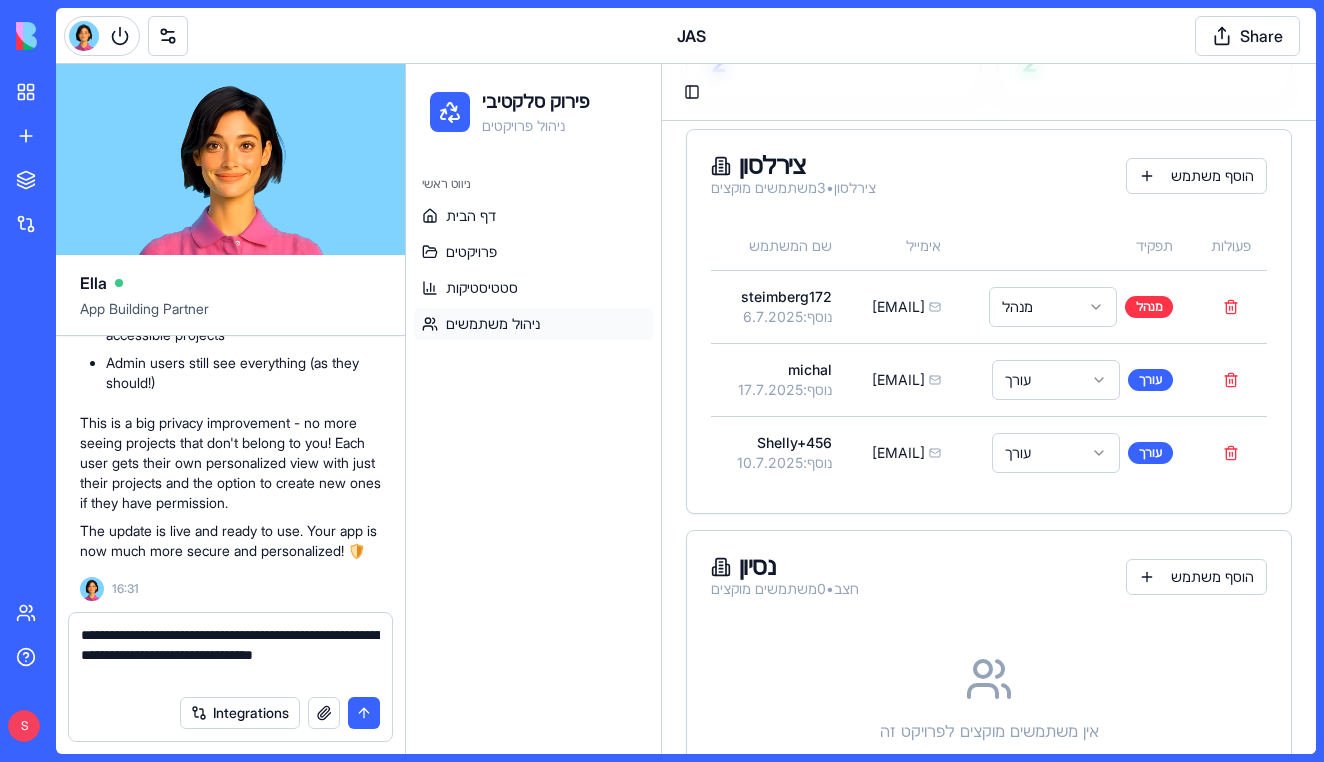 type 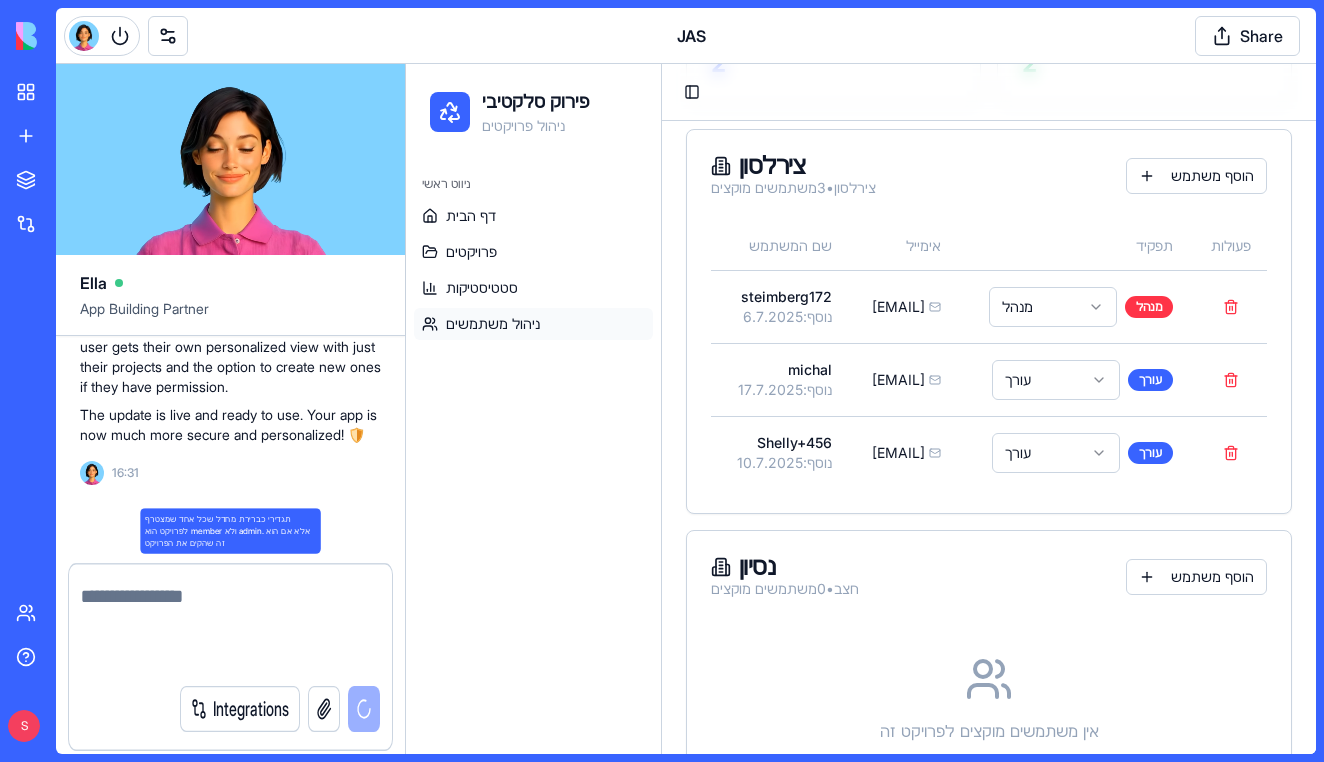 scroll, scrollTop: 84851, scrollLeft: 0, axis: vertical 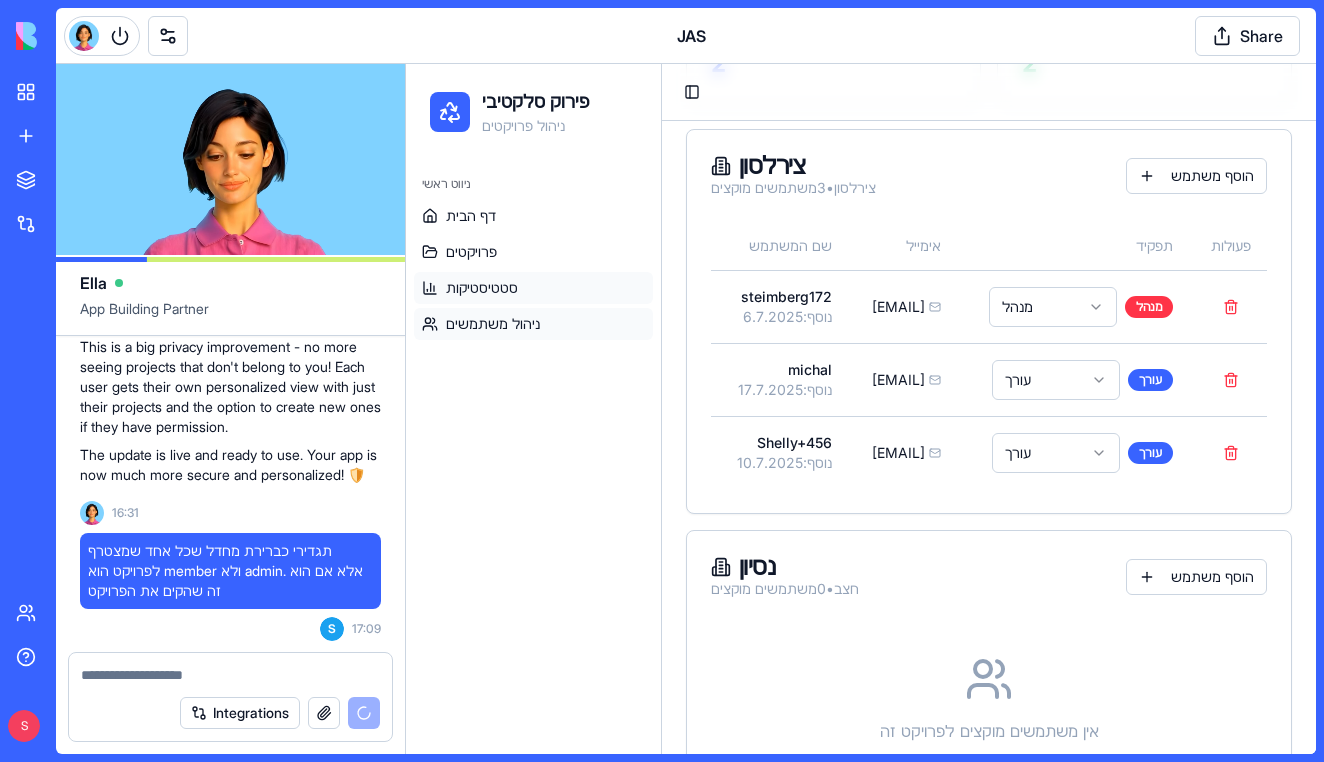 click on "סטטיסטיקות" at bounding box center [533, 288] 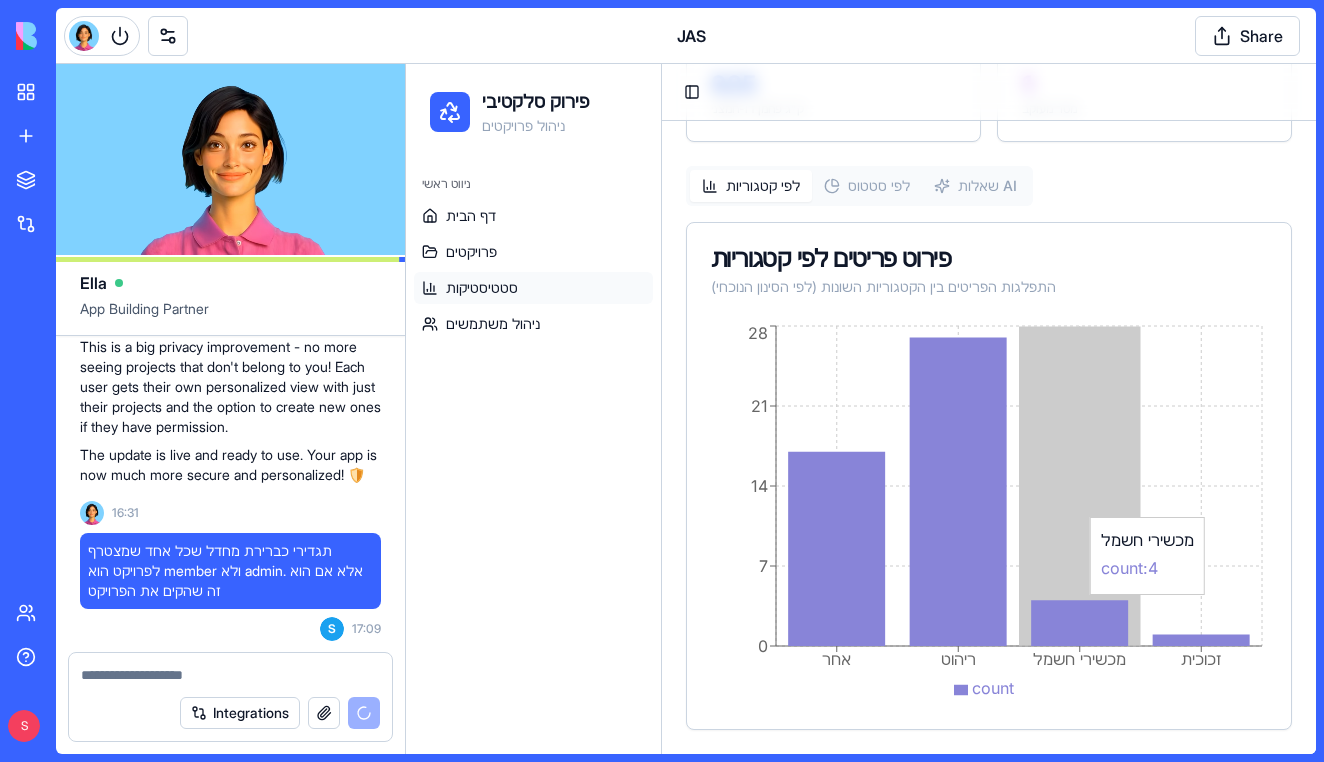 scroll, scrollTop: 1057, scrollLeft: 0, axis: vertical 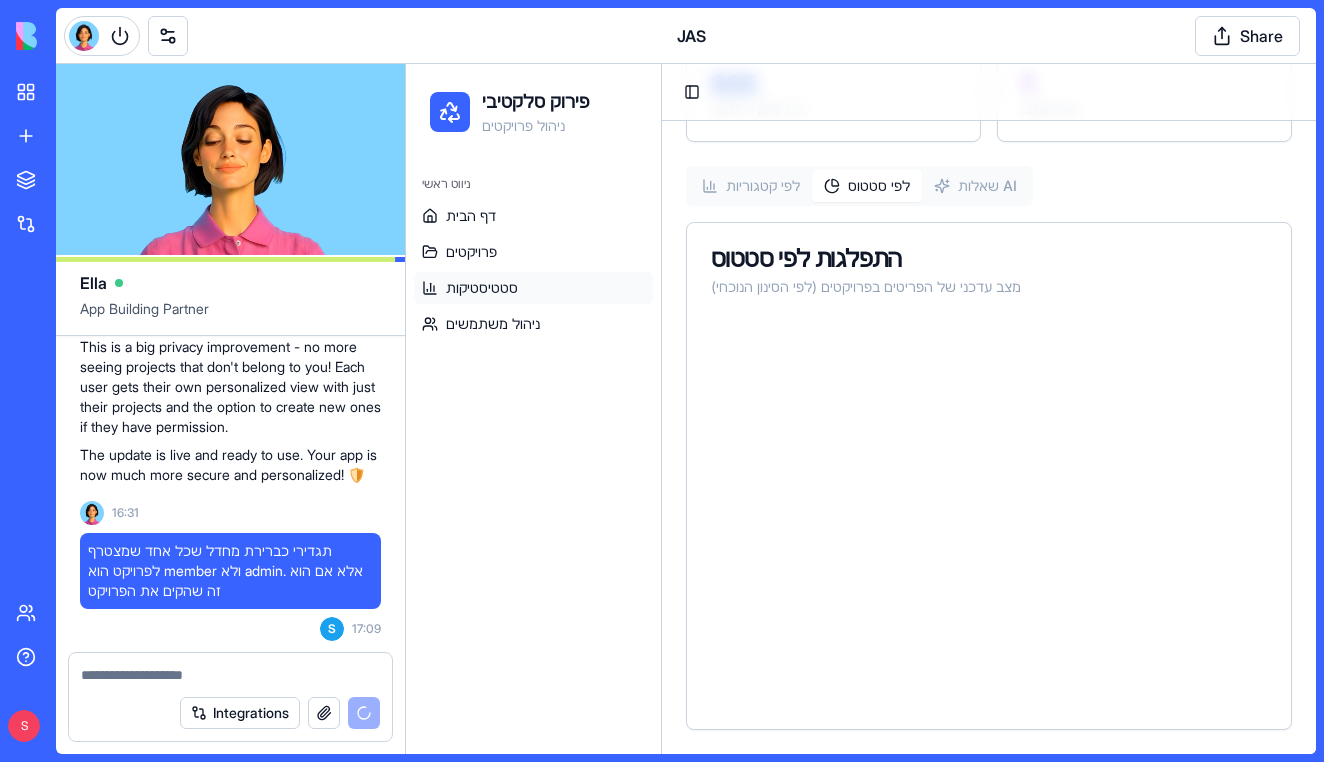 click on "לפי סטטוס" at bounding box center (867, 186) 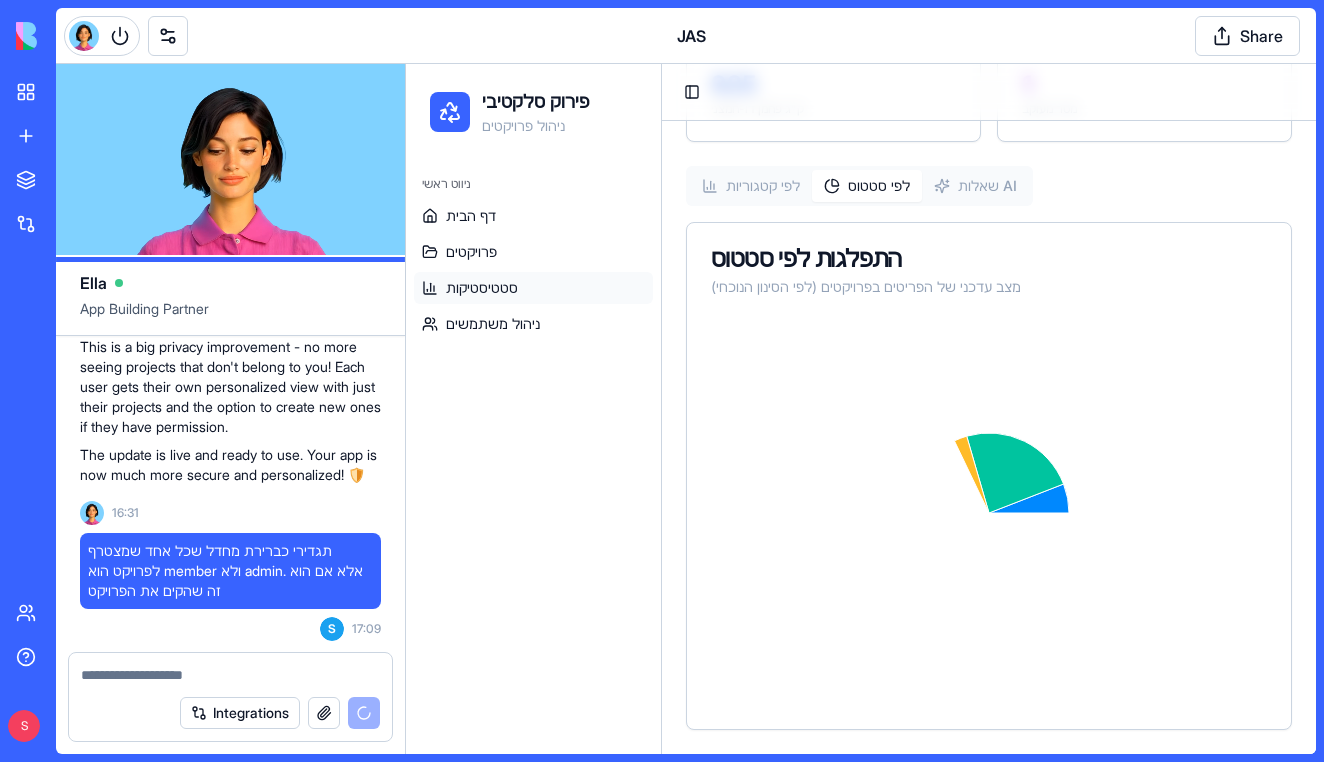 click on "סטטיסטיקות ודוחות צפו בנתונים מפורטים על פרויקטי הפירוק הסלקטיבי והשפעתם הסביבתית סינון נתונים כל הפרויקטים כל הקטגוריות כל הסטטוסים התקדמות פרויקטים סטטוס התקדמות כל פרויקט - פריטים שנלקחו לעומת סה"כ פריטים (ללא פריטים שסומנו כ"לא לאיסוף") צירלסון פירוט 14 % הושלם נלקח:  5 בהמתנה:  30 סה"כ:  35 נסיון פירוט 40 % הושלם נלקח:  4 בהמתנה:  6 סה"כ:  10 סה"כ פריטים 49 לפי הסינון הנוכחי חיסכון CO₂ מהטמנה 220 ק"ג פחמן דו-חמצני חיסכון CO₂ מייצור 925 ק"ג פחמן דו-חמצני נפח שנחסך 1 מטר מעוקב לפי קטגוריות לפי סטטוס שאלות AI התפלגות לפי סטטוס מצב עדכני של הפריטים בפרויקטים (לפי הסינון הנוכחי)" at bounding box center (989, -63) 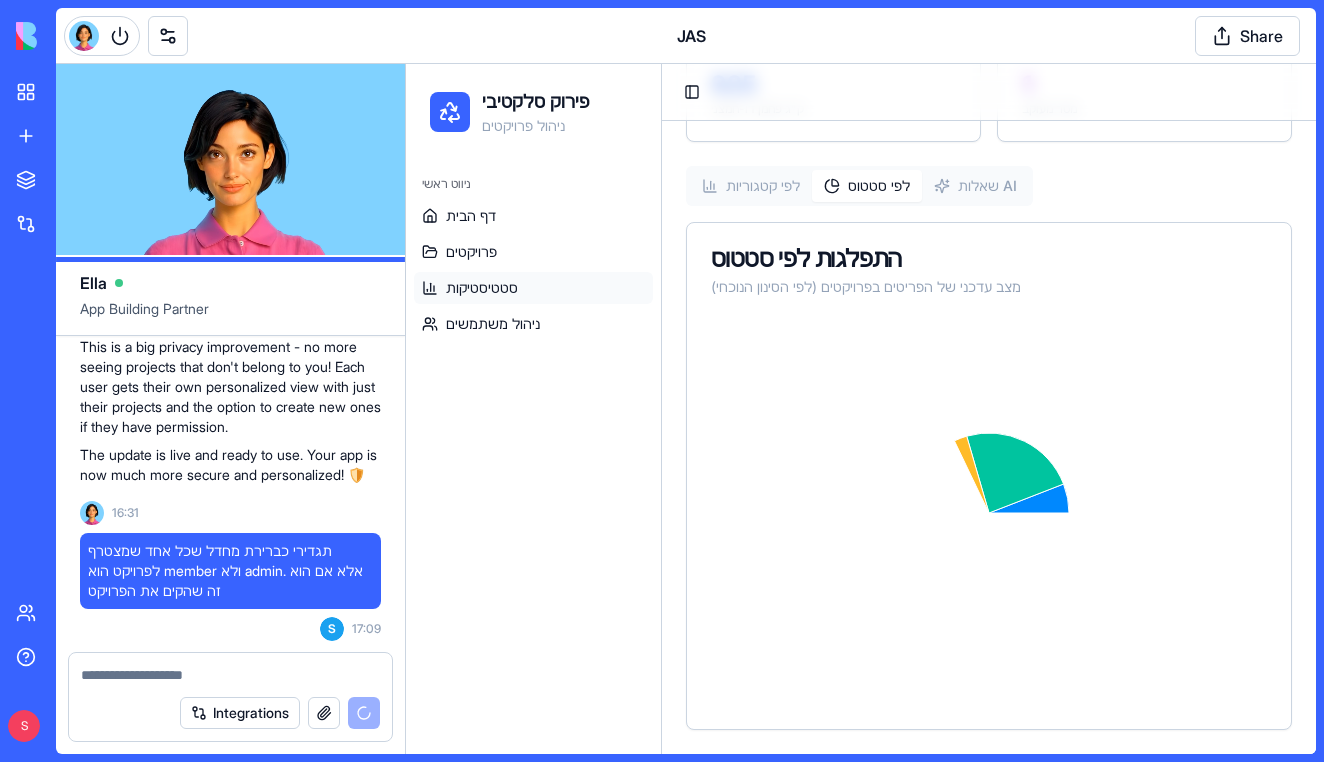 scroll, scrollTop: 713, scrollLeft: 0, axis: vertical 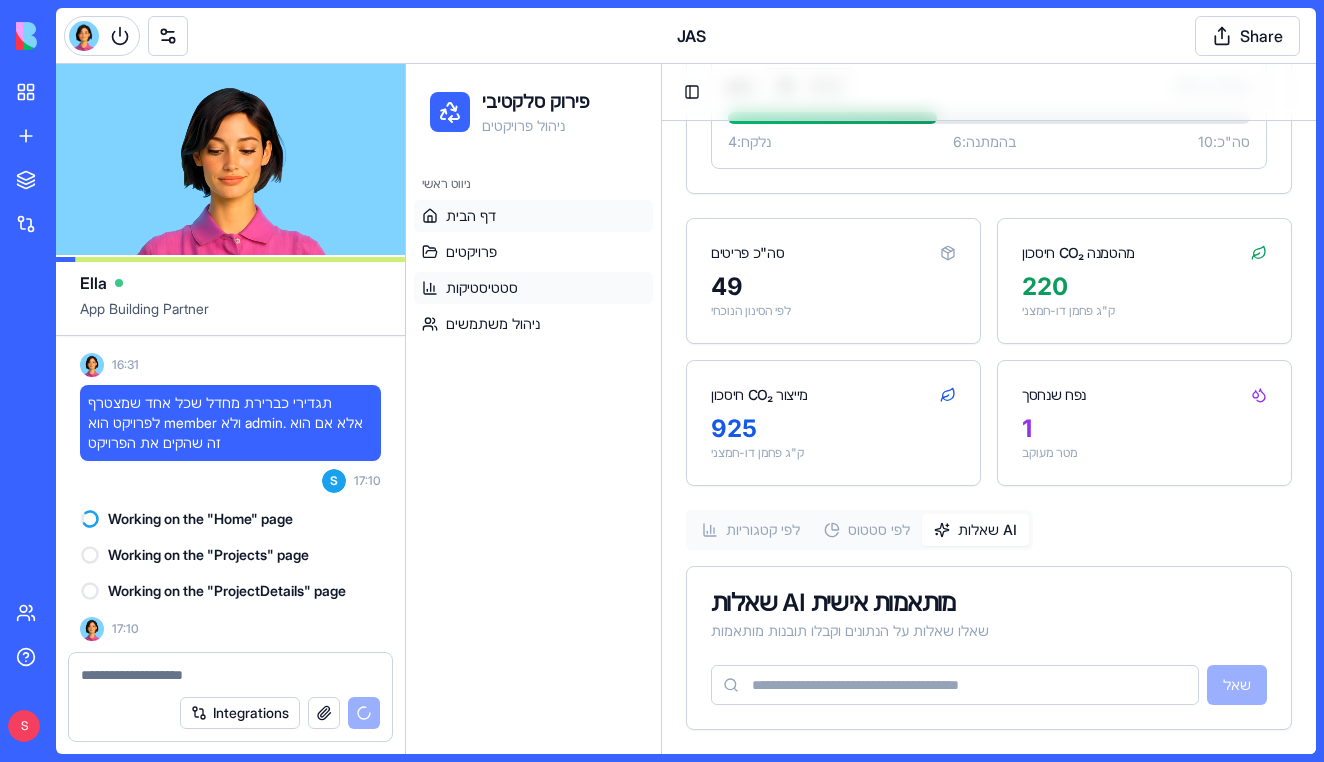 click on "דף הבית" at bounding box center [533, 216] 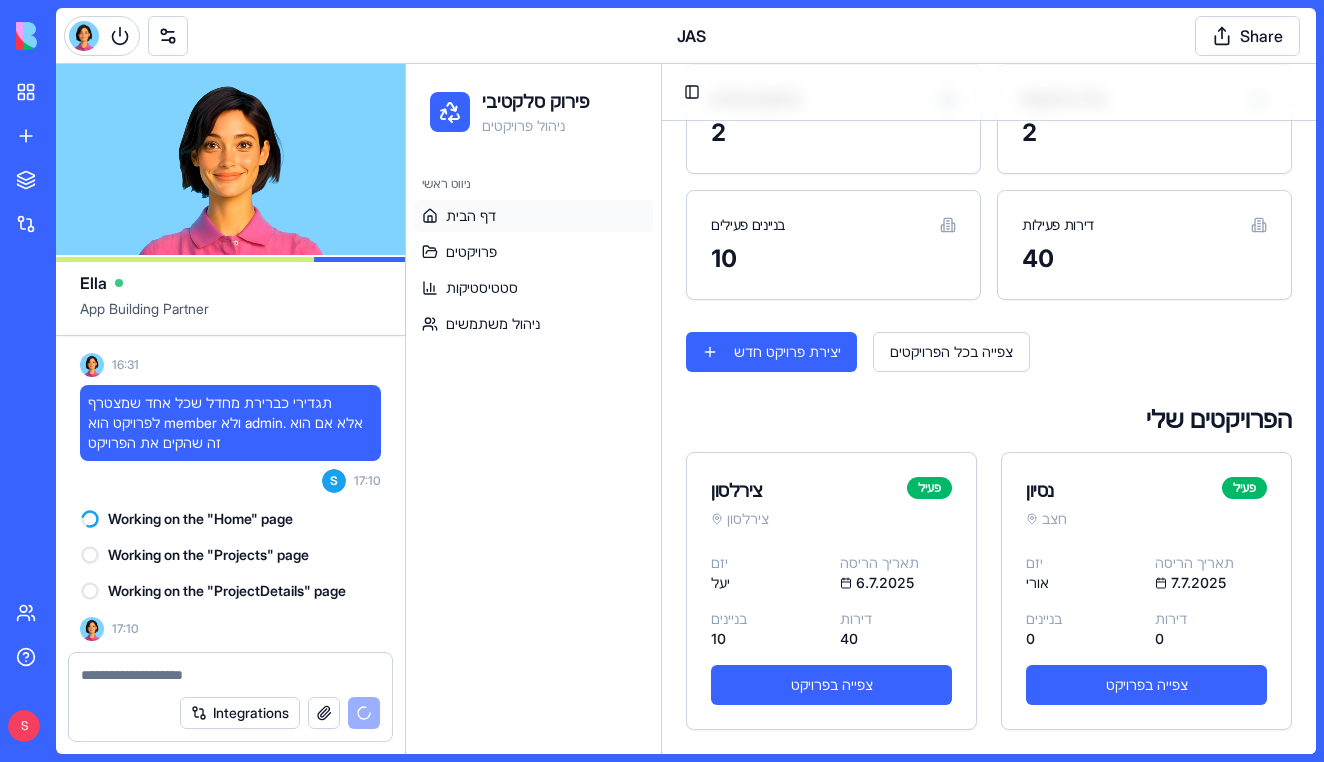scroll, scrollTop: 519, scrollLeft: 0, axis: vertical 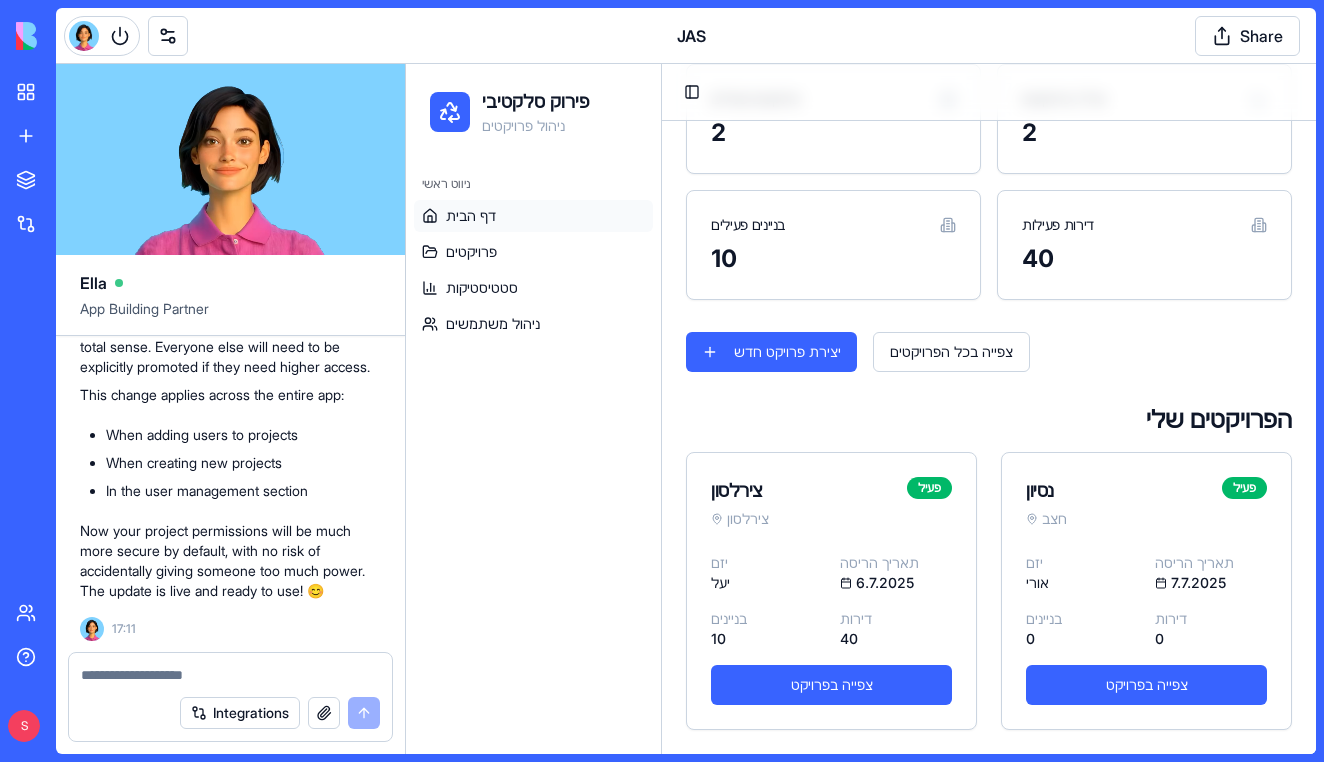 click on "ניווט ראשי דף הבית פרויקטים סטטיסטיקות ניהול משתמשים" at bounding box center (533, 457) 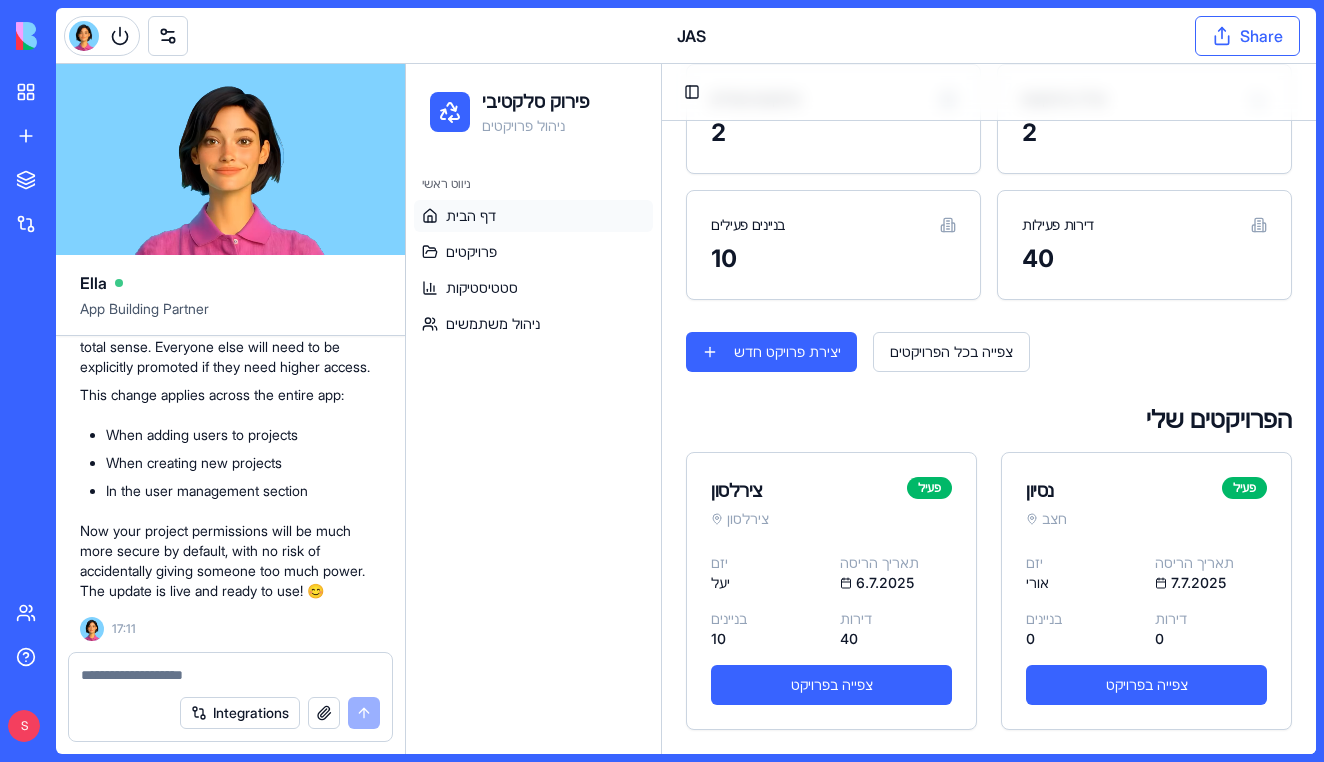 click on "Share" at bounding box center [1247, 36] 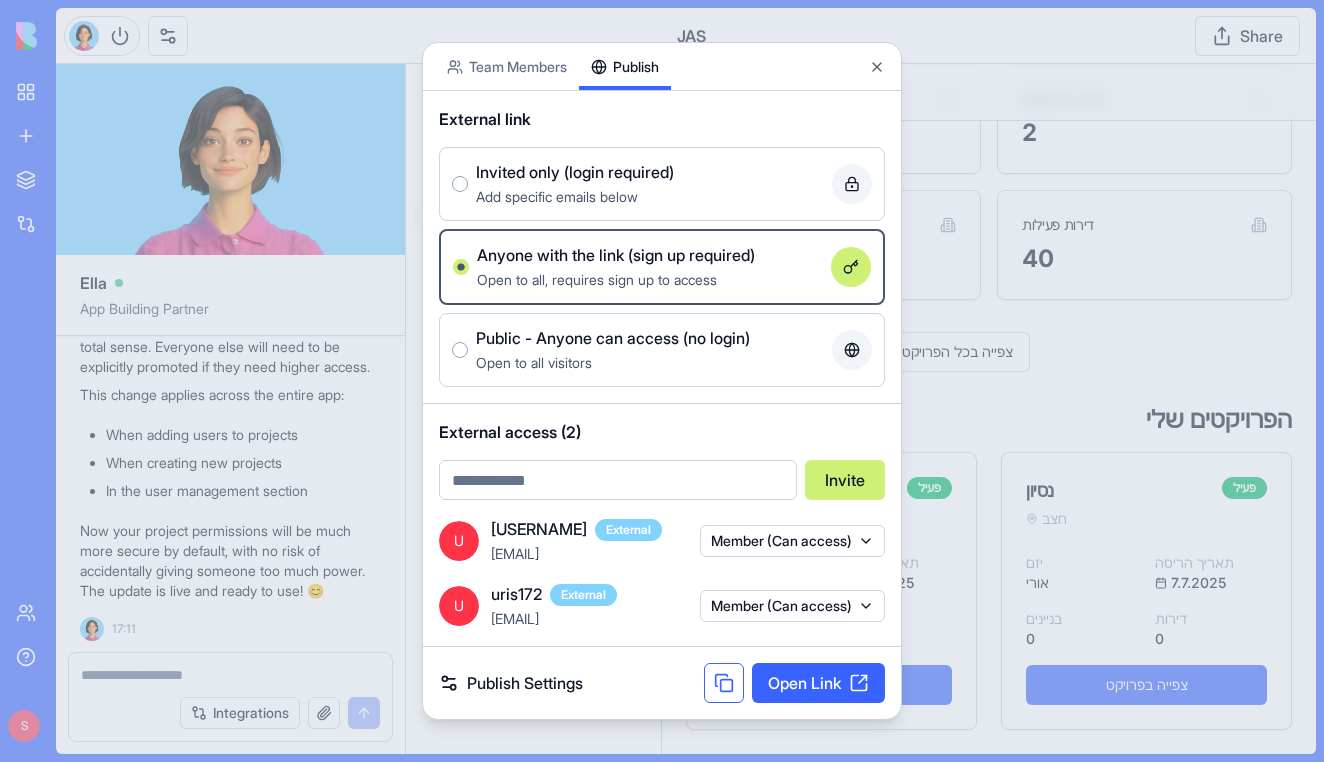 click at bounding box center [724, 683] 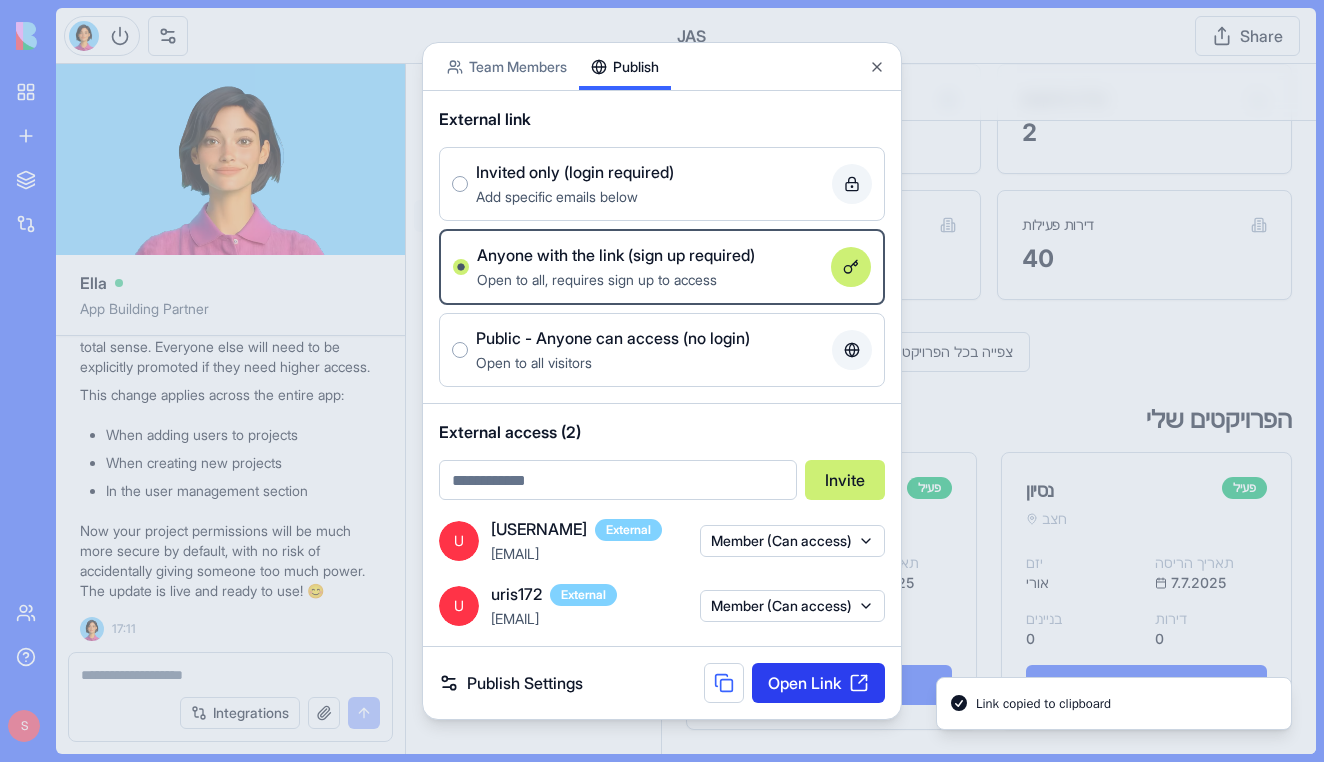 click on "Open Link" at bounding box center (818, 683) 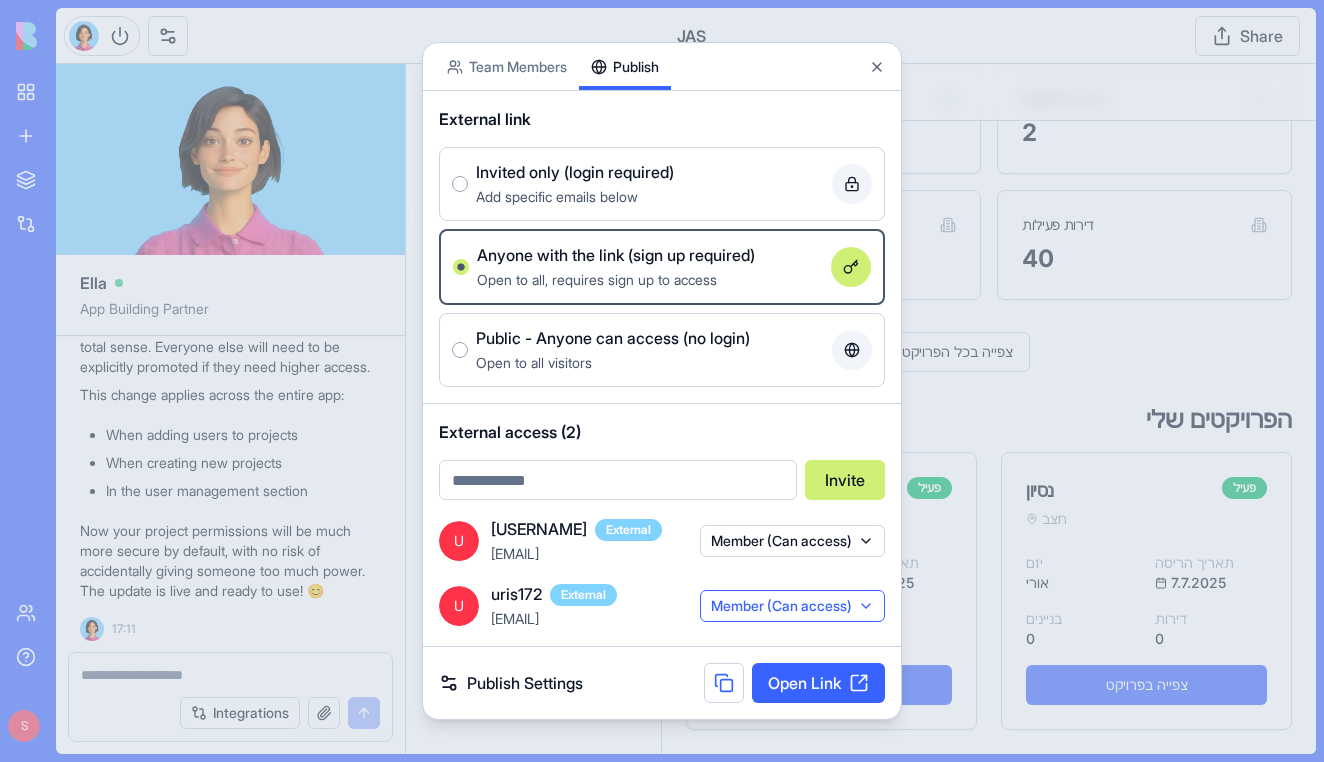 click on "Member (Can access)" at bounding box center [792, 606] 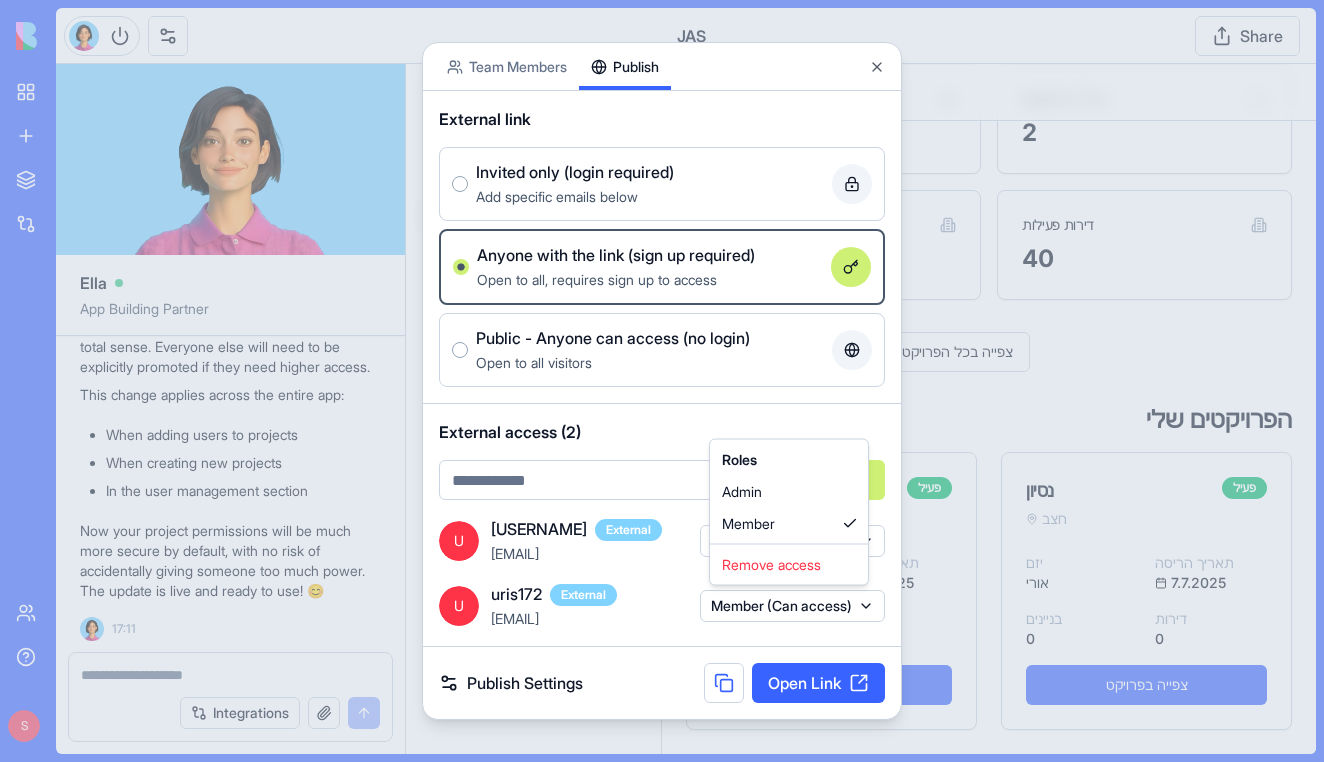 click at bounding box center [662, 381] 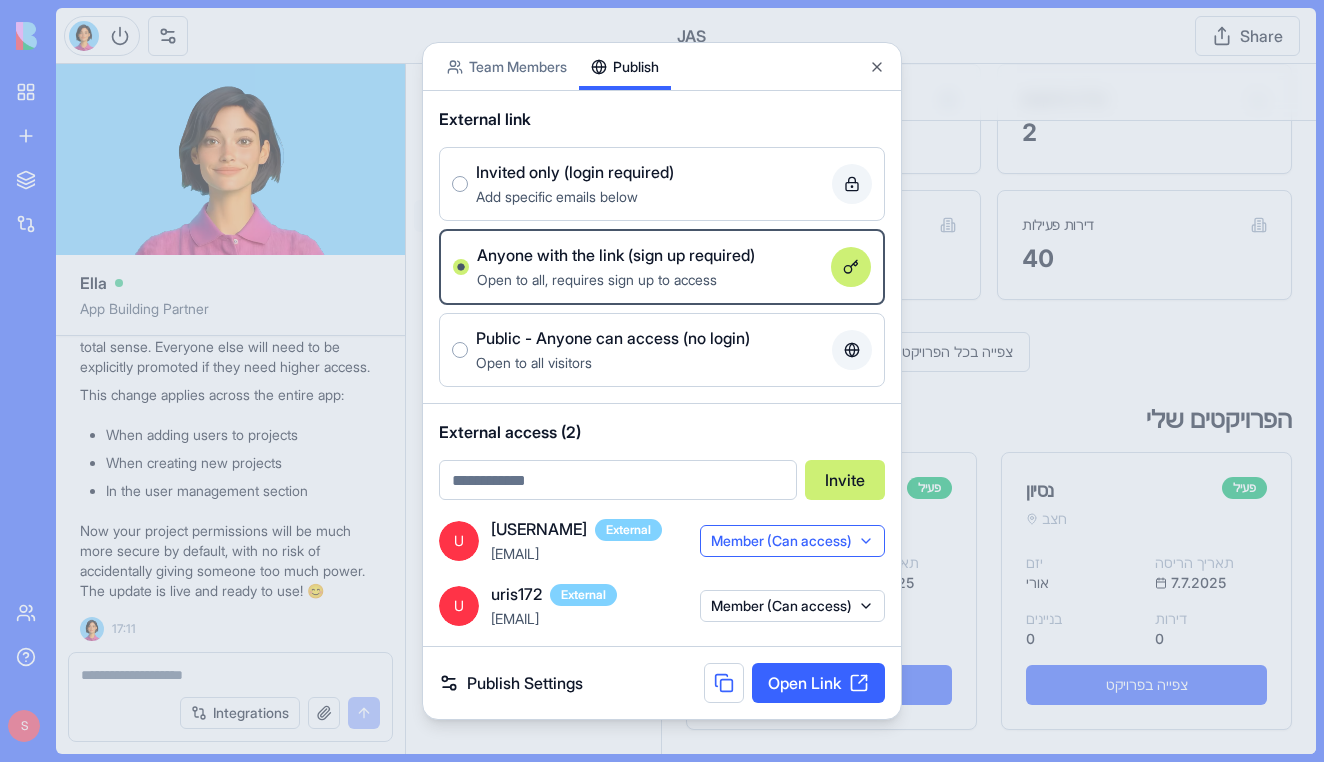 click on "Member (Can access)" at bounding box center (792, 541) 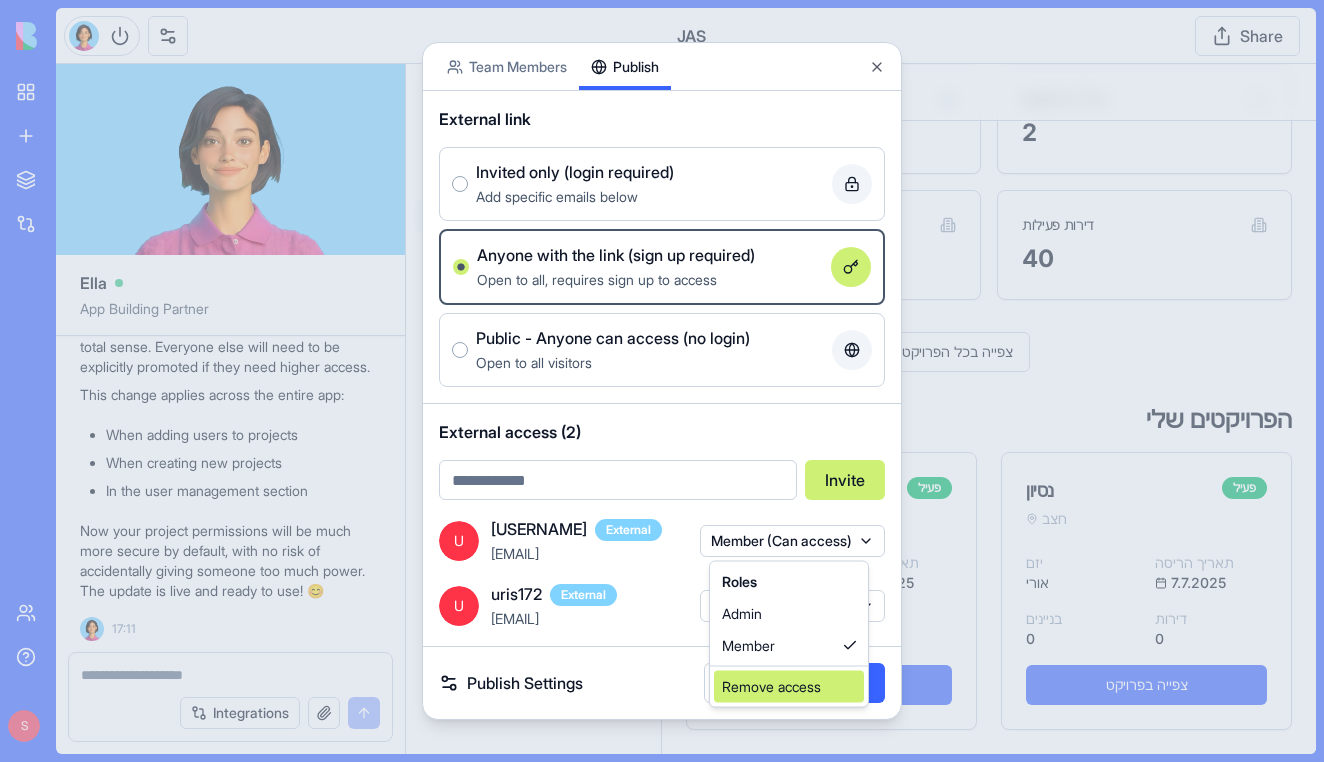 click on "Remove access" at bounding box center (789, 687) 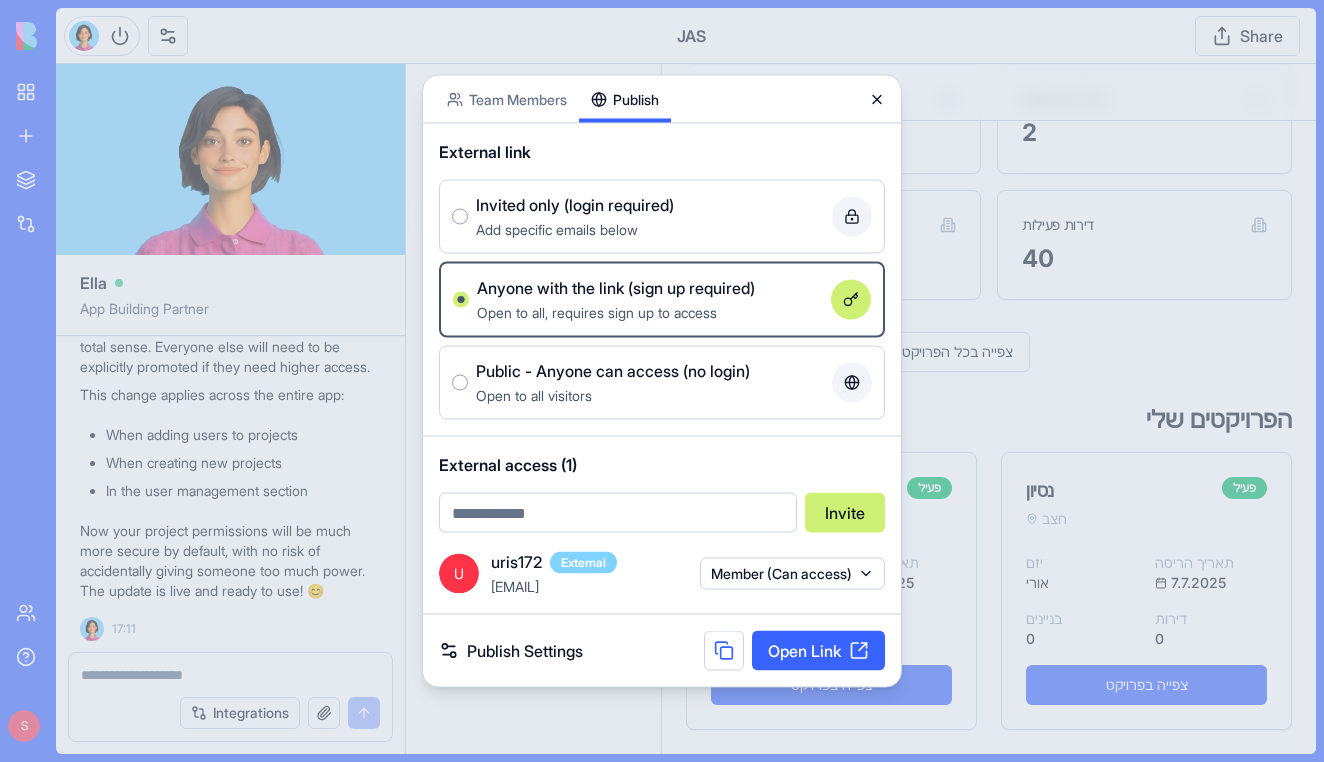 click 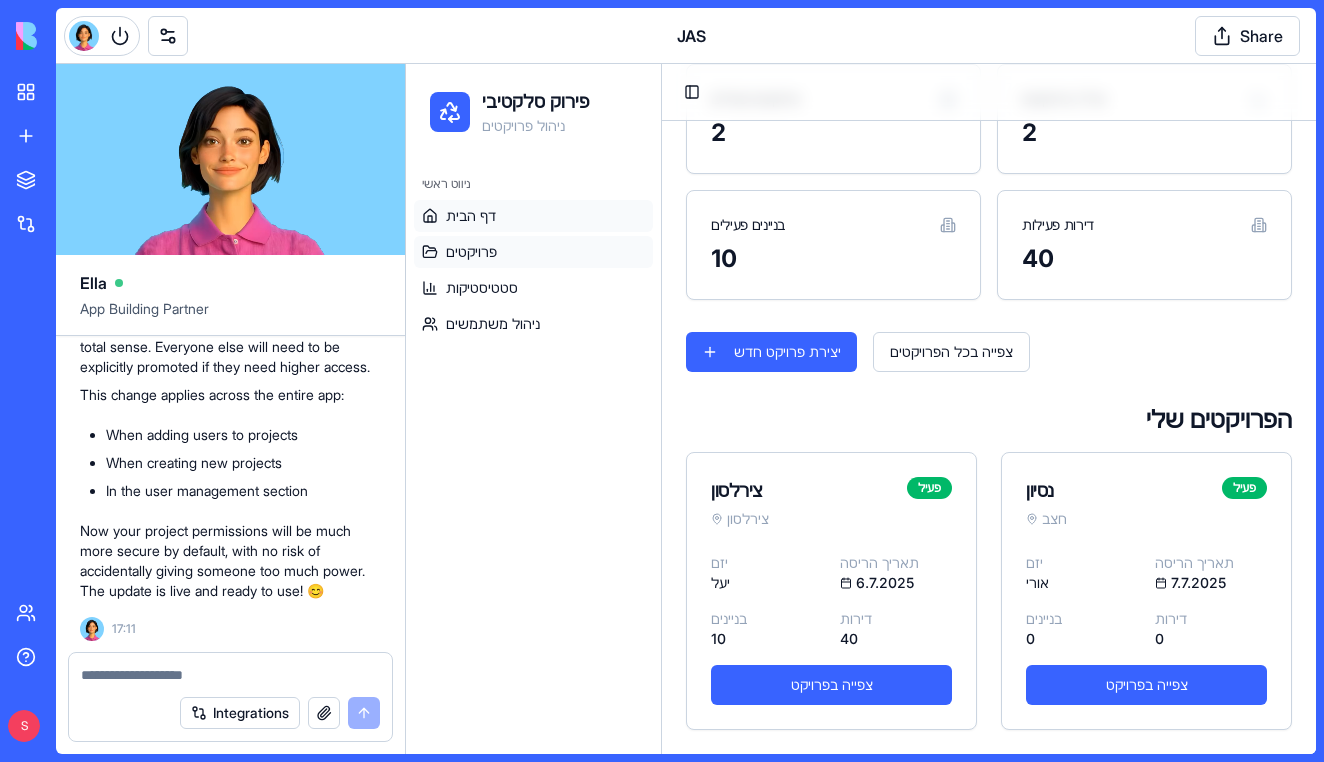 click on "פרויקטים" at bounding box center [533, 252] 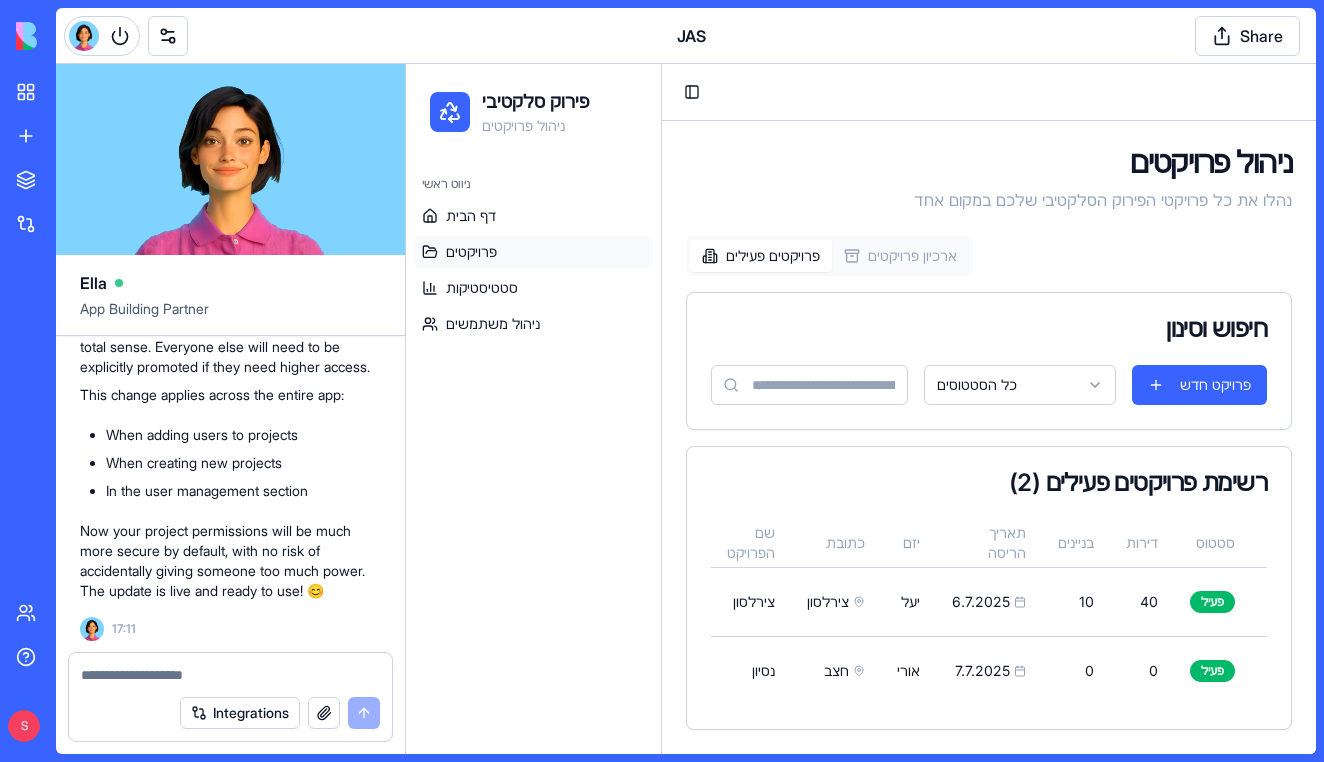 scroll, scrollTop: 0, scrollLeft: 0, axis: both 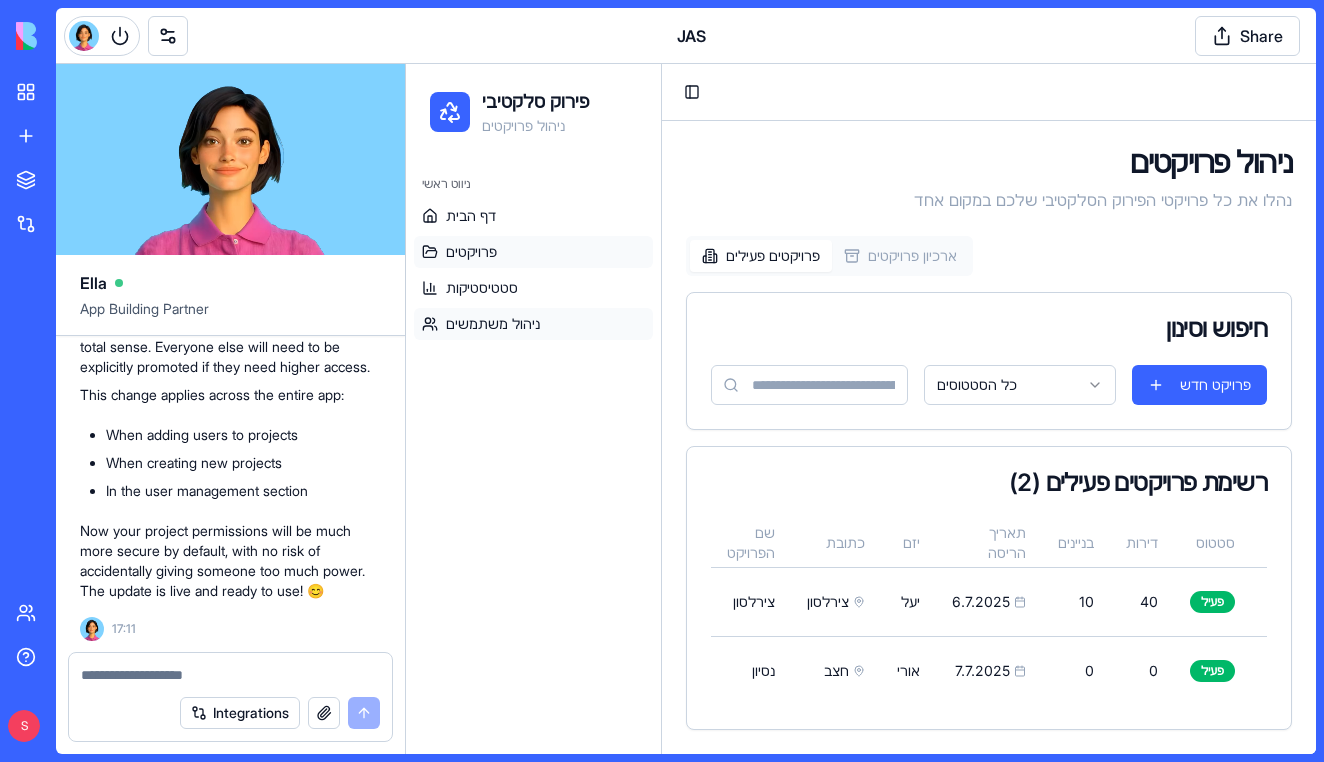click on "ניהול משתמשים" at bounding box center (493, 324) 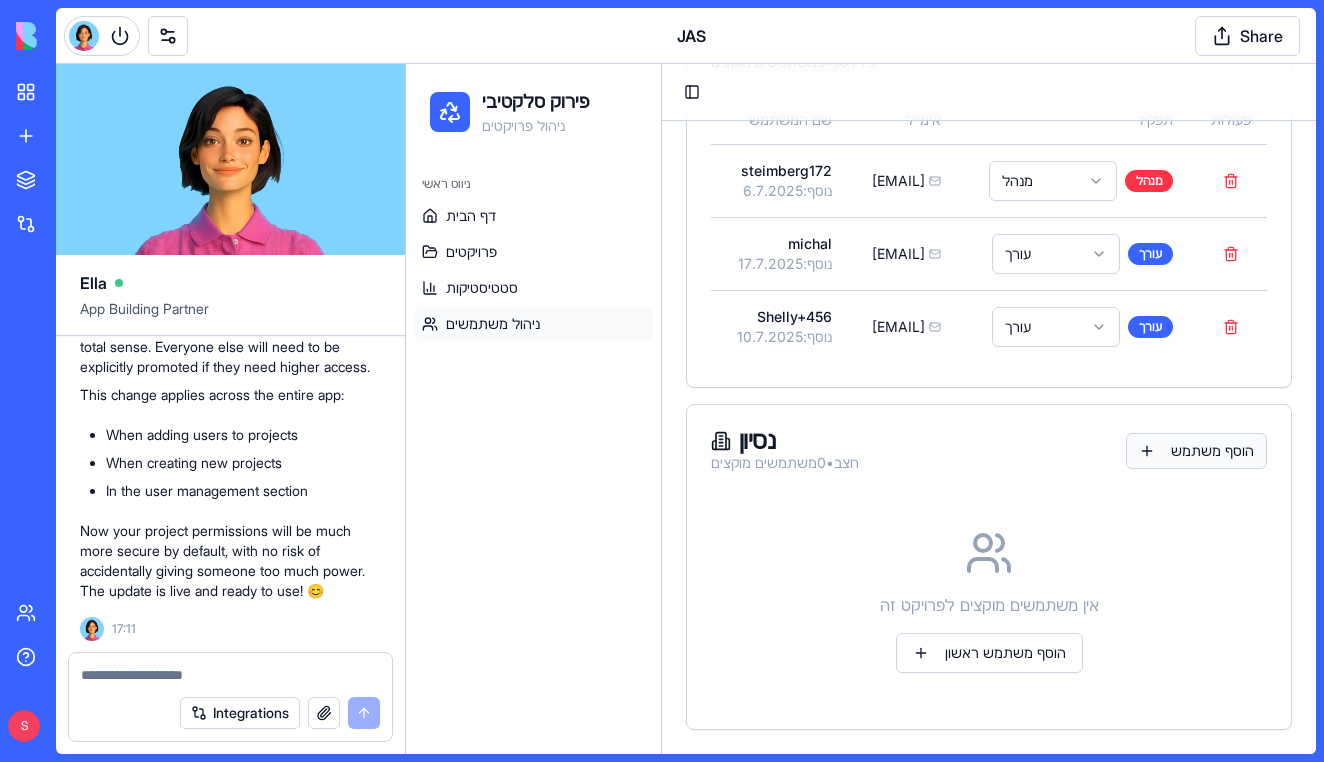 scroll, scrollTop: 610, scrollLeft: 0, axis: vertical 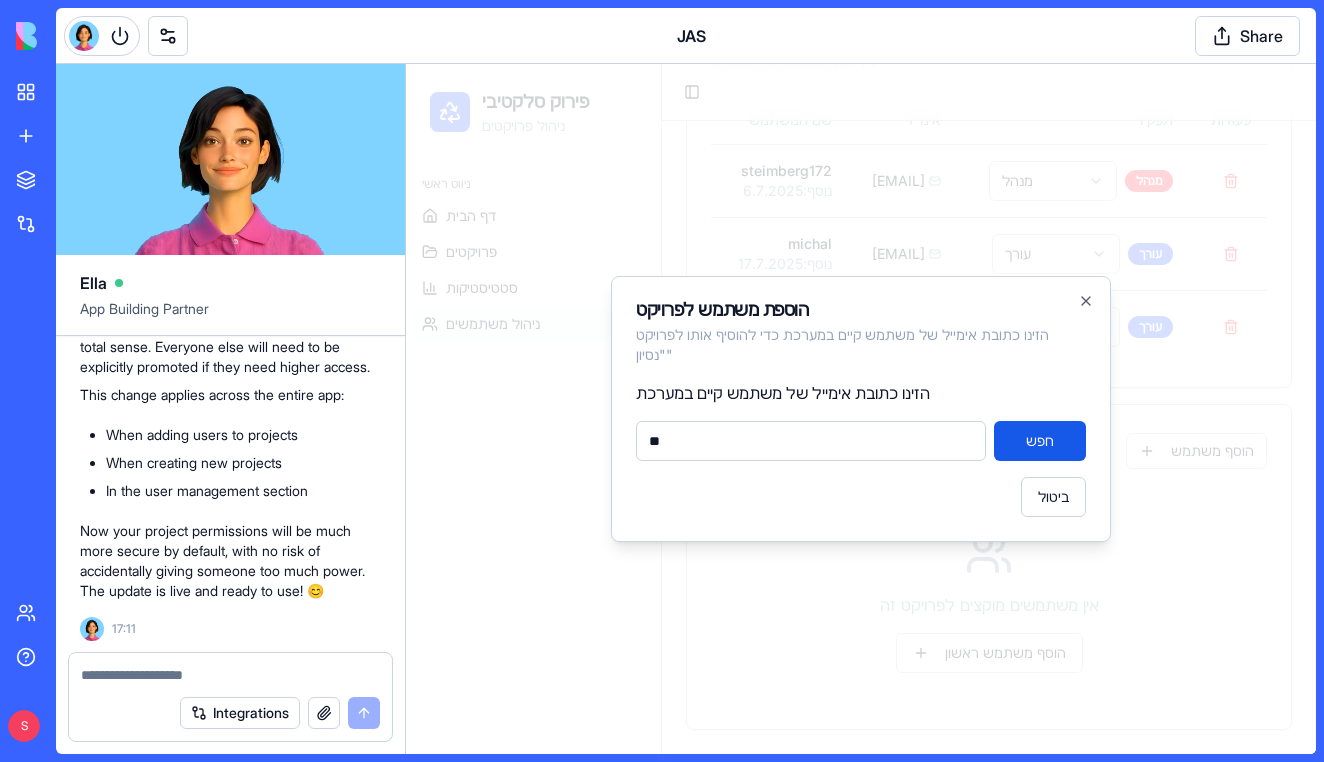 type on "*" 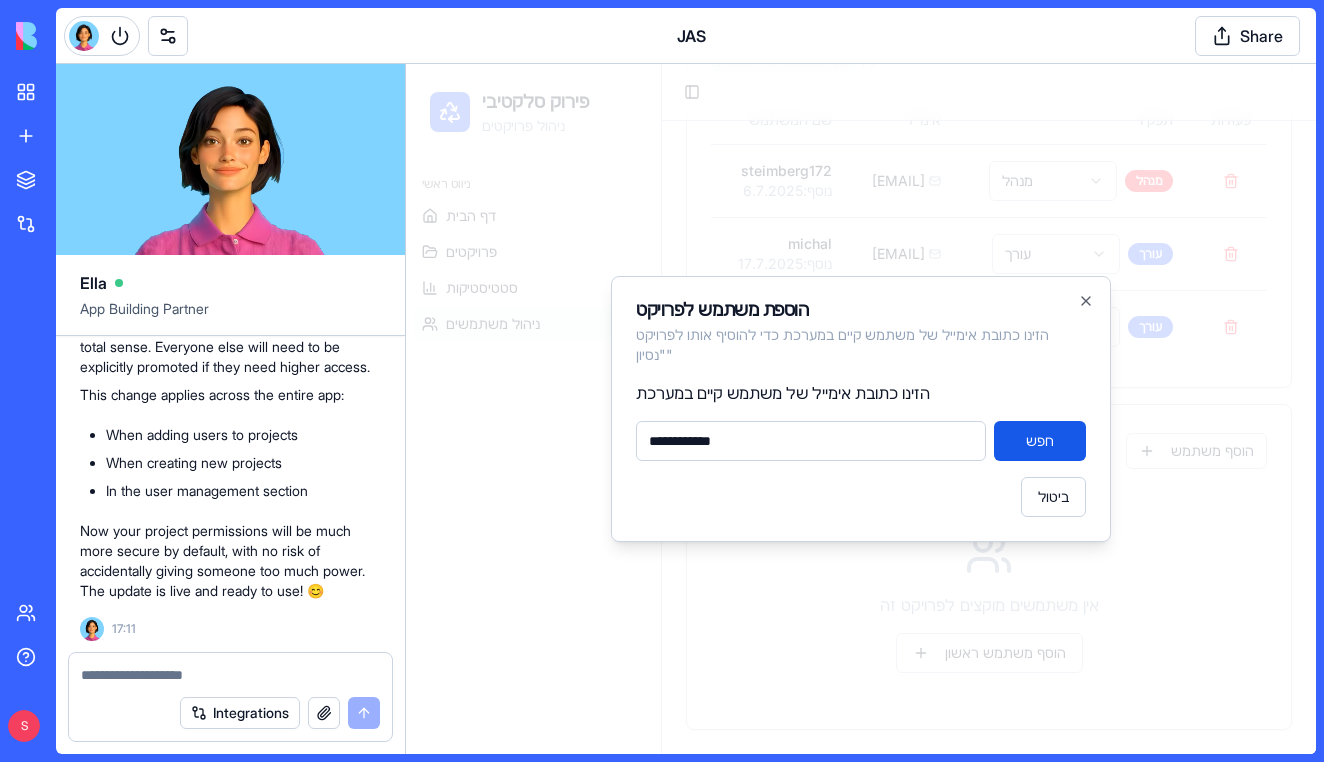type on "**********" 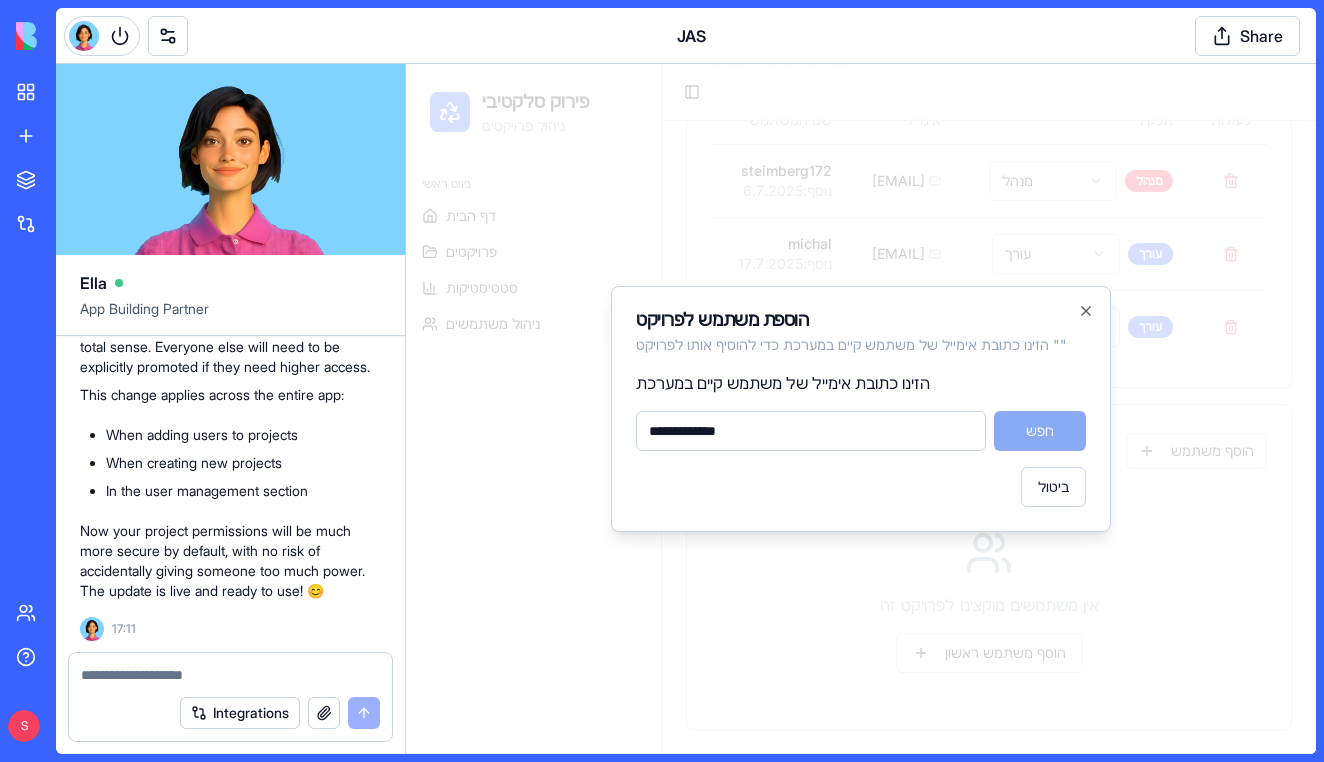 type 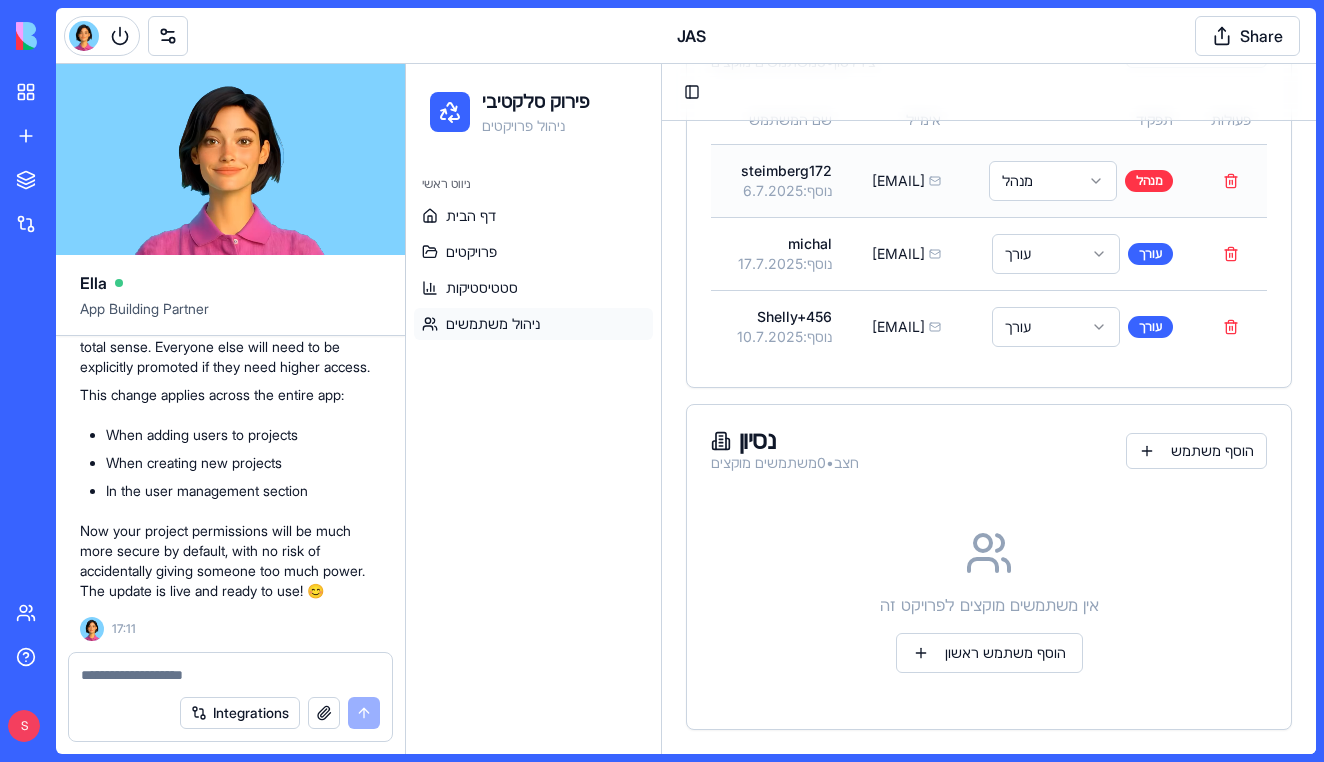 scroll, scrollTop: 598, scrollLeft: 0, axis: vertical 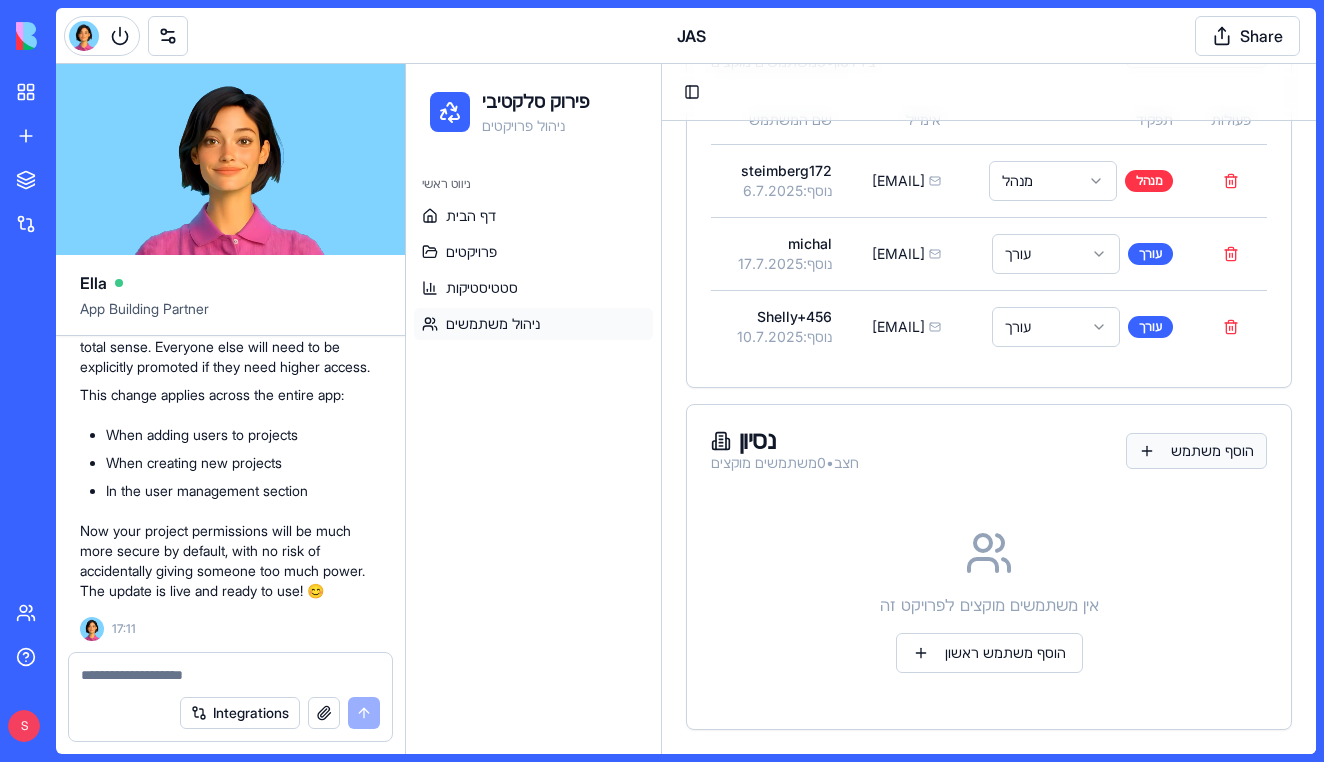 click on "הוסף משתמש" at bounding box center [1196, 451] 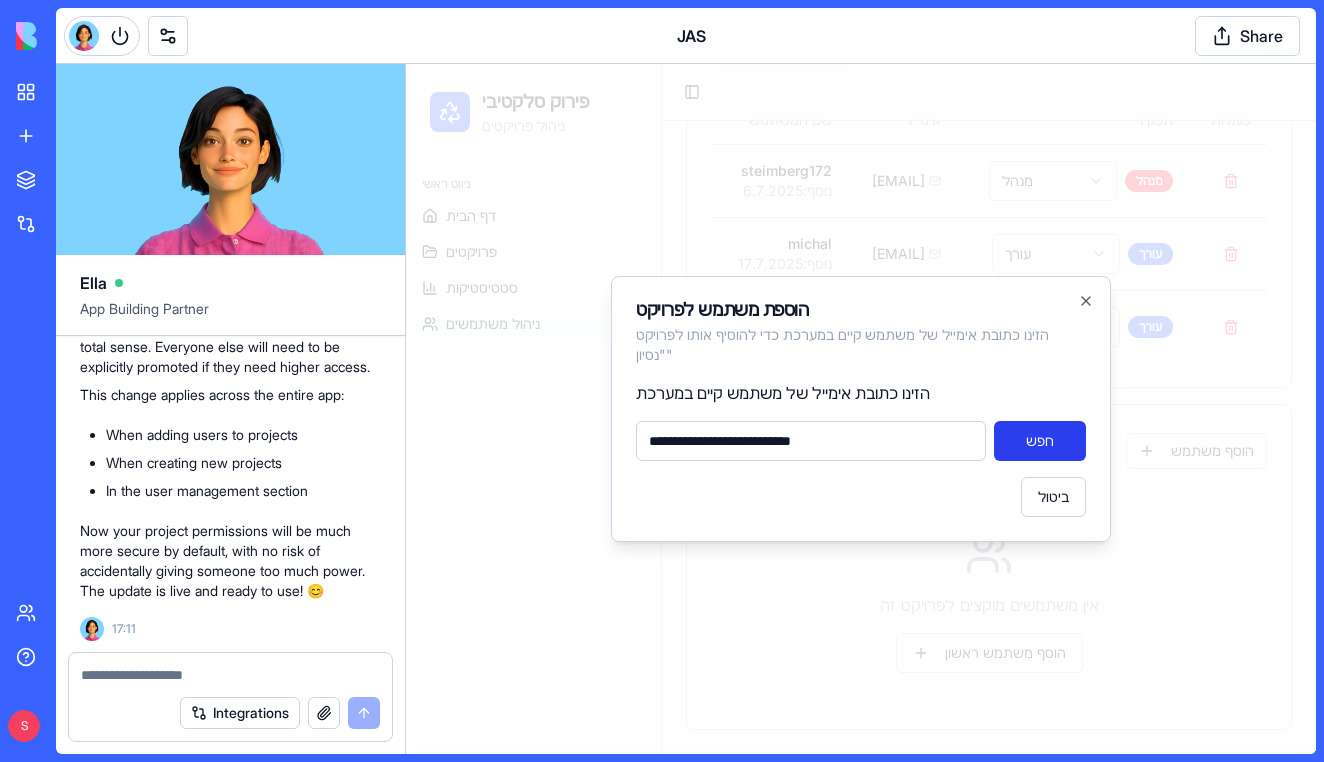 click on "חפש" at bounding box center (1040, 441) 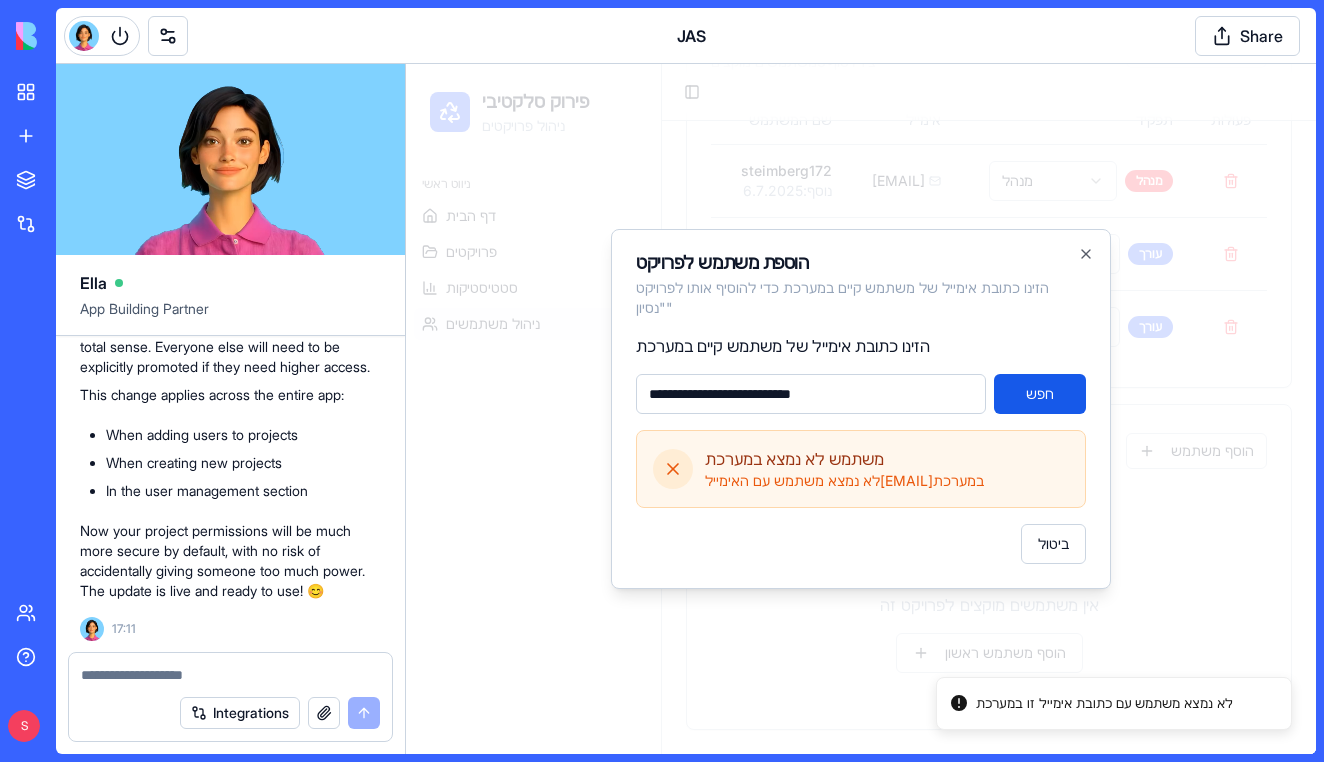 click on "**********" at bounding box center (861, 374) 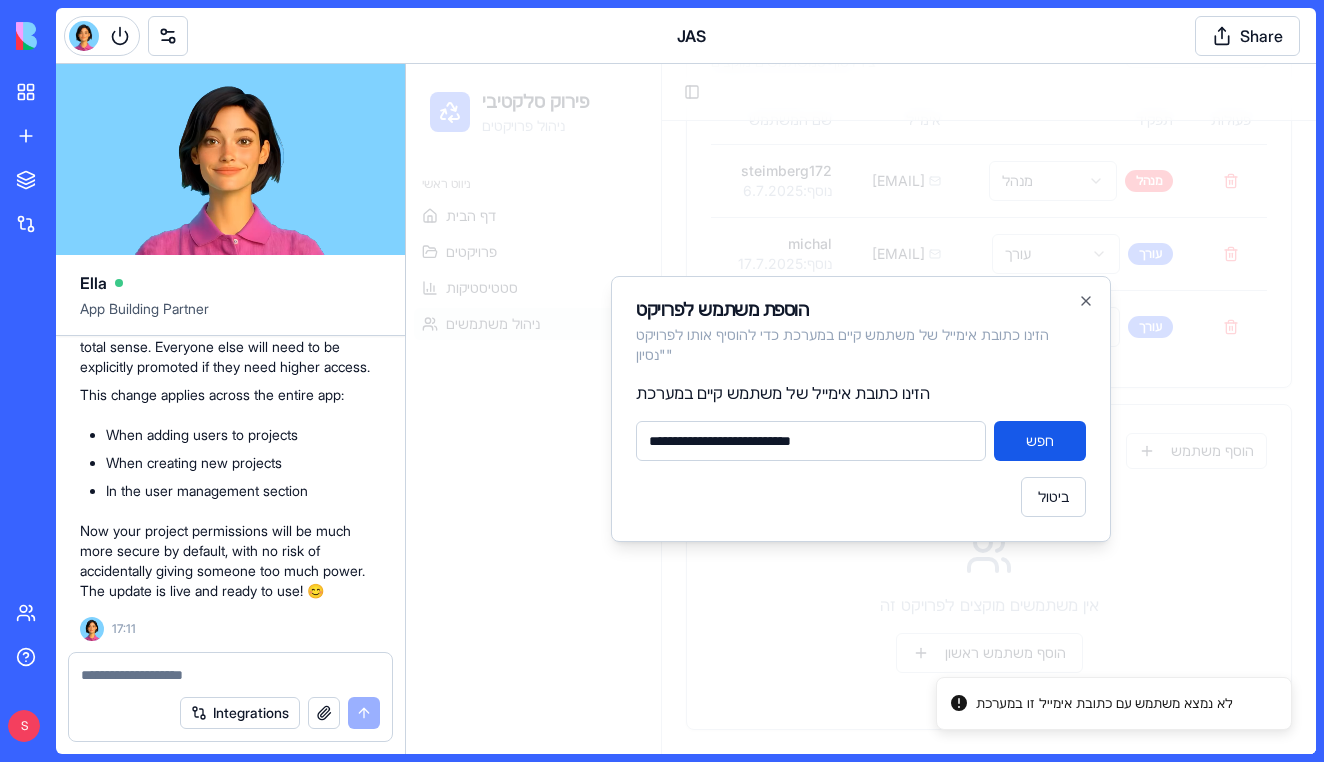 click on "הזינו כתובת אימייל של משתמש קיים במערכת" at bounding box center [783, 393] 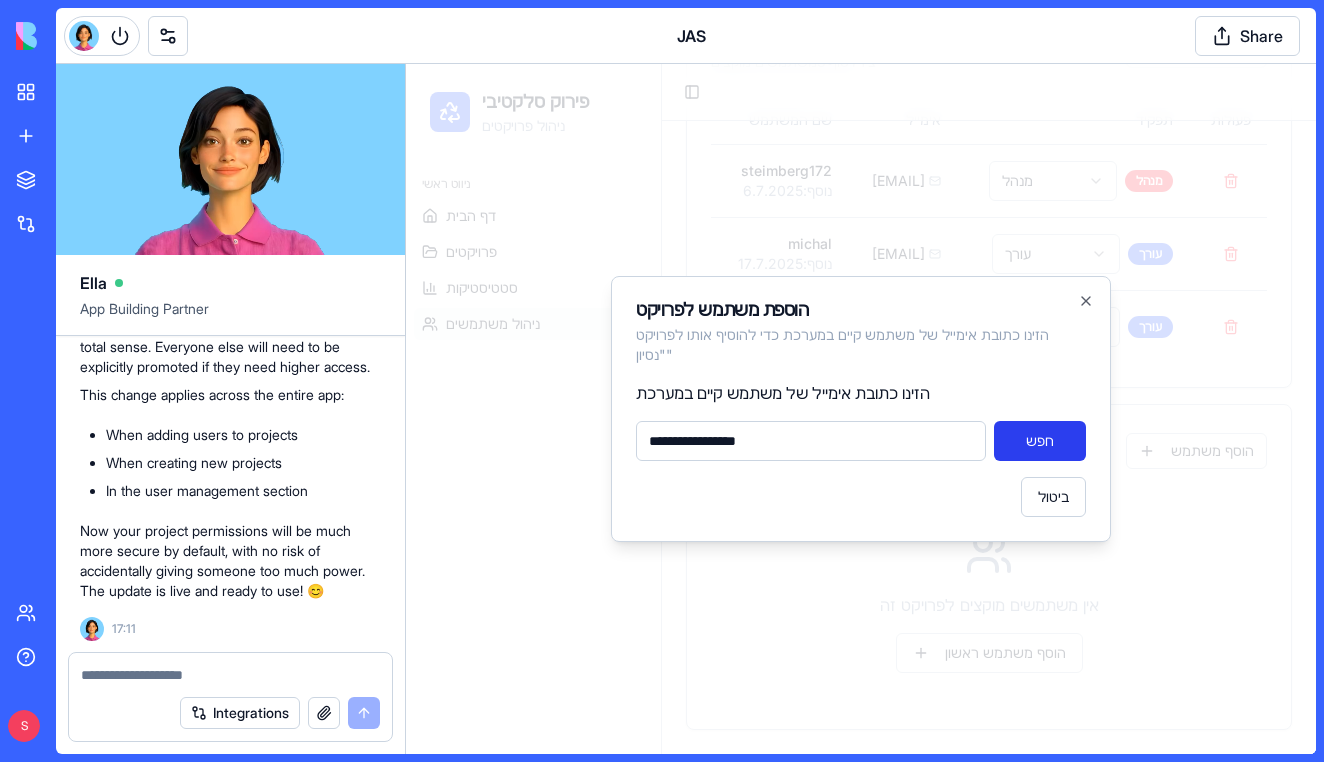 type on "**********" 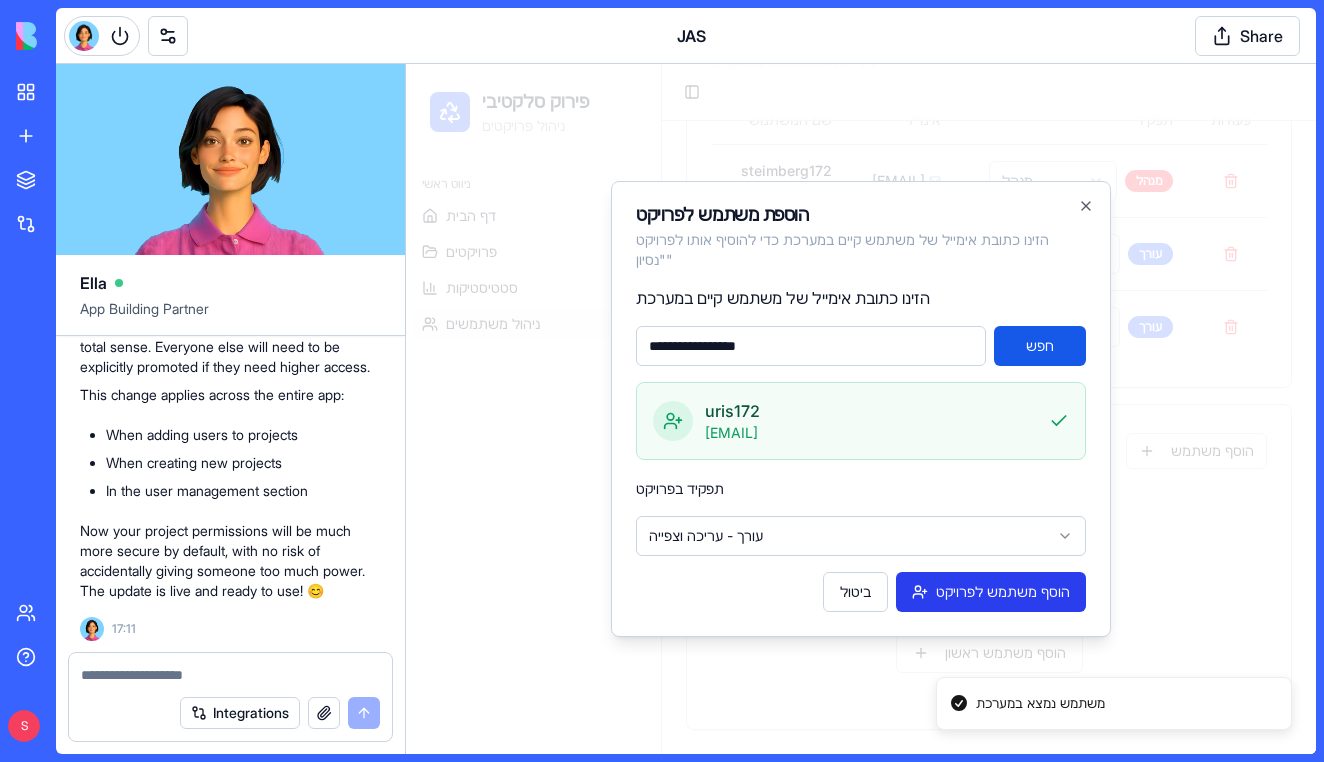 click on "הוסף משתמש לפרויקט" at bounding box center (991, 592) 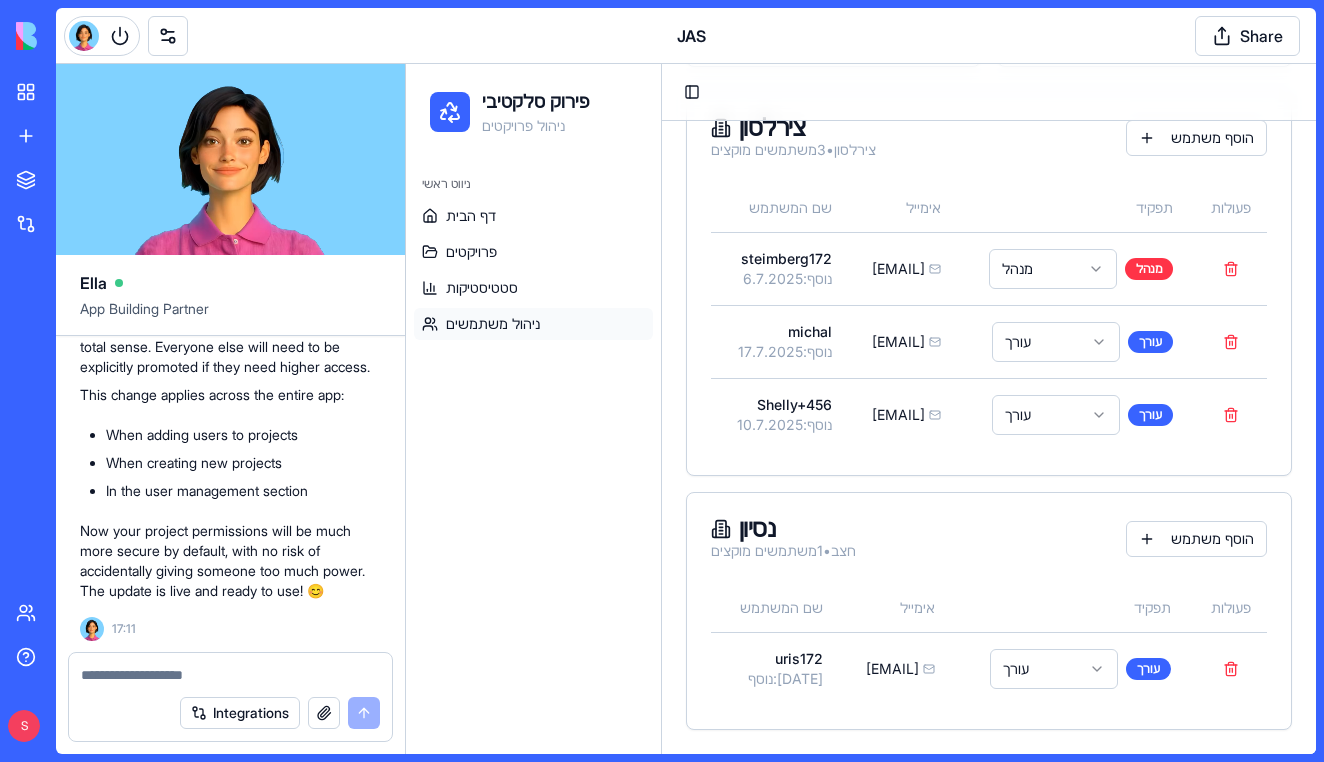 scroll, scrollTop: 0, scrollLeft: 0, axis: both 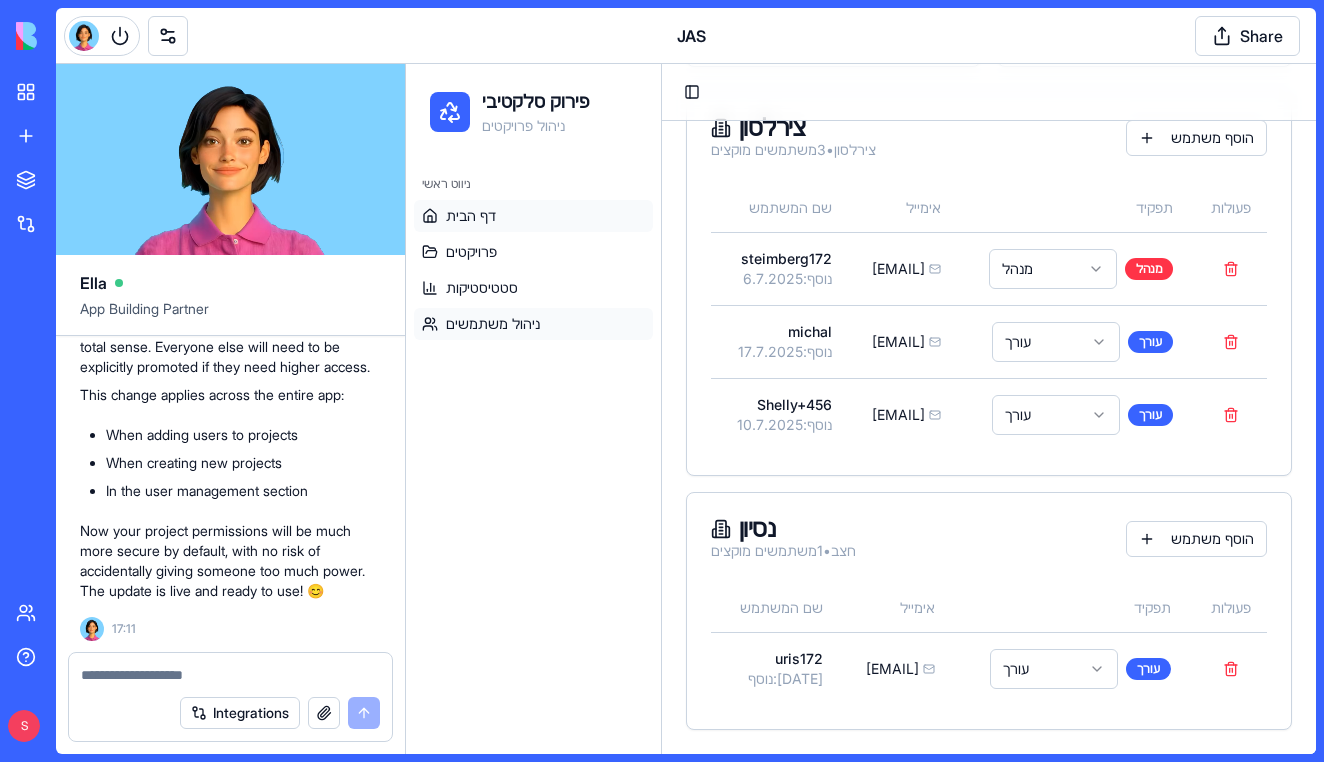 click on "דף הבית" at bounding box center (533, 216) 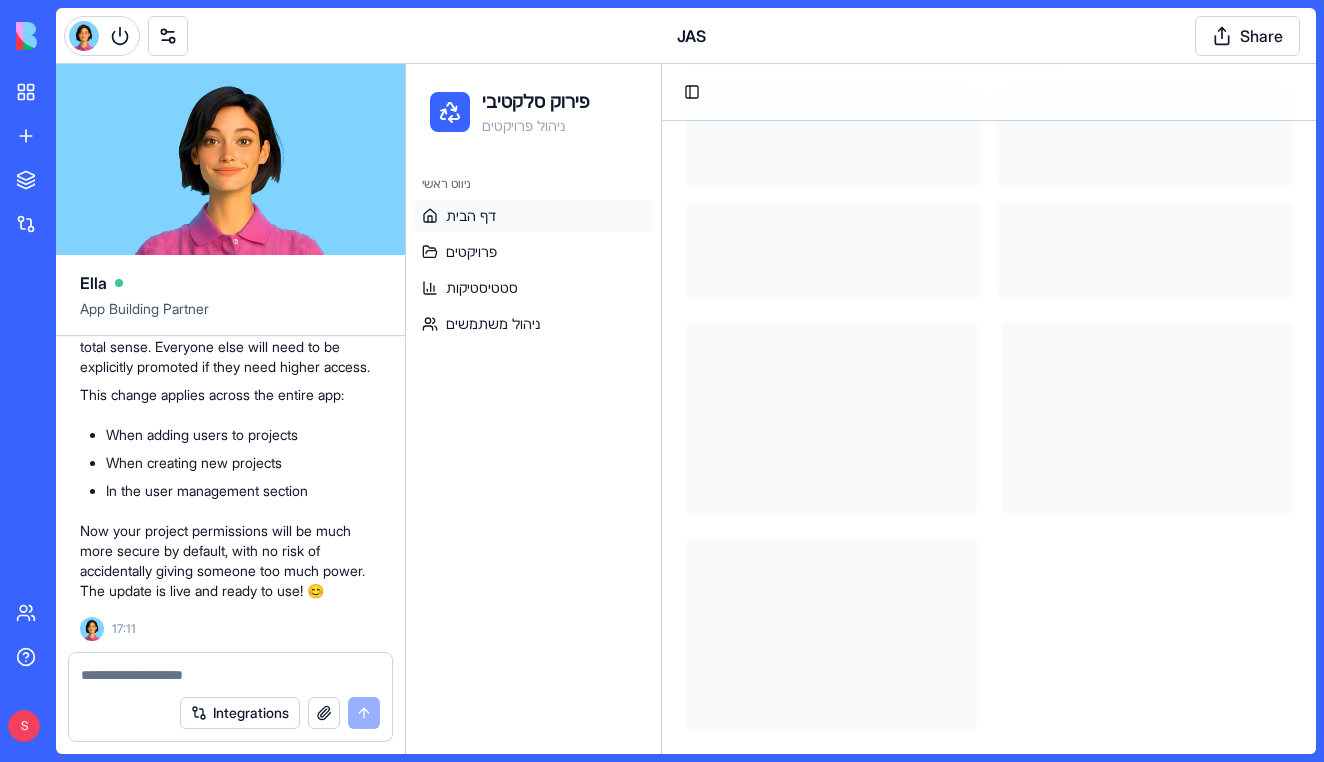 scroll, scrollTop: 191, scrollLeft: 0, axis: vertical 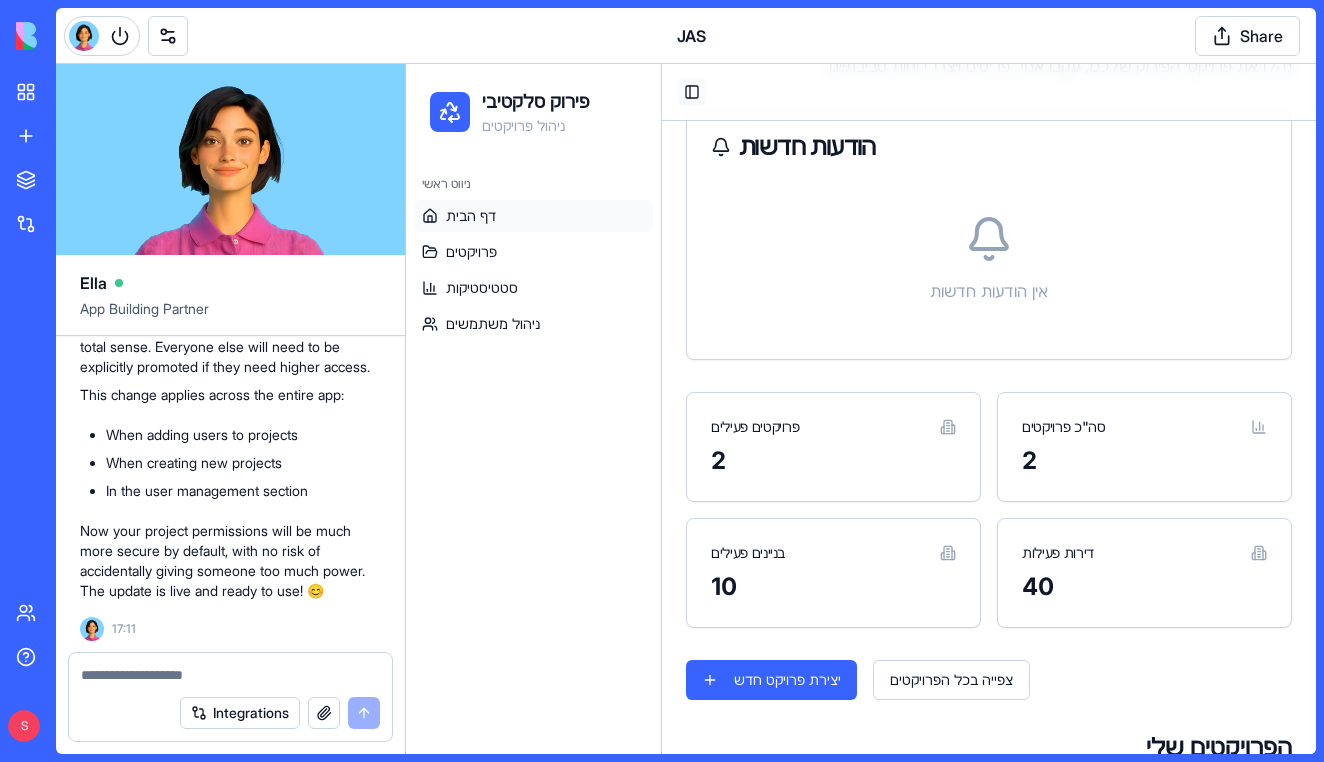 click on "Toggle Sidebar" at bounding box center [692, 92] 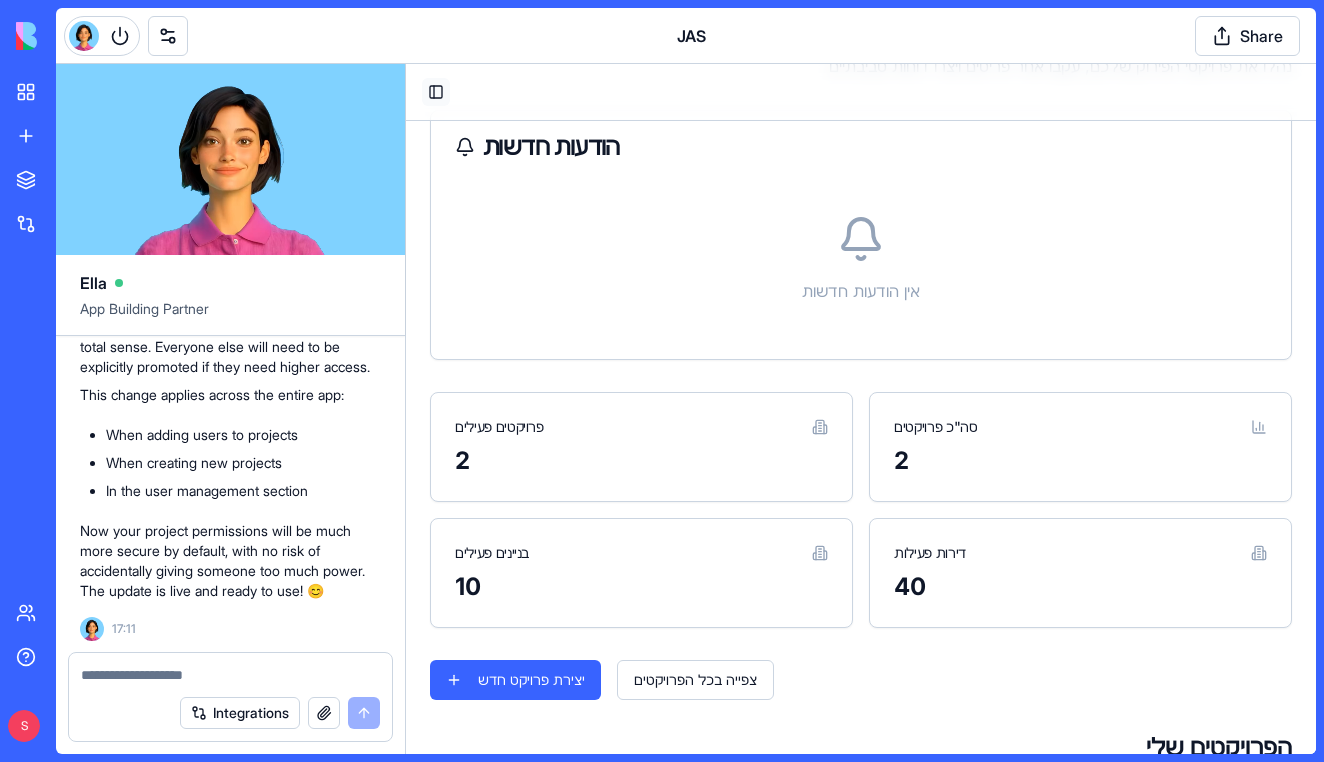 click on "Toggle Sidebar" at bounding box center (436, 92) 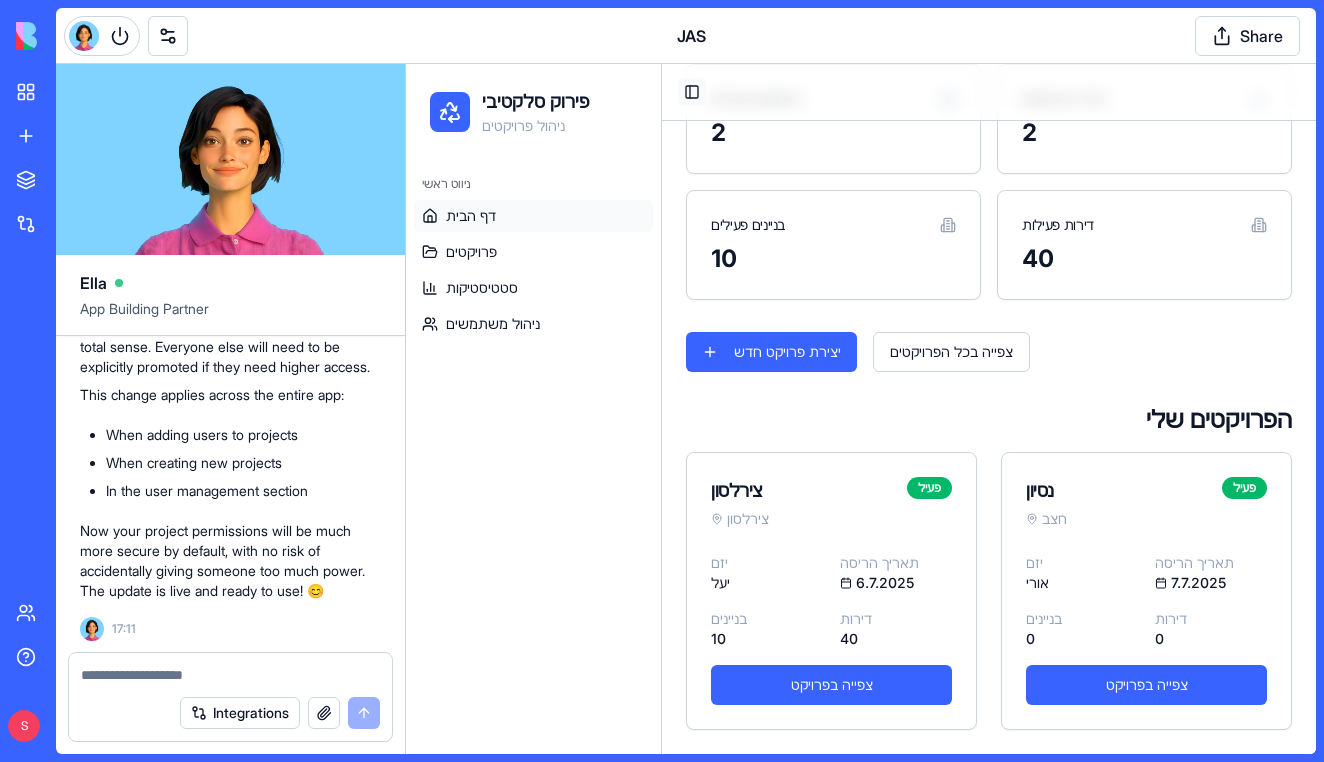 scroll, scrollTop: 519, scrollLeft: 0, axis: vertical 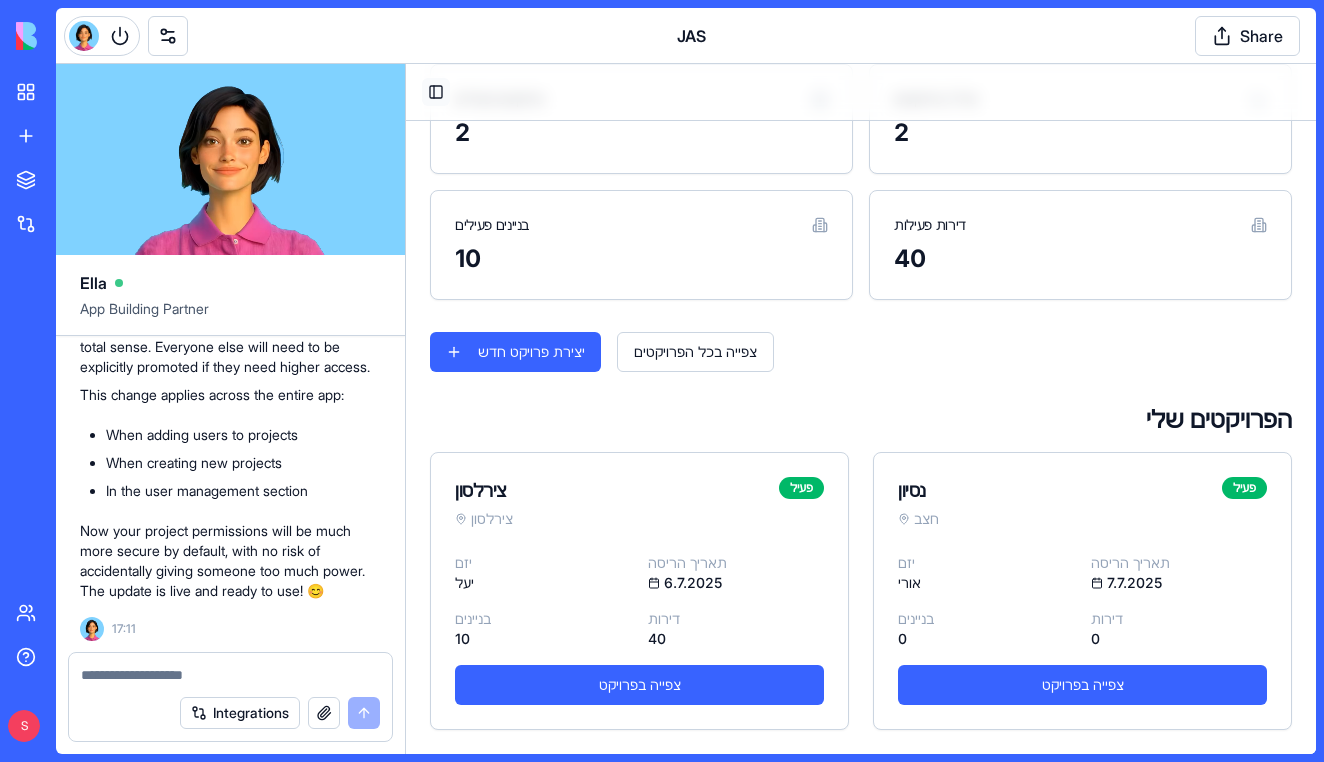 click on "Toggle Sidebar" at bounding box center [436, 92] 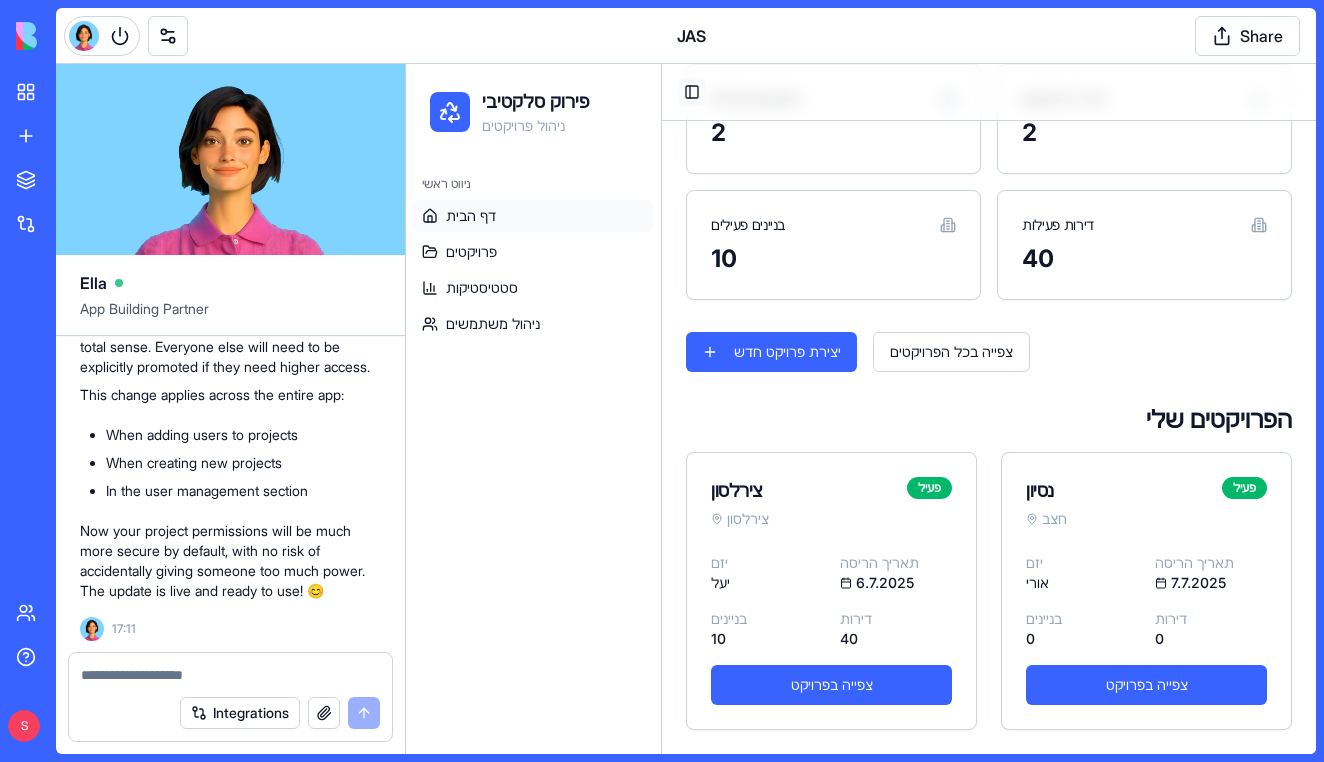 click on "Toggle Sidebar" at bounding box center (692, 92) 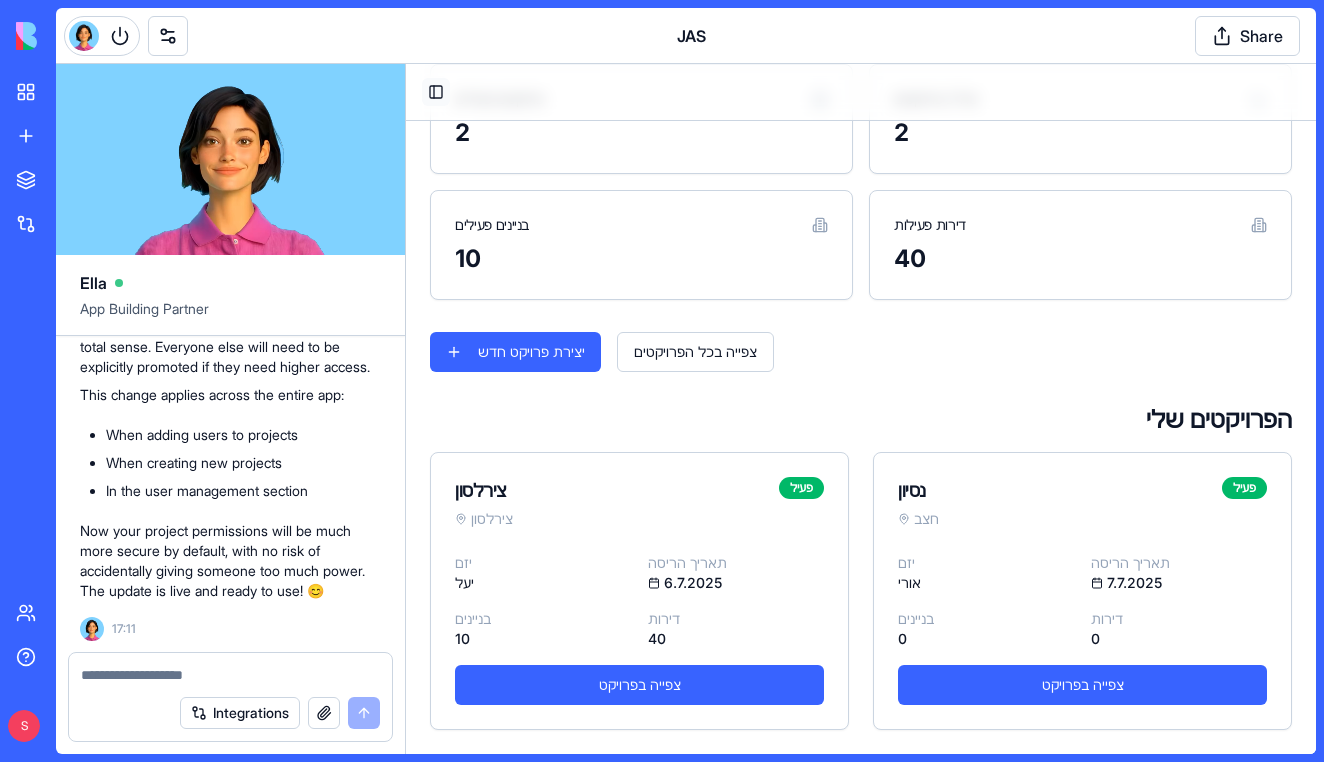 scroll, scrollTop: 519, scrollLeft: 0, axis: vertical 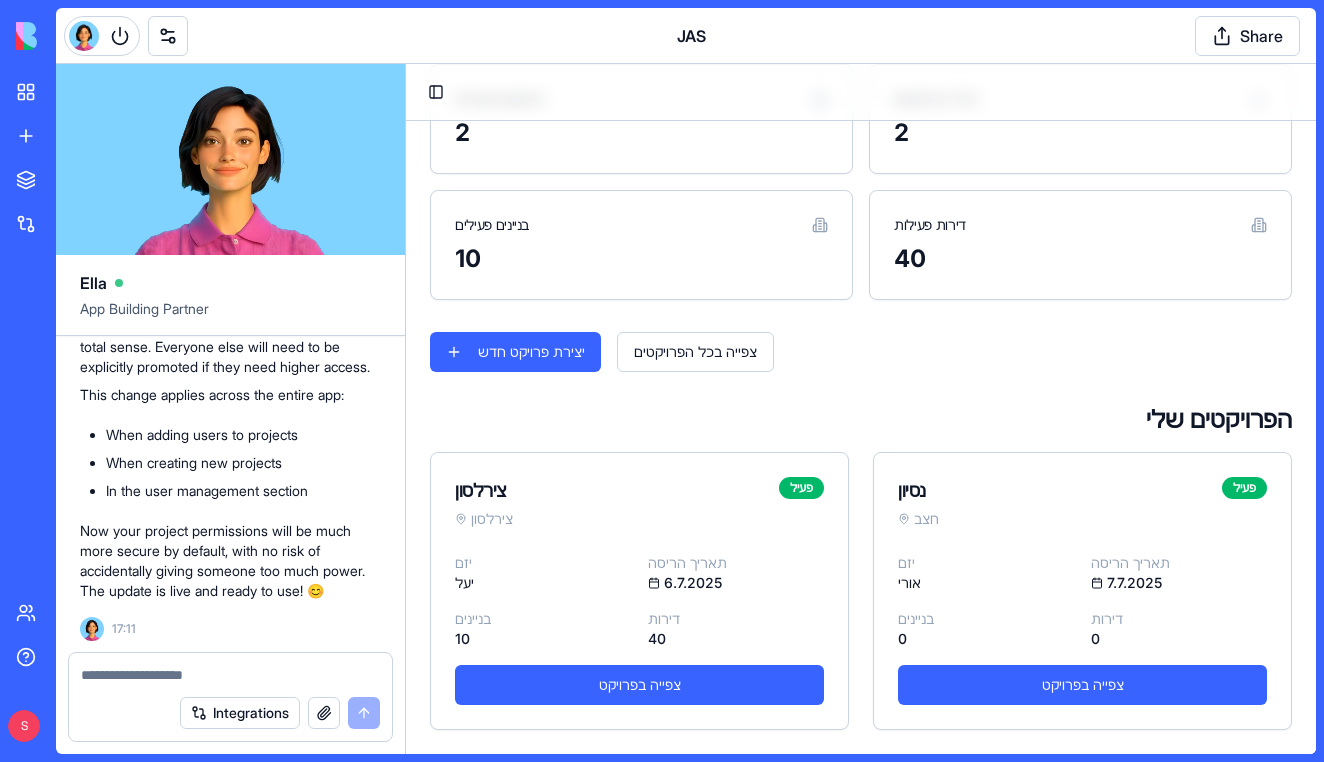 click on "Toggle Sidebar" at bounding box center [861, 92] 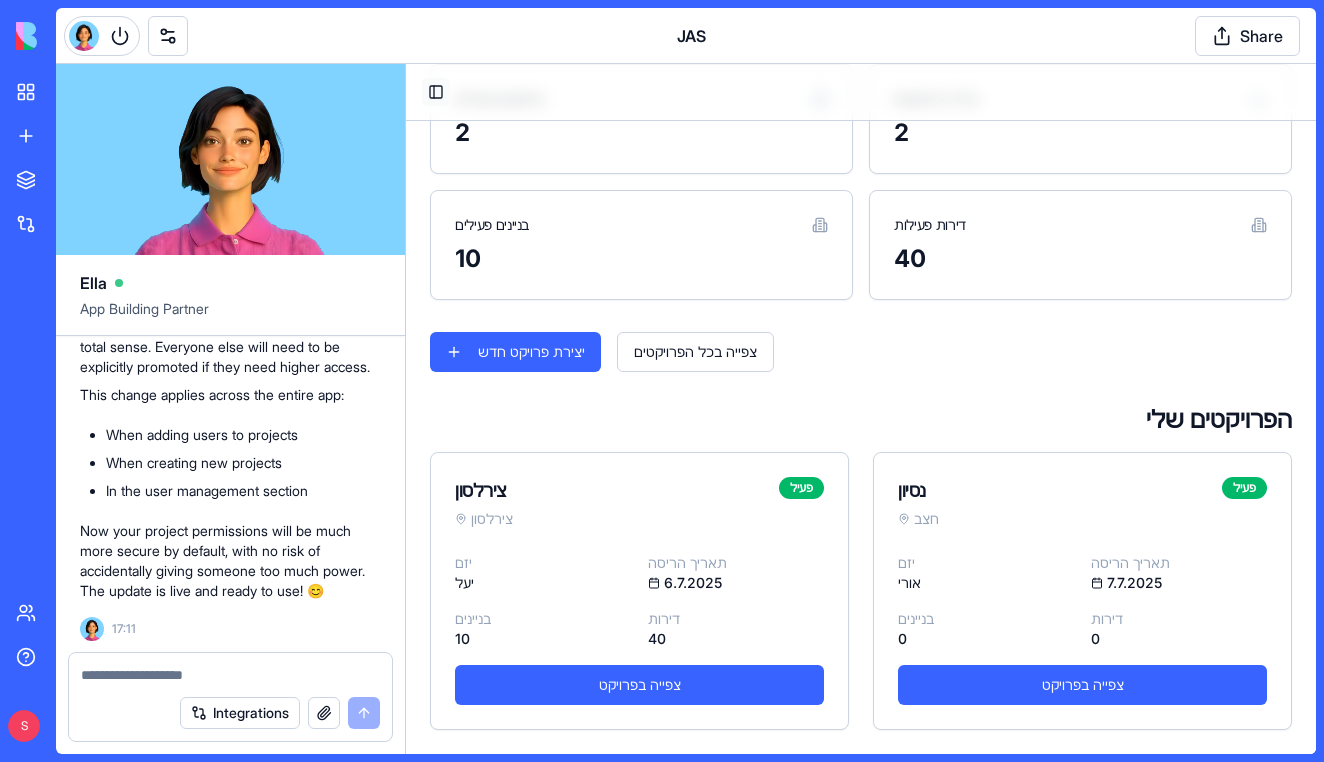 click on "Toggle Sidebar" at bounding box center (436, 92) 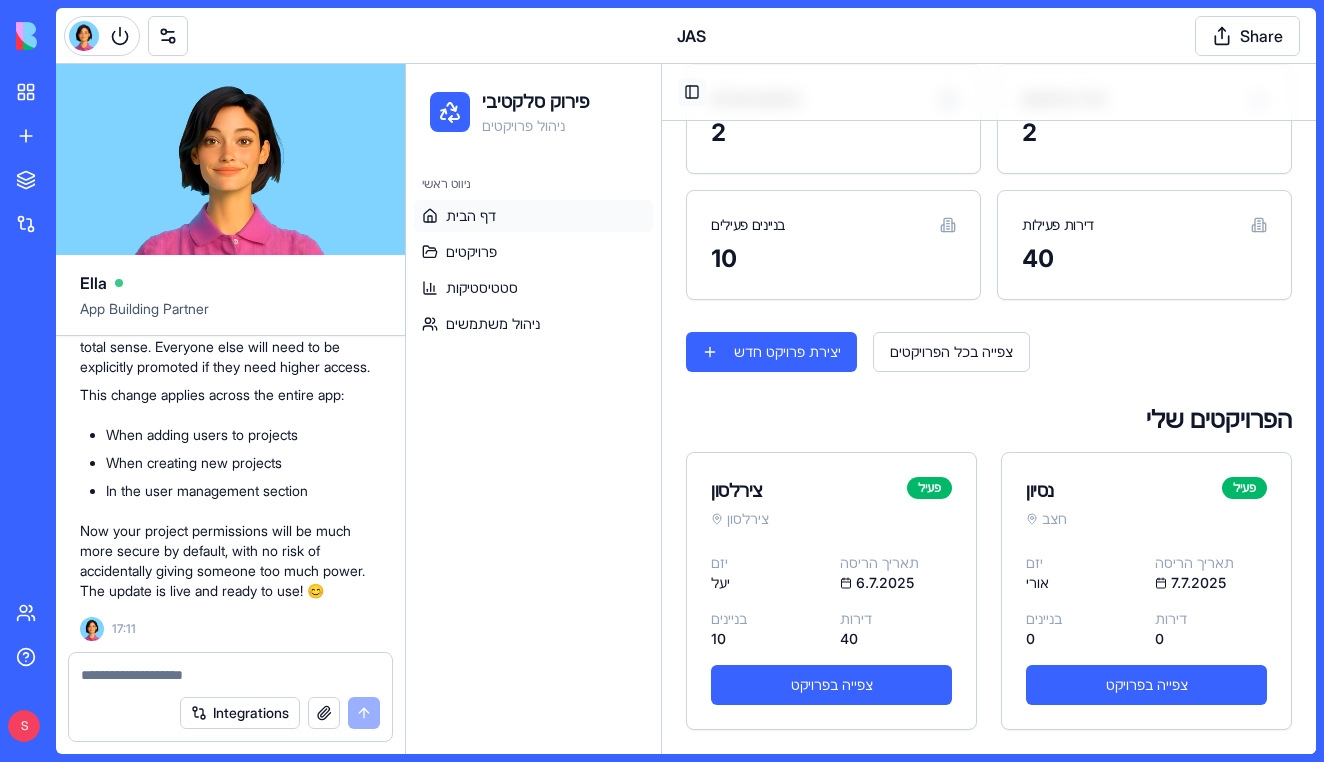 click on "Toggle Sidebar" at bounding box center [692, 92] 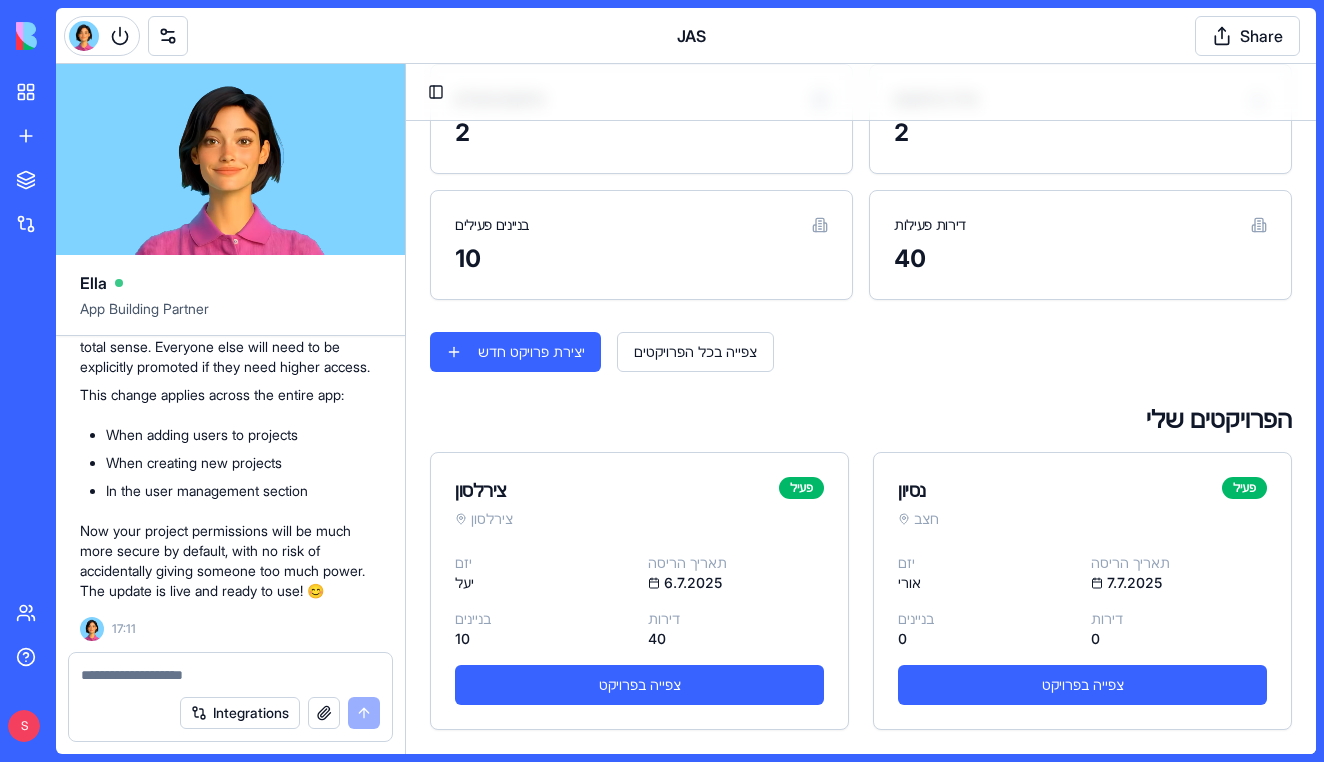scroll, scrollTop: 519, scrollLeft: 0, axis: vertical 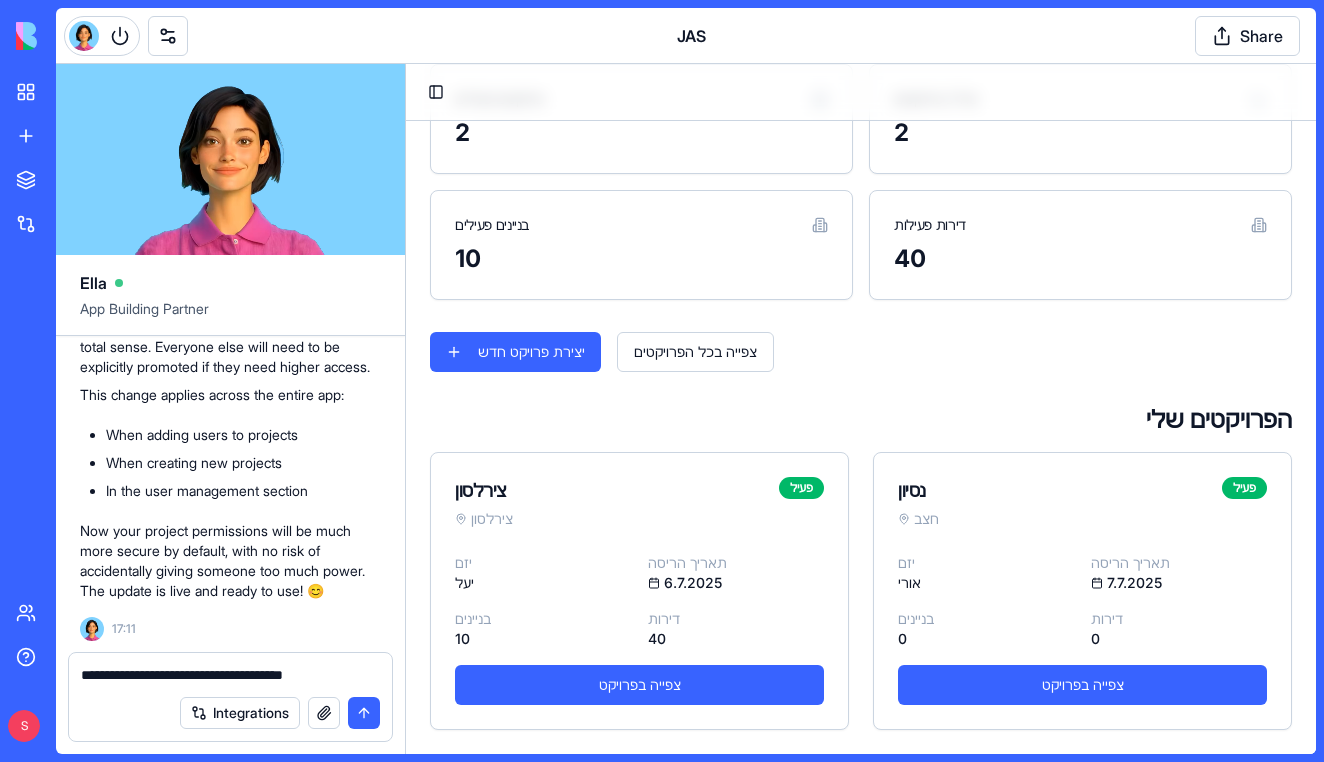 click on "Toggle Sidebar" at bounding box center [861, 92] 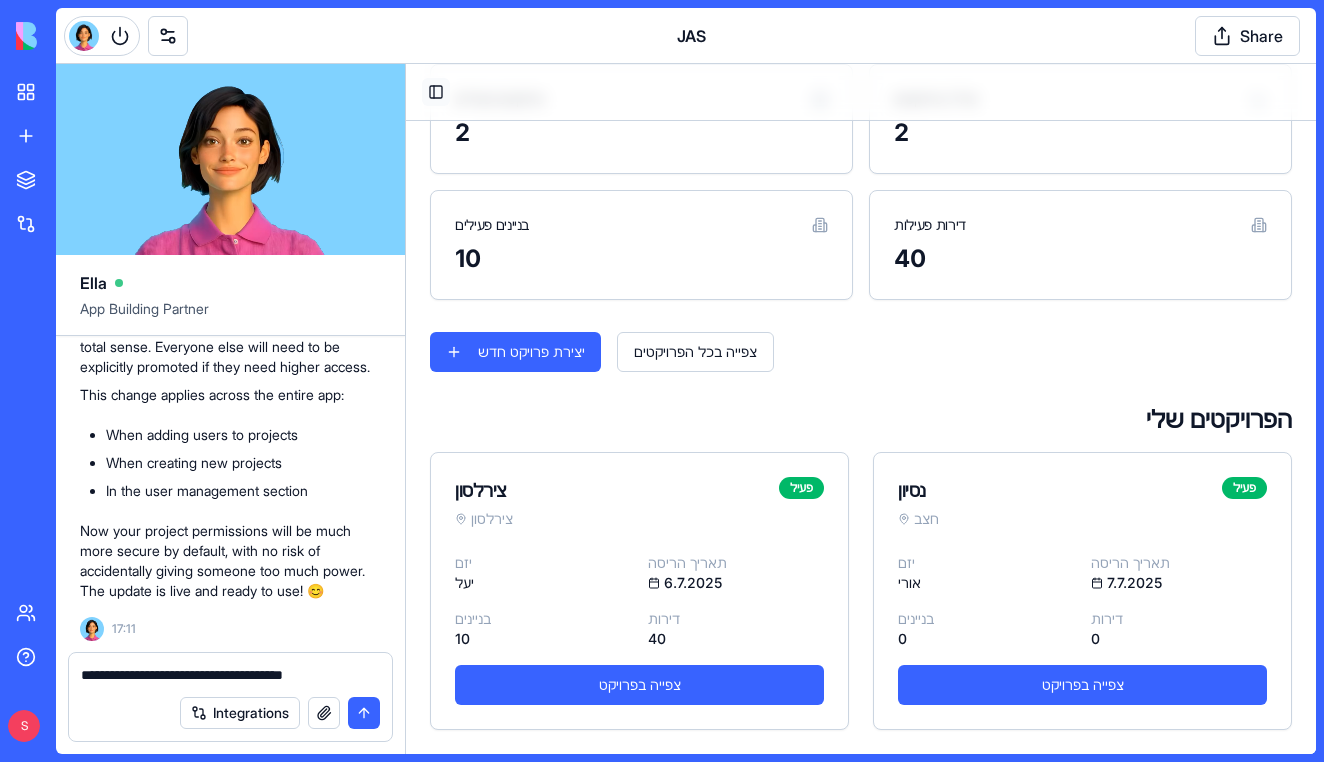click on "Toggle Sidebar" at bounding box center [436, 92] 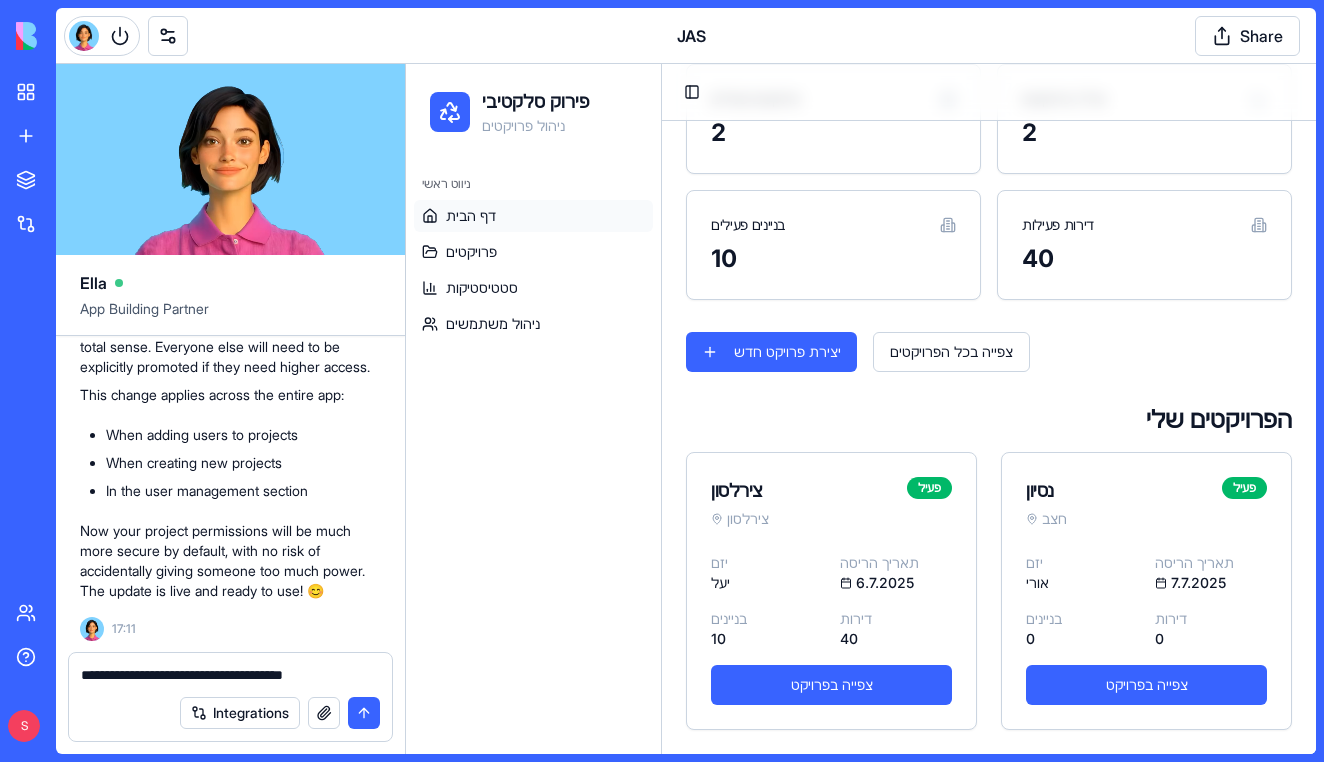 click on "**********" at bounding box center [230, 669] 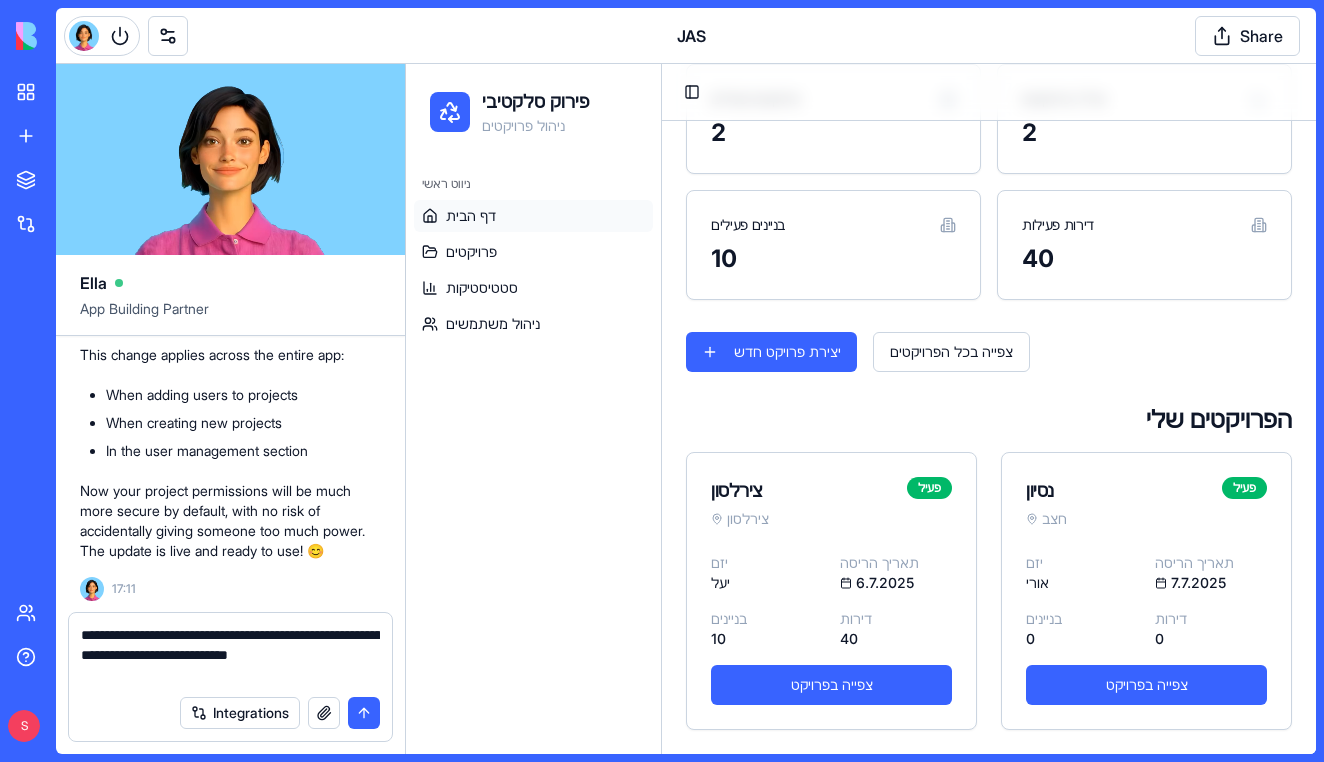type on "**********" 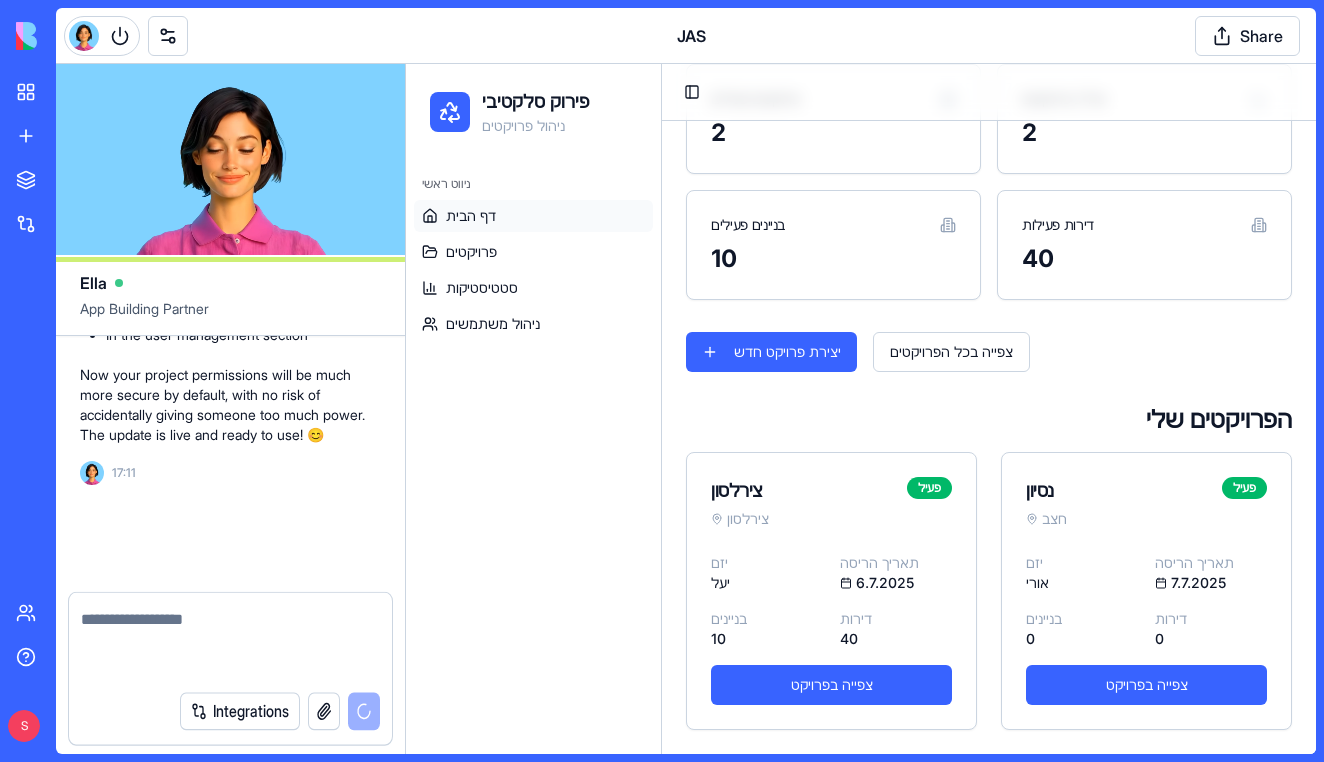 scroll, scrollTop: 85635, scrollLeft: 0, axis: vertical 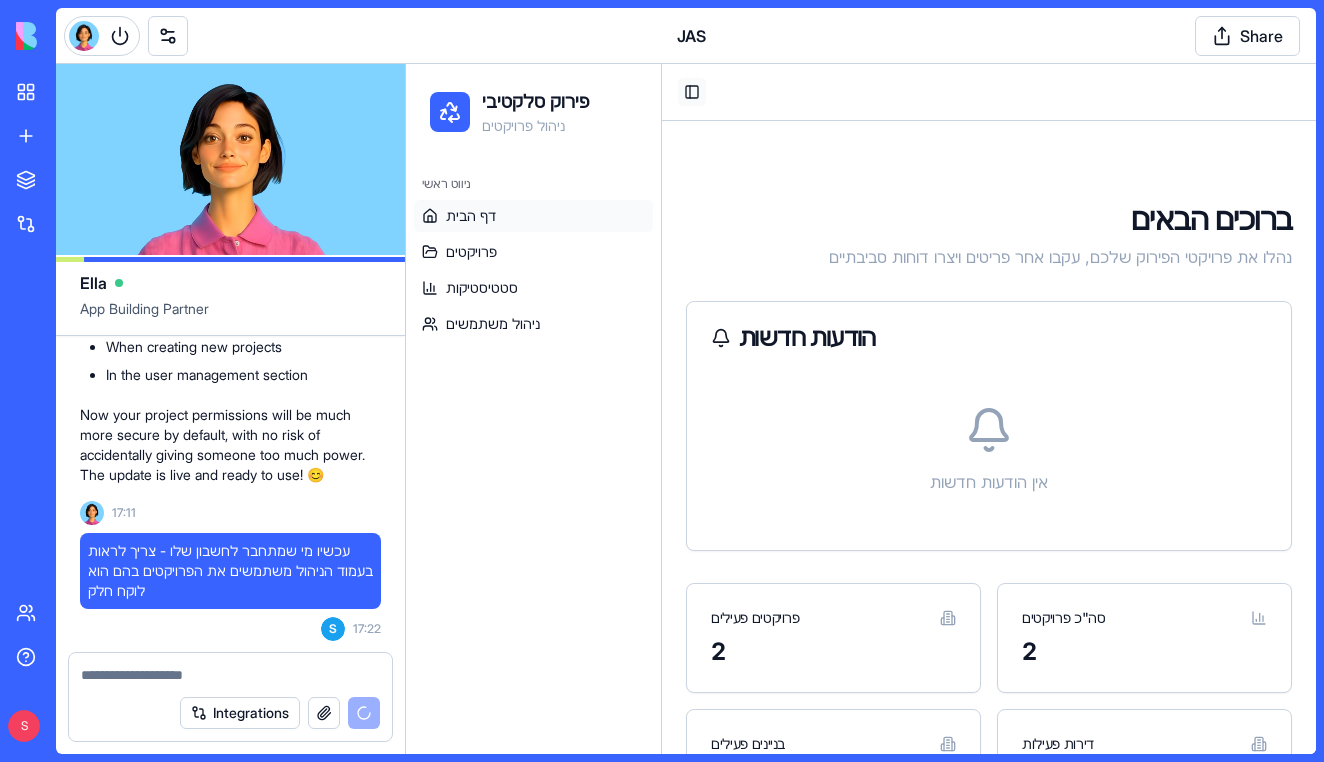 click on "Toggle Sidebar" at bounding box center [692, 92] 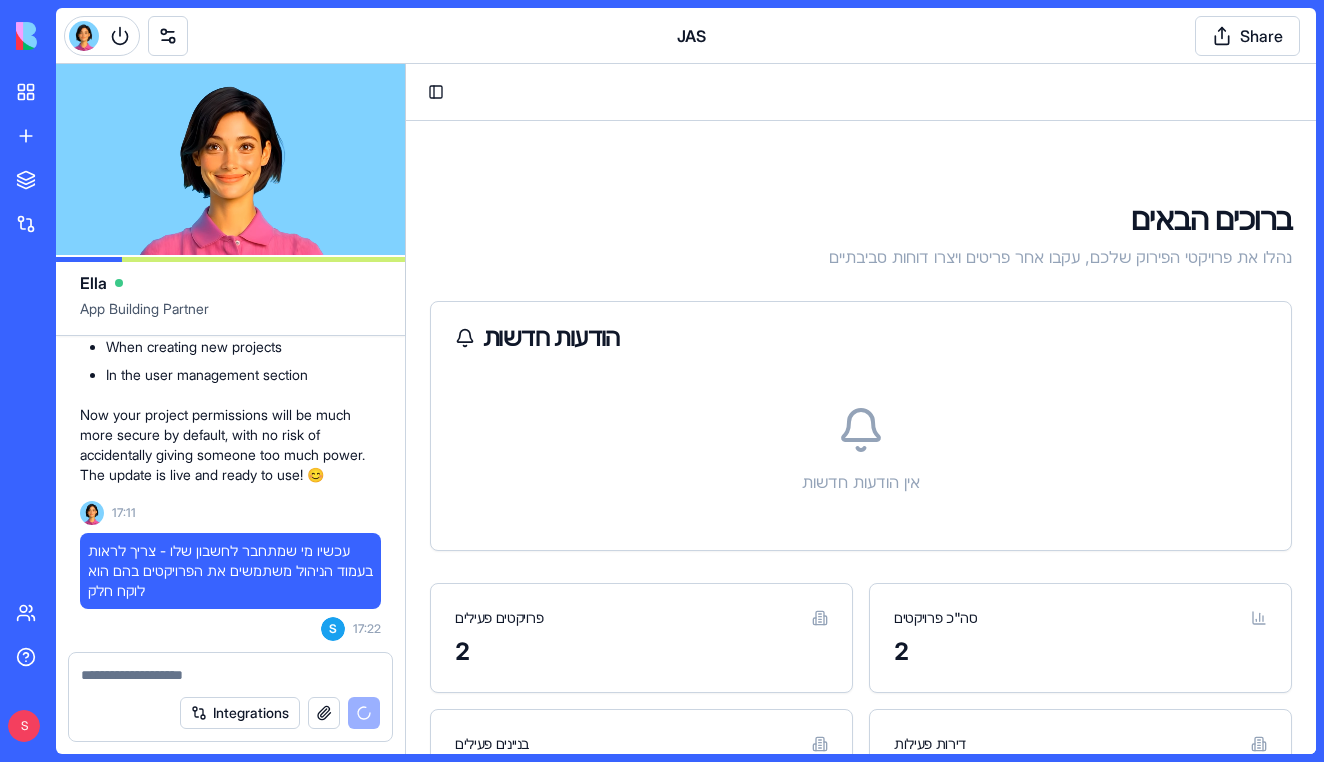 scroll, scrollTop: 0, scrollLeft: 0, axis: both 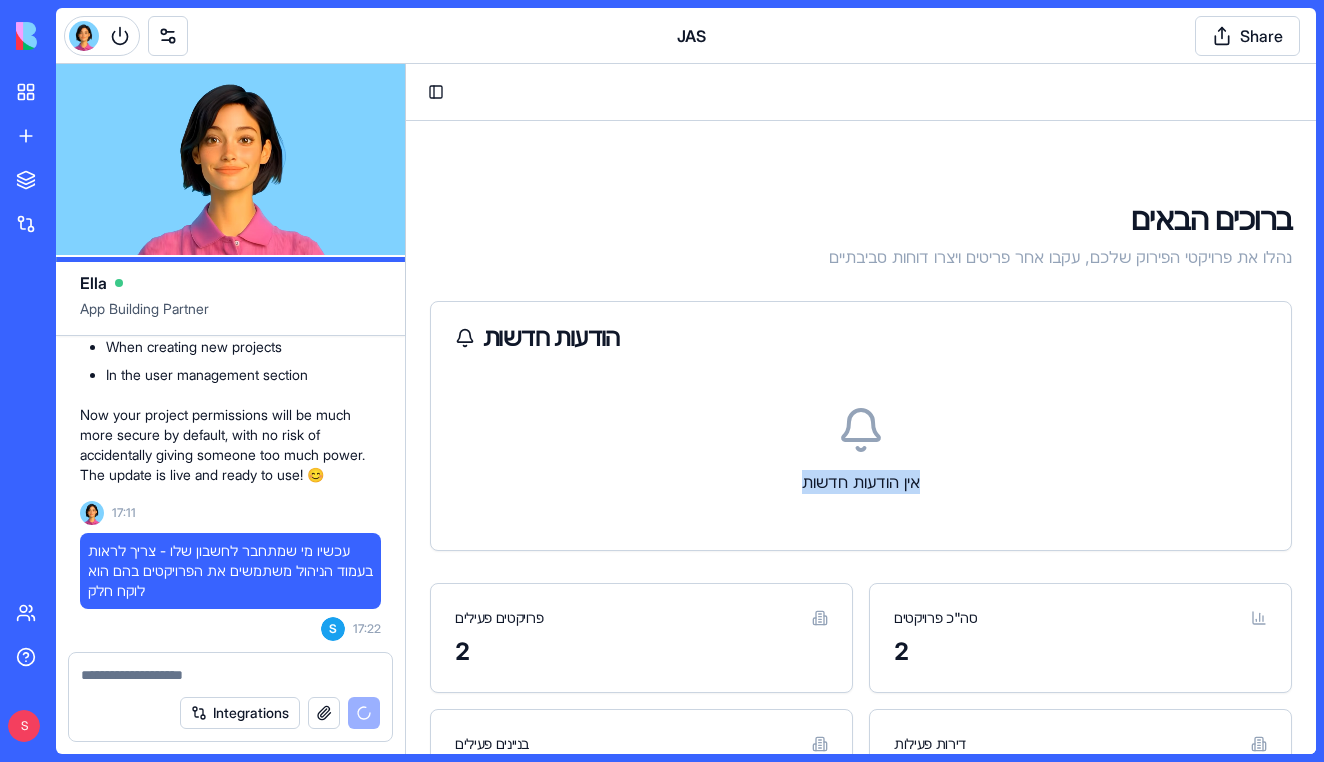 drag, startPoint x: 935, startPoint y: 377, endPoint x: 753, endPoint y: 493, distance: 215.824 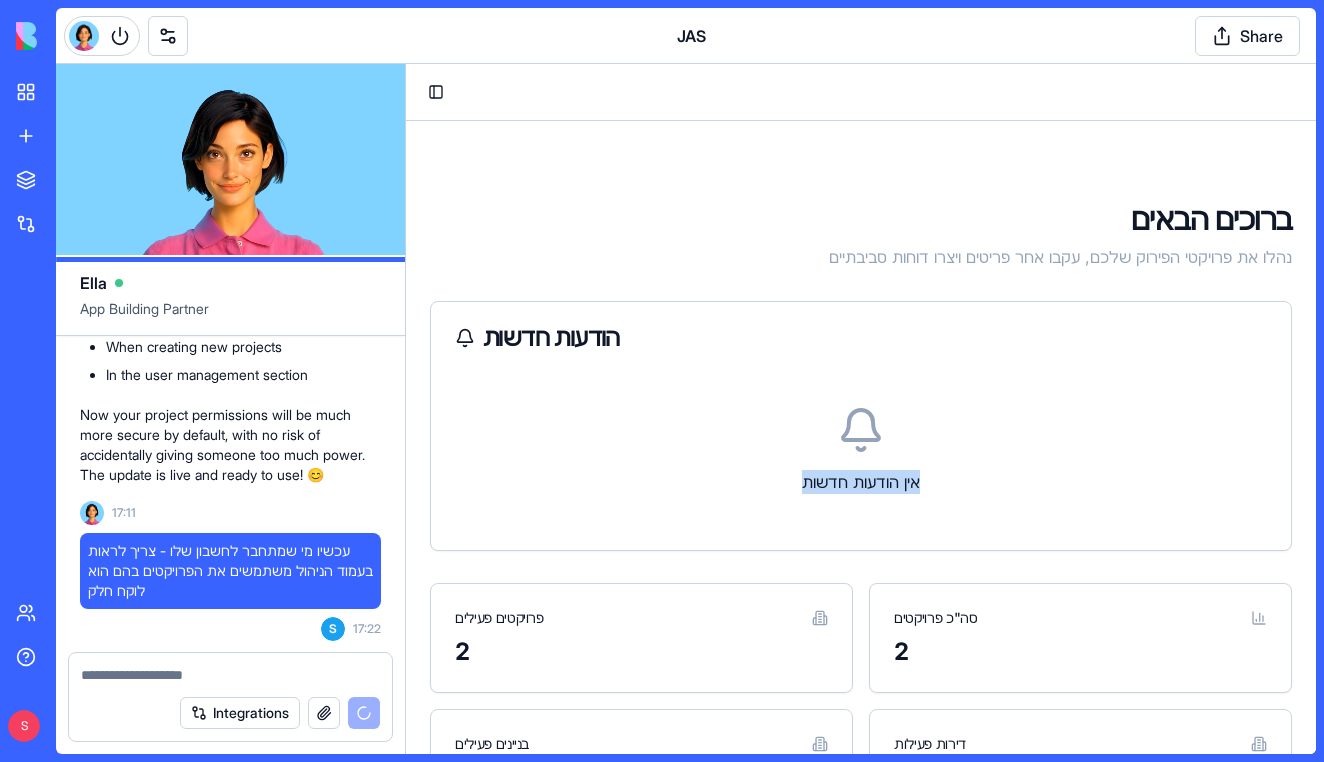 click on "אין הודעות חדשות" at bounding box center [861, 450] 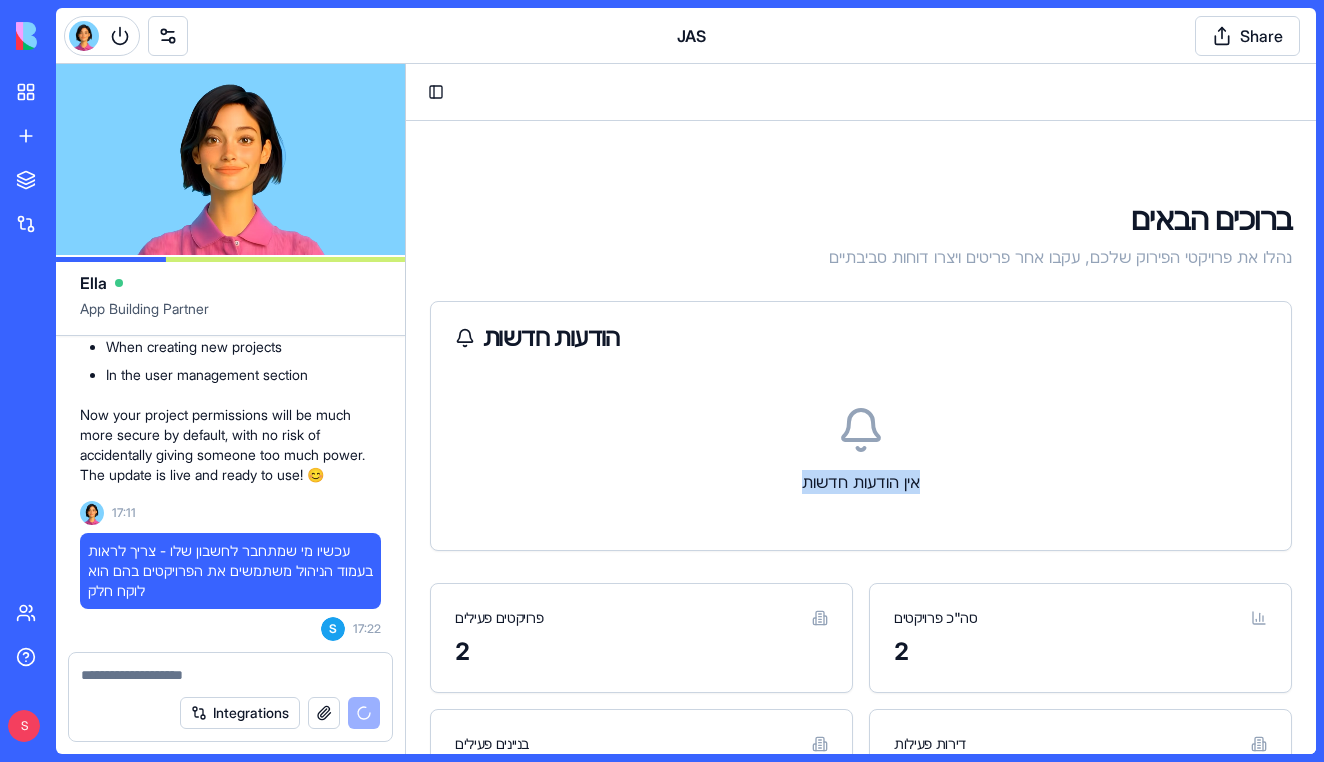 click on "אין הודעות חדשות" at bounding box center (861, 482) 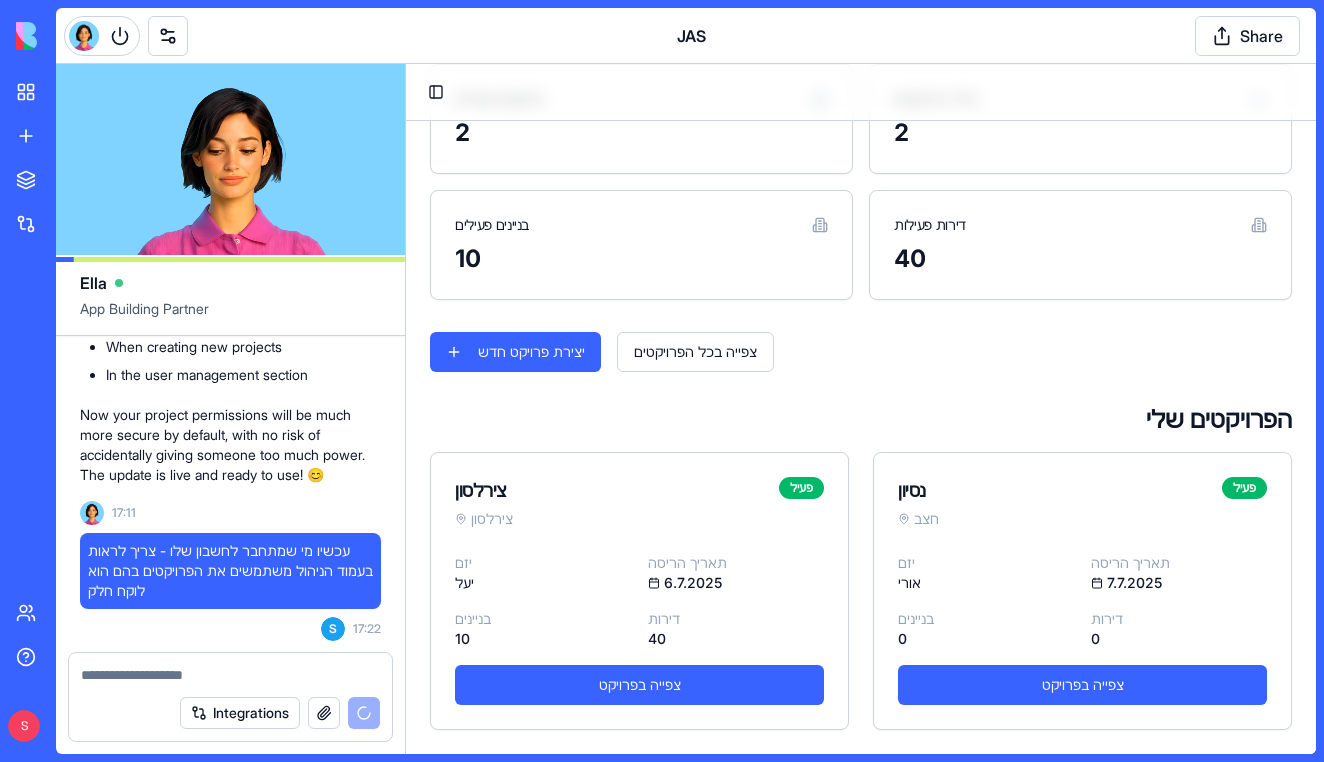scroll, scrollTop: 519, scrollLeft: 0, axis: vertical 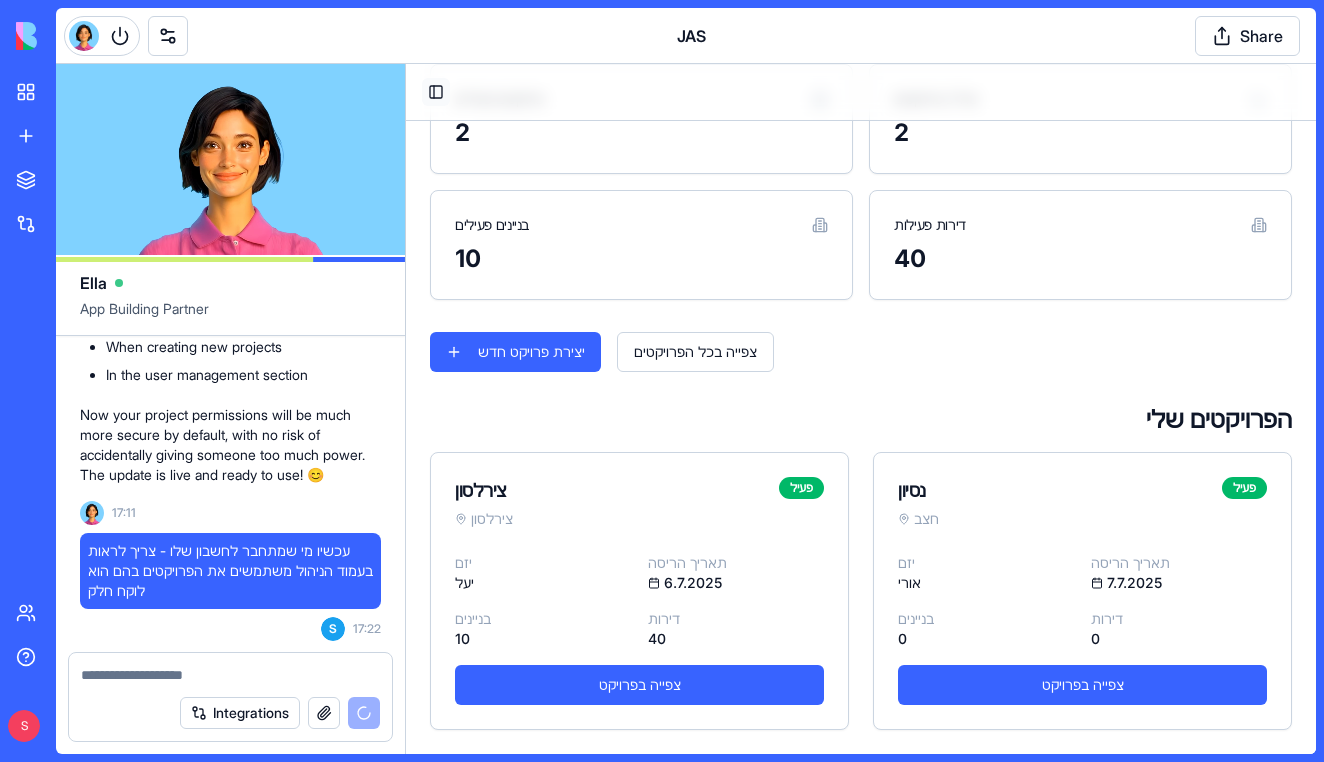 click on "Toggle Sidebar" at bounding box center [436, 92] 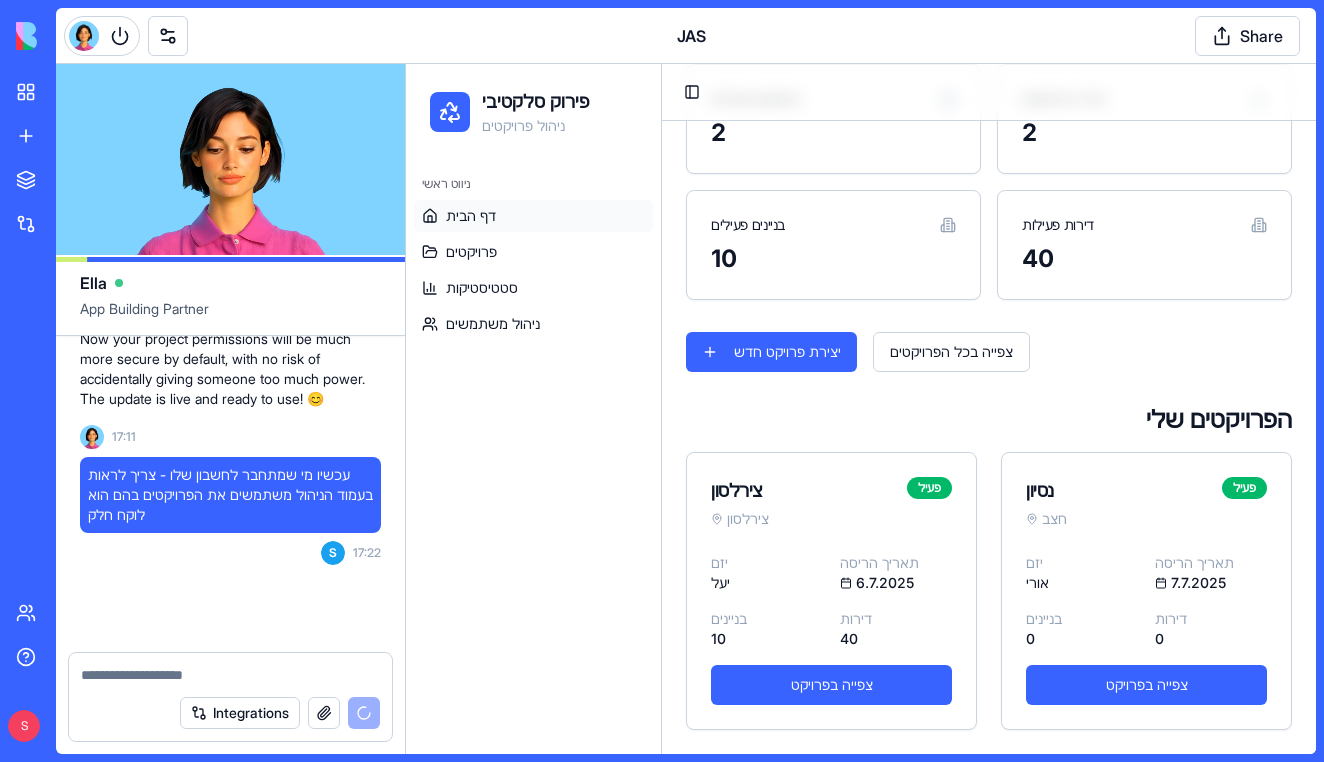 scroll, scrollTop: 85731, scrollLeft: 0, axis: vertical 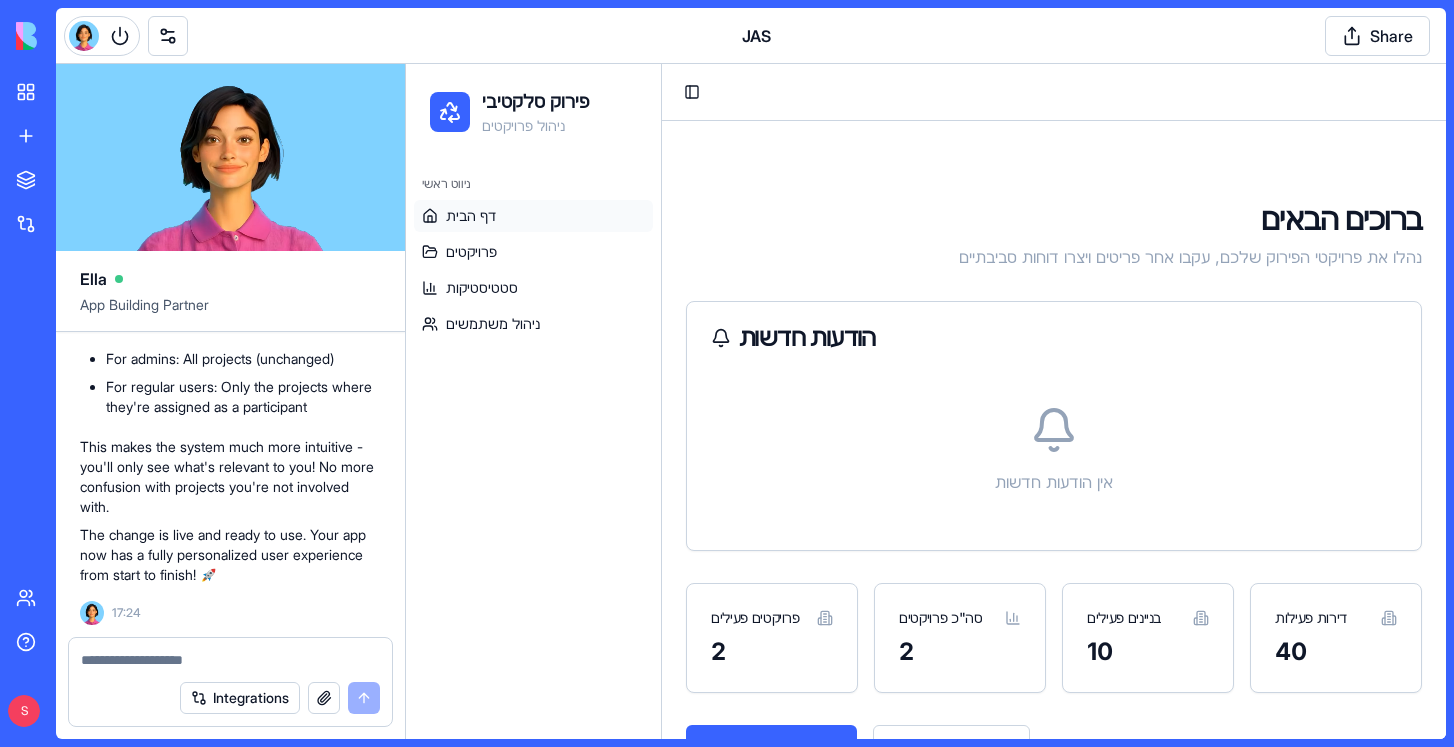 click at bounding box center (230, 660) 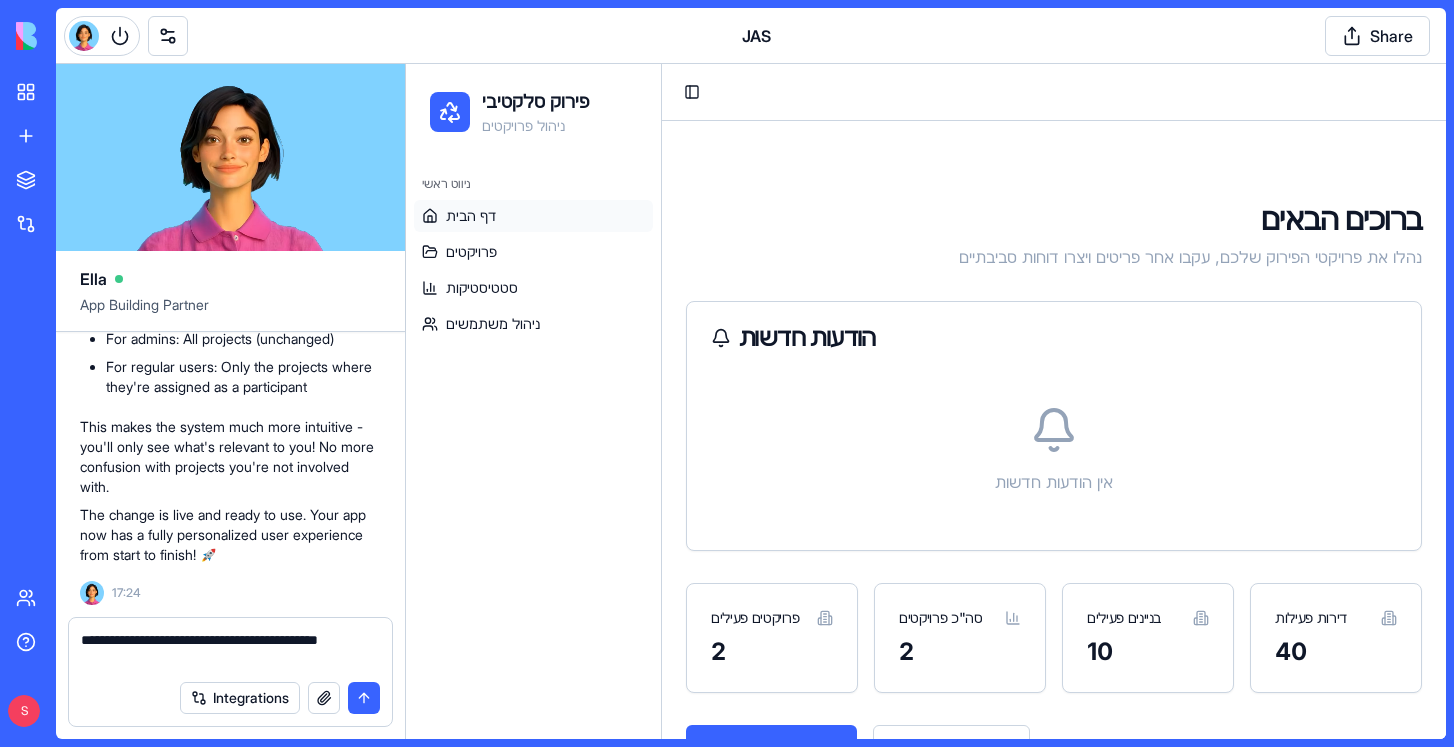 type on "**********" 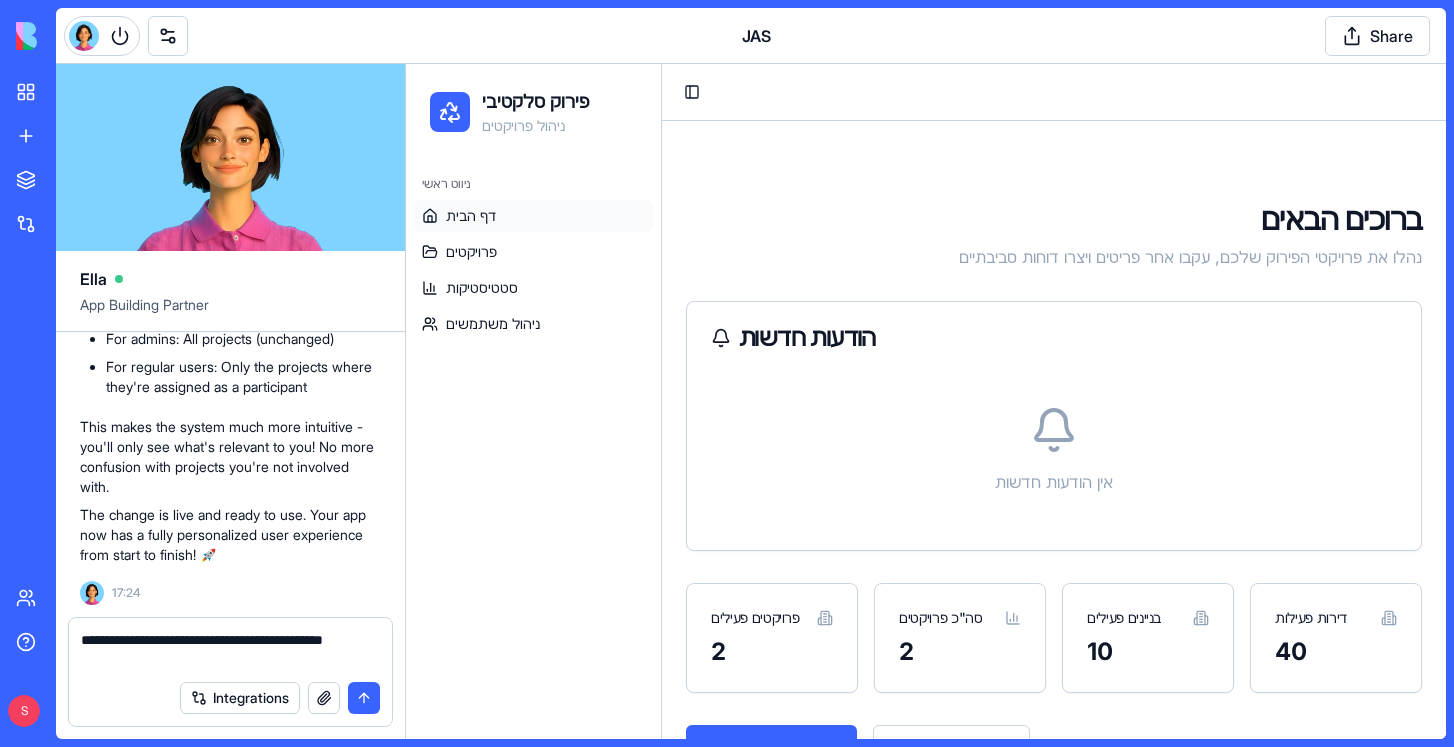type 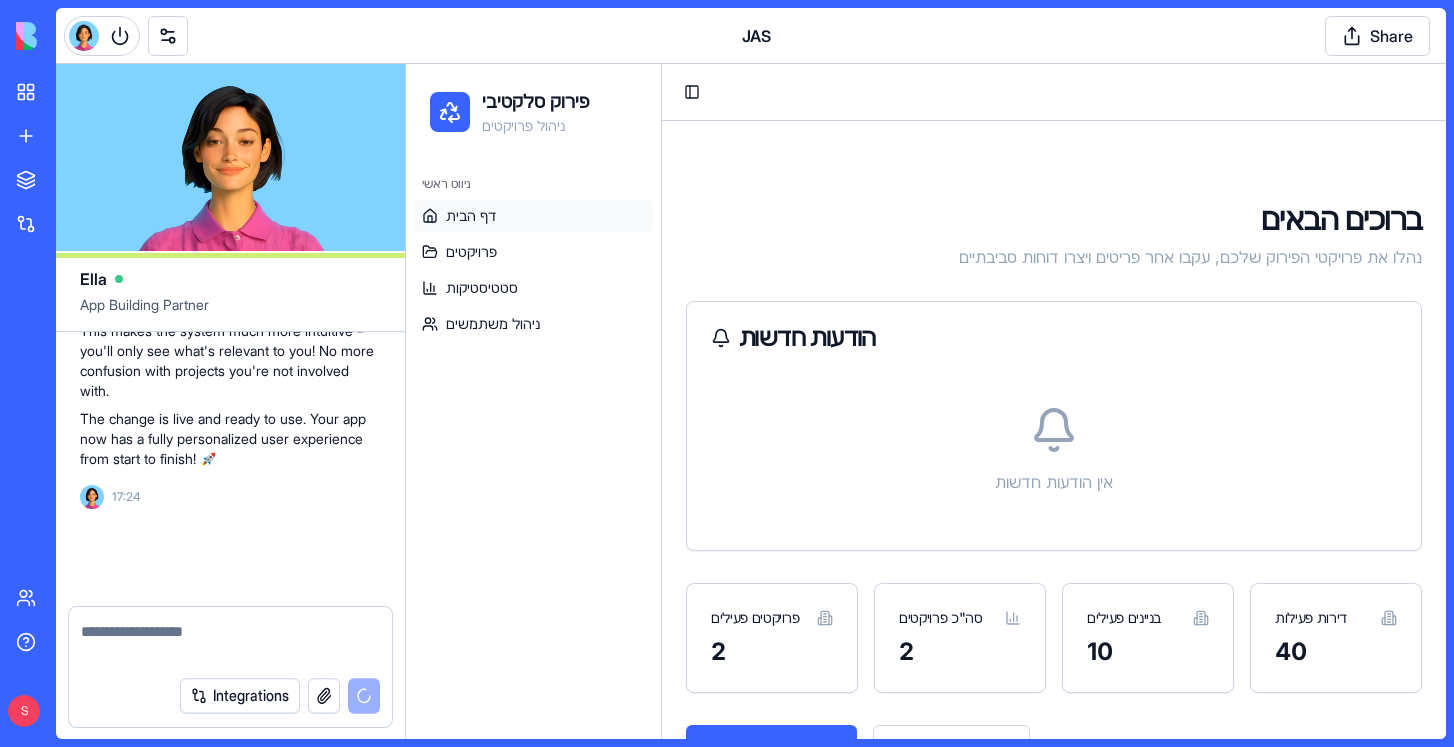 scroll, scrollTop: 86347, scrollLeft: 0, axis: vertical 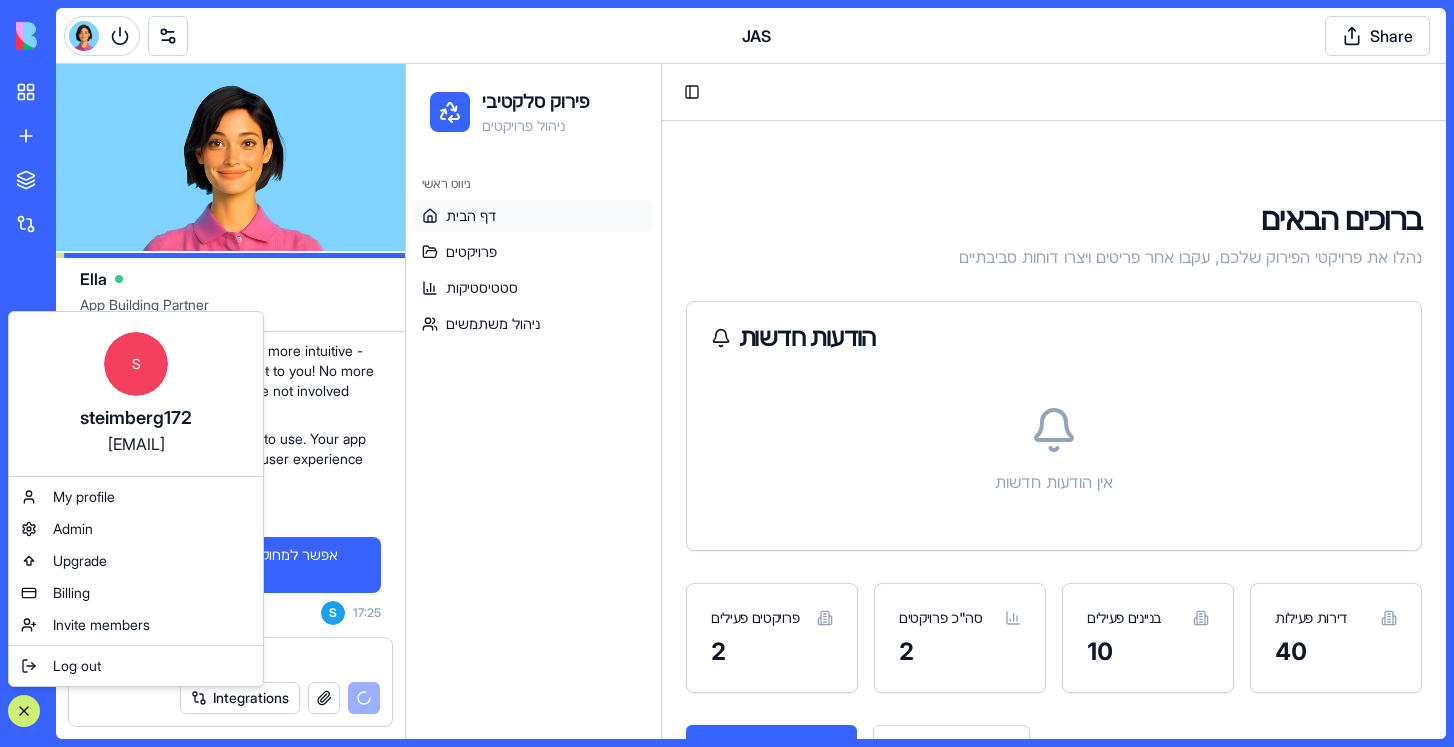 click on "ניווט ראשי דף הבית פרויקטים סטטיסטיקות ניהול משתמשים" at bounding box center [533, 449] 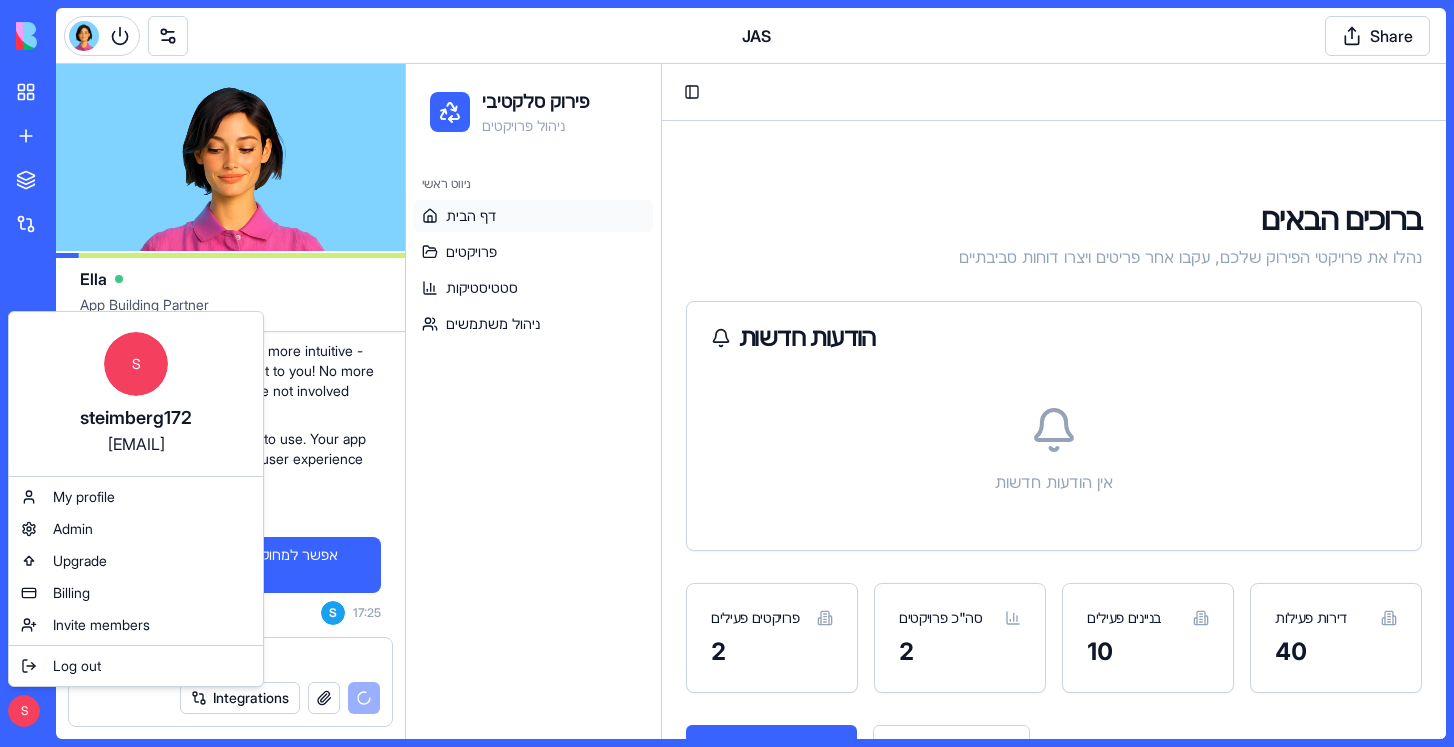 click on "אפשר למחוק את התא בעמוד הבית שכתוב ״ההודעות שלי״" at bounding box center [230, 565] 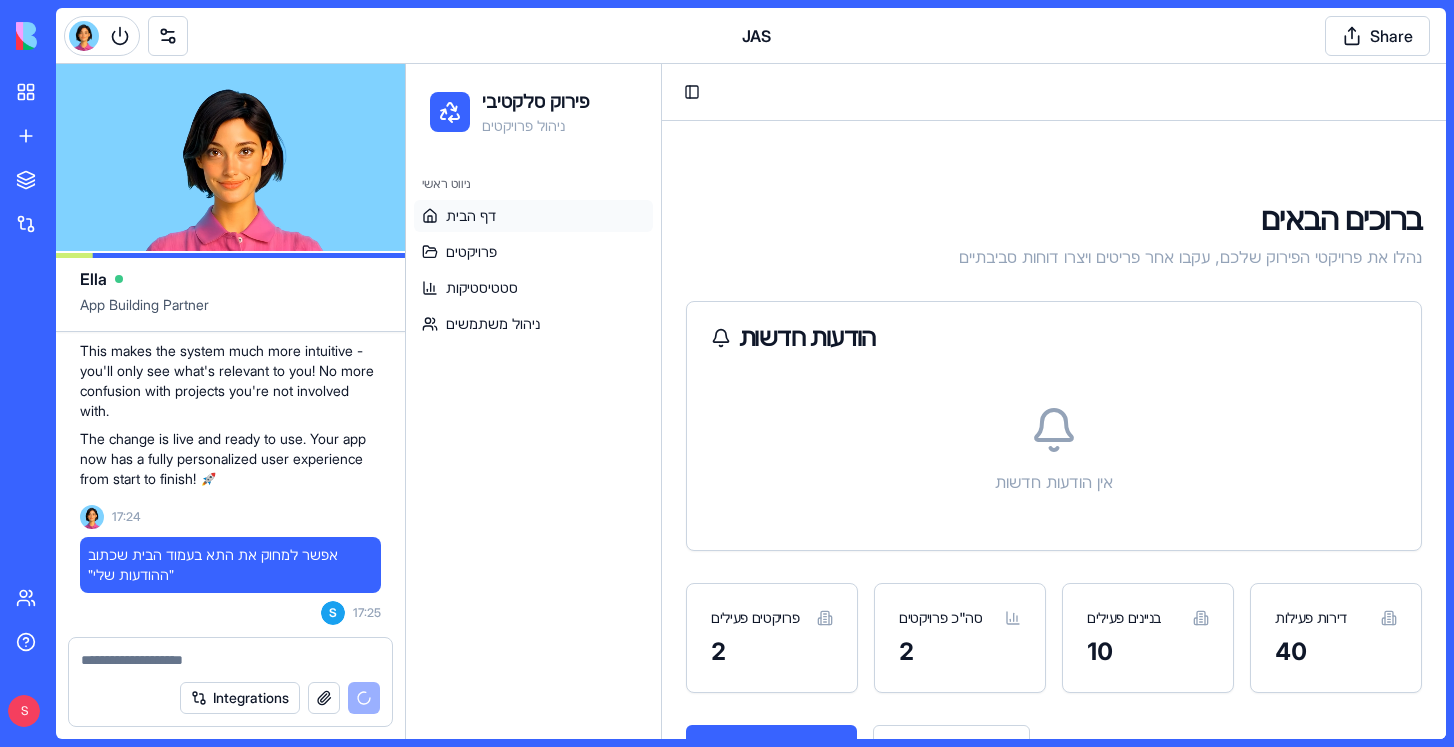 scroll, scrollTop: 0, scrollLeft: 0, axis: both 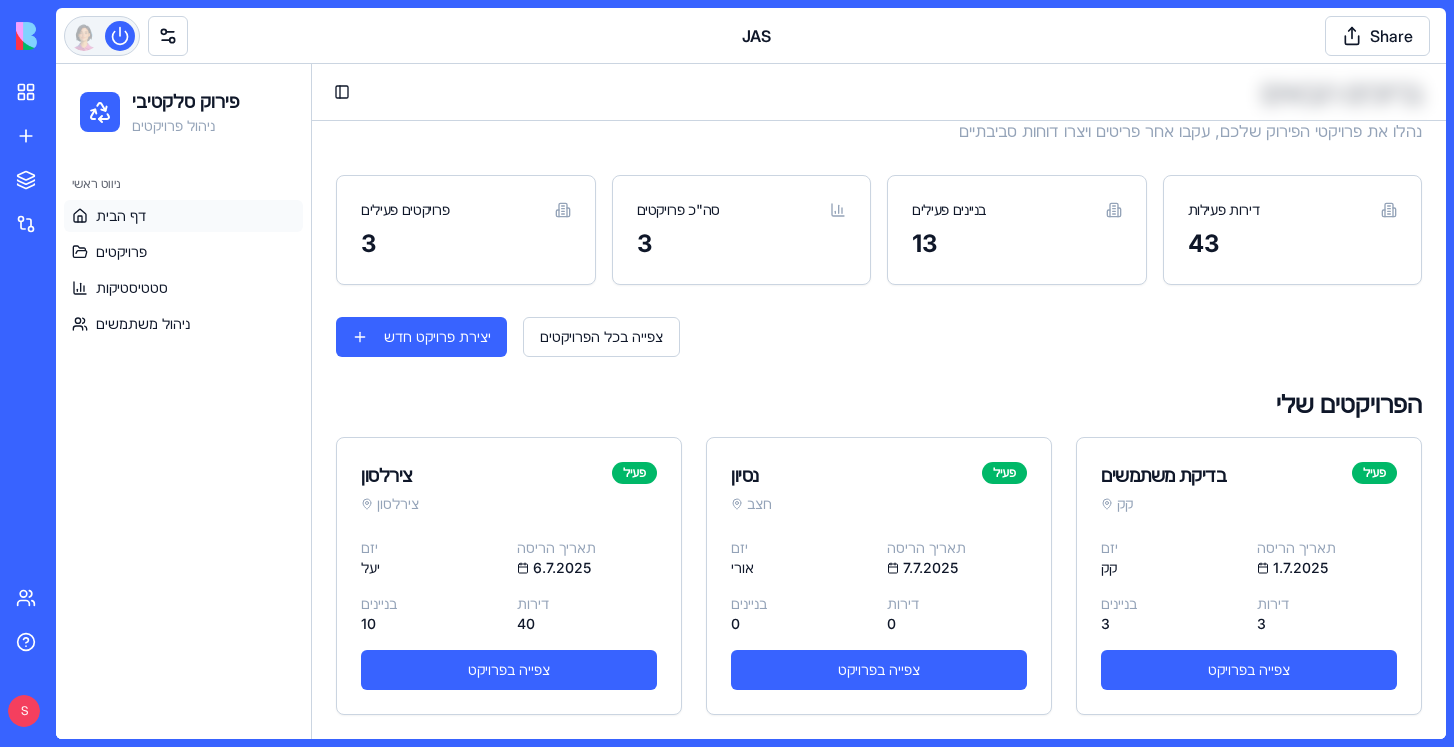 click at bounding box center (120, 36) 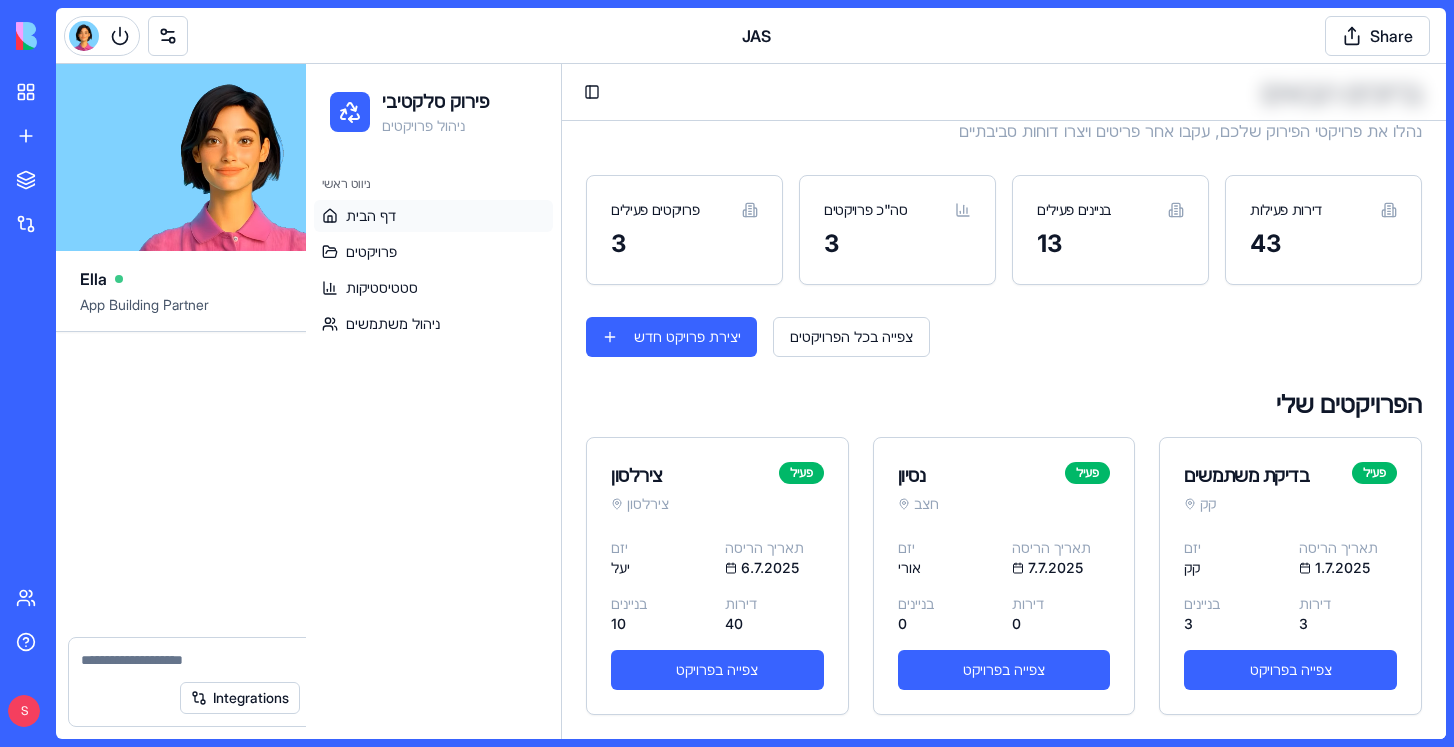 scroll, scrollTop: 86687, scrollLeft: 0, axis: vertical 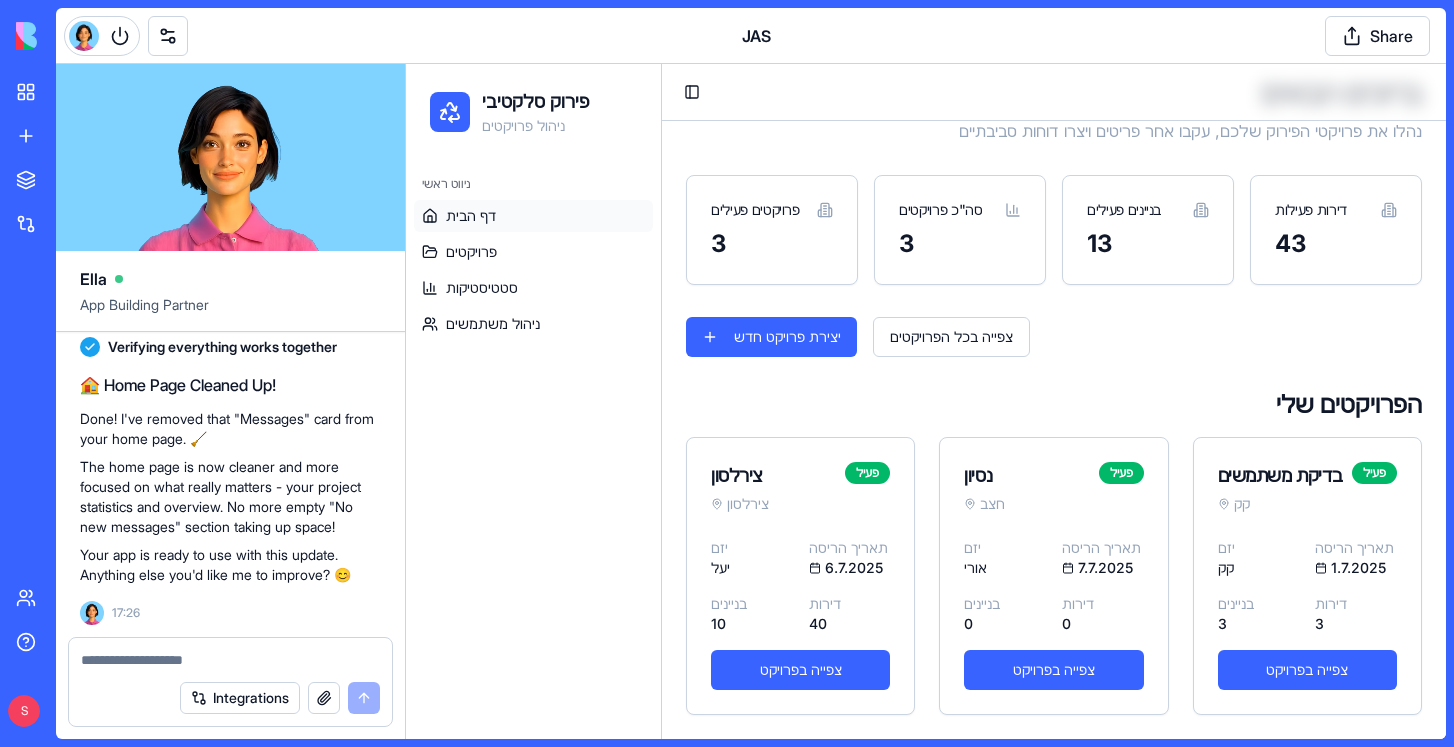 click at bounding box center (230, 660) 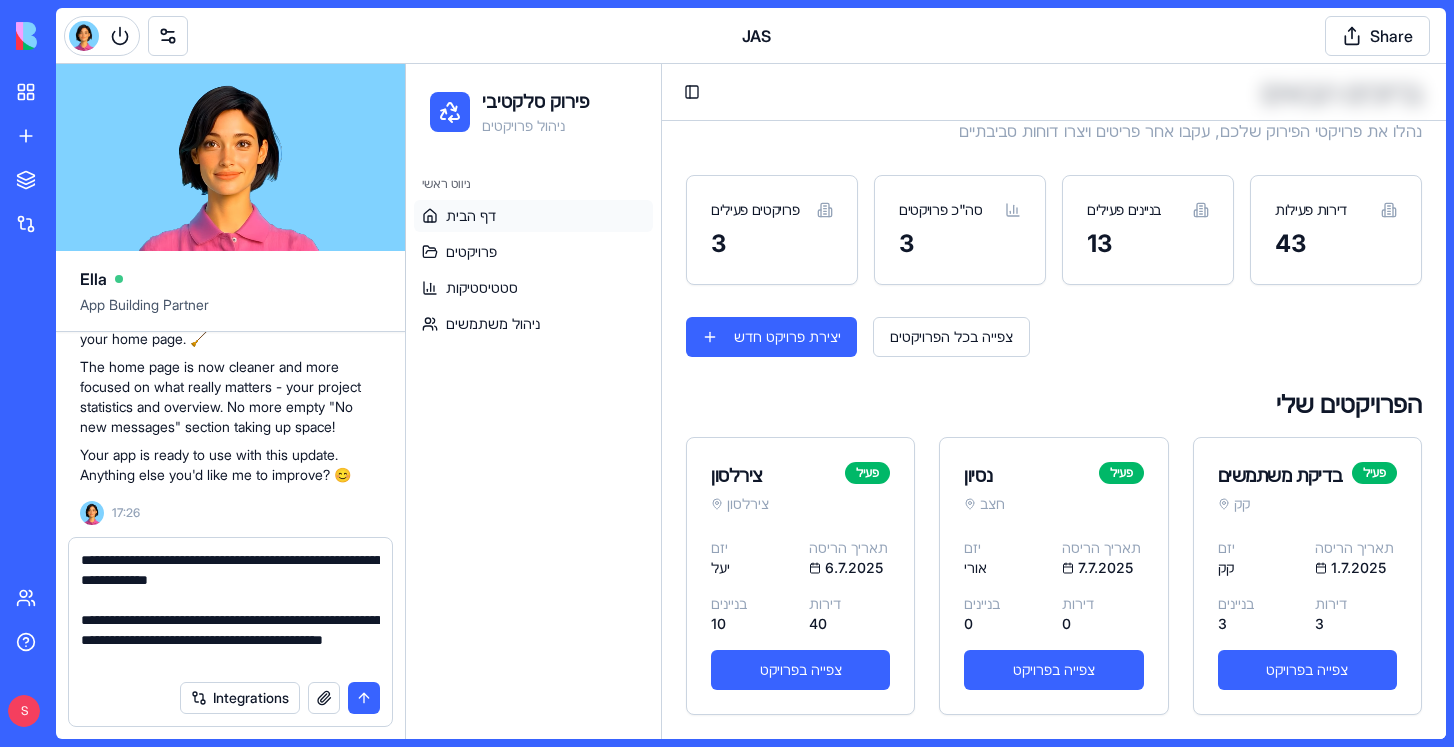 type on "**********" 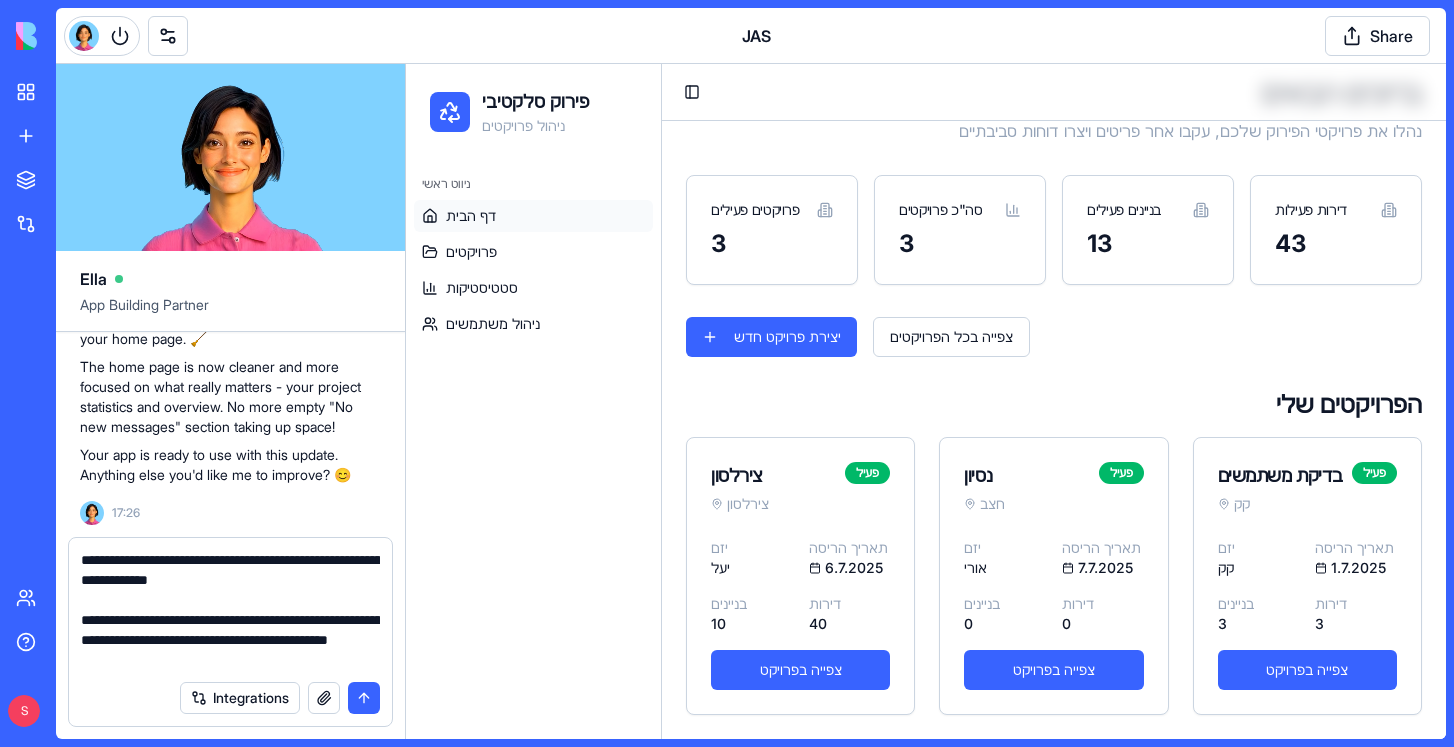 type 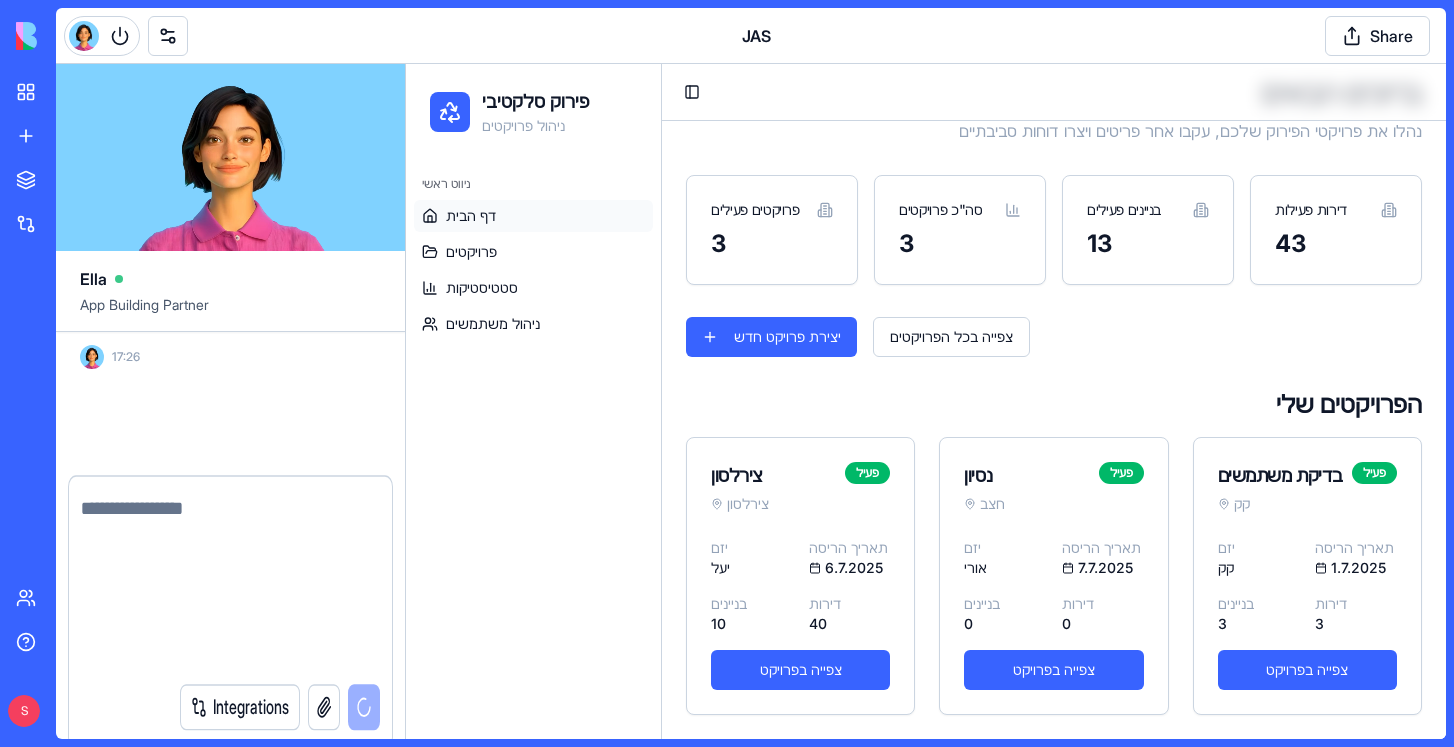 scroll, scrollTop: 86843, scrollLeft: 0, axis: vertical 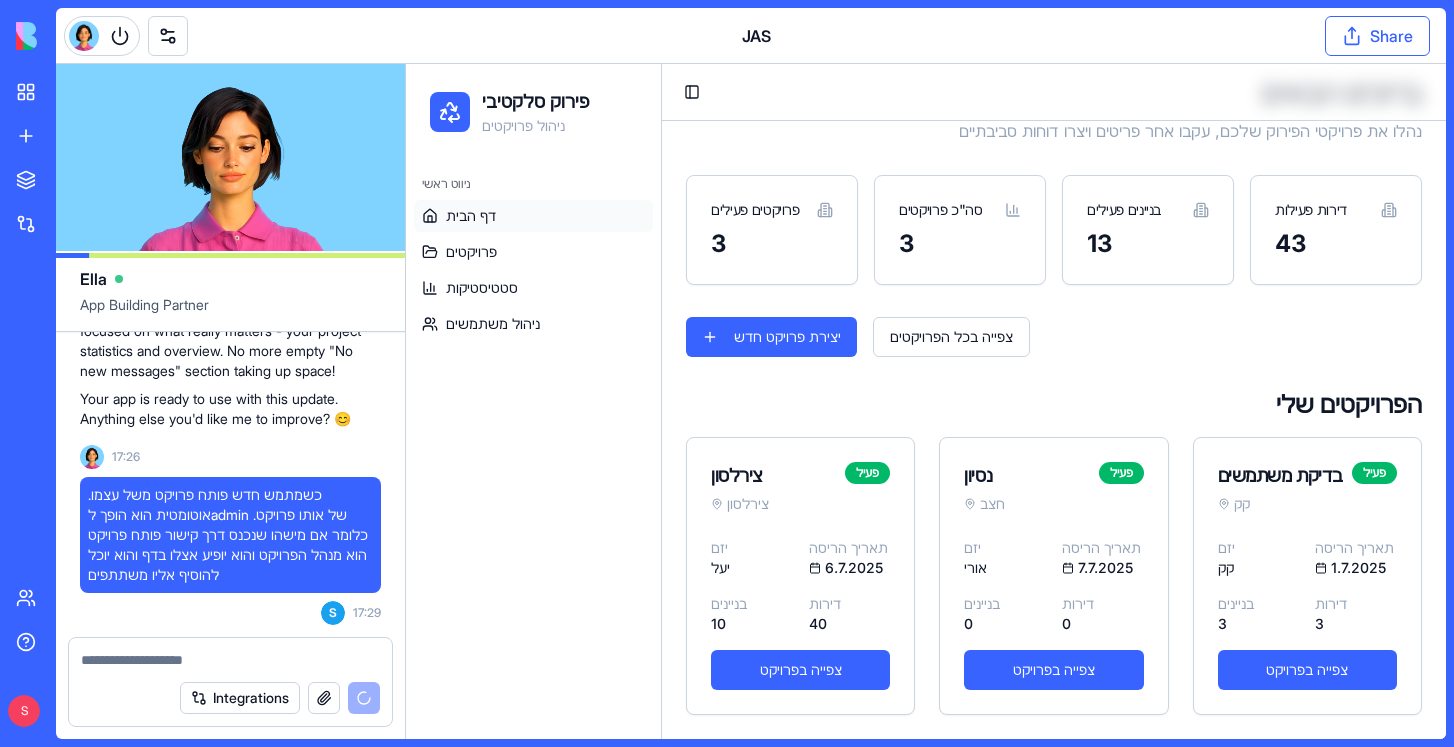 click on "Share" at bounding box center (1377, 36) 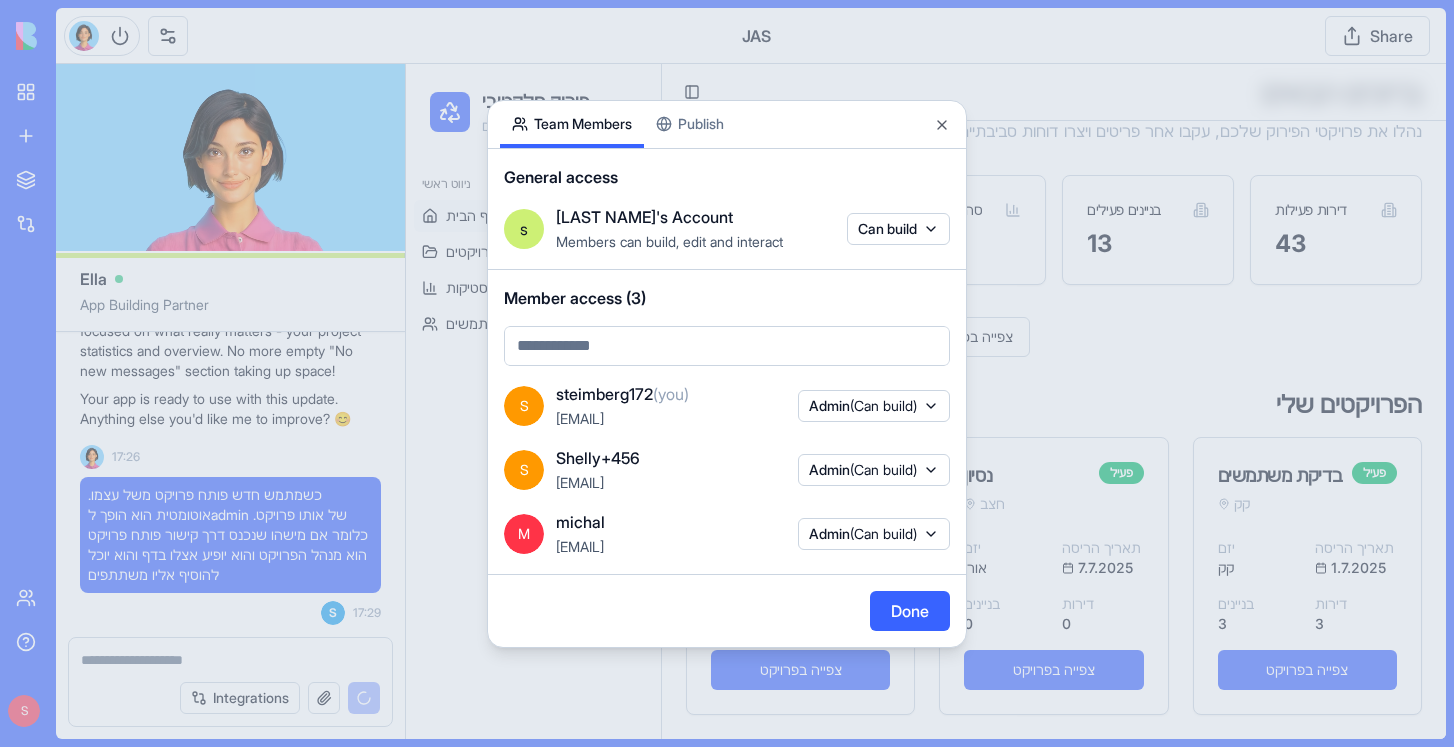 click on "Publish" at bounding box center [690, 124] 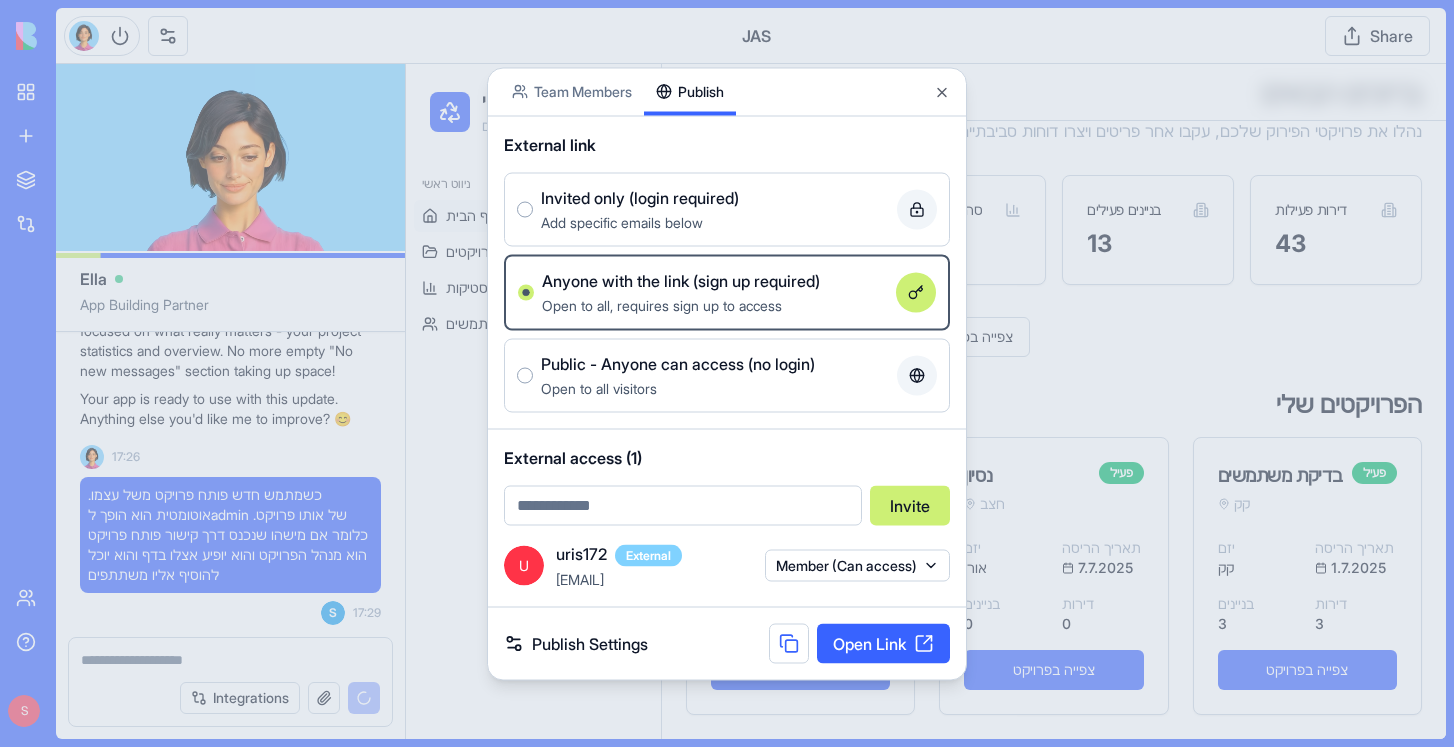 scroll, scrollTop: 86991, scrollLeft: 0, axis: vertical 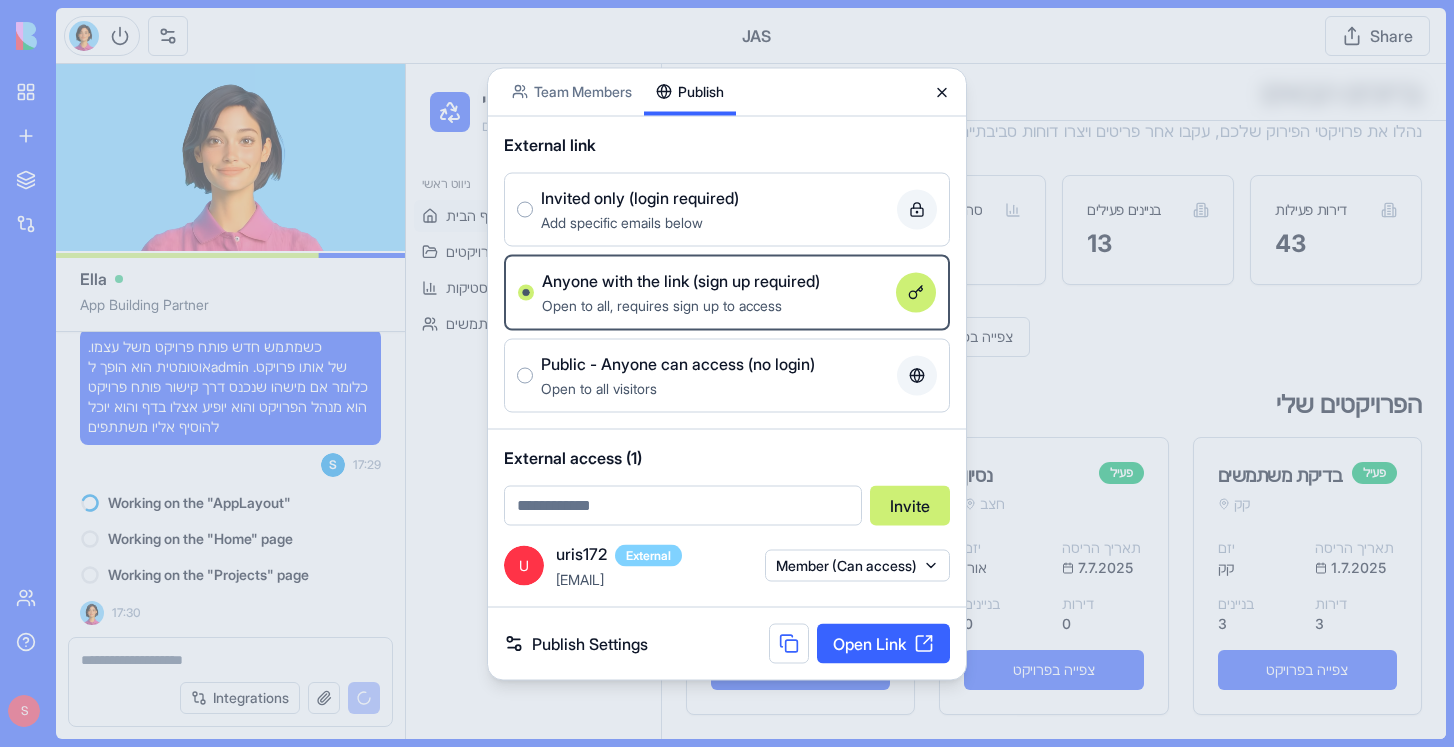 click 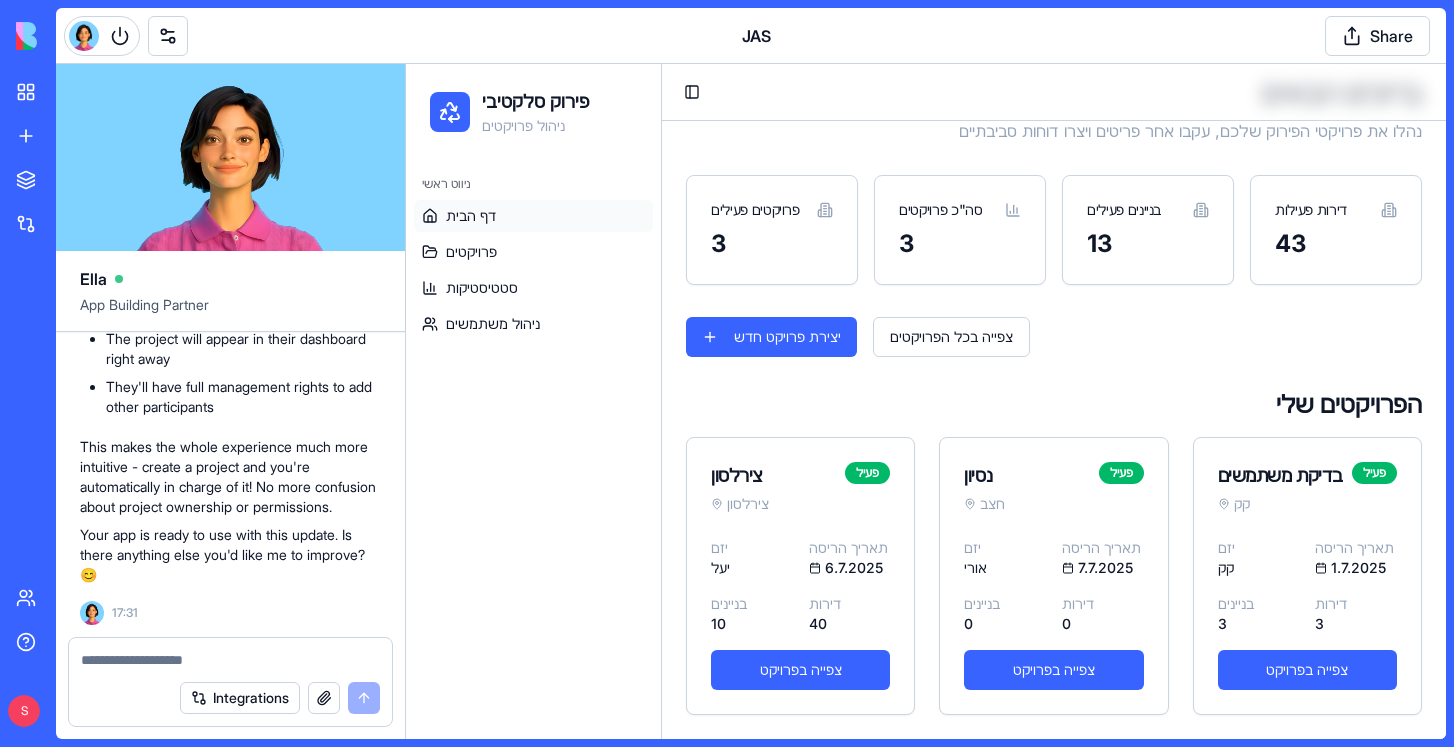 scroll, scrollTop: 87551, scrollLeft: 0, axis: vertical 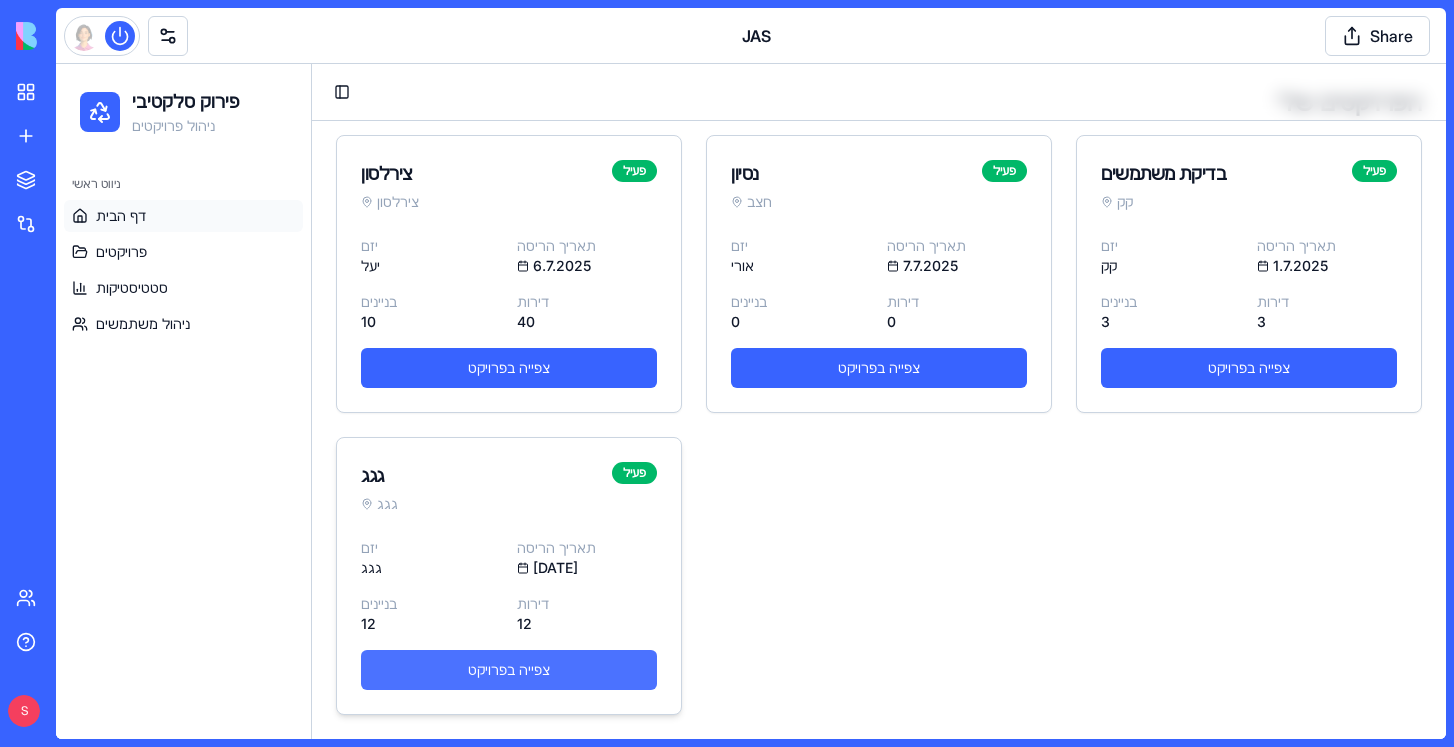 click on "צפייה בפרויקט" at bounding box center (509, 670) 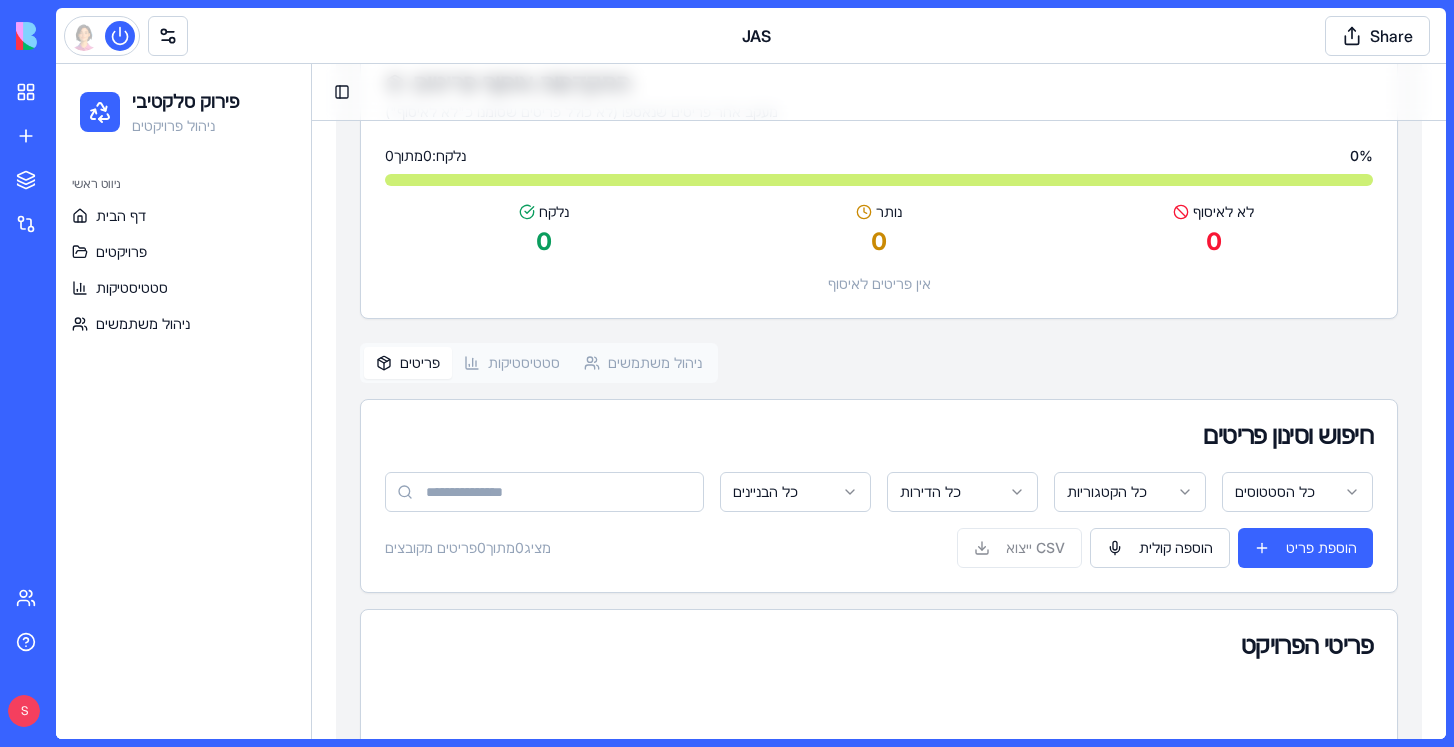 scroll, scrollTop: 387, scrollLeft: 0, axis: vertical 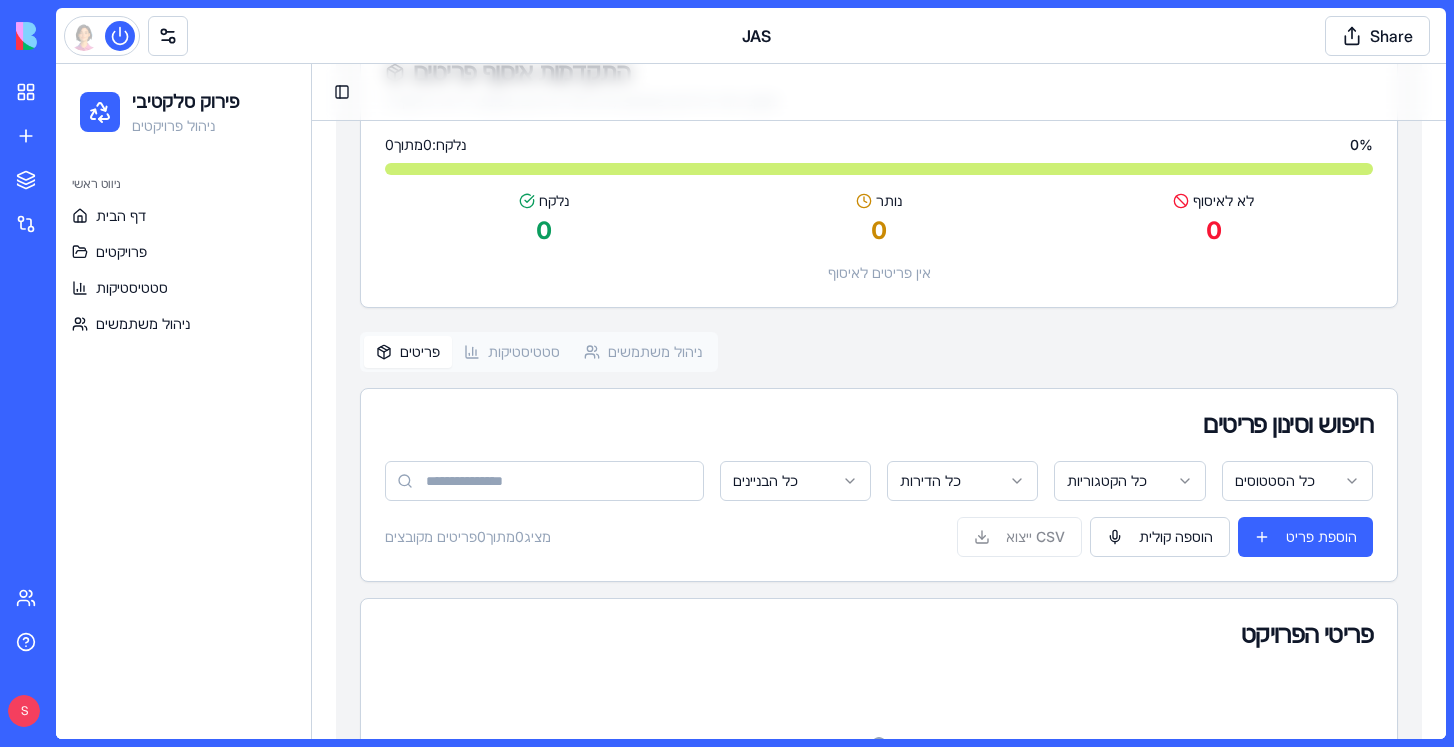 click on "ניהול משתמשים" at bounding box center (643, 352) 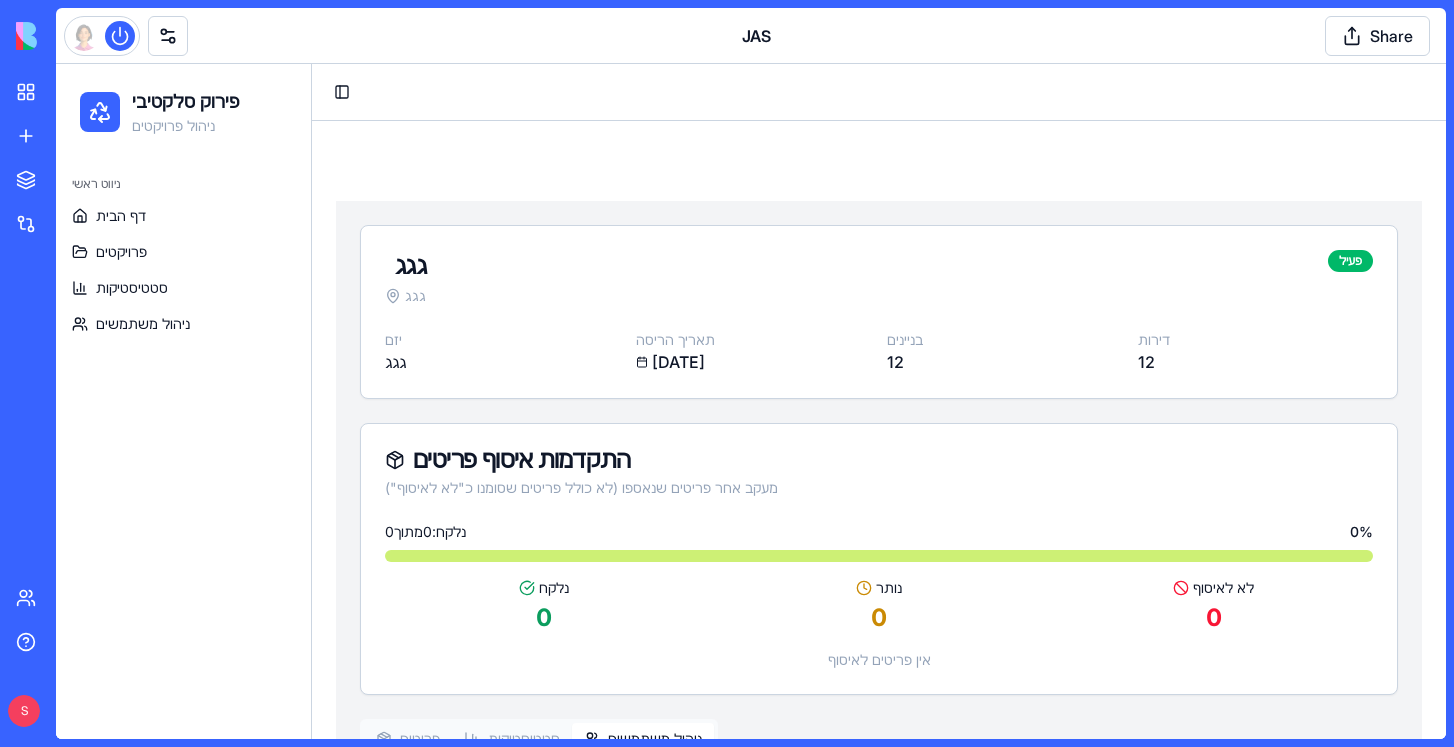 scroll, scrollTop: 0, scrollLeft: 0, axis: both 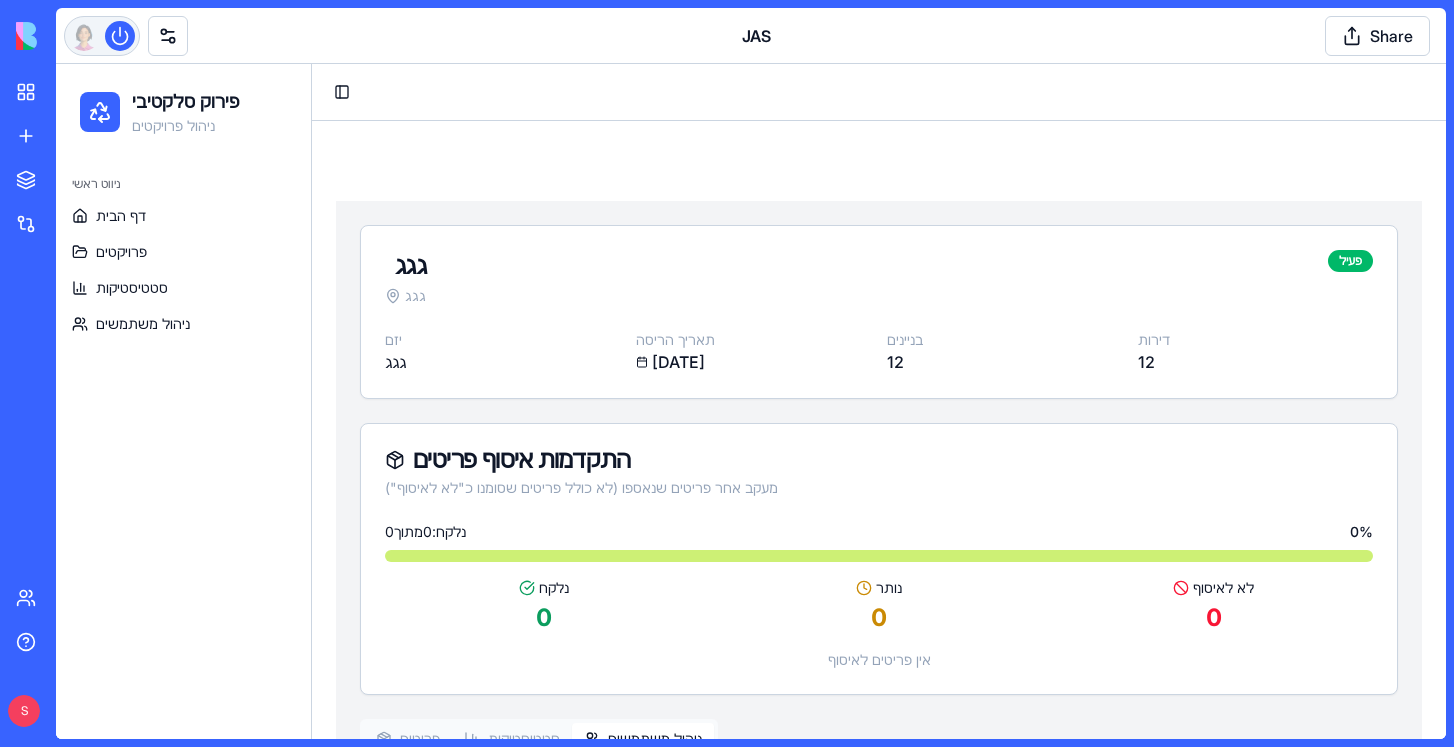 click at bounding box center [120, 36] 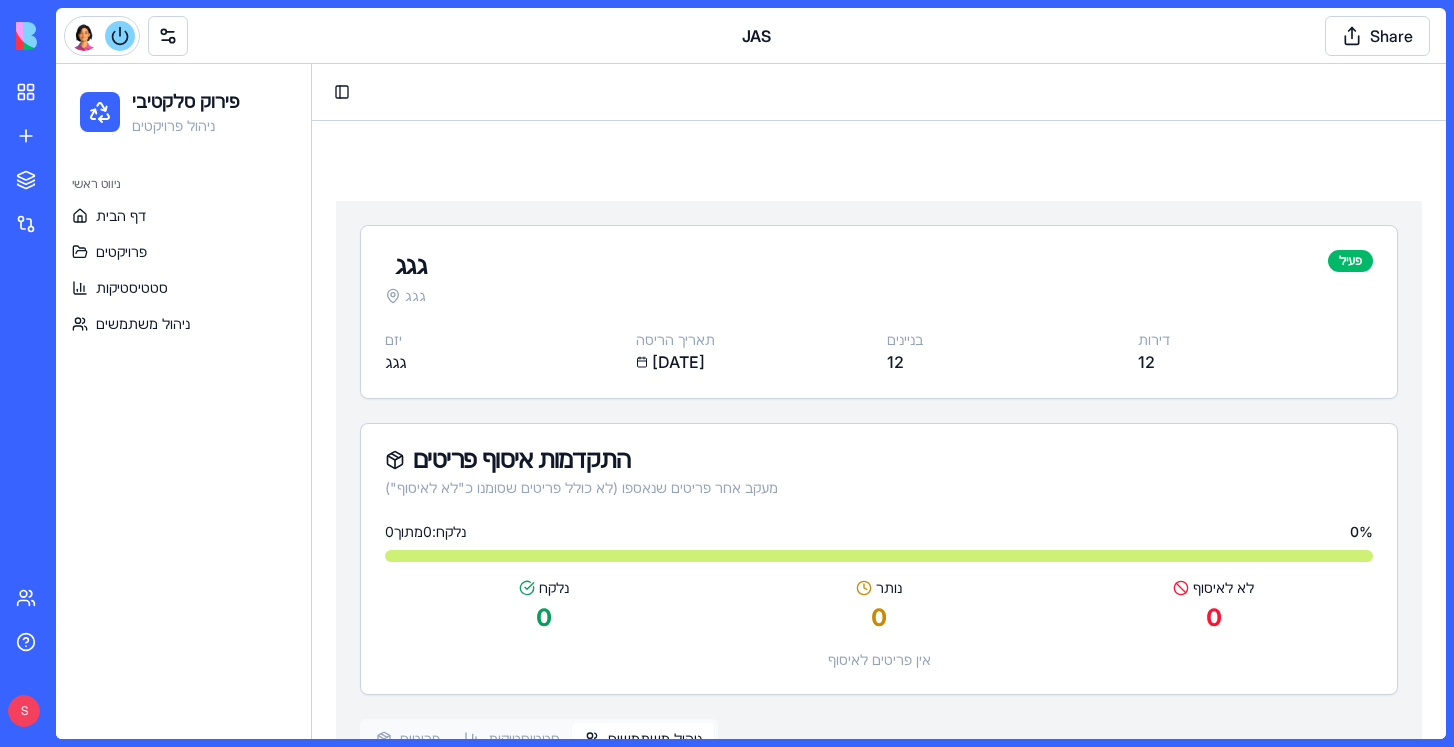 scroll, scrollTop: 87551, scrollLeft: 0, axis: vertical 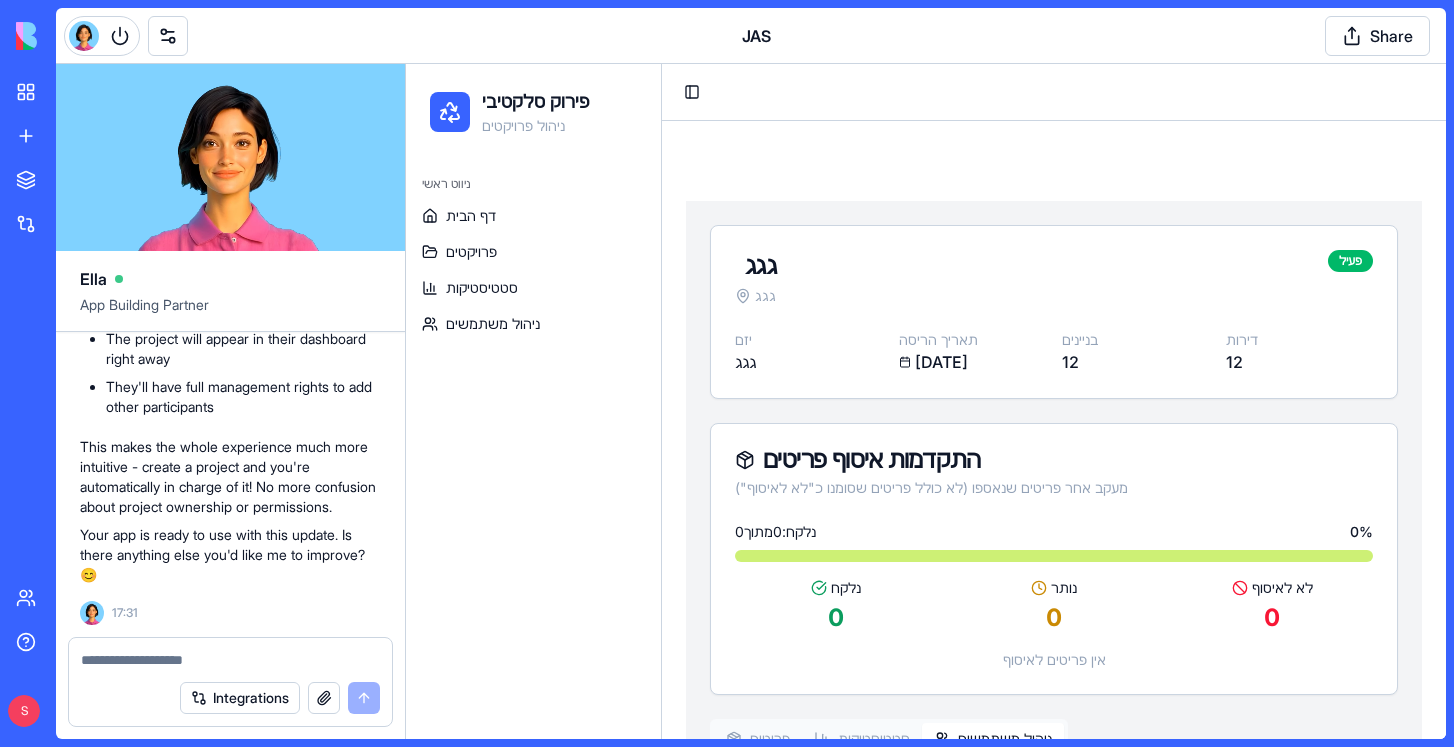click at bounding box center [230, 660] 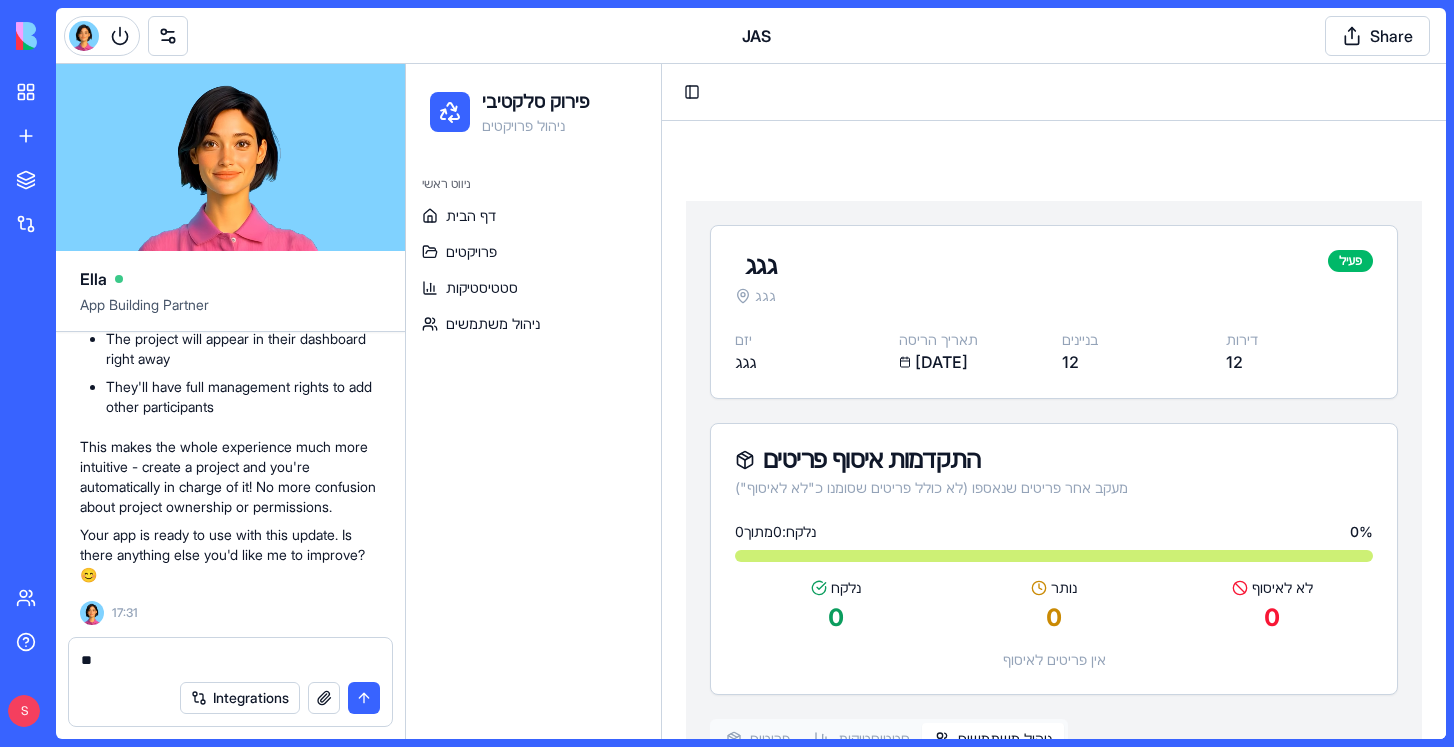 type on "*" 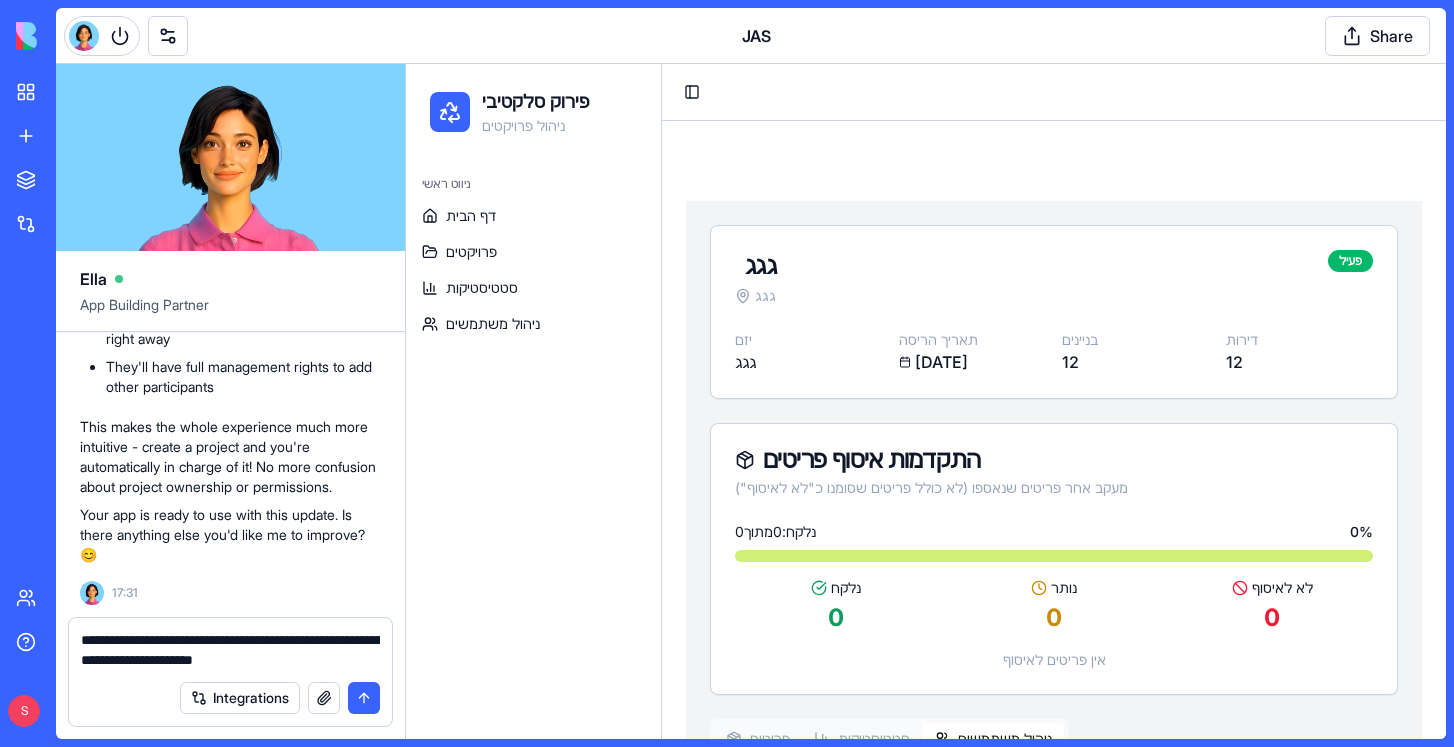 type on "**********" 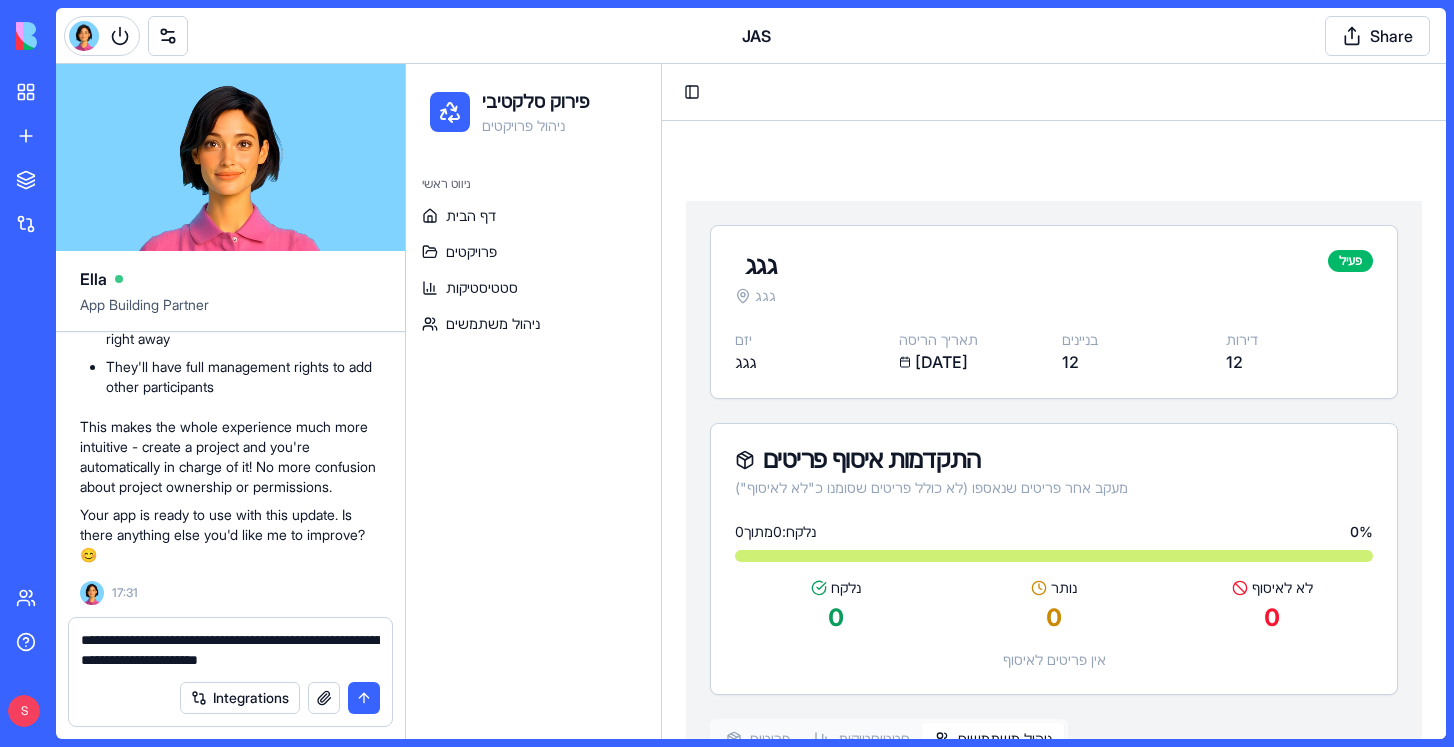 type 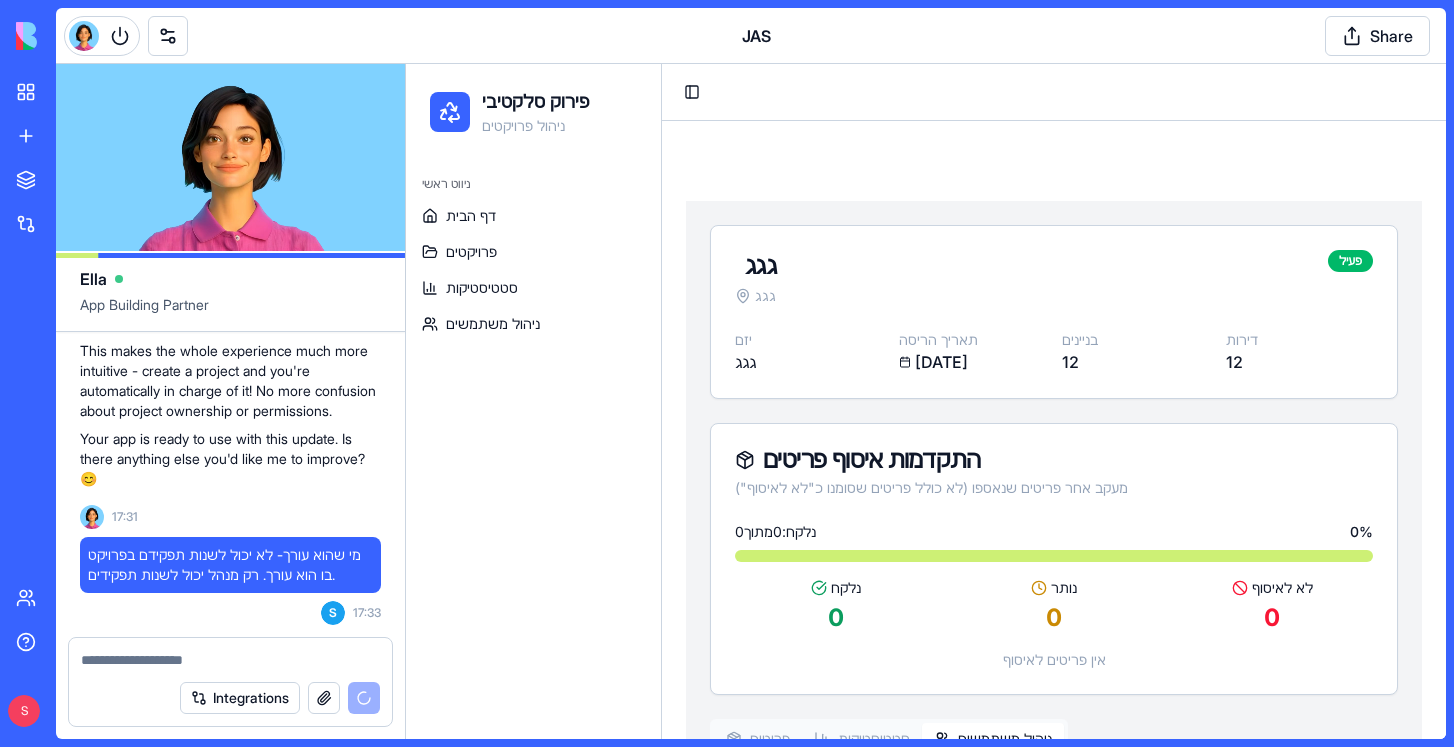 scroll, scrollTop: 88015, scrollLeft: 0, axis: vertical 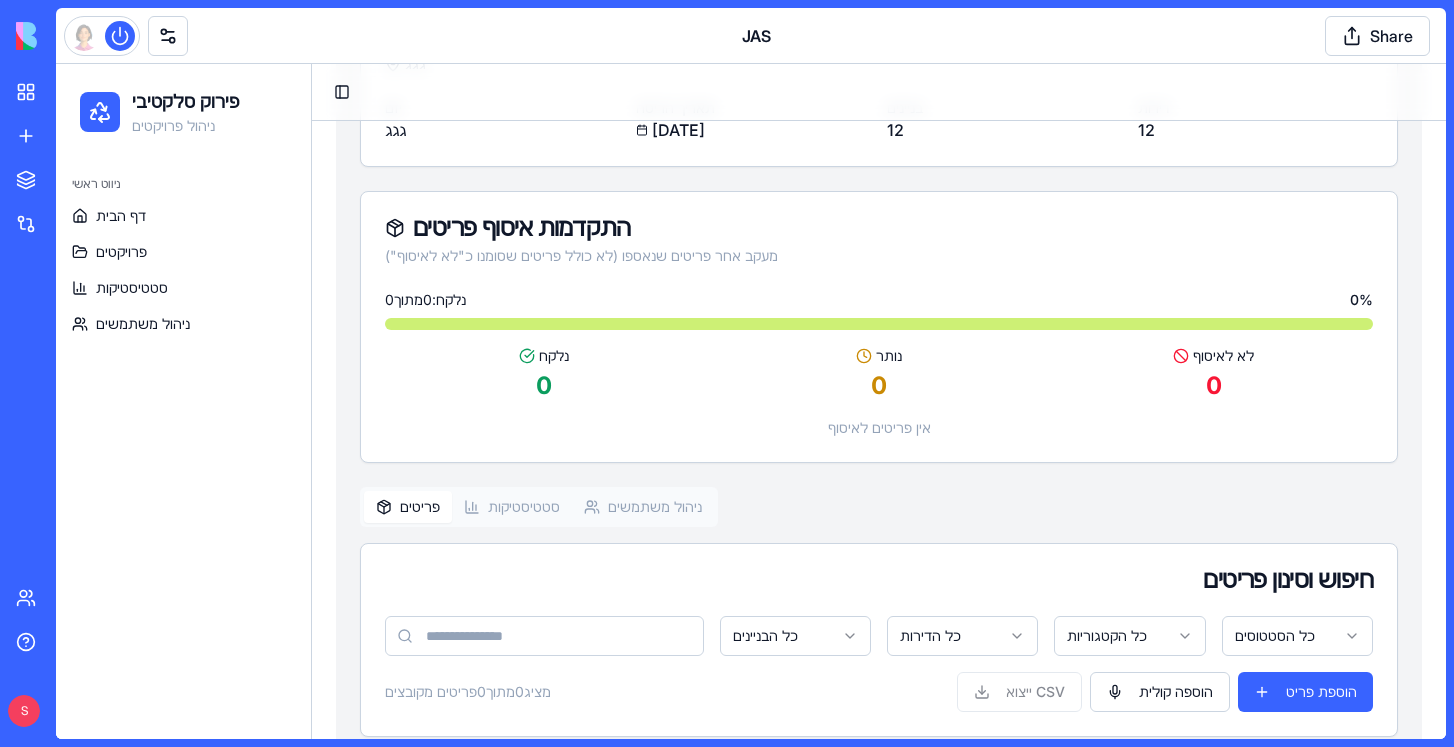 click on "ניהול משתמשים" at bounding box center [643, 507] 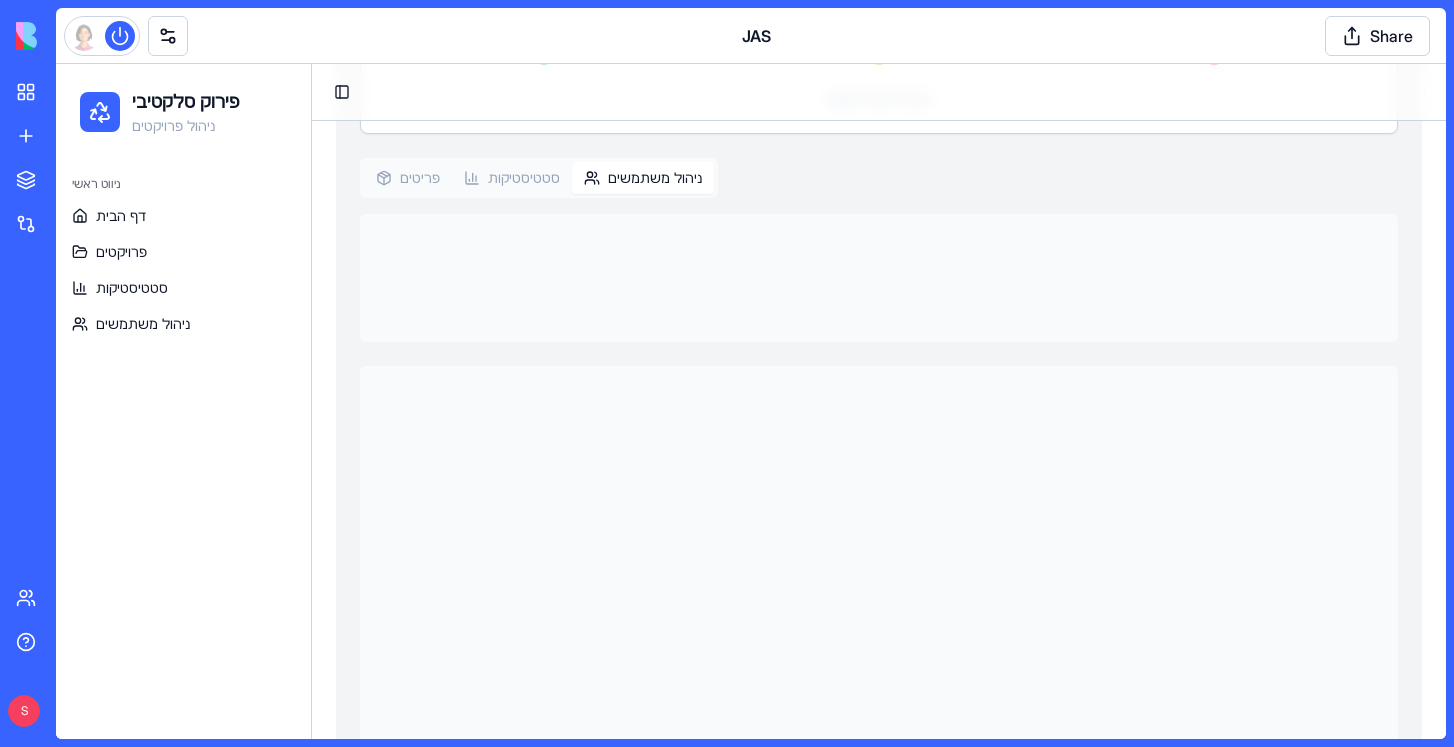 scroll, scrollTop: 494, scrollLeft: 0, axis: vertical 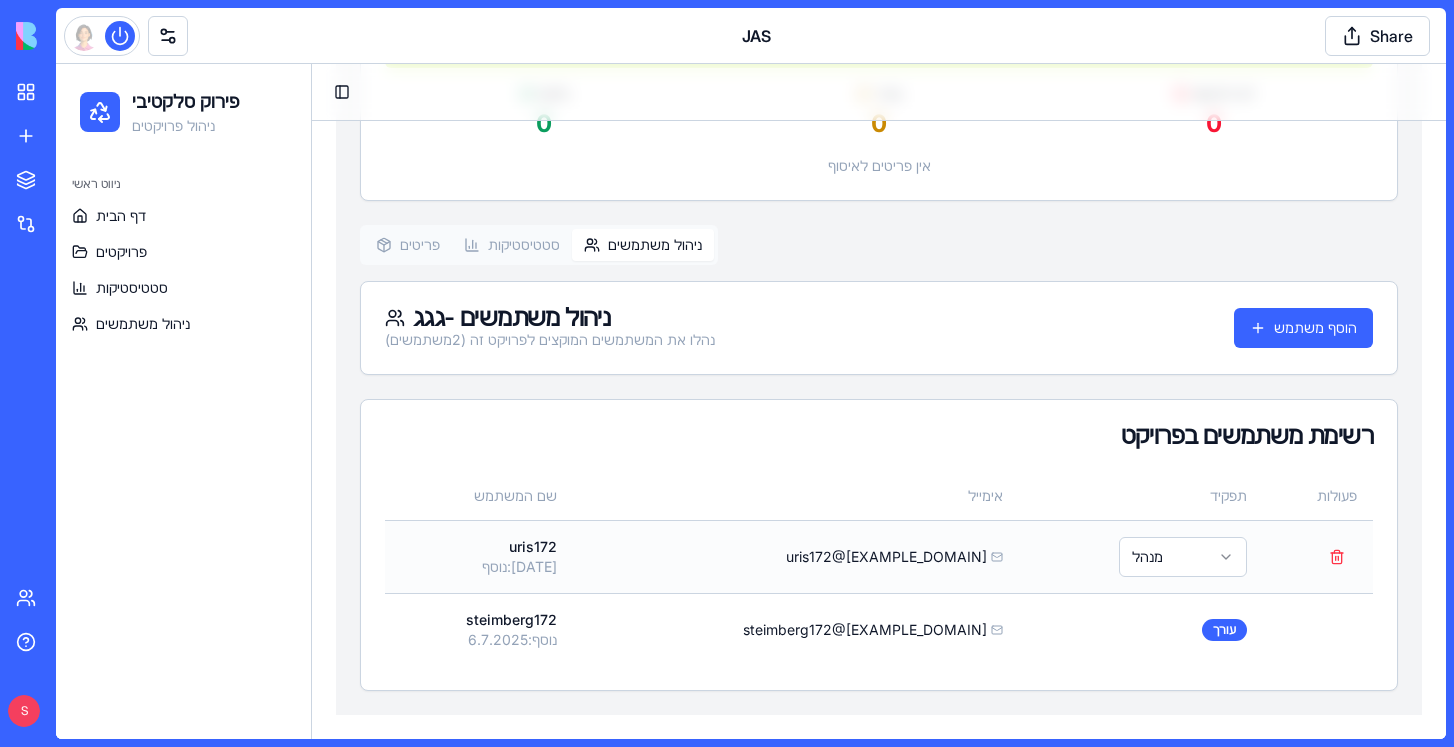 click on "פירוק סלקטיבי ניהול פרויקטים ניווט ראשי דף הבית פרויקטים סטטיסטיקות ניהול משתמשים Toggle Sidebar גגג גגג פעיל יזם גגג תאריך הריסה [DATE] בניינים 12 דירות 12 התקדמות איסוף פריטים מעקב אחר פריטים שנאספו (לא כולל פריטים שסומנו כ"לא לאיסוף") נלקח:  0  מתוך  0 0 % נלקח 0 נותר 0 לא לאיסוף 0 אין פריטים לאיסוף פריטים סטטיסטיקות ניהול משתמשים ניהול משתמשים -  גגג נהלו את המשתמשים המוקצים לפרויקט זה ( 2  משתמשים) הוסף משתמש רשימת משתמשים בפרויקט שם המשתמש אימייל תפקיד פעולות uris172 נוסף:  [DATE] uris172@[EXAMPLE_DOMAIN] מנהל steimberg172 נוסף:  [DATE] steimberg172@[EXAMPLE_DOMAIN] עורך" at bounding box center [751, 154] 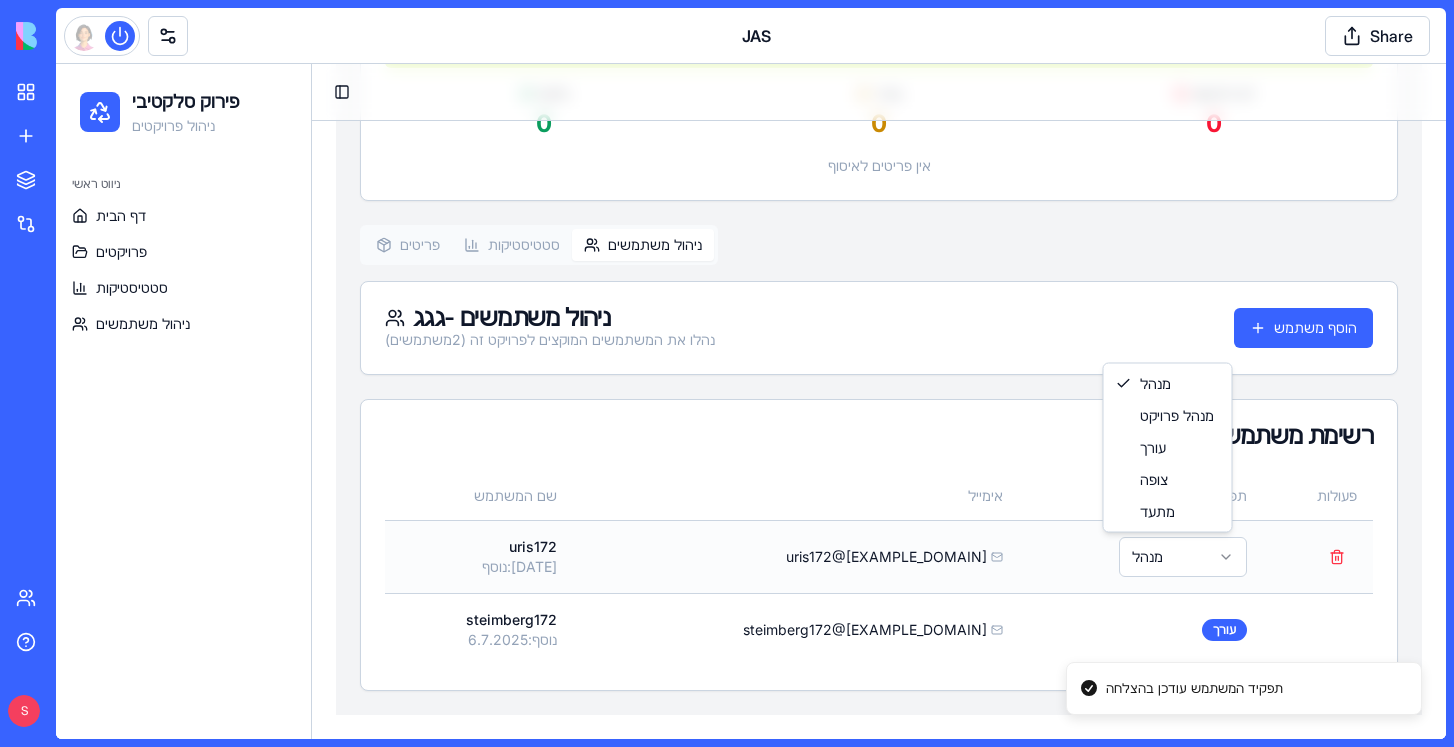 click on "פירוק סלקטיבי ניהול פרויקטים ניווט ראשי דף הבית פרויקטים סטטיסטיקות ניהול משתמשים Toggle Sidebar גגג גגג פעיל יזם גגג תאריך הריסה 12.12.1222 בניינים 12 דירות 12 התקדמות איסוף פריטים מעקב אחר פריטים שנאספו (לא כולל פריטים שסומנו כ"לא לאיסוף") נלקח:  0  מתוך  0 0 % נלקח 0 נותר 0 לא לאיסוף 0 אין פריטים לאיסוף פריטים סטטיסטיקות ניהול משתמשים ניהול משתמשים -  גגג נהלו את המשתמשים המוקצים לפרויקט זה ( 2  משתמשים) הוסף משתמש רשימת משתמשים בפרויקט שם המשתמש אימייל תפקיד פעולות uris172 נוסף:  18.7.2025 uris172@gmail.com מנהל steimberg172 נוסף:  6.7.2025 steimberg172@gmail.com עורך תפקיד המשתמש עודכן בהצלחה
מנהל עורך" at bounding box center (751, 154) 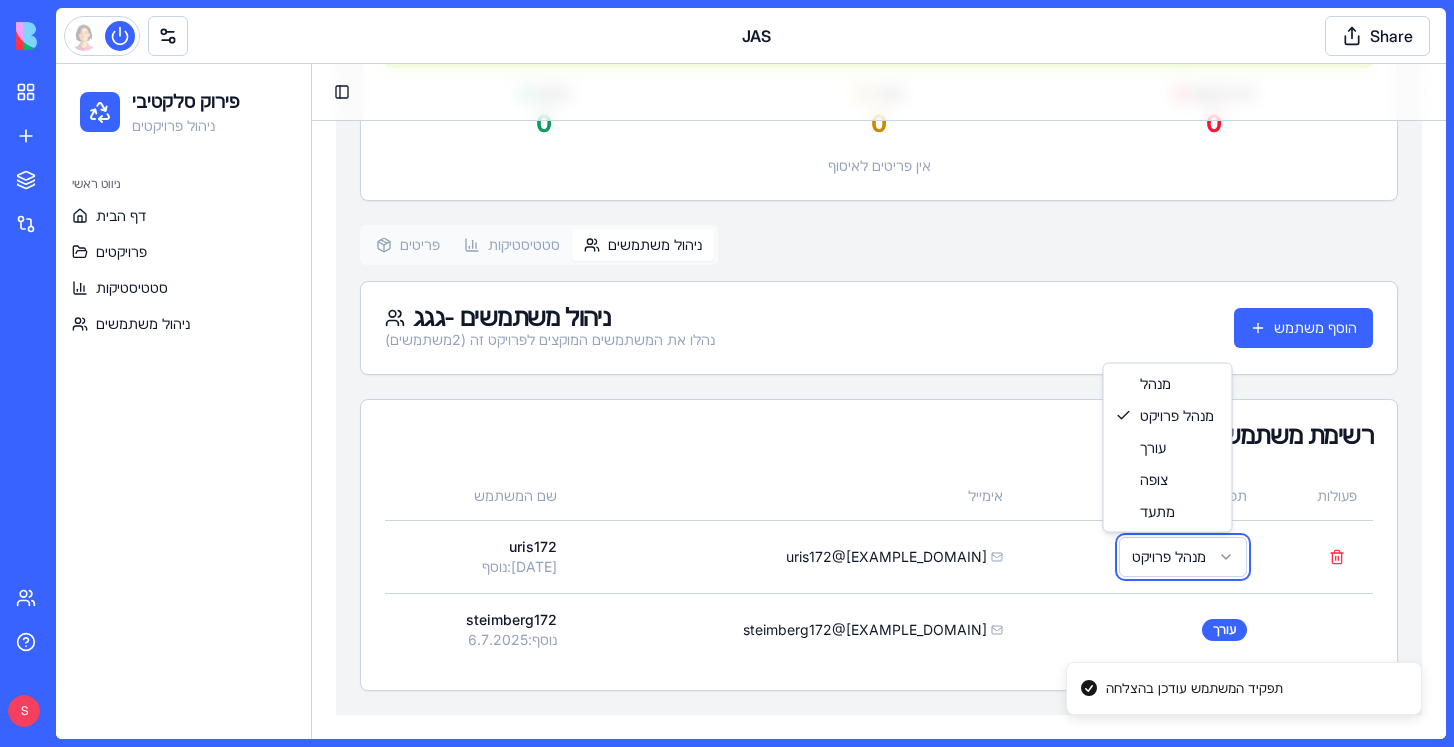click on "פירוק סלקטיבי ניהול פרויקטים ניווט ראשי דף הבית פרויקטים סטטיסטיקות ניהול משתמשים Toggle Sidebar גגג גגג פעיל יזם גגג תאריך הריסה 12.12.1222 בניינים 12 דירות 12 התקדמות איסוף פריטים מעקב אחר פריטים שנאספו (לא כולל פריטים שסומנו כ"לא לאיסוף") נלקח:  0  מתוך  0 0 % נלקח 0 נותר 0 לא לאיסוף 0 אין פריטים לאיסוף פריטים סטטיסטיקות ניהול משתמשים ניהול משתמשים -  גגג נהלו את המשתמשים המוקצים לפרויקט זה ( 2  משתמשים) הוסף משתמש רשימת משתמשים בפרויקט שם המשתמש אימייל תפקיד פעולות uris172 נוסף:  18.7.2025 uris172@gmail.com מנהל פרויקט steimberg172 נוסף:  6.7.2025 steimberg172@gmail.com עורך תפקיד המשתמש עודכן בהצלחה
מנהל" at bounding box center [751, 154] 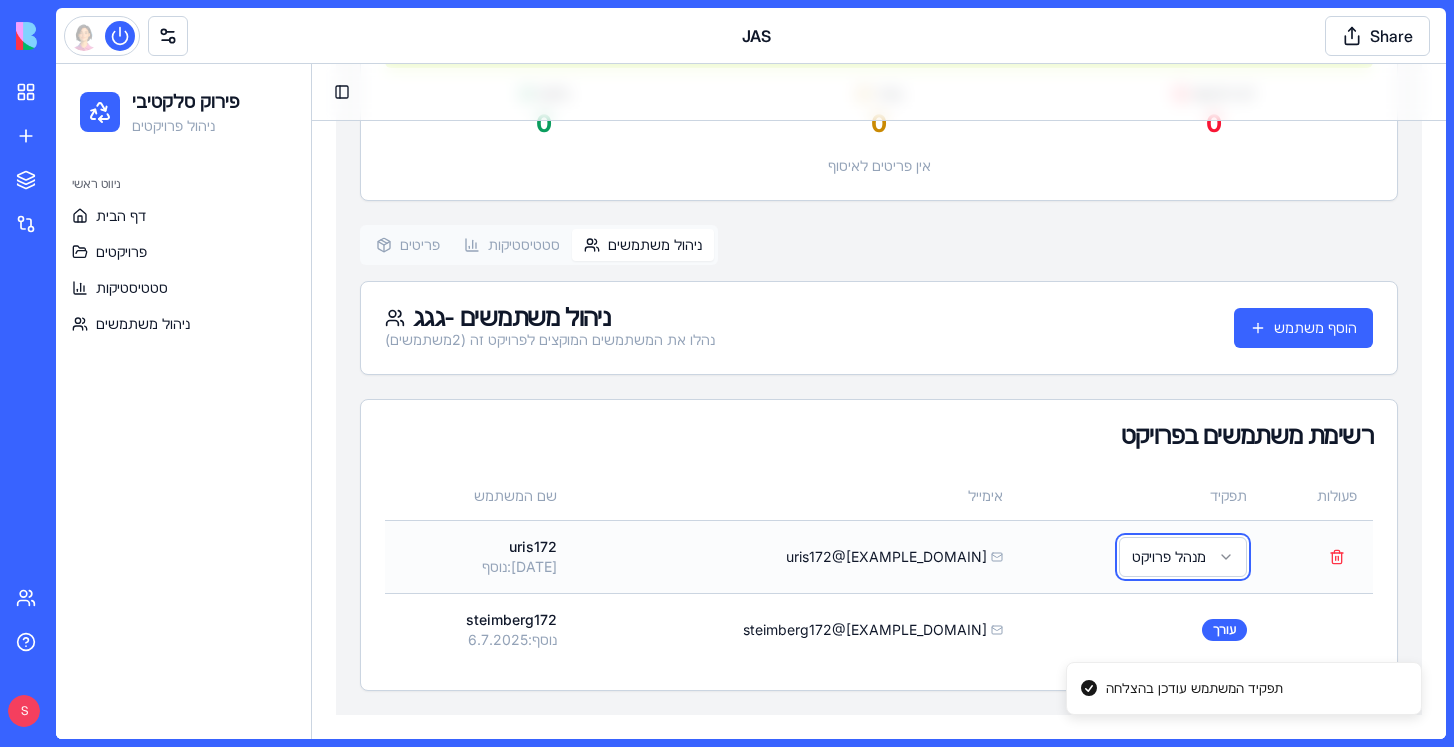 scroll, scrollTop: 0, scrollLeft: 0, axis: both 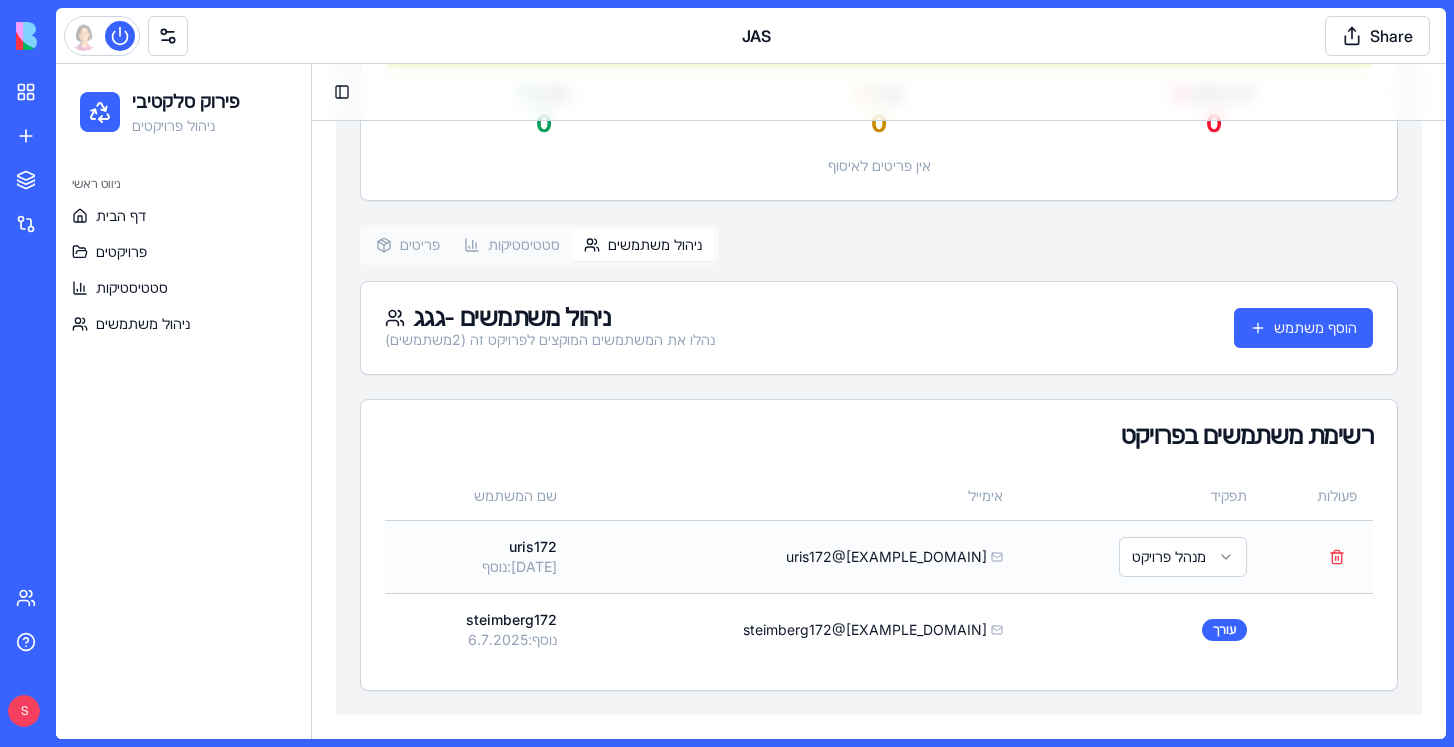 click on "פירוק סלקטיבי ניהול פרויקטים ניווט ראשי דף הבית פרויקטים סטטיסטיקות ניהול משתמשים Toggle Sidebar גגג גגג פעיל יזם גגג תאריך הריסה 12.12.1222 בניינים 12 דירות 12 התקדמות איסוף פריטים מעקב אחר פריטים שנאספו (לא כולל פריטים שסומנו כ"לא לאיסוף") נלקח:  0  מתוך  0 0 % נלקח 0 נותר 0 לא לאיסוף 0 אין פריטים לאיסוף פריטים סטטיסטיקות ניהול משתמשים ניהול משתמשים -  גגג נהלו את המשתמשים המוקצים לפרויקט זה ( 2  משתמשים) הוסף משתמש רשימת משתמשים בפרויקט שם המשתמש אימייל תפקיד פעולות uris172 נוסף:  18.7.2025 uris172@gmail.com מנהל פרויקט steimberg172 נוסף:  6.7.2025 steimberg172@gmail.com עורך תפקיד המשתמש עודכן בהצלחה" at bounding box center [751, 154] 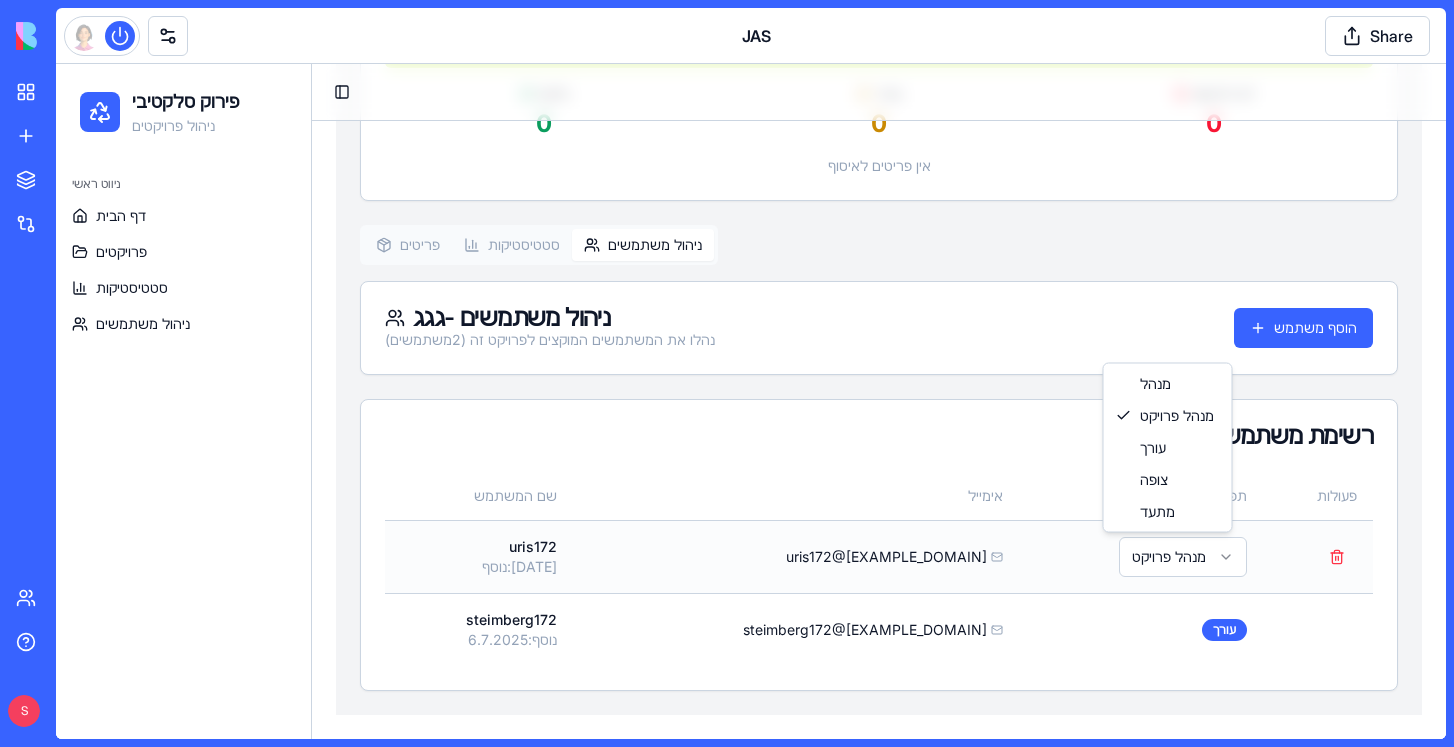 scroll, scrollTop: 494, scrollLeft: 0, axis: vertical 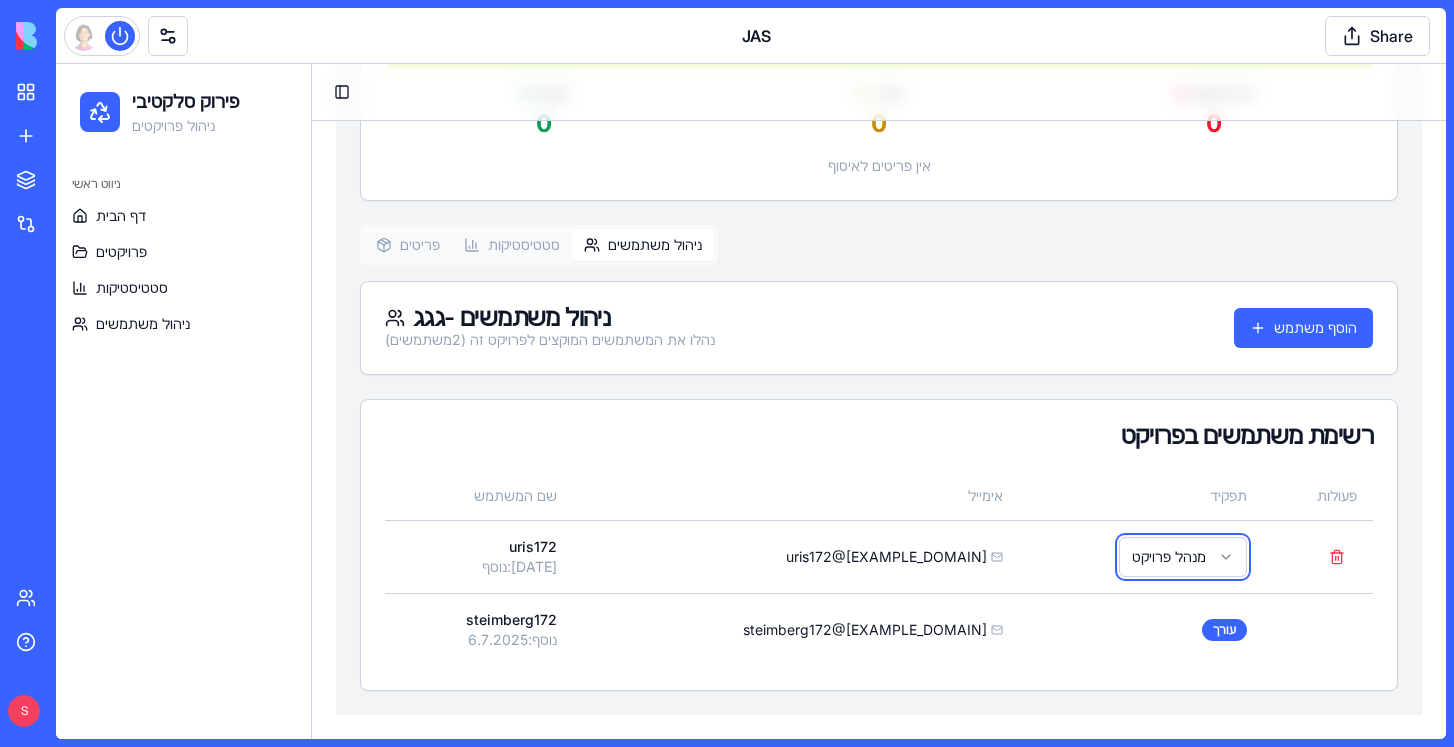 click on "פירוק סלקטיבי ניהול פרויקטים ניווט ראשי דף הבית פרויקטים סטטיסטיקות ניהול משתמשים Toggle Sidebar גגג גגג פעיל יזם גגג תאריך הריסה 12.12.1222 בניינים 12 דירות 12 התקדמות איסוף פריטים מעקב אחר פריטים שנאספו (לא כולל פריטים שסומנו כ"לא לאיסוף") נלקח:  0  מתוך  0 0 % נלקח 0 נותר 0 לא לאיסוף 0 אין פריטים לאיסוף פריטים סטטיסטיקות ניהול משתמשים ניהול משתמשים -  גגג נהלו את המשתמשים המוקצים לפרויקט זה ( 2  משתמשים) הוסף משתמש רשימת משתמשים בפרויקט שם המשתמש אימייל תפקיד פעולות uris172 נוסף:  18.7.2025 uris172@gmail.com מנהל פרויקט steimberg172 נוסף:  6.7.2025 steimberg172@gmail.com עורך" at bounding box center [751, 154] 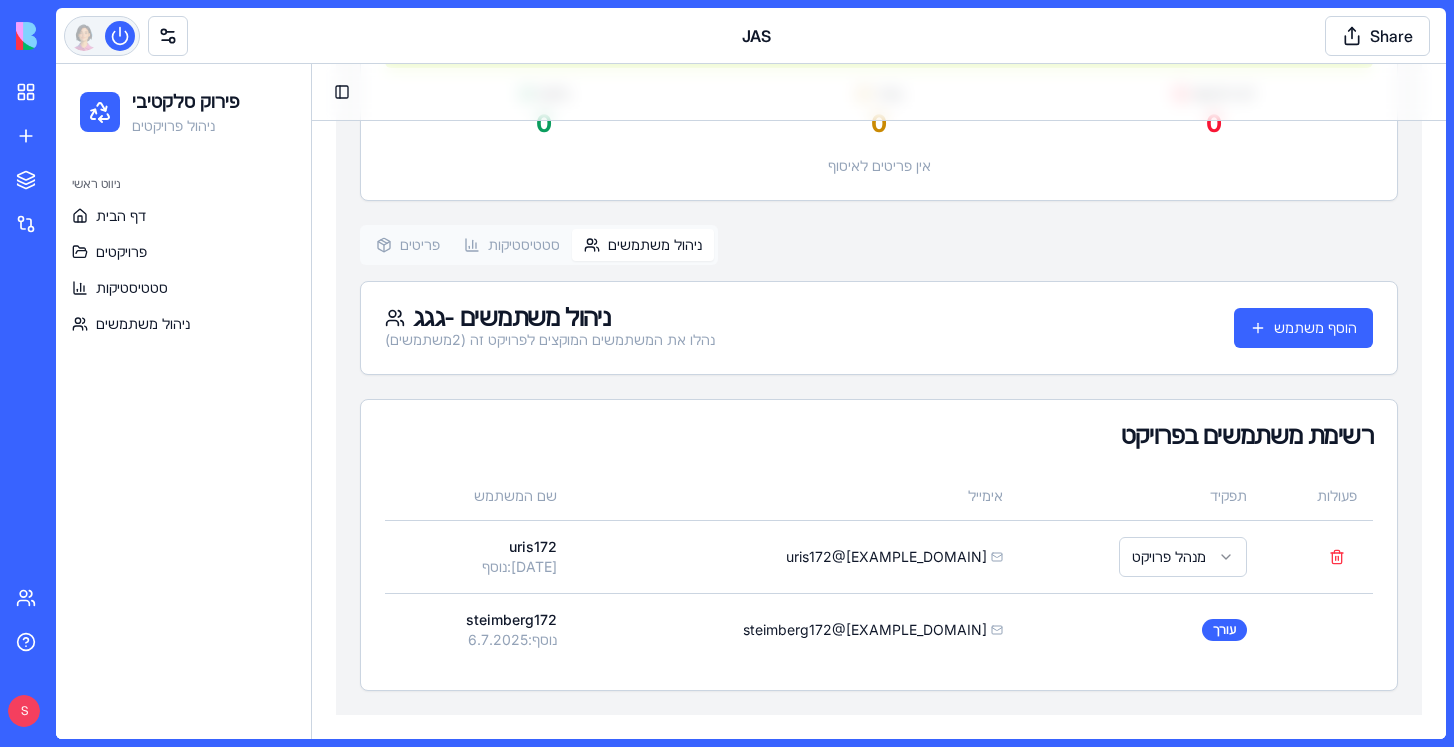 click at bounding box center [120, 36] 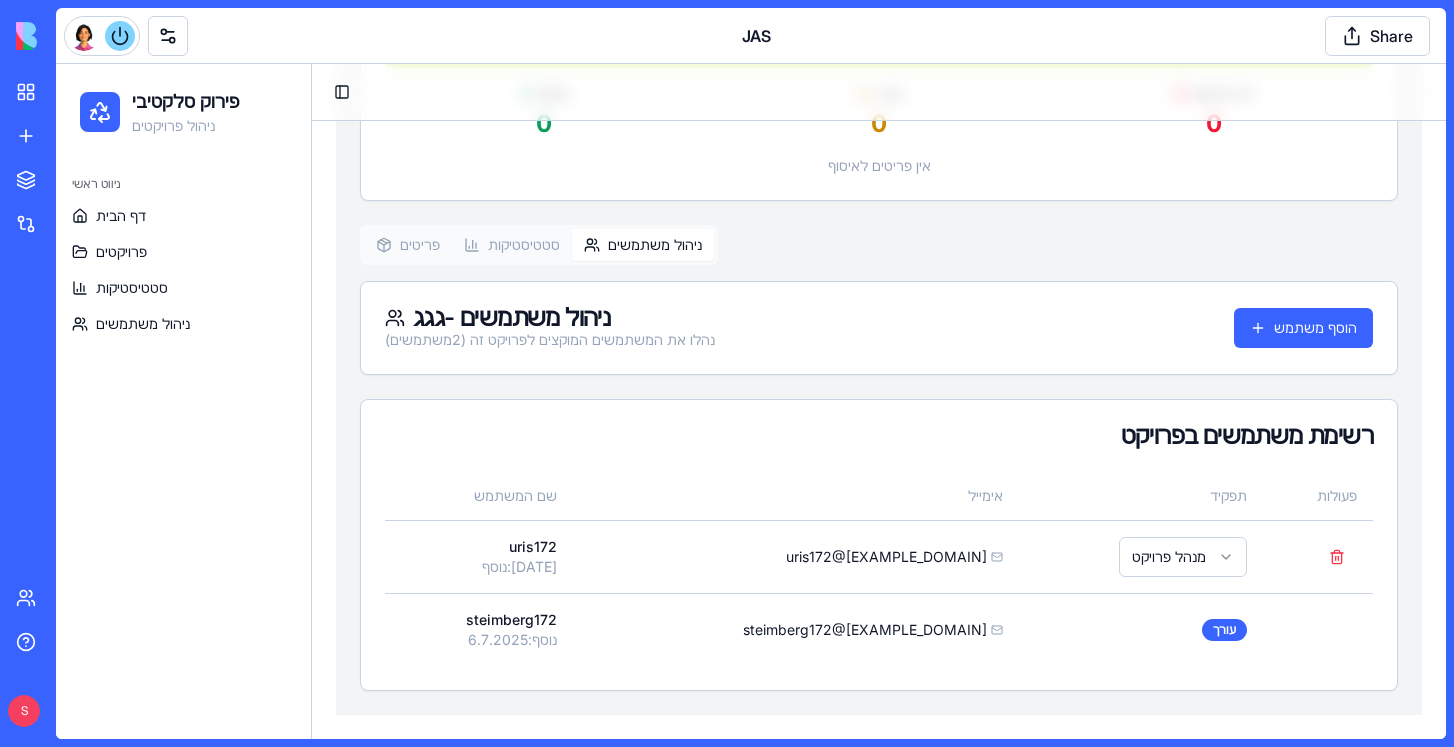 scroll, scrollTop: 88015, scrollLeft: 0, axis: vertical 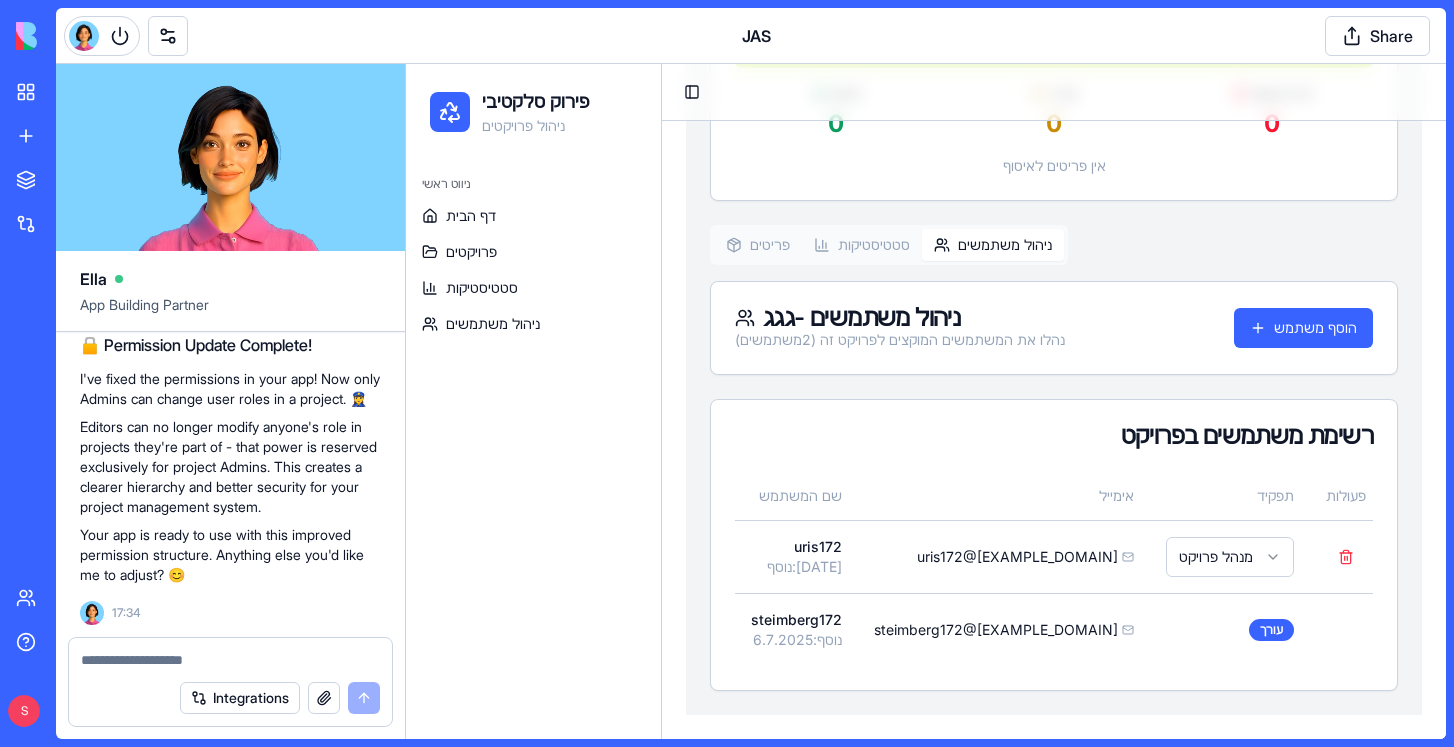 click at bounding box center (230, 660) 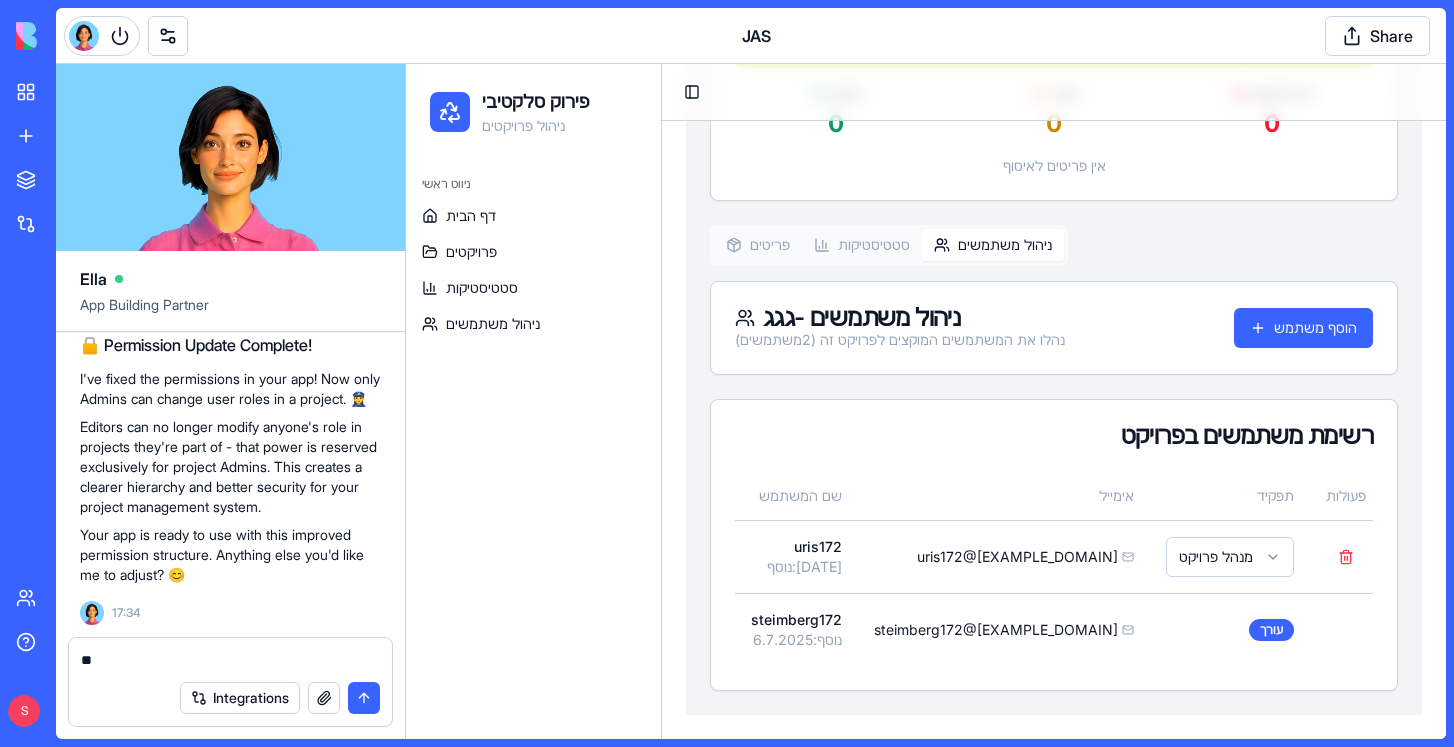 type on "*" 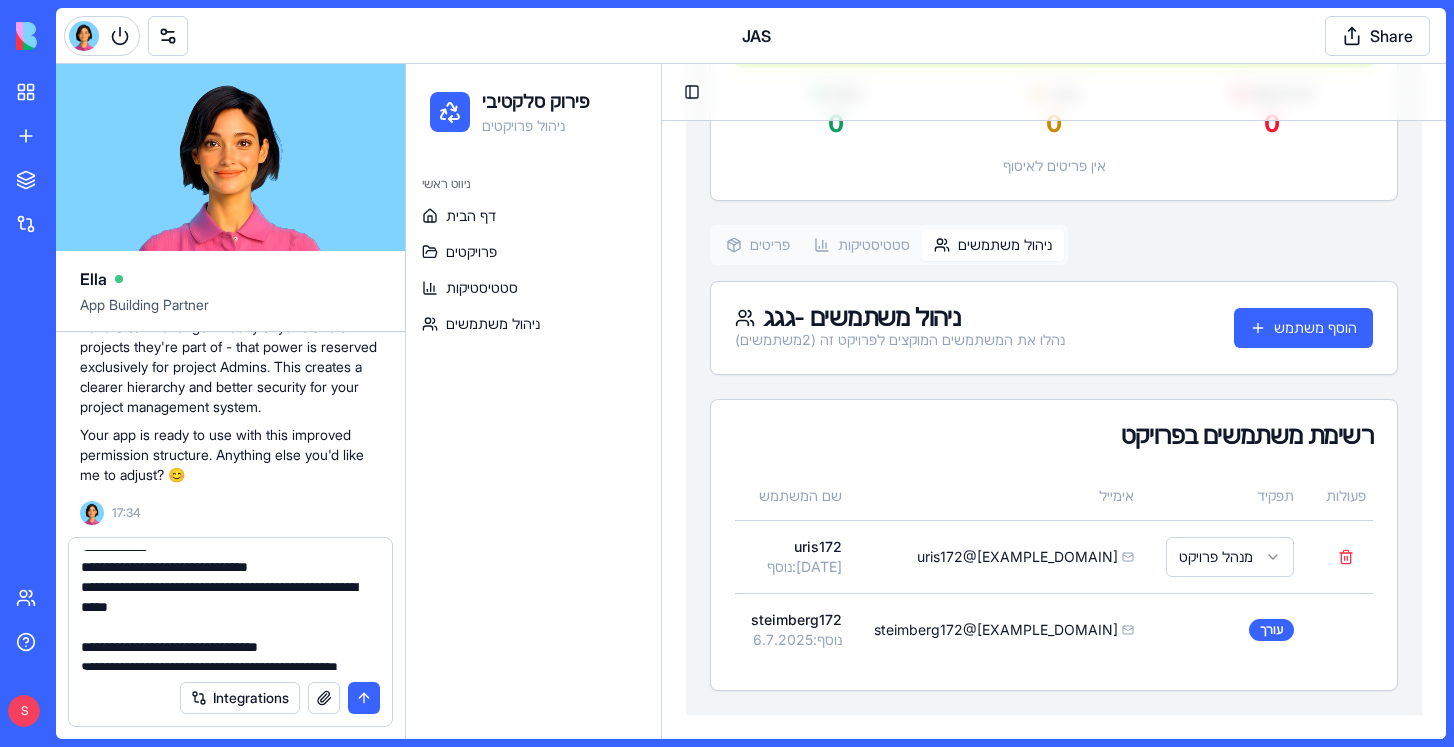scroll, scrollTop: 17, scrollLeft: 0, axis: vertical 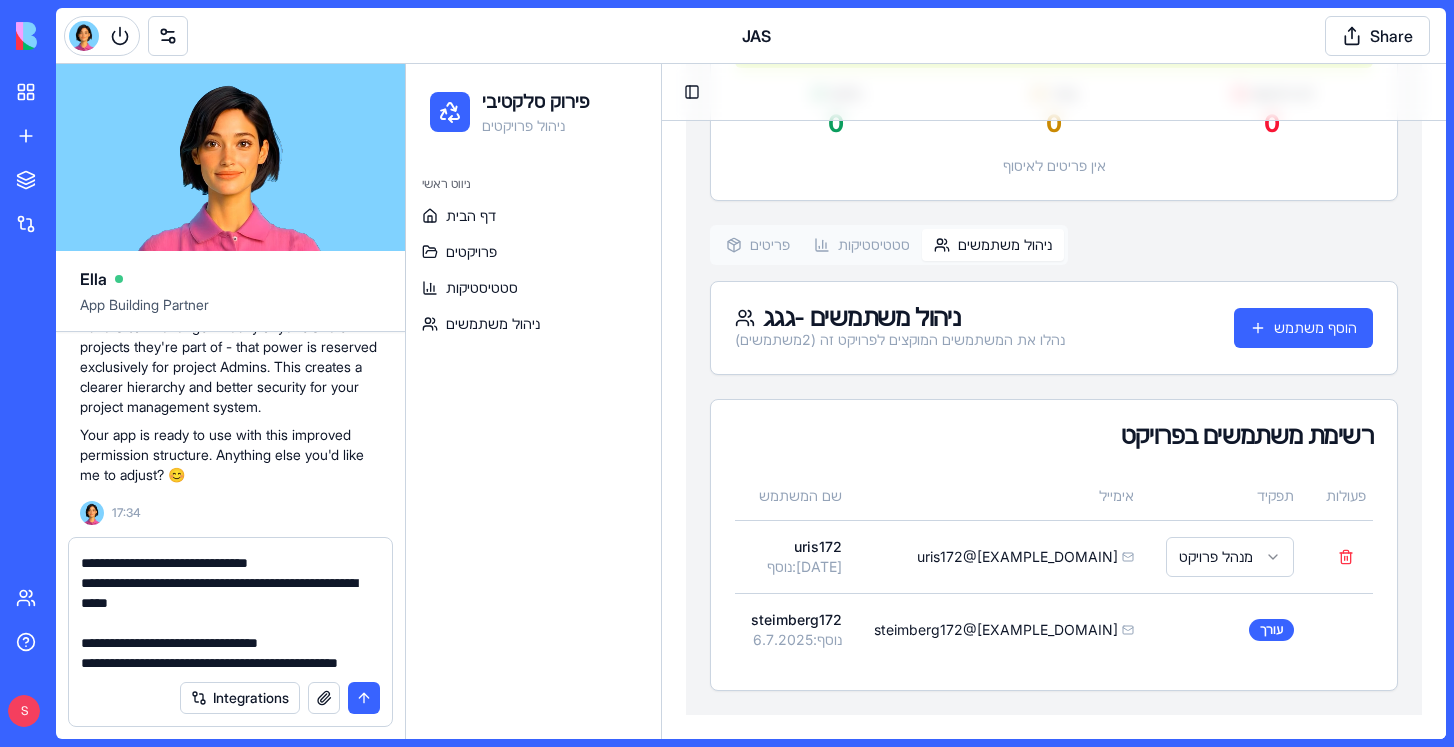 click on "**********" at bounding box center [230, 610] 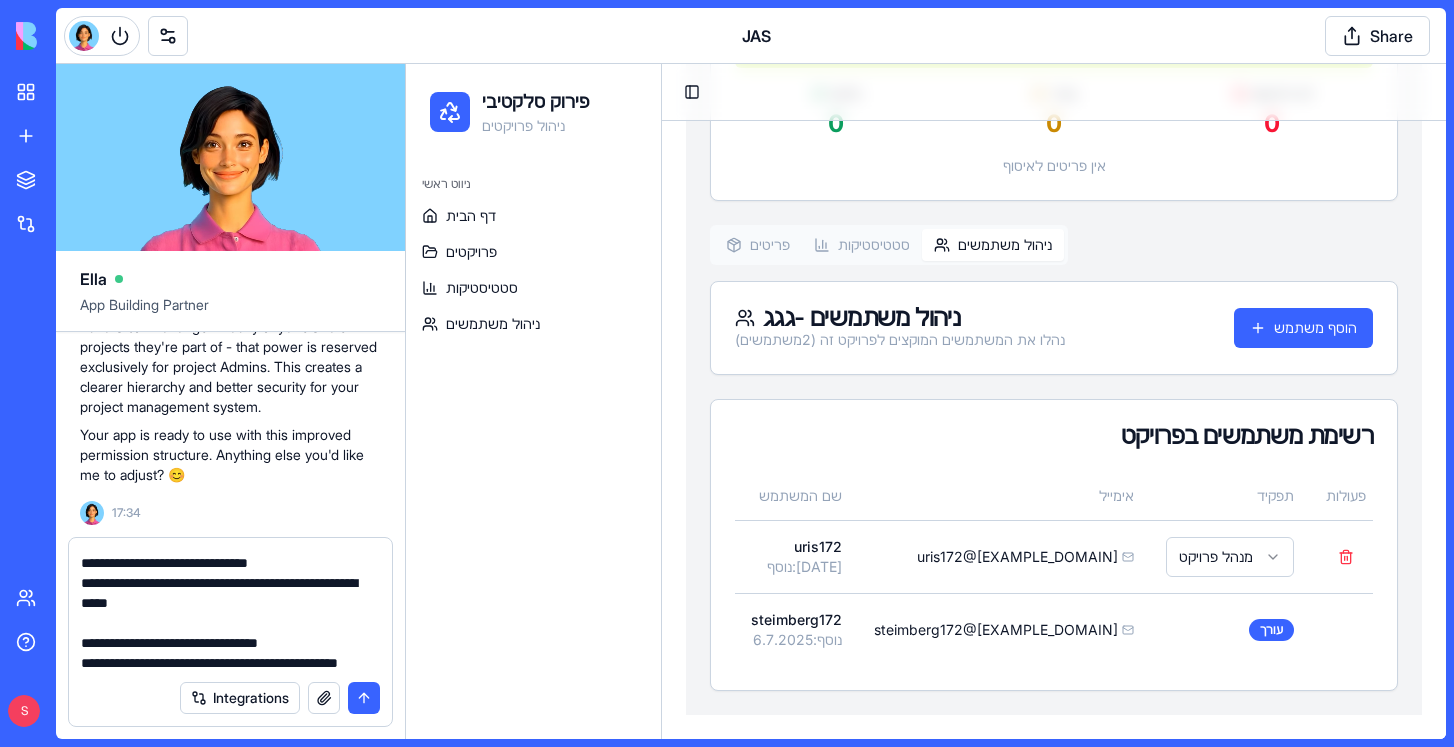 click on "**********" at bounding box center (230, 610) 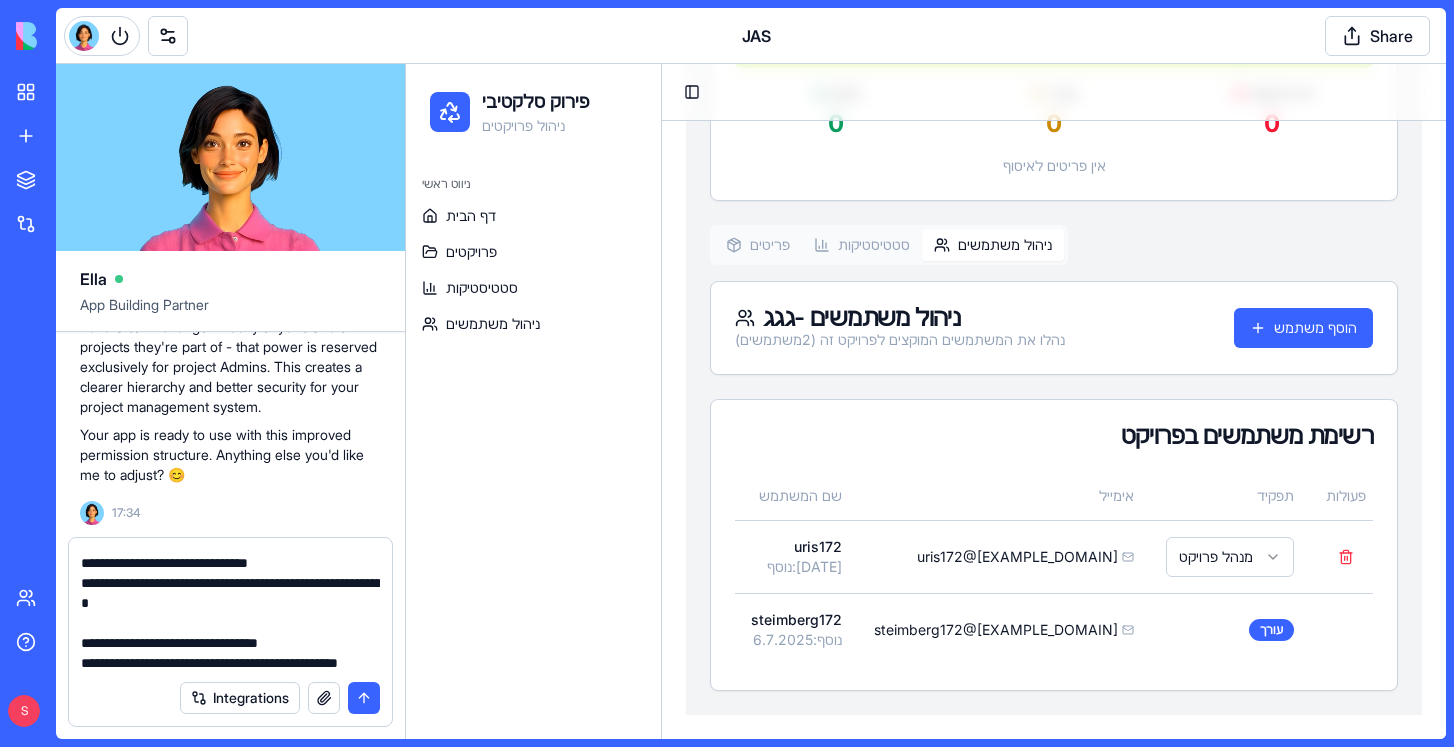 click on "**********" at bounding box center (230, 610) 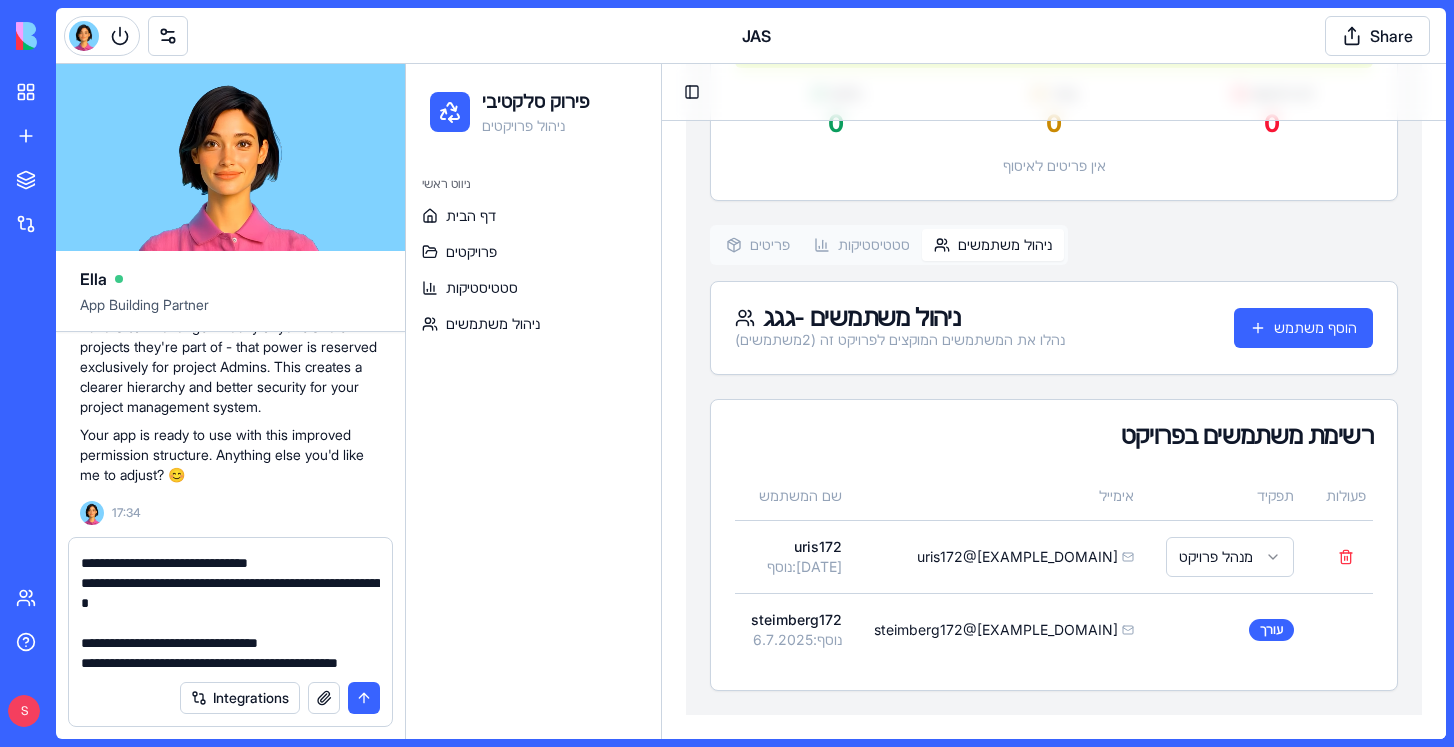 click on "**********" at bounding box center (230, 610) 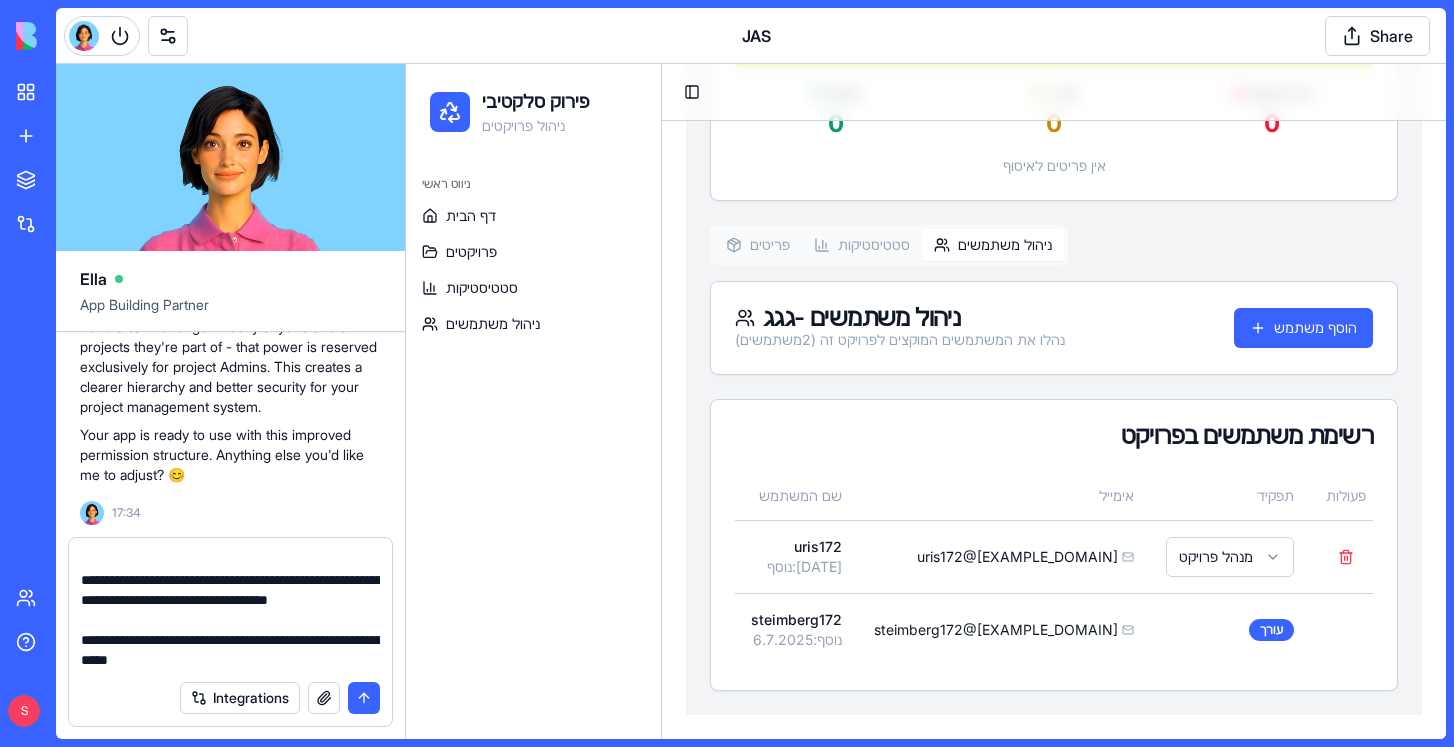 scroll, scrollTop: 220, scrollLeft: 0, axis: vertical 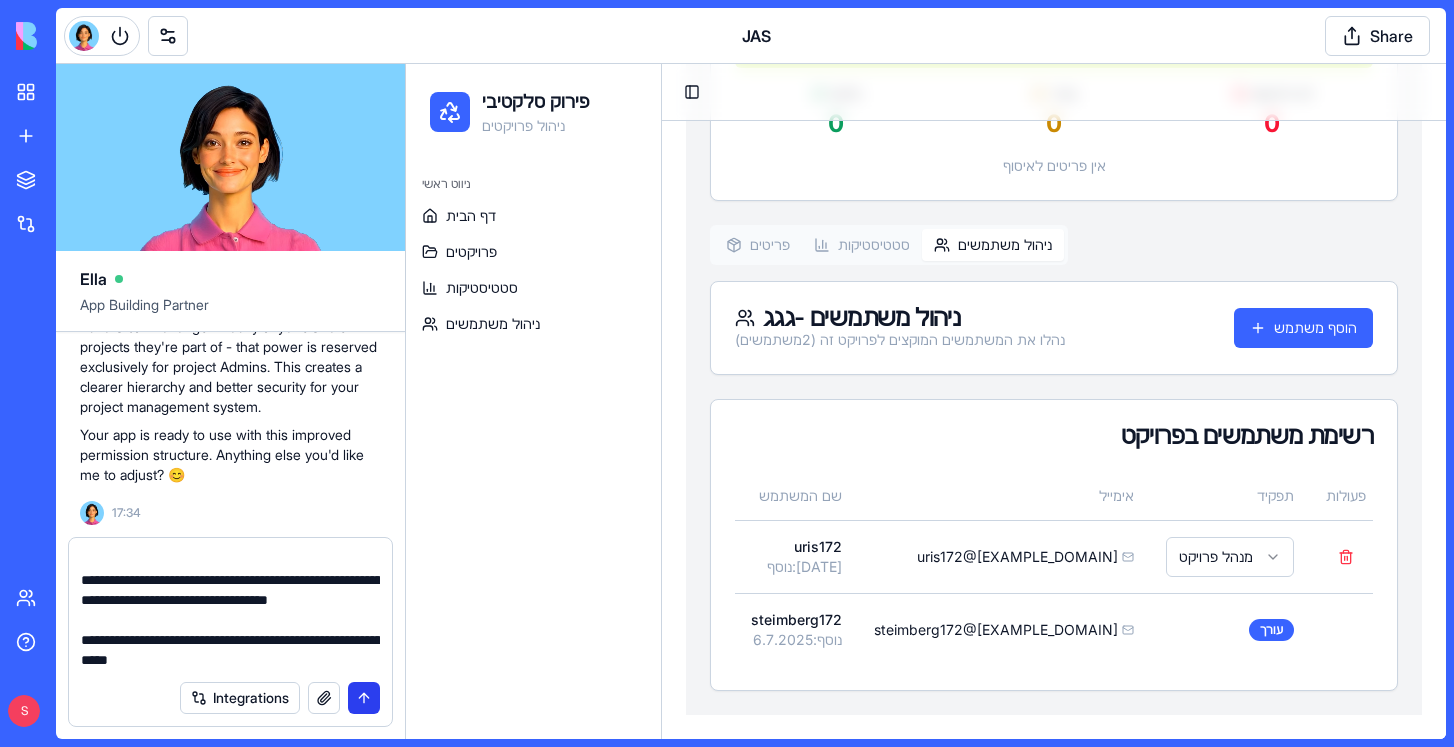 type on "**********" 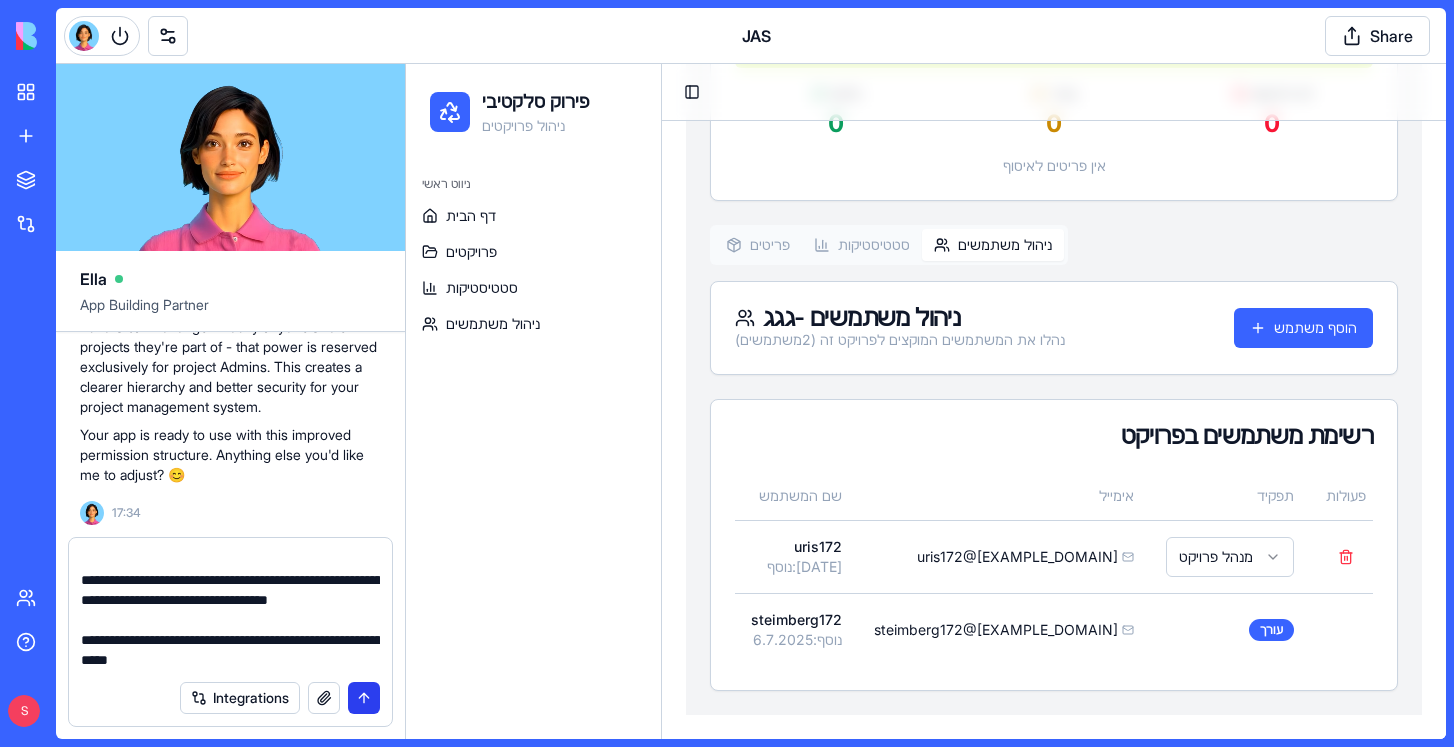 click at bounding box center (364, 698) 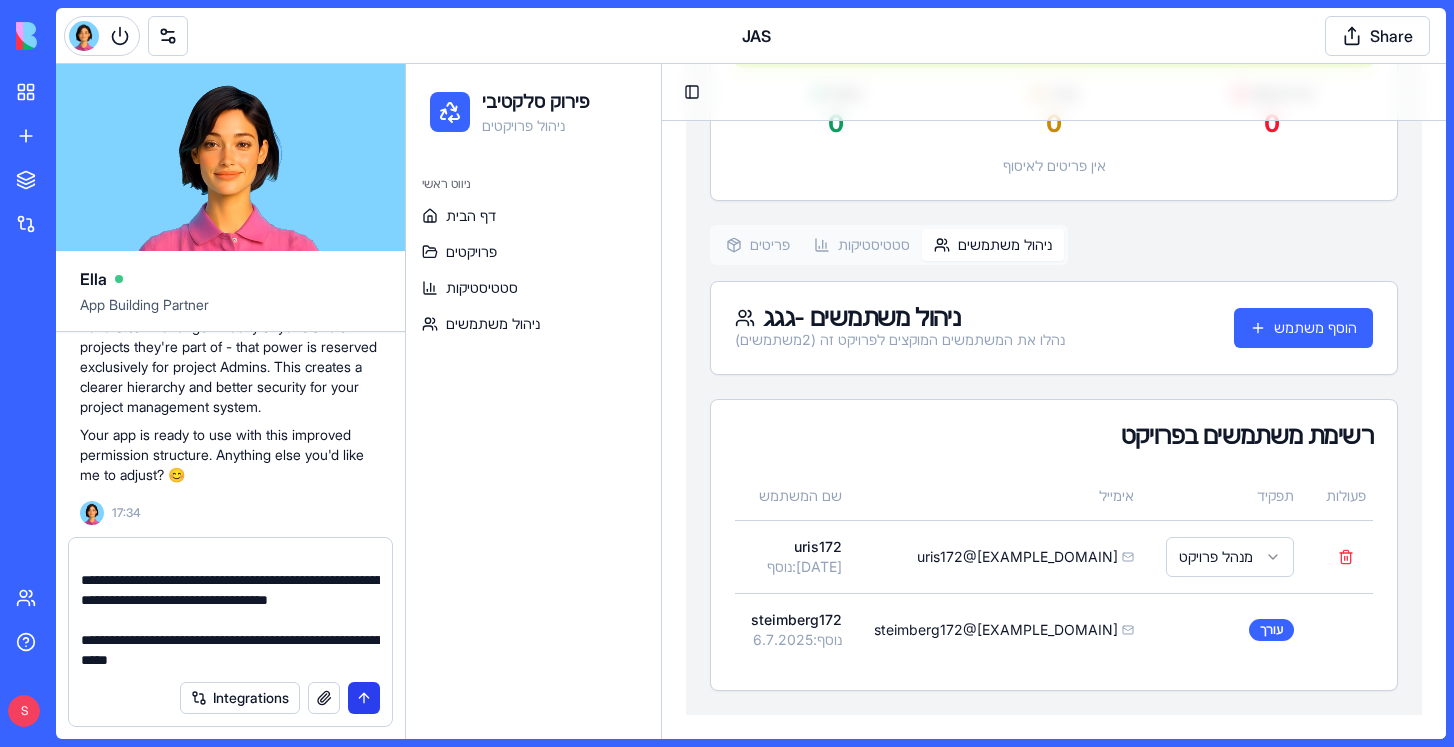 type 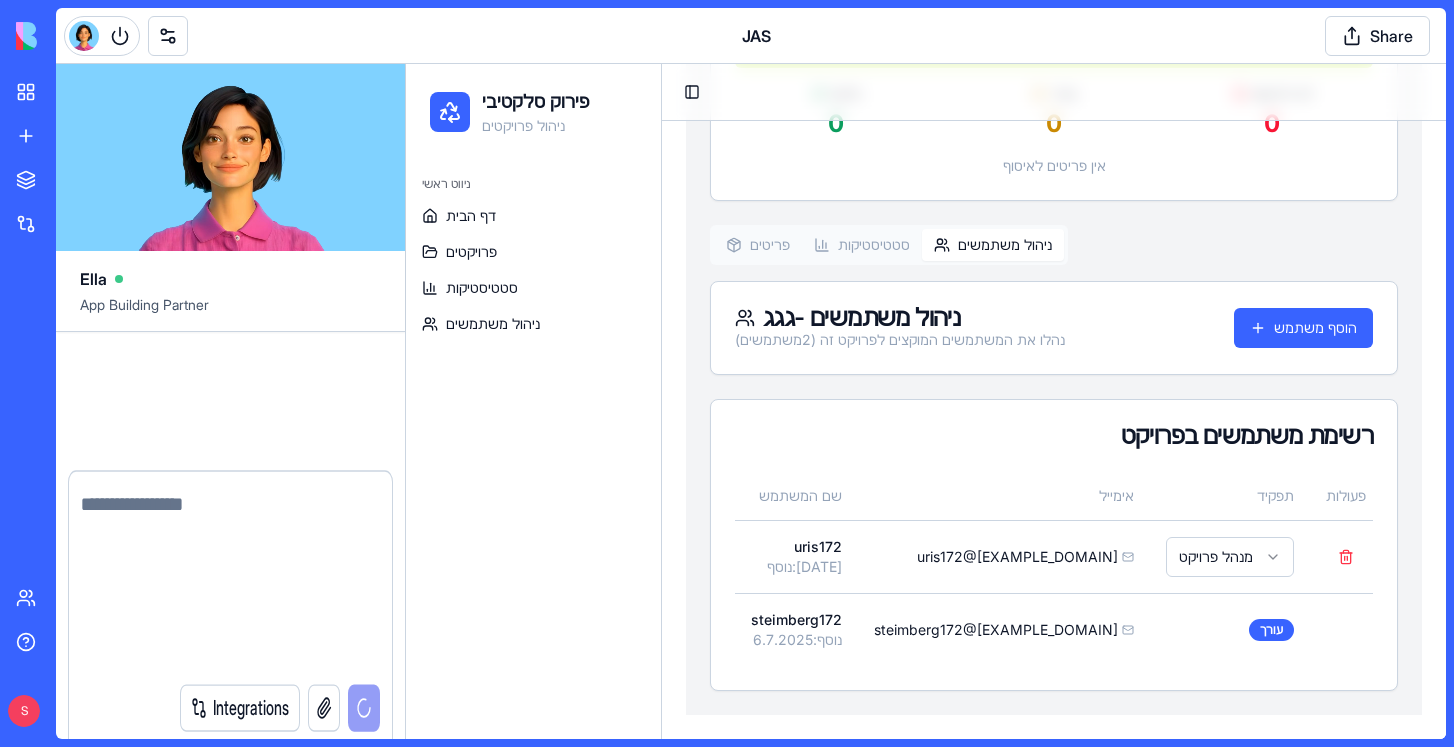 scroll, scrollTop: 0, scrollLeft: 0, axis: both 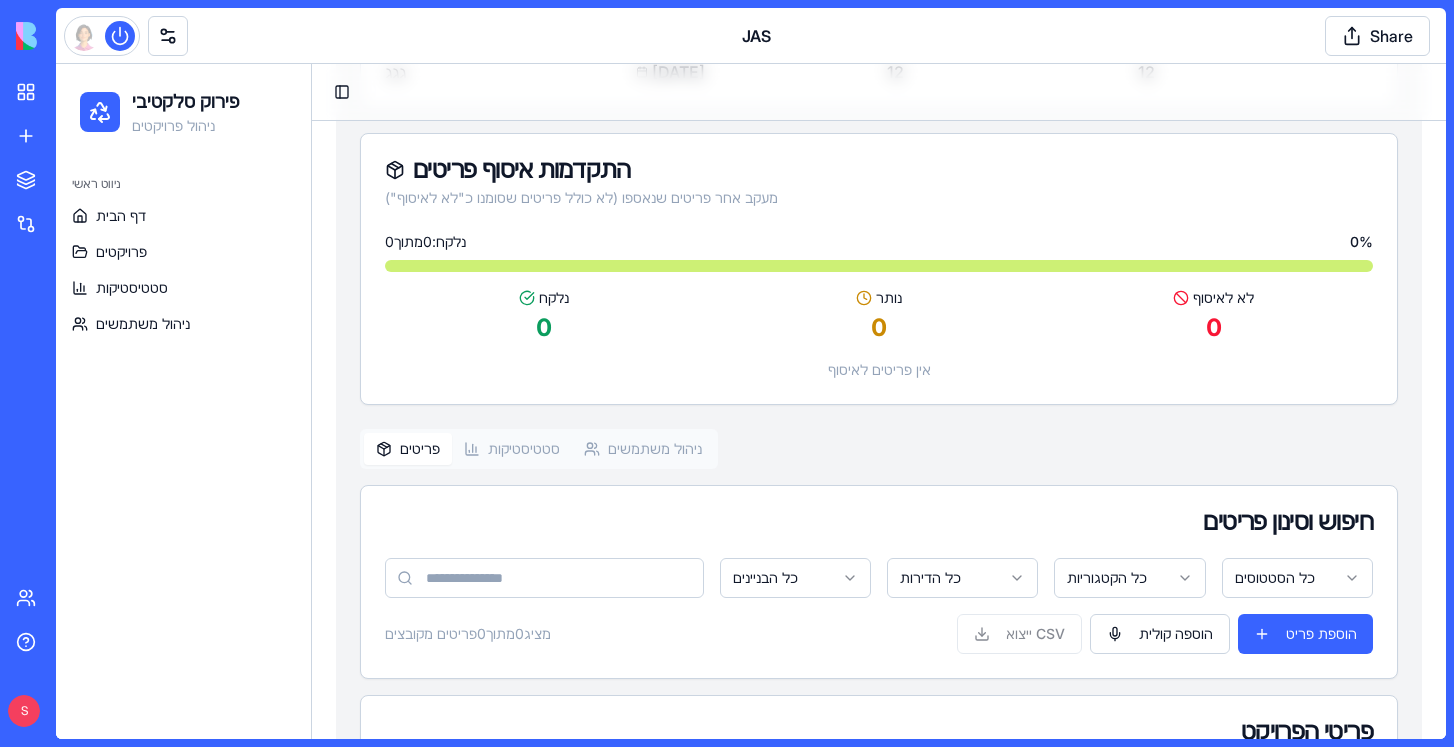 click on "ניהול משתמשים" at bounding box center (643, 449) 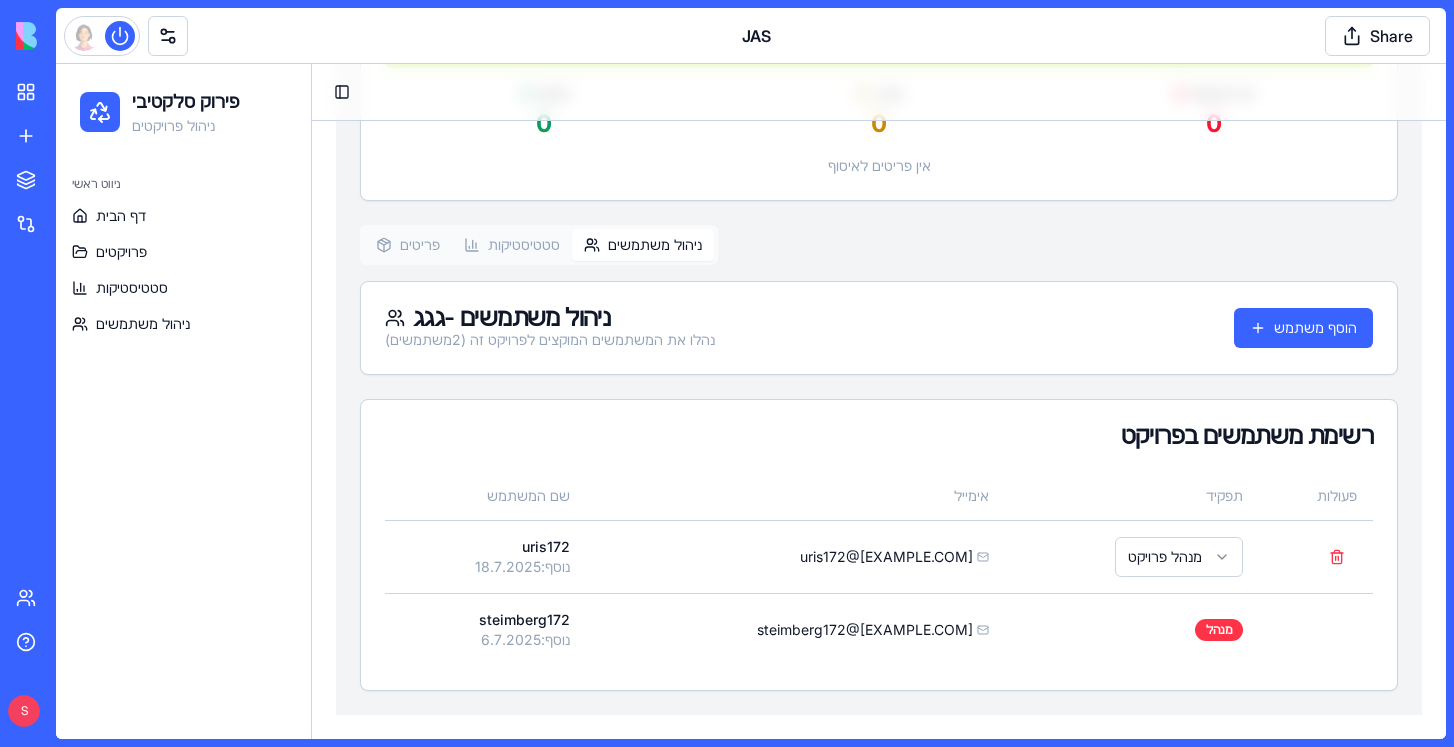 scroll, scrollTop: 0, scrollLeft: 0, axis: both 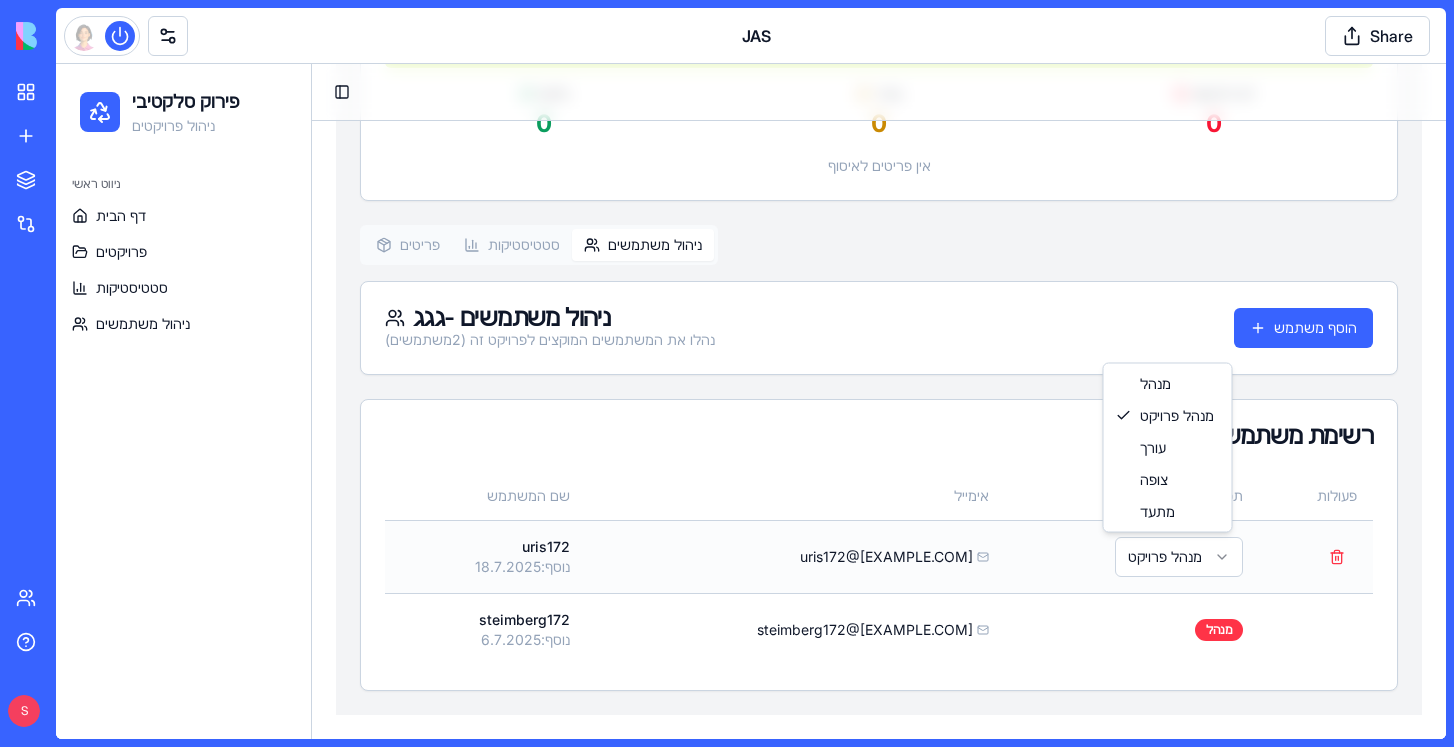 click on "פירוק סלקטיבי ניהול פרויקטים ניווט ראשי דף הבית פרויקטים סטטיסטיקות ניהול משתמשים Toggle Sidebar גגג גגג פעיל יזם גגג תאריך הריסה [DATE] בניינים 12 דירות 12 התקדמות איסוף פריטים מעקב אחר פריטים שנאספו (לא כולל פריטים שסומנו כ"לא לאיסוף") נלקח:  0  מתוך  0 0 % נלקח 0 נותר 0 לא לאיסוף 0 אין פריטים לאיסוף פריטים סטטיסטיקות ניהול משתמשים ניהול משתמשים -  גגג נהלו את המשתמשים המוקצים לפרויקט זה ( 2  משתמשים) הוסף משתמש רשימת משתמשים בפרויקט שם המשתמש אימייל תפקיד פעולות uris172 נוסף:  [DATE] uris172@[EXAMPLE.COM] מנהל פרויקט steimberg172 נוסף:  [DATE] steimberg172@[EXAMPLE.COM] מנהל
מנהל מנהל פרויקט עורך צופה מתעד" at bounding box center (751, 154) 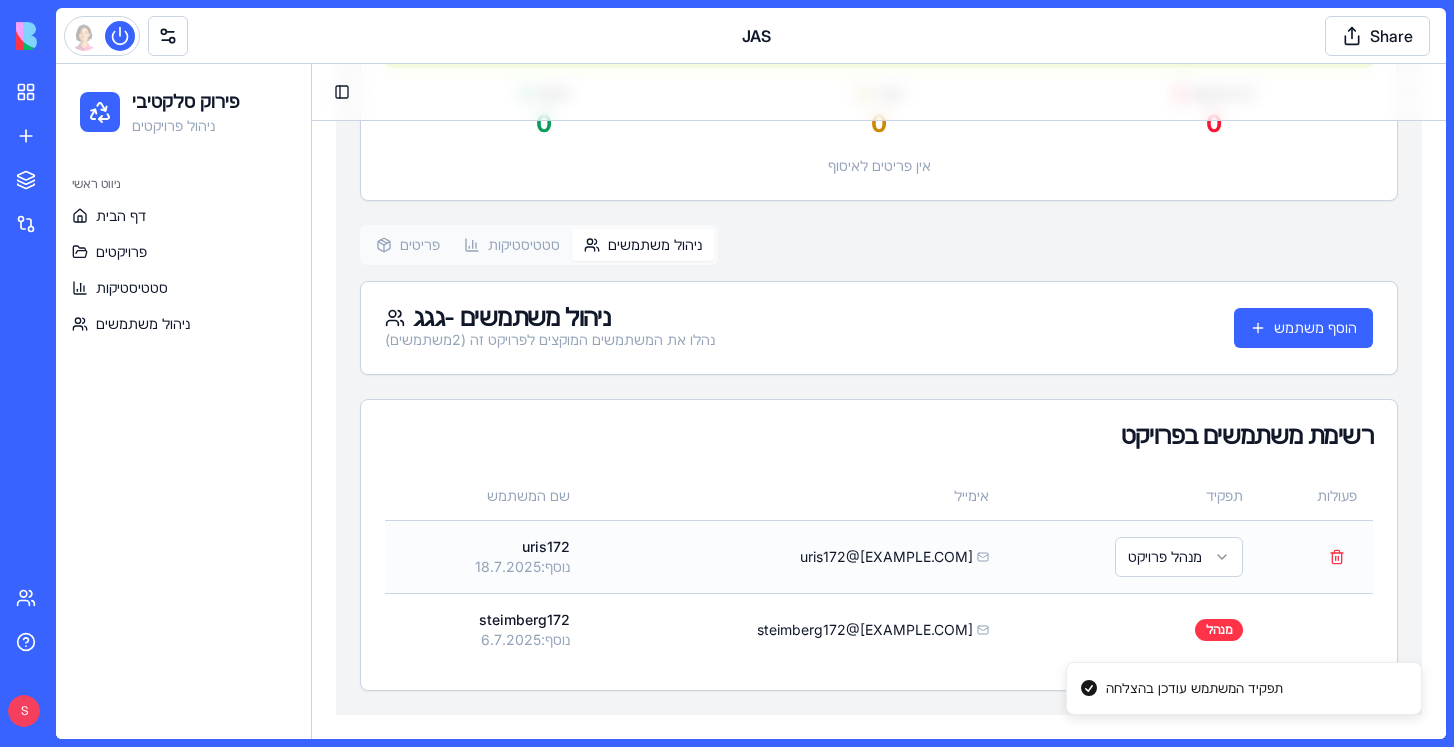 click on "פירוק סלקטיבי ניהול פרויקטים ניווט ראשי דף הבית פרויקטים סטטיסטיקות ניהול משתמשים Toggle Sidebar גגג גגג פעיל יזם גגג תאריך הריסה [DATE] בניינים 12 דירות 12 התקדמות איסוף פריטים מעקב אחר פריטים שנאספו (לא כולל פריטים שסומנו כ"לא לאיסוף") נלקח:  0  מתוך  0 0 % נלקח 0 נותר 0 לא לאיסוף 0 אין פריטים לאיסוף פריטים סטטיסטיקות ניהול משתמשים ניהול משתמשים -  גגג נהלו את המשתמשים המוקצים לפרויקט זה ( 2  משתמשים) הוסף משתמש רשימת משתמשים בפרויקט שם המשתמש אימייל תפקיד פעולות uris172 נוסף:  [DATE] uris172@[EXAMPLE.COM] מנהל פרויקט steimberg172 נוסף:  [DATE] steimberg172@[EXAMPLE.COM] מנהל תפקיד המשתמש עודכן בהצלחה" at bounding box center (751, 154) 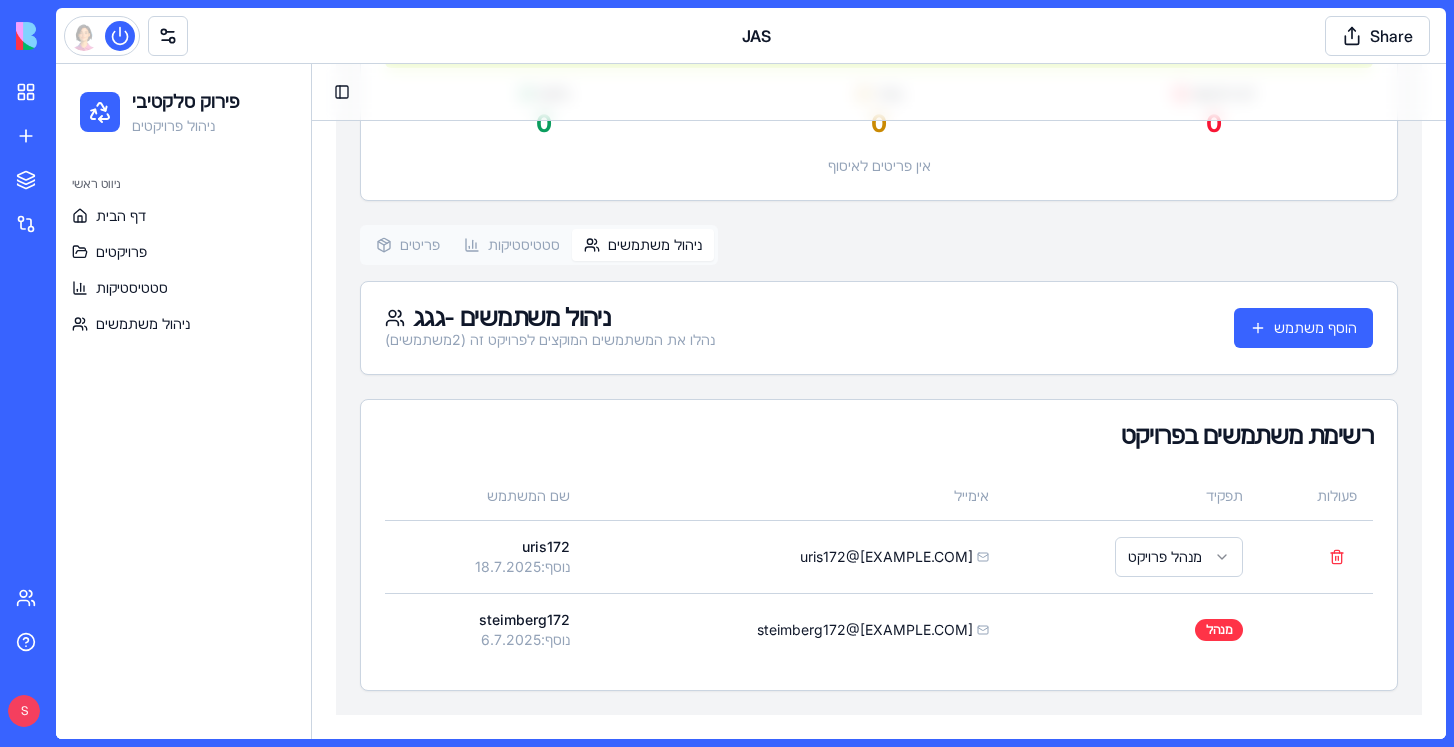 click on "פריטים" at bounding box center (408, 245) 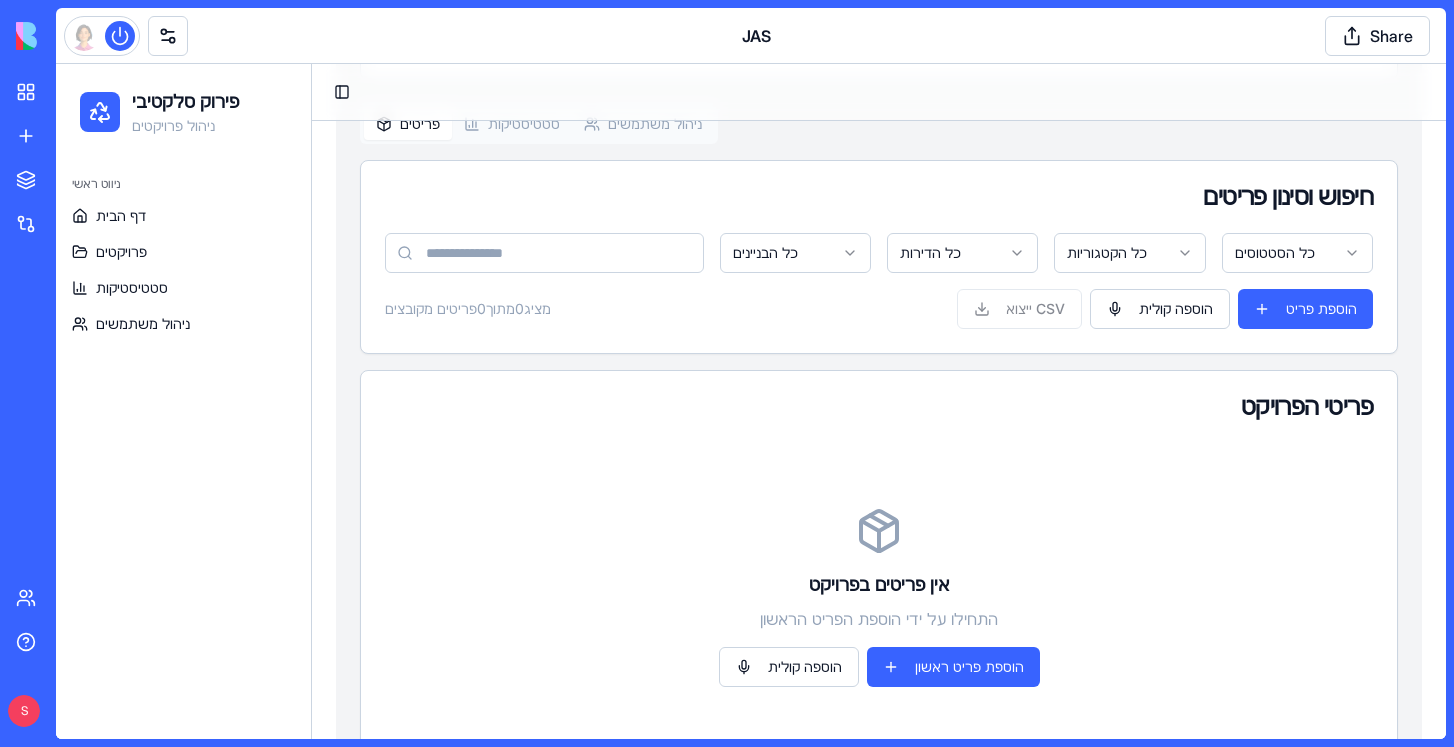 scroll, scrollTop: 665, scrollLeft: 0, axis: vertical 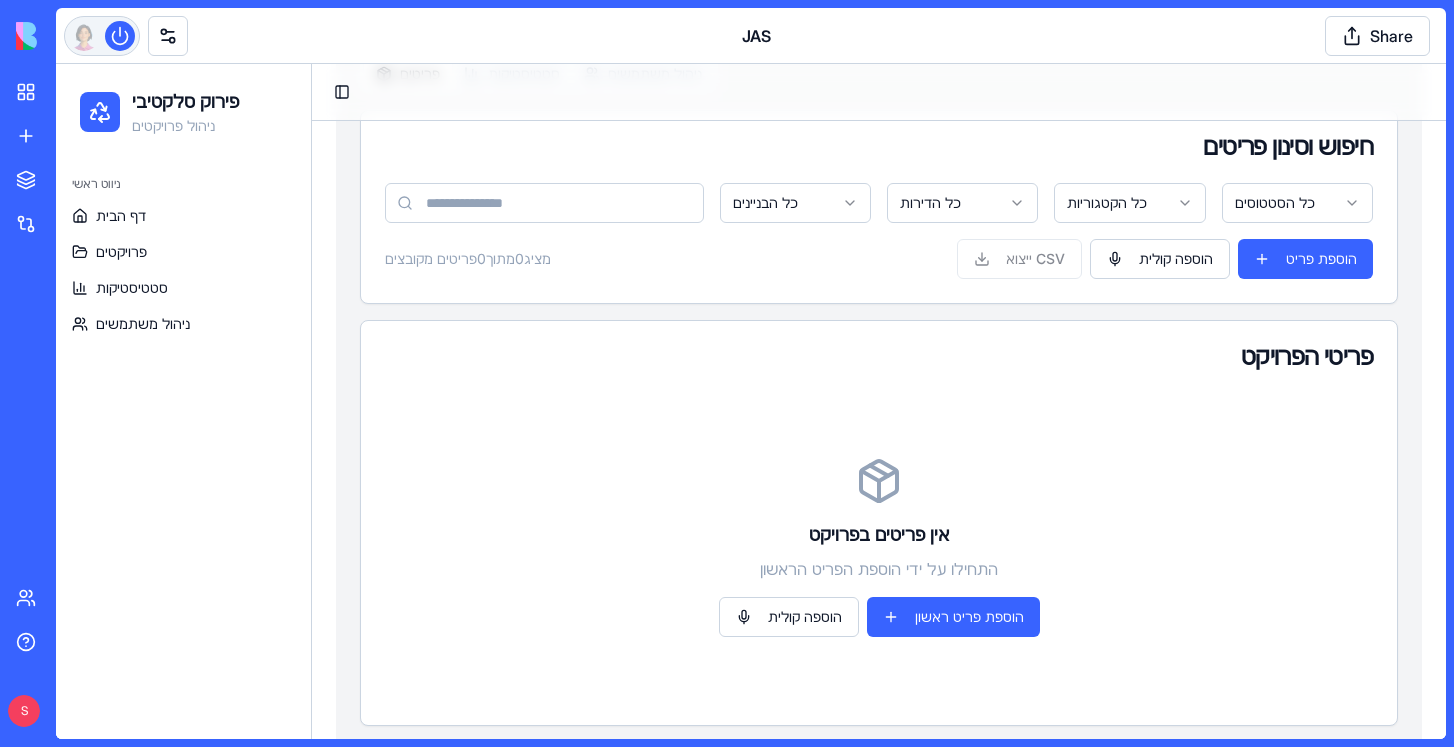 click at bounding box center [102, 36] 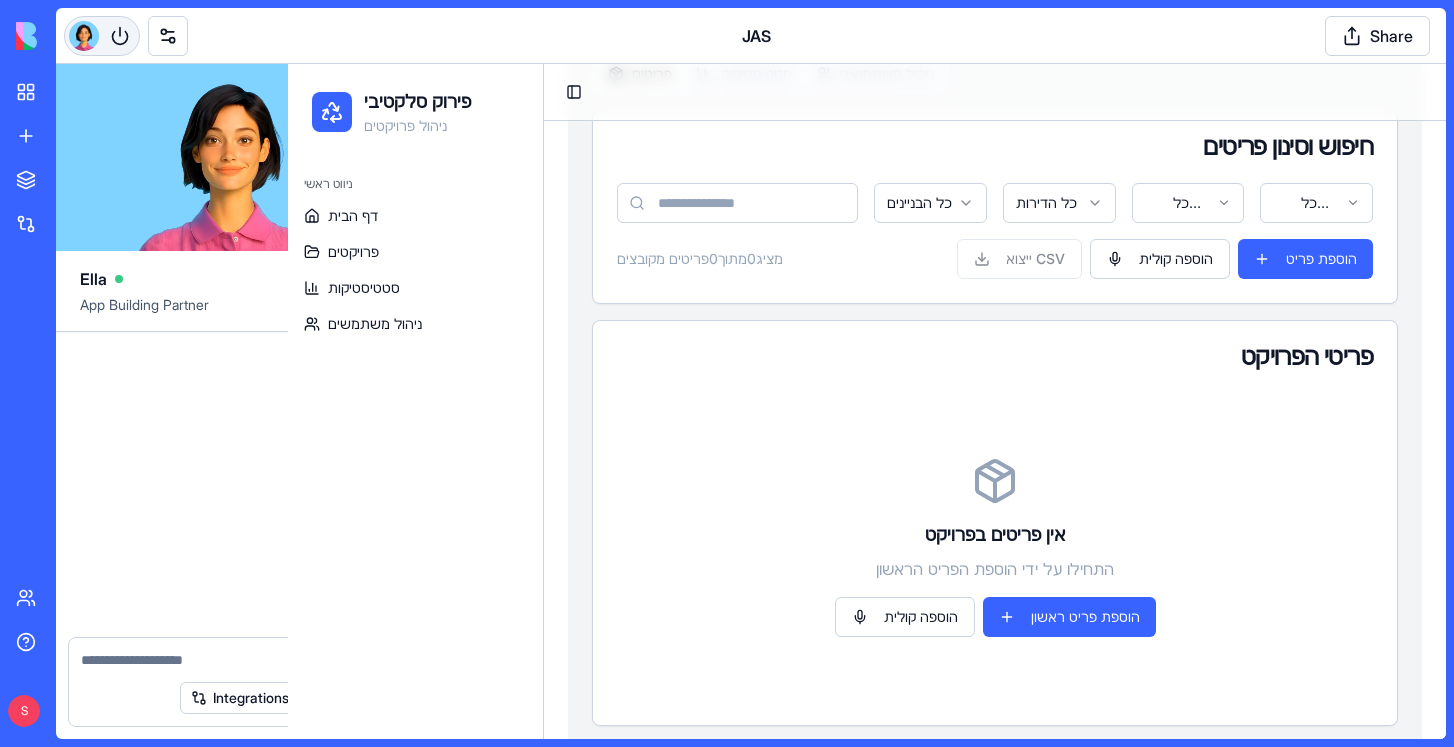 scroll, scrollTop: 89179, scrollLeft: 0, axis: vertical 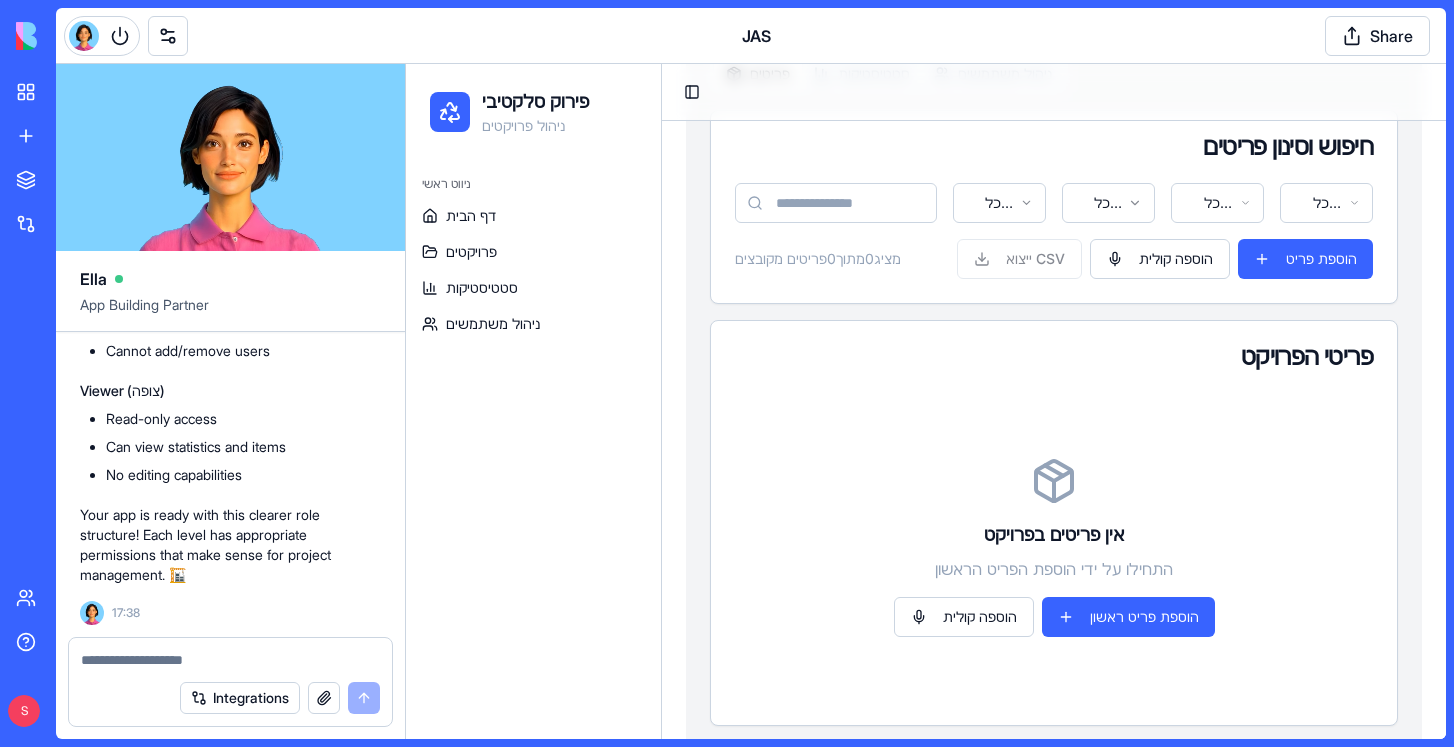click at bounding box center (230, 660) 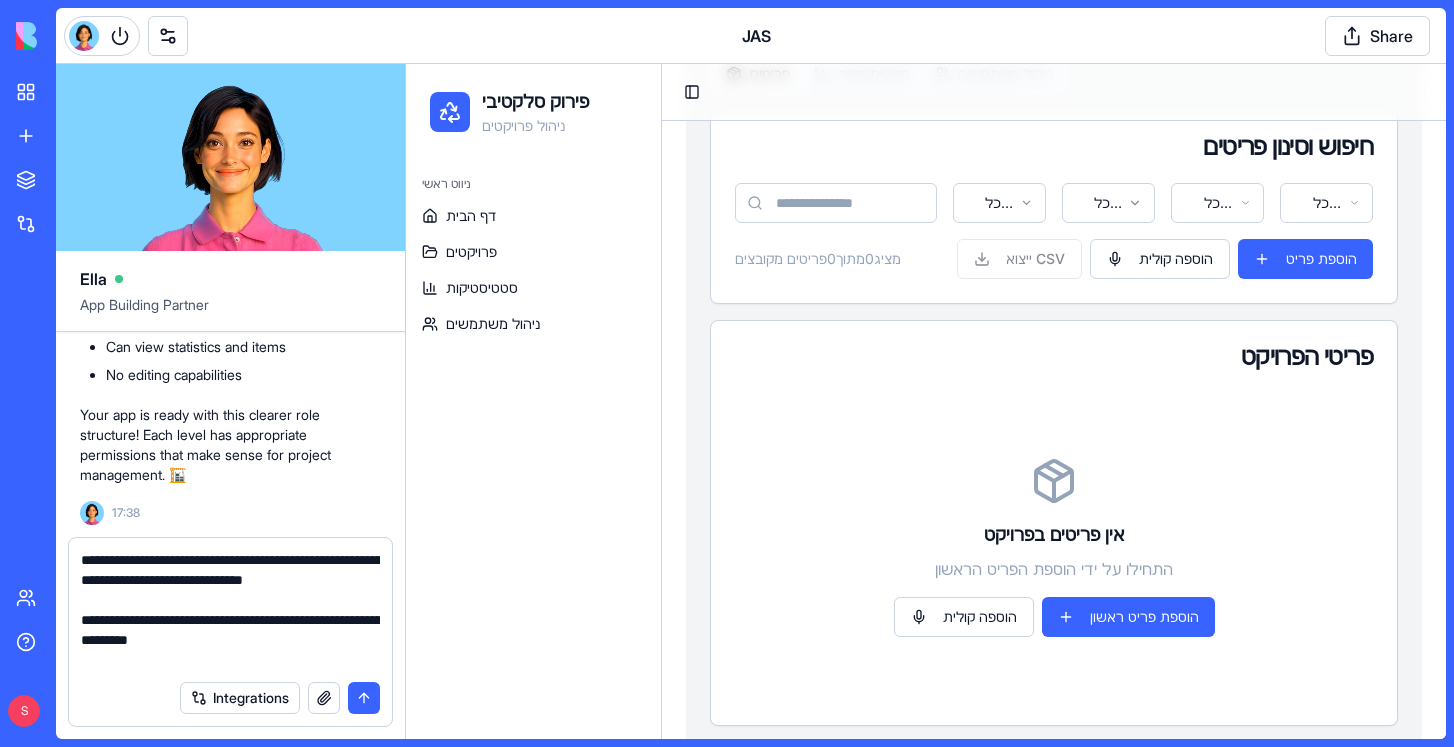 type on "**********" 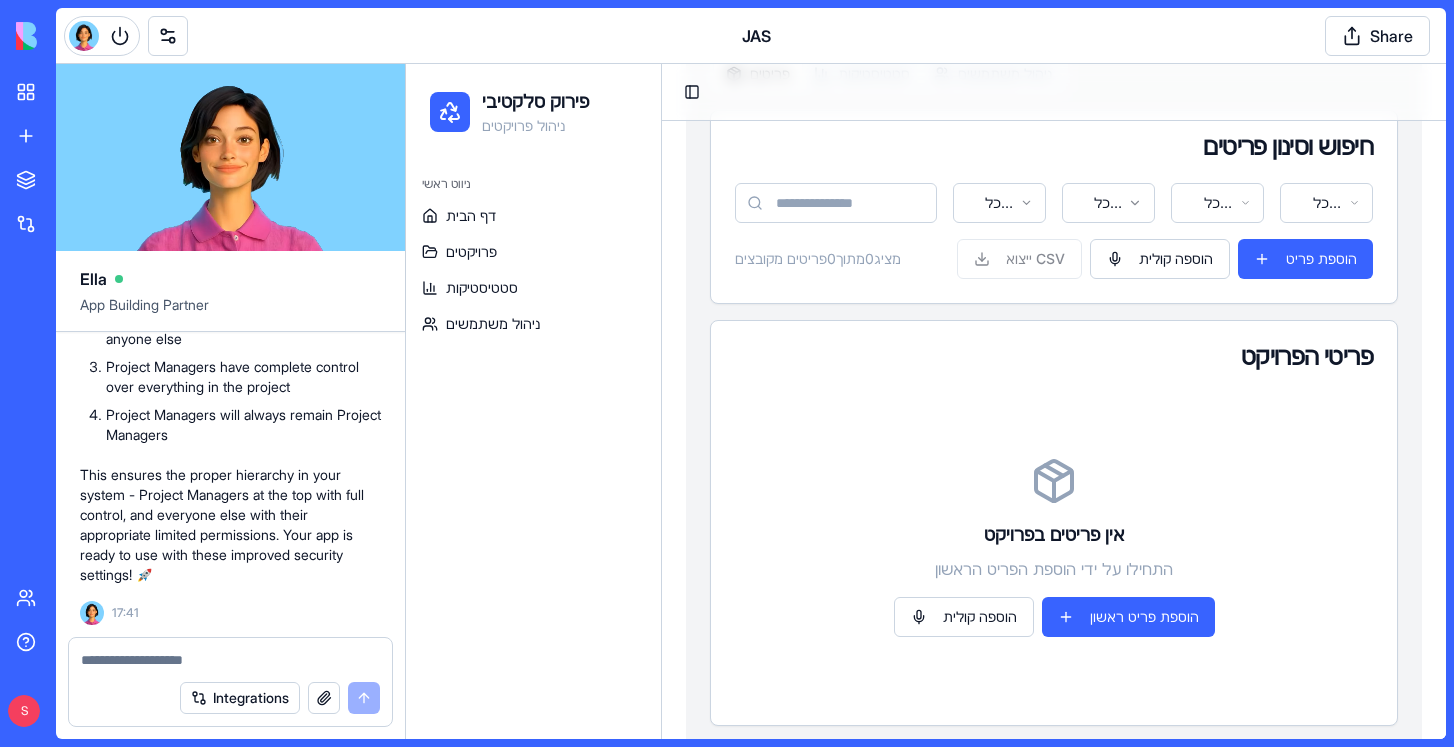 scroll, scrollTop: 89927, scrollLeft: 0, axis: vertical 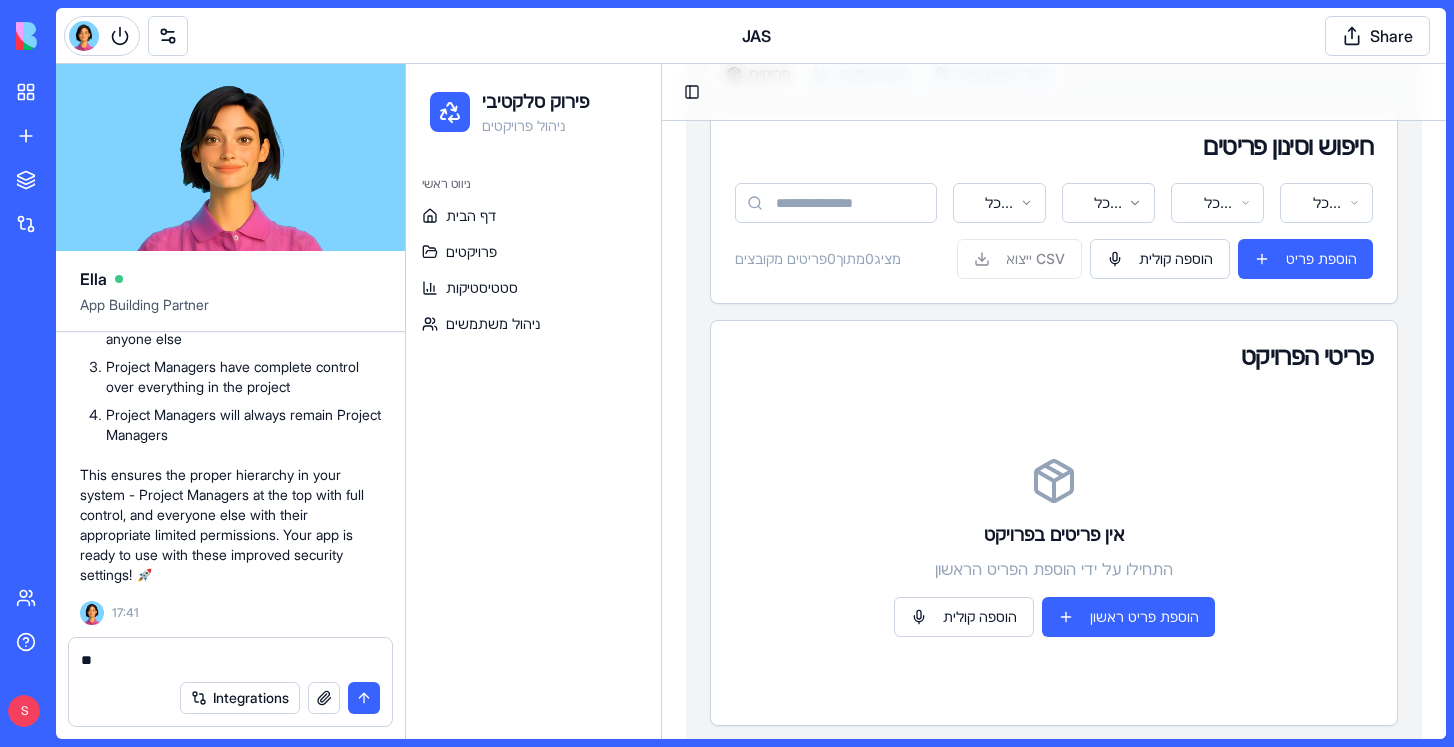 type on "*" 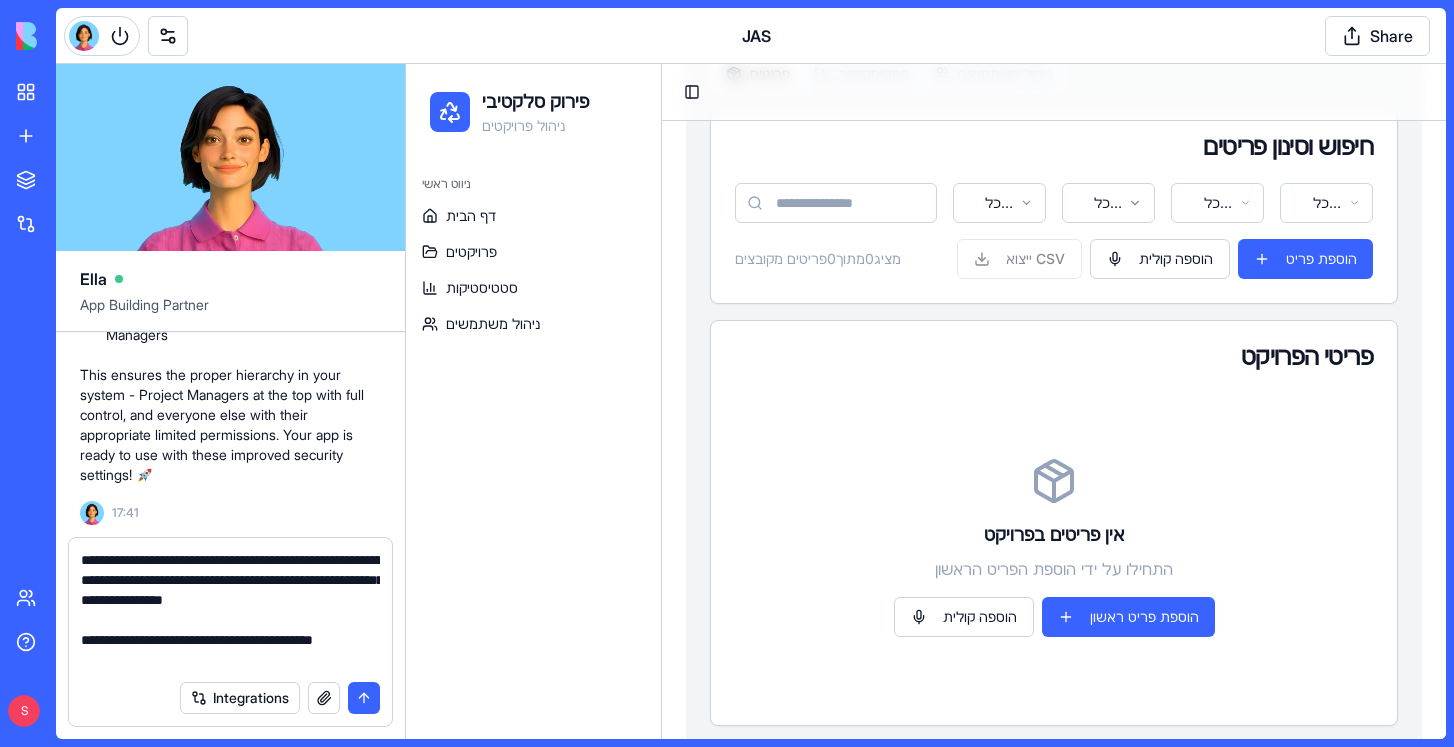 scroll, scrollTop: 18, scrollLeft: 0, axis: vertical 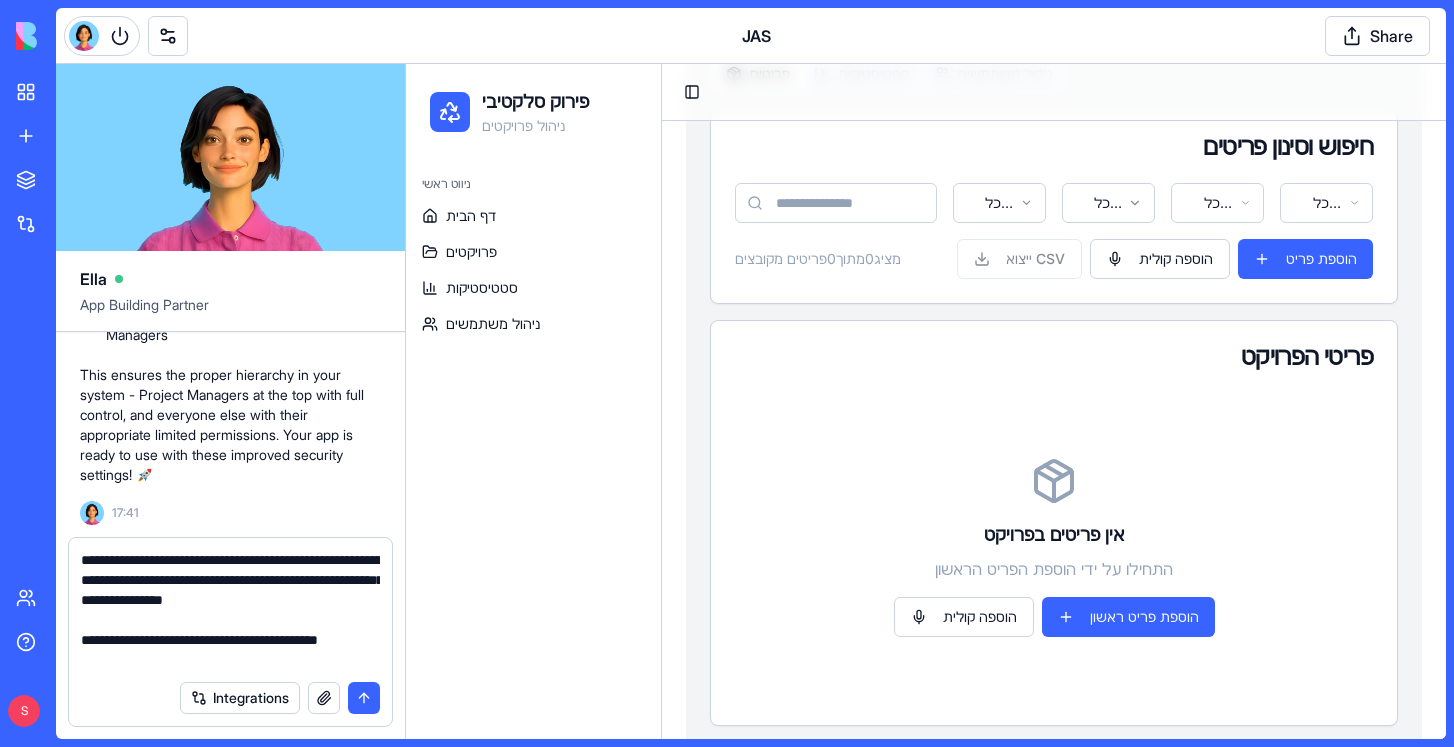type on "**********" 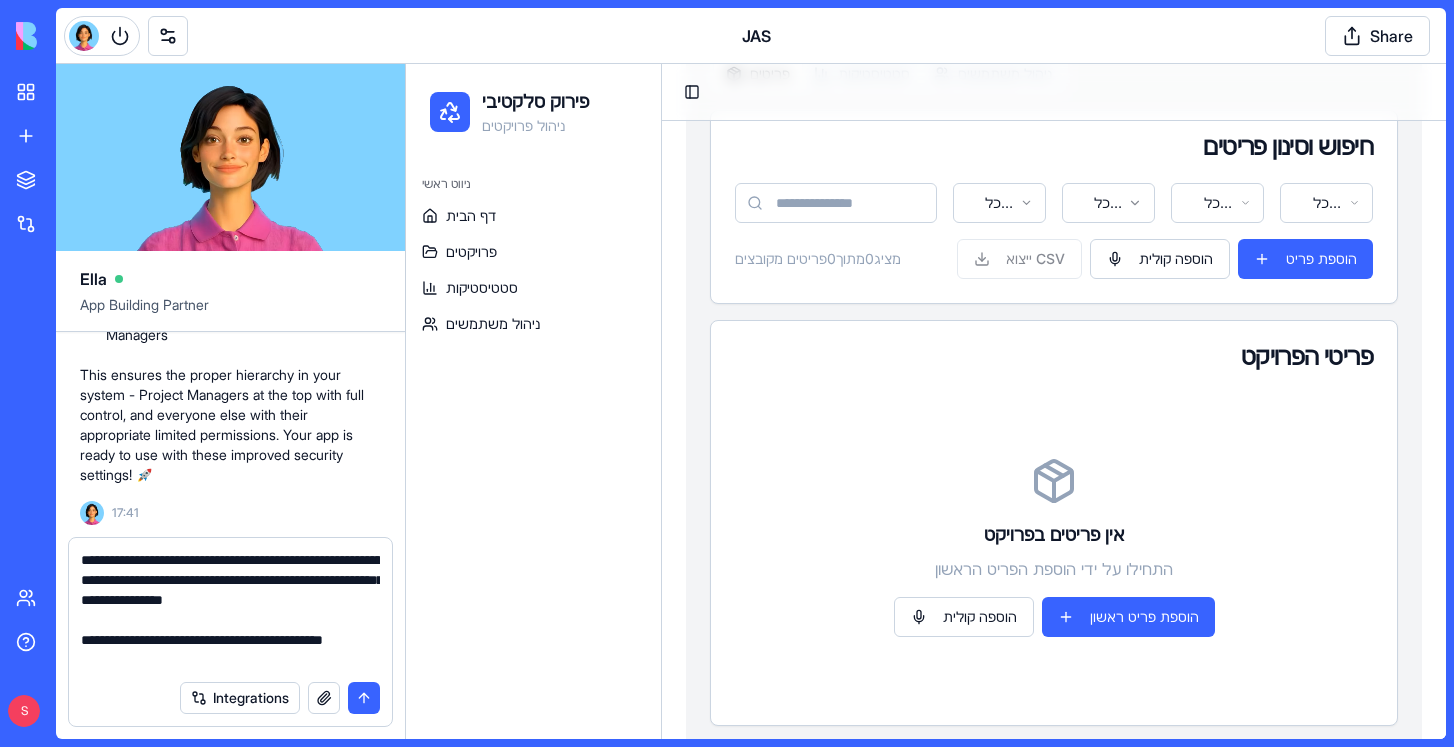 type 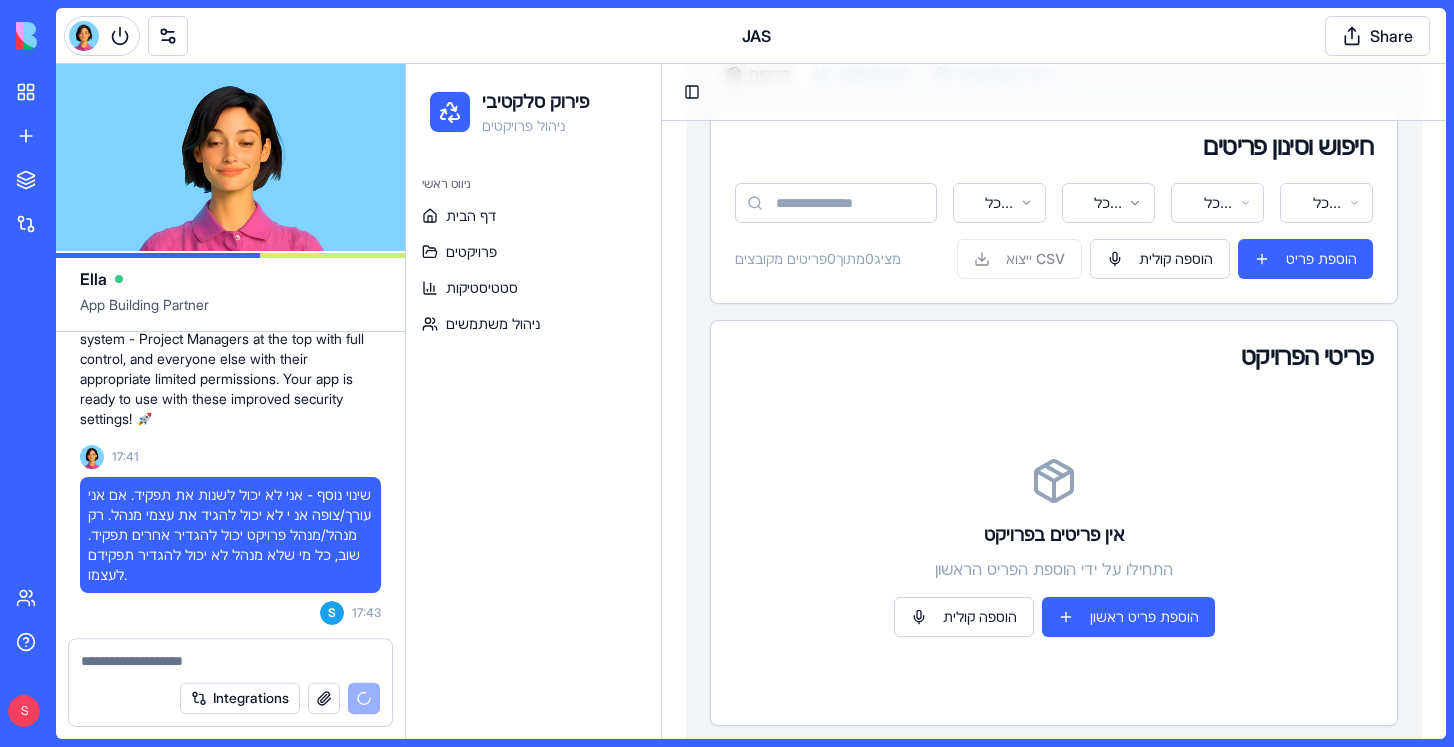 scroll, scrollTop: 0, scrollLeft: 0, axis: both 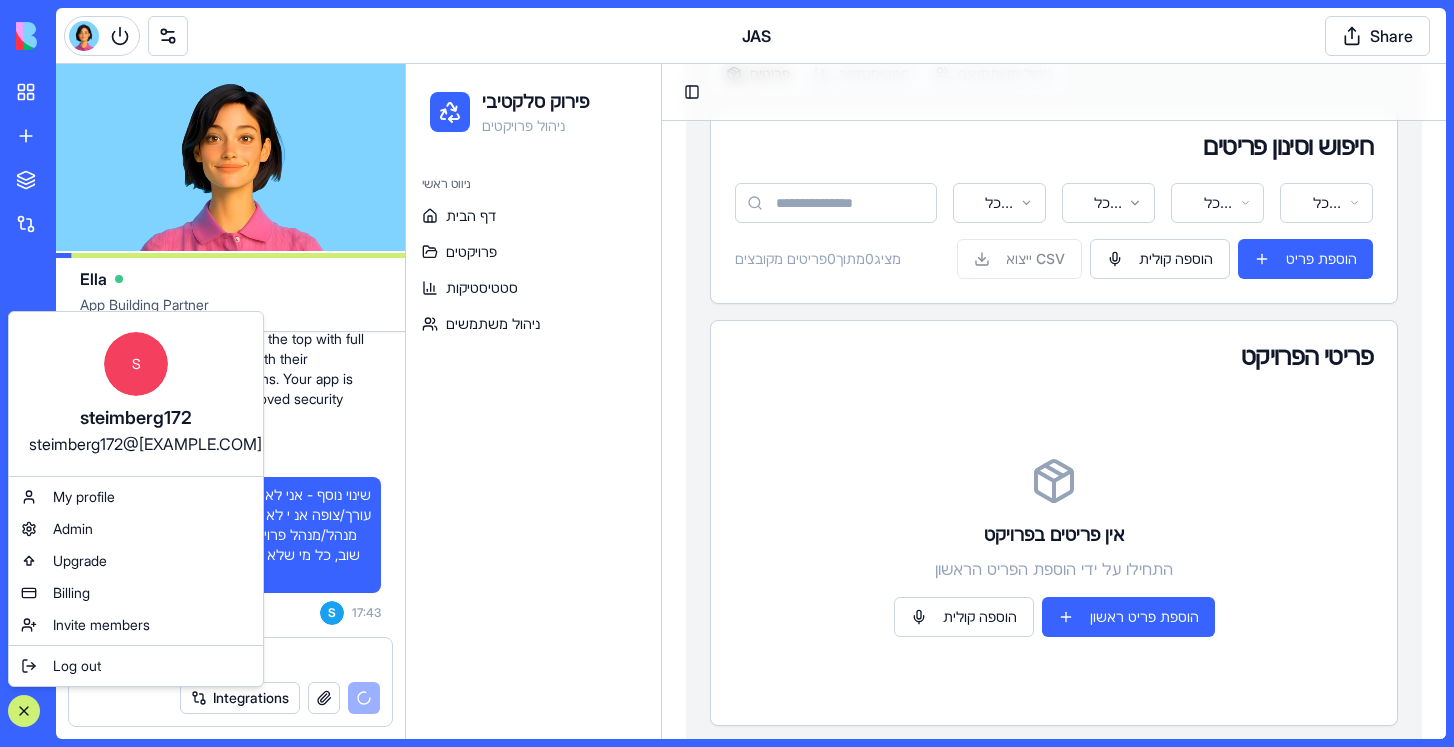 click on "ניווט ראשי דף הבית פרויקטים סטטיסטיקות ניהול משתמשים" at bounding box center [533, 449] 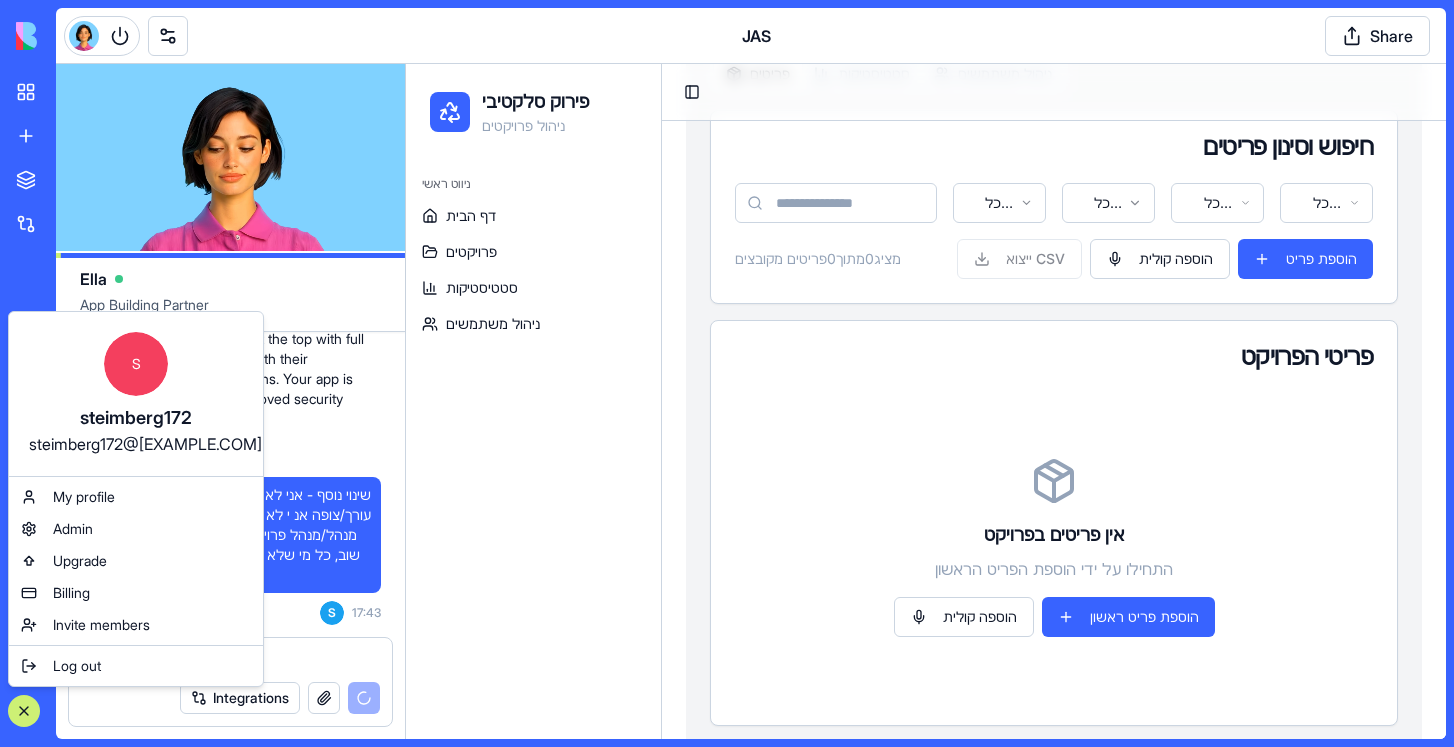 click on "ניווט ראשי דף הבית פרויקטים סטטיסטיקות ניהול משתמשים" at bounding box center (533, 449) 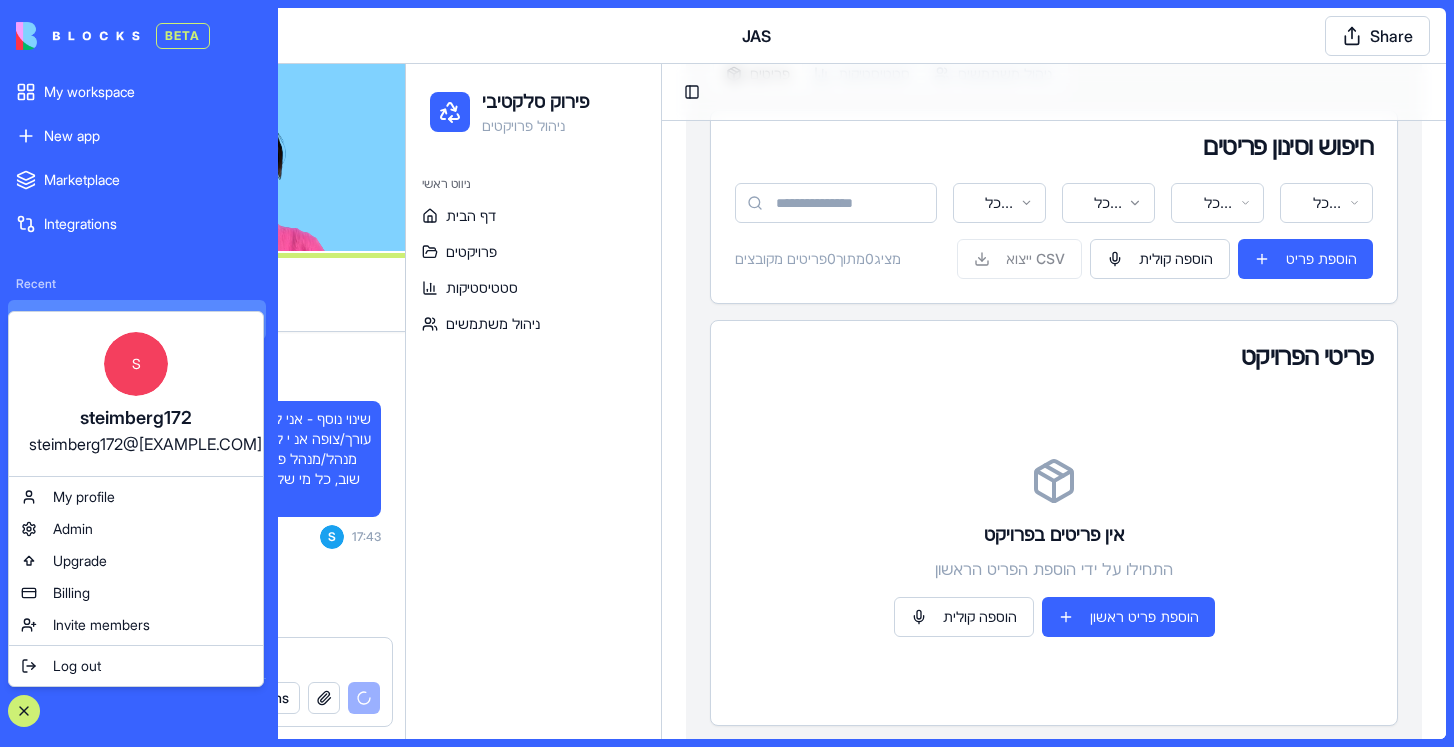 scroll, scrollTop: 90159, scrollLeft: 0, axis: vertical 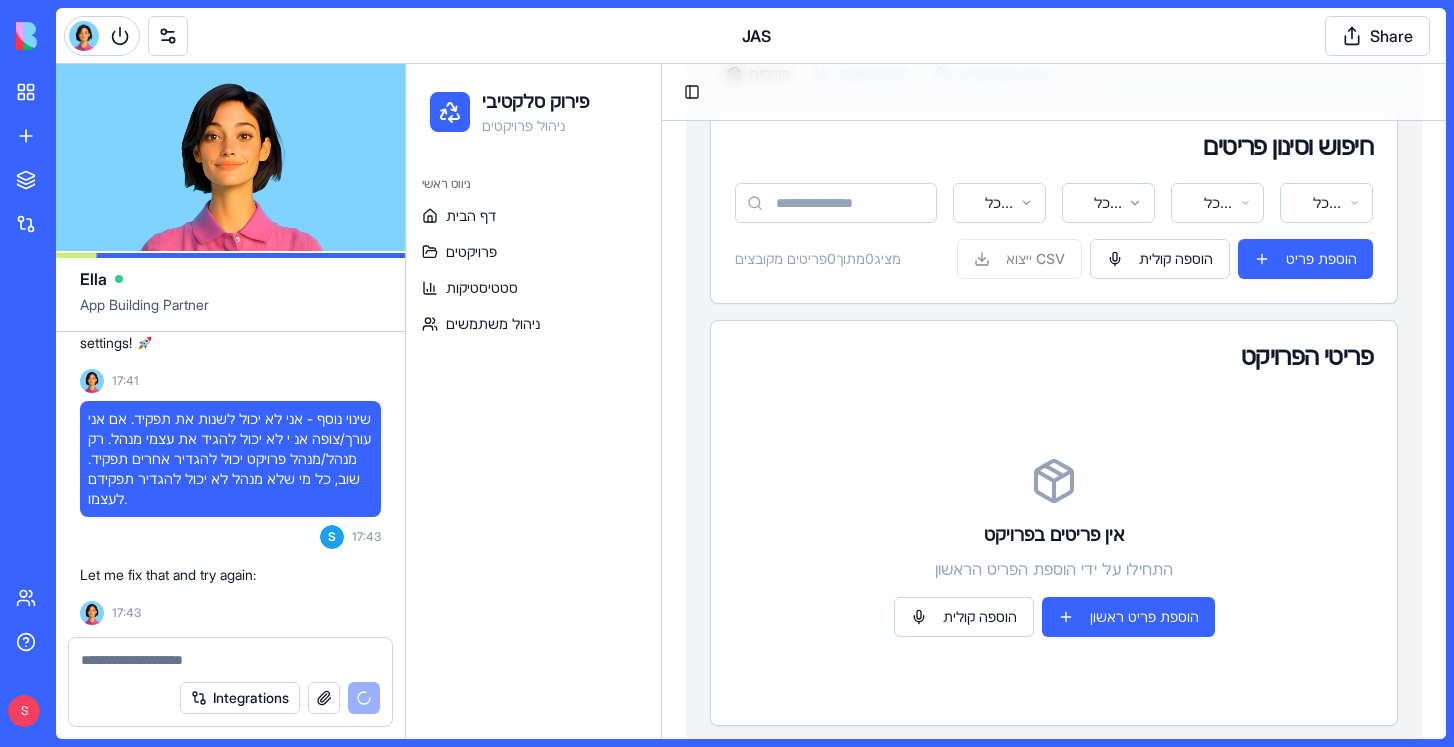 click on "ניווט ראשי דף הבית פרויקטים סטטיסטיקות ניהול משתמשים" at bounding box center [533, 449] 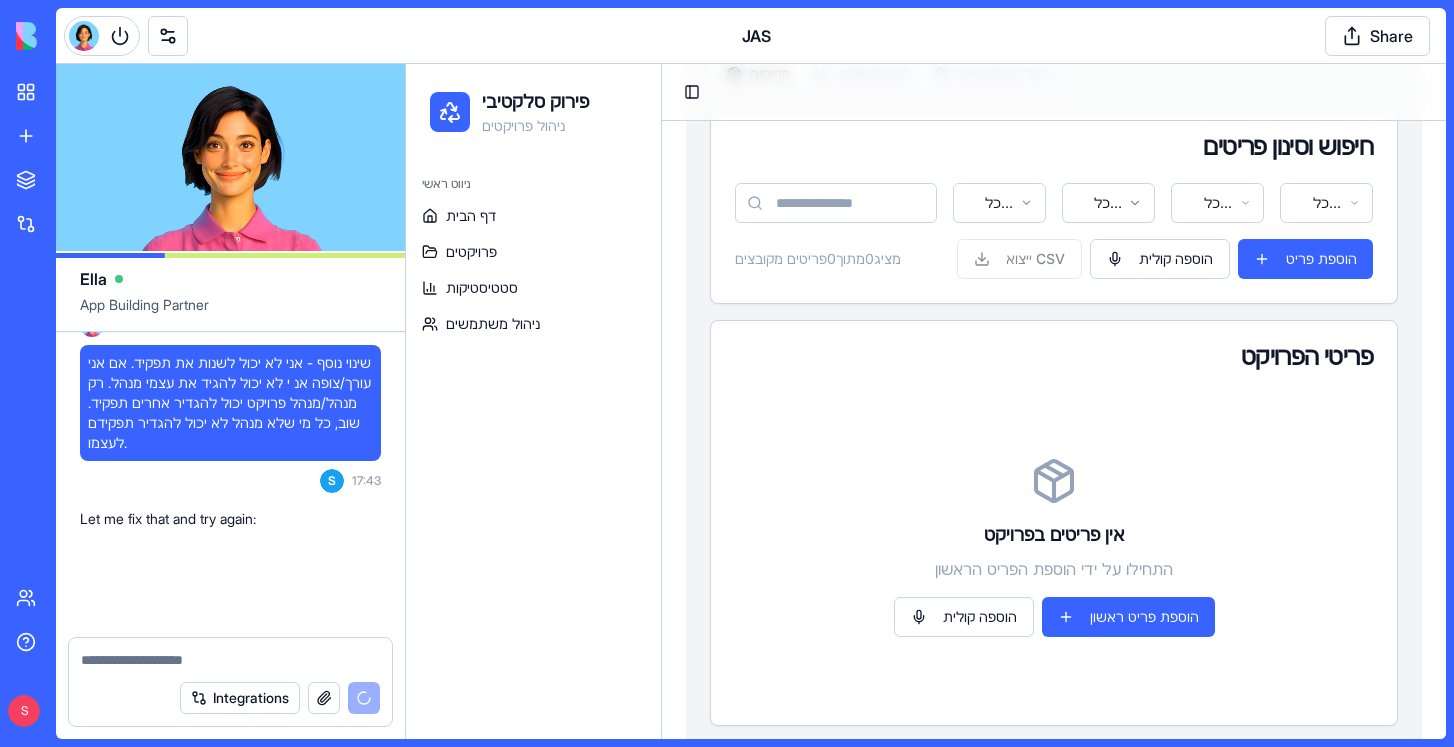 scroll, scrollTop: 90215, scrollLeft: 0, axis: vertical 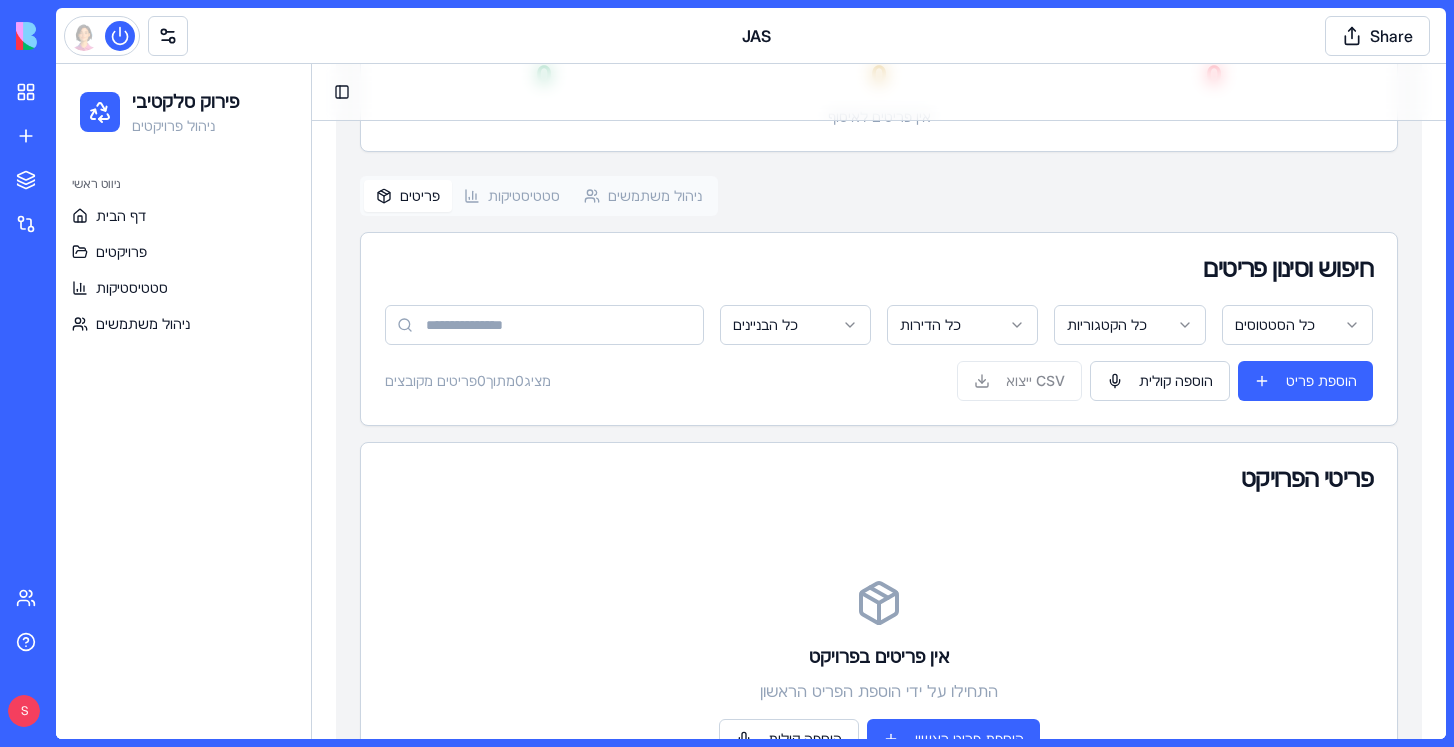 click on "ניהול משתמשים" at bounding box center (643, 196) 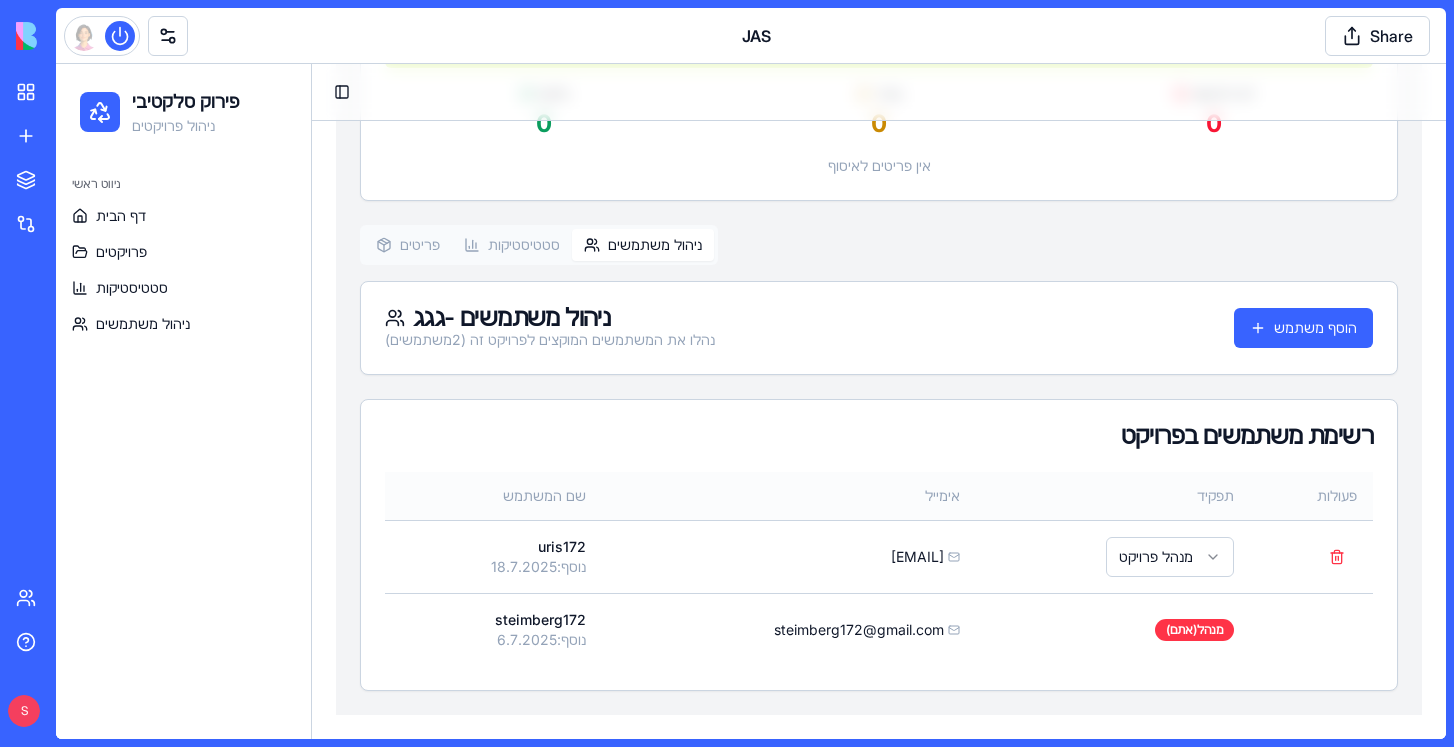 scroll, scrollTop: 0, scrollLeft: 0, axis: both 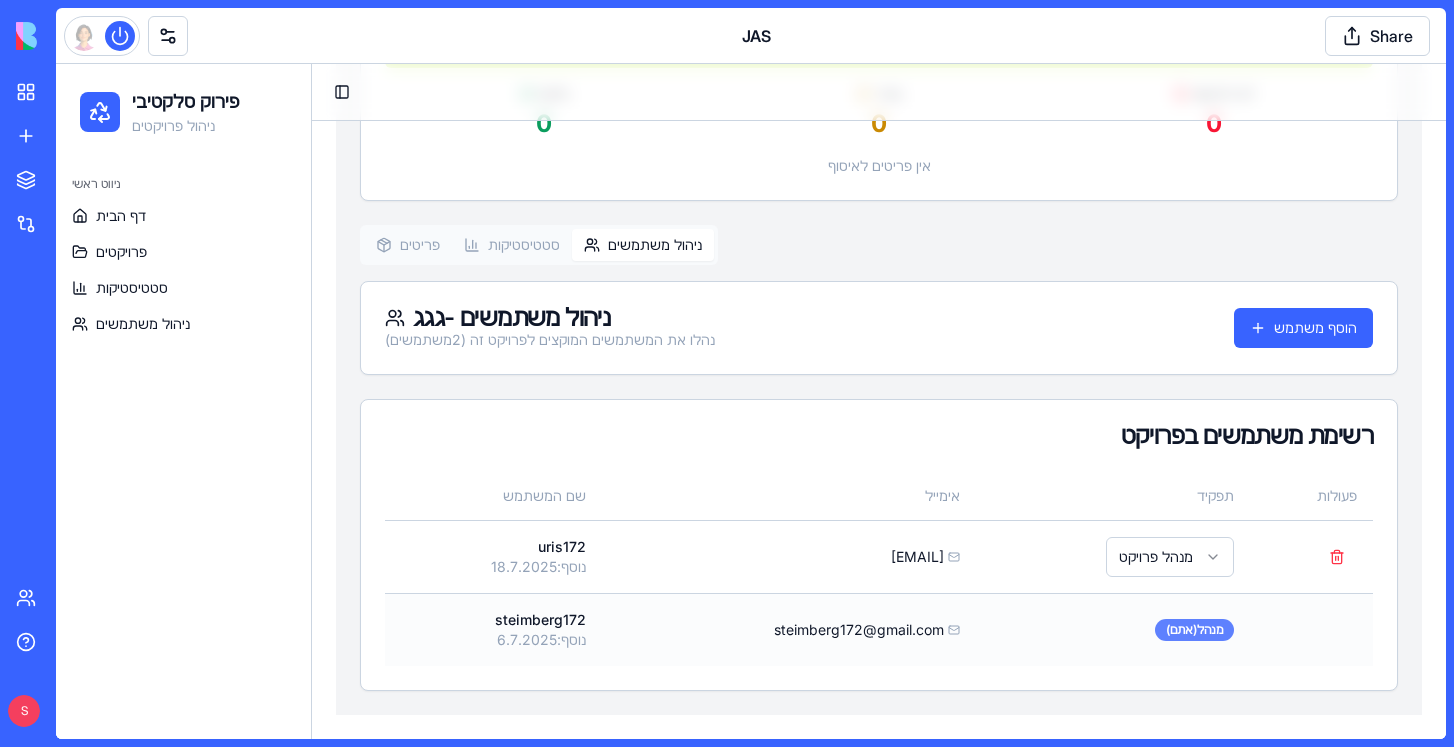 click on "מנהל  (אתם)" at bounding box center (1194, 630) 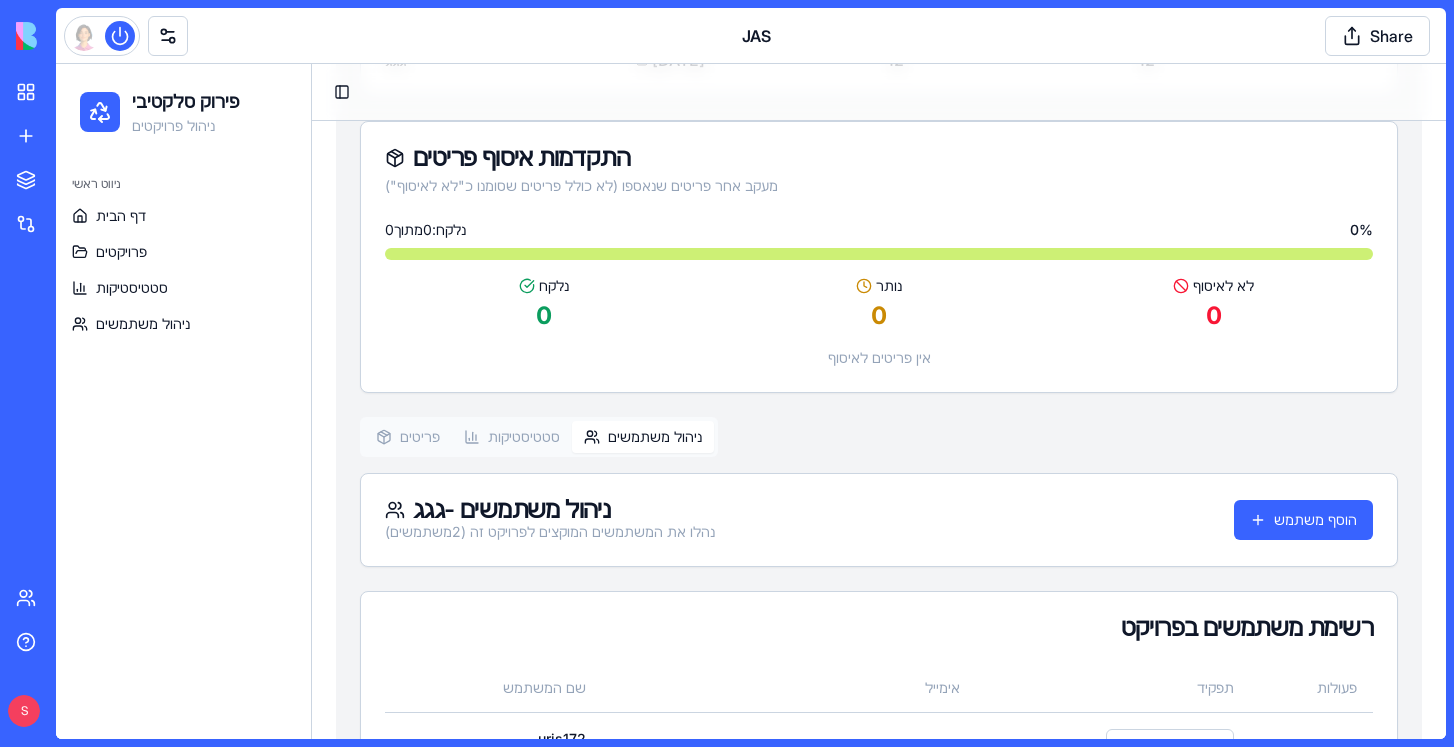 scroll, scrollTop: 0, scrollLeft: 0, axis: both 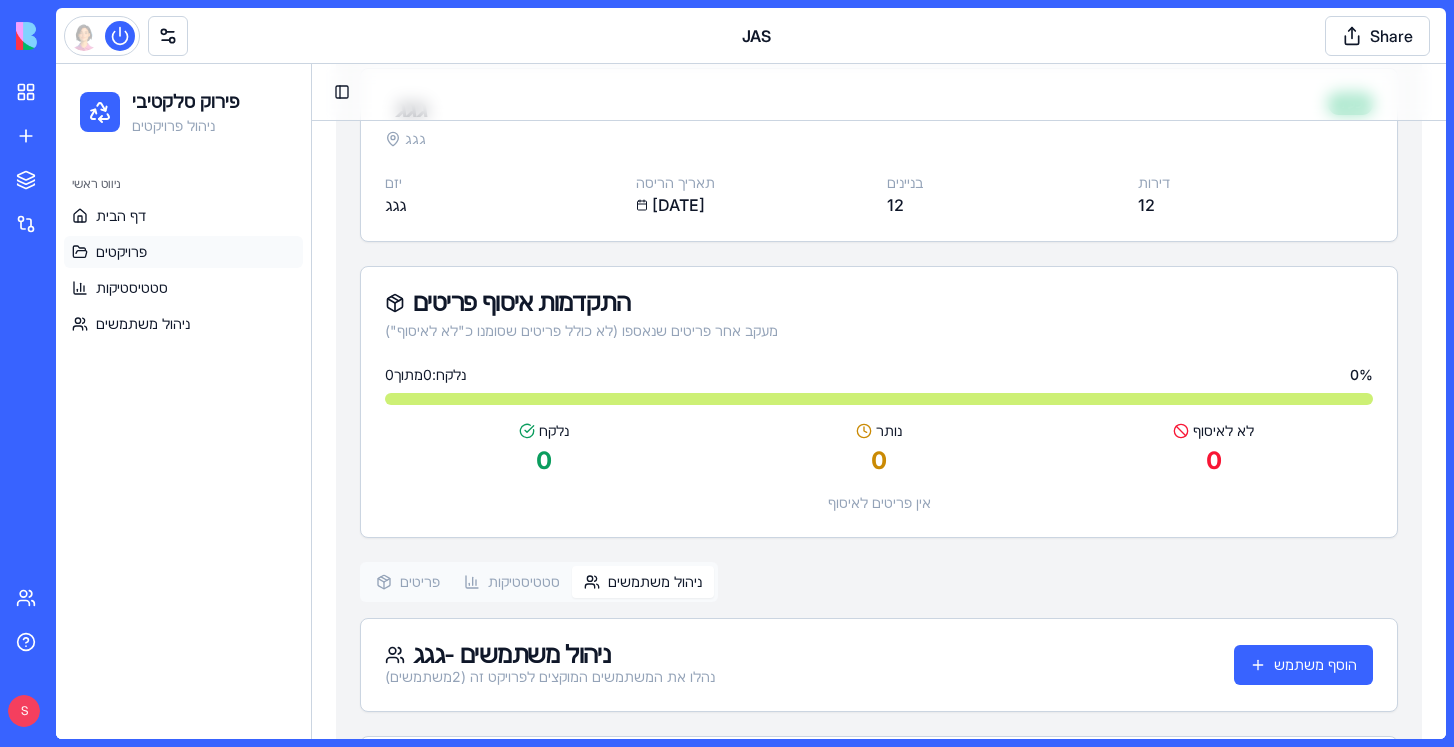 click on "פרויקטים" at bounding box center [183, 252] 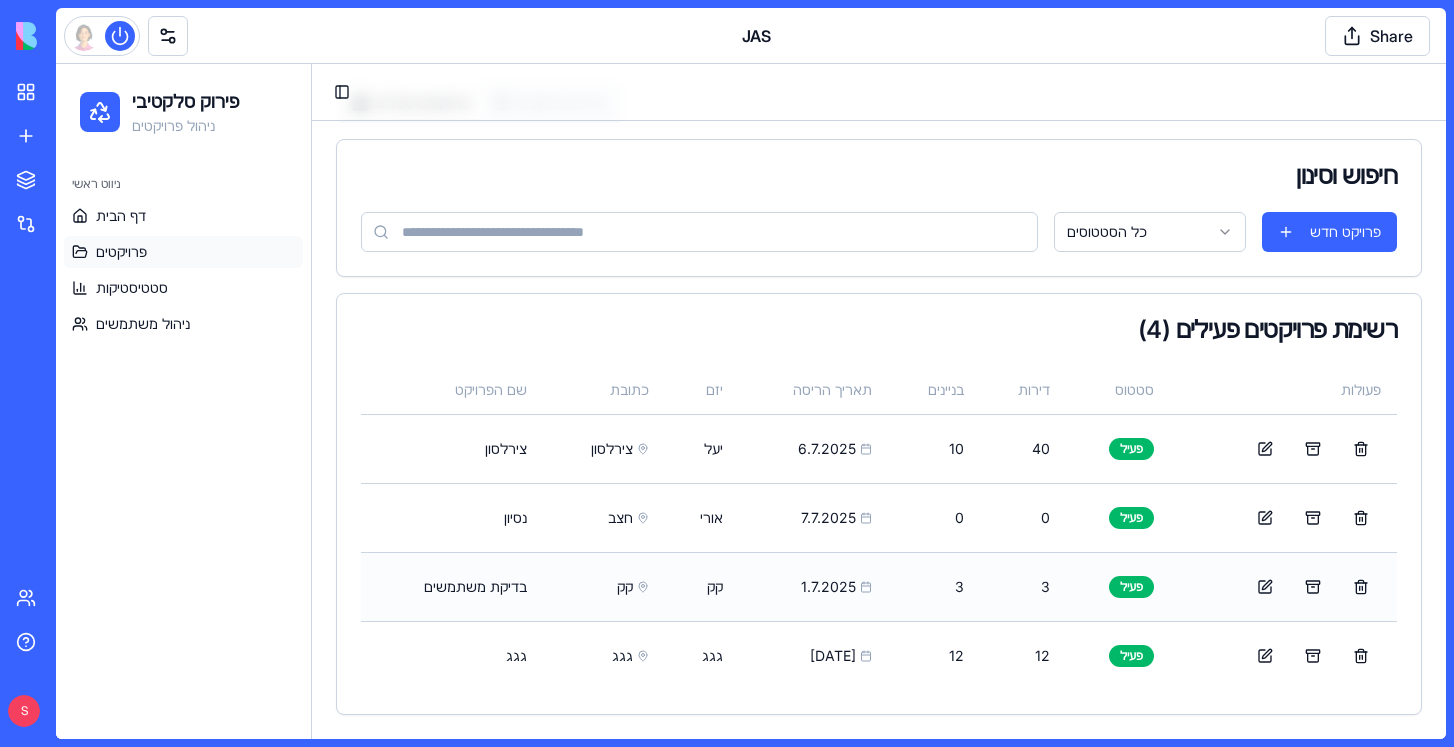 scroll, scrollTop: 210, scrollLeft: 0, axis: vertical 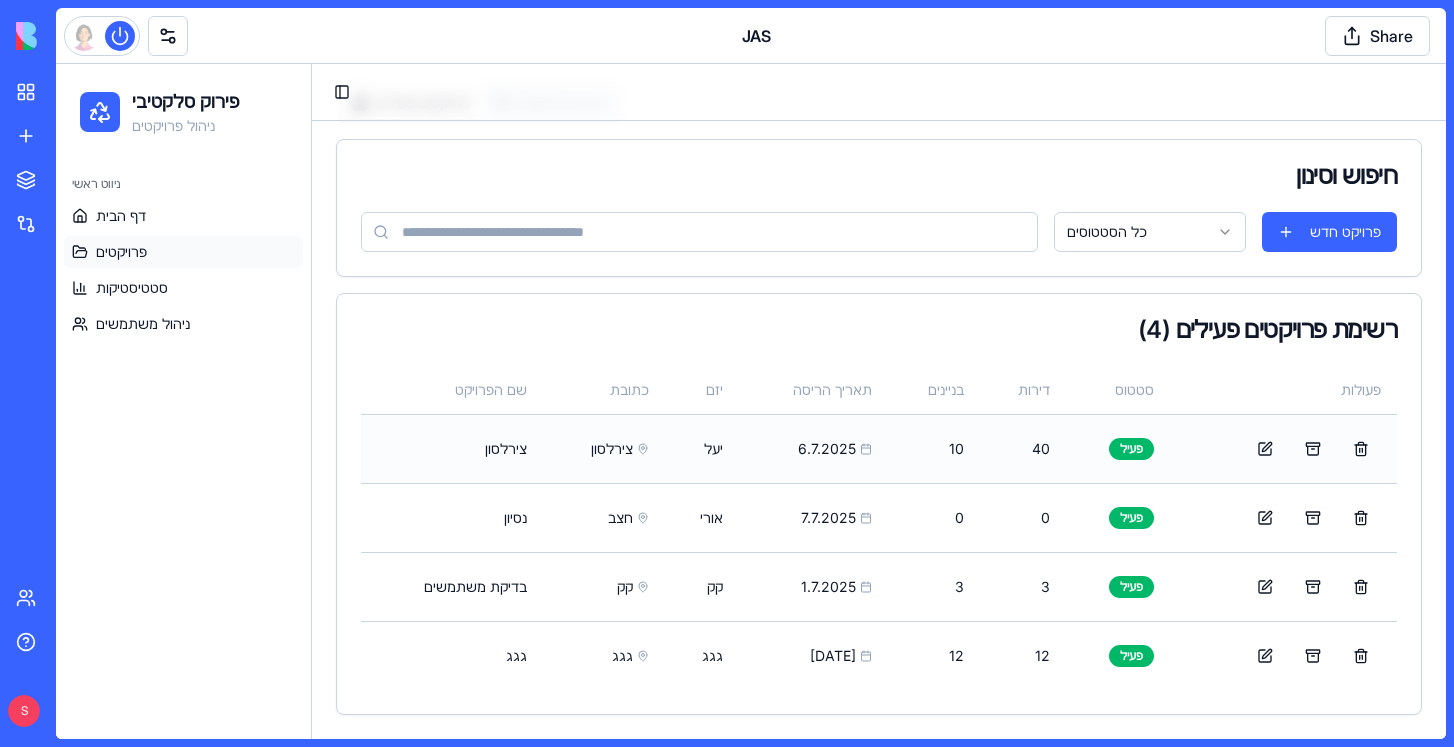 click on "יעל" at bounding box center (702, 448) 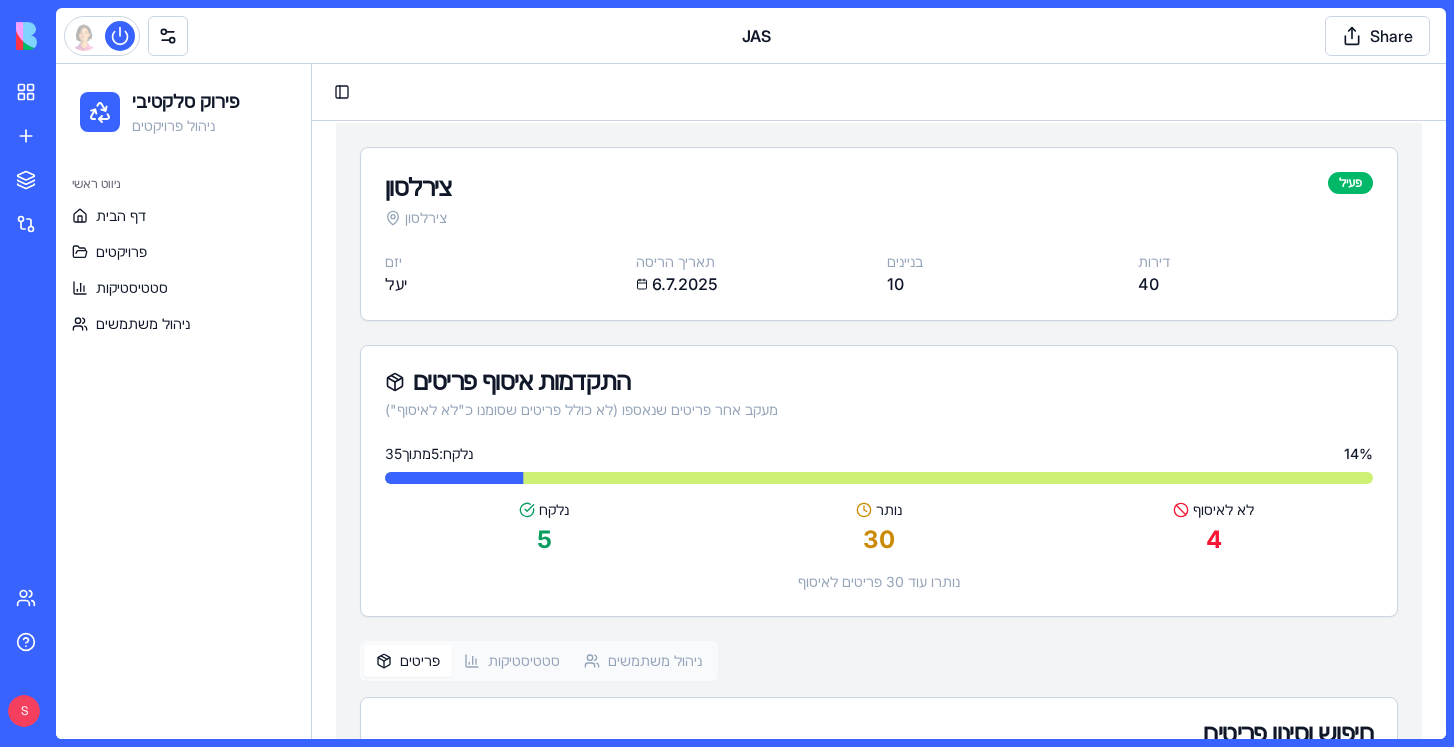 click on "ניהול משתמשים" at bounding box center (643, 661) 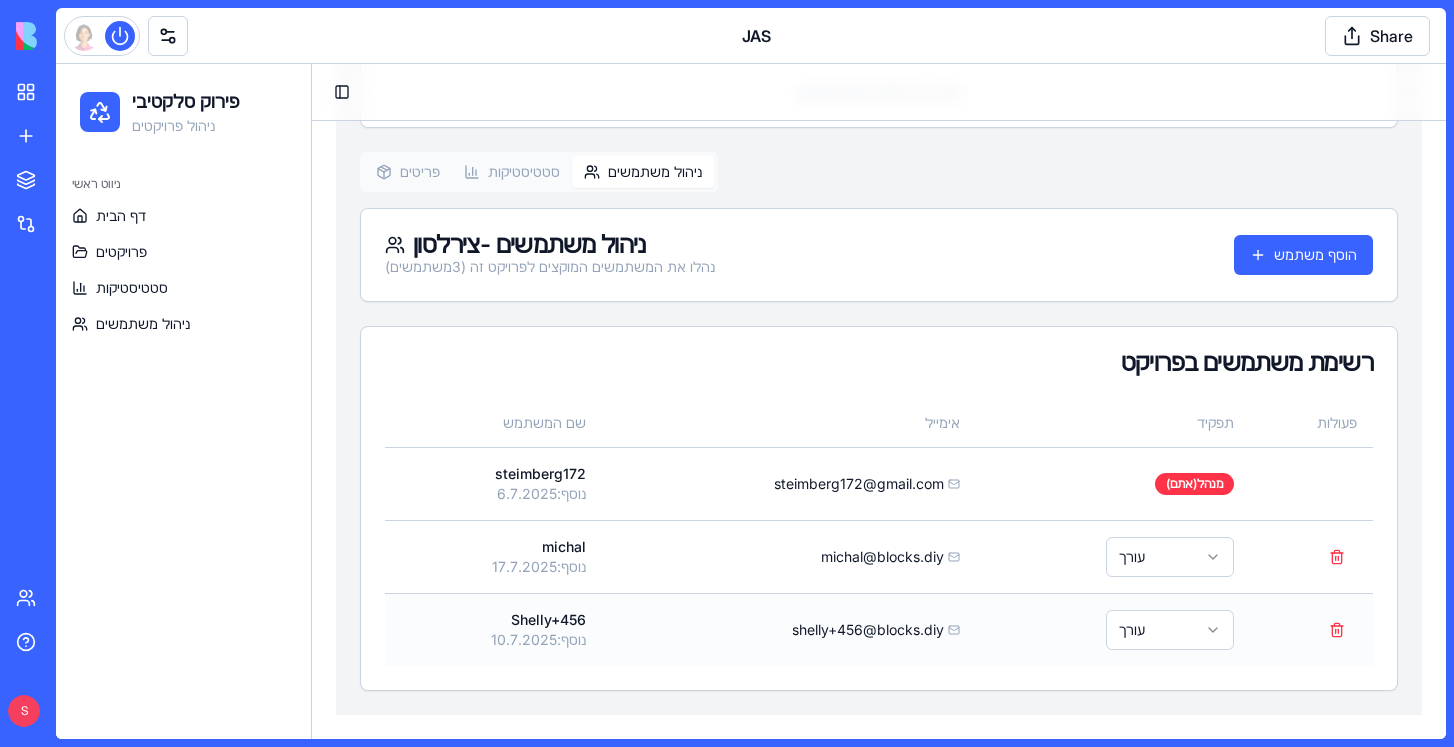 scroll, scrollTop: 620, scrollLeft: 0, axis: vertical 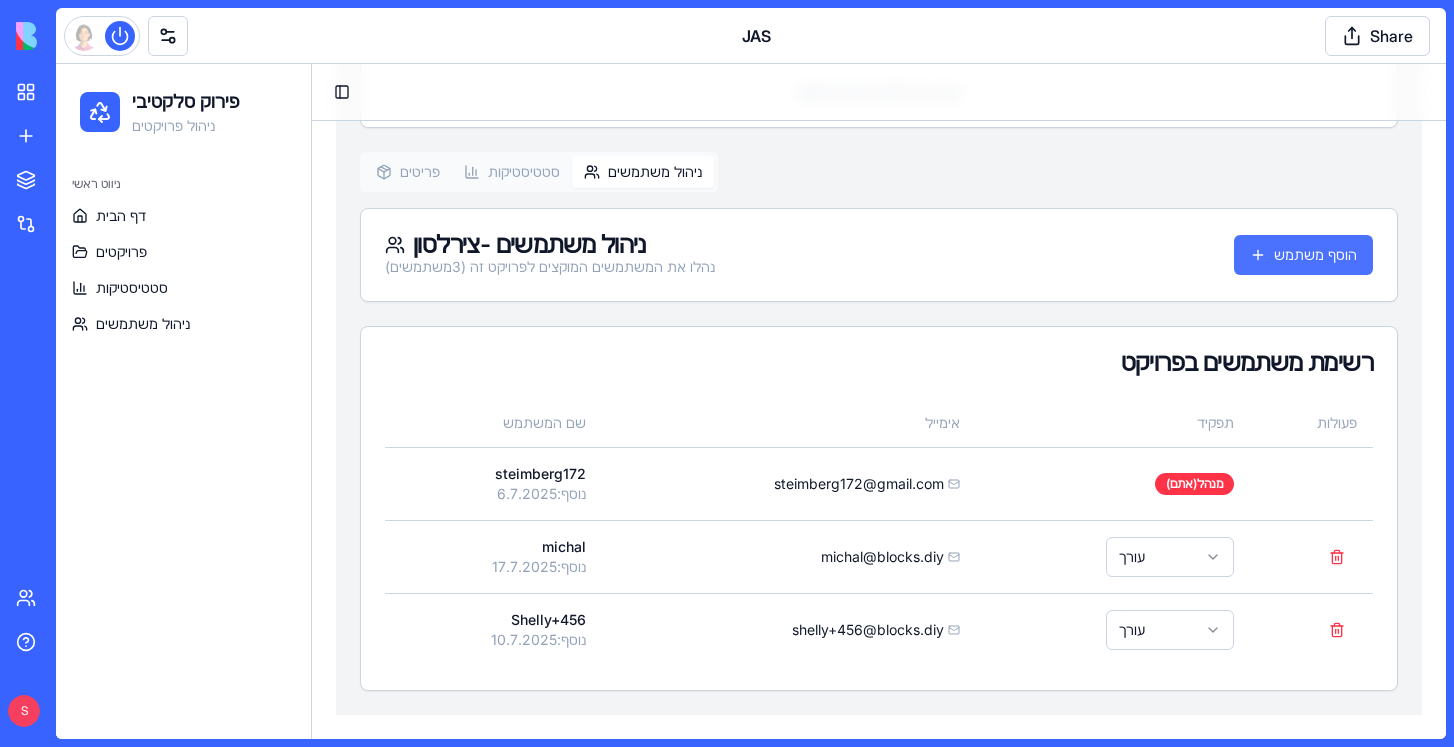 click on "הוסף משתמש" at bounding box center [1303, 255] 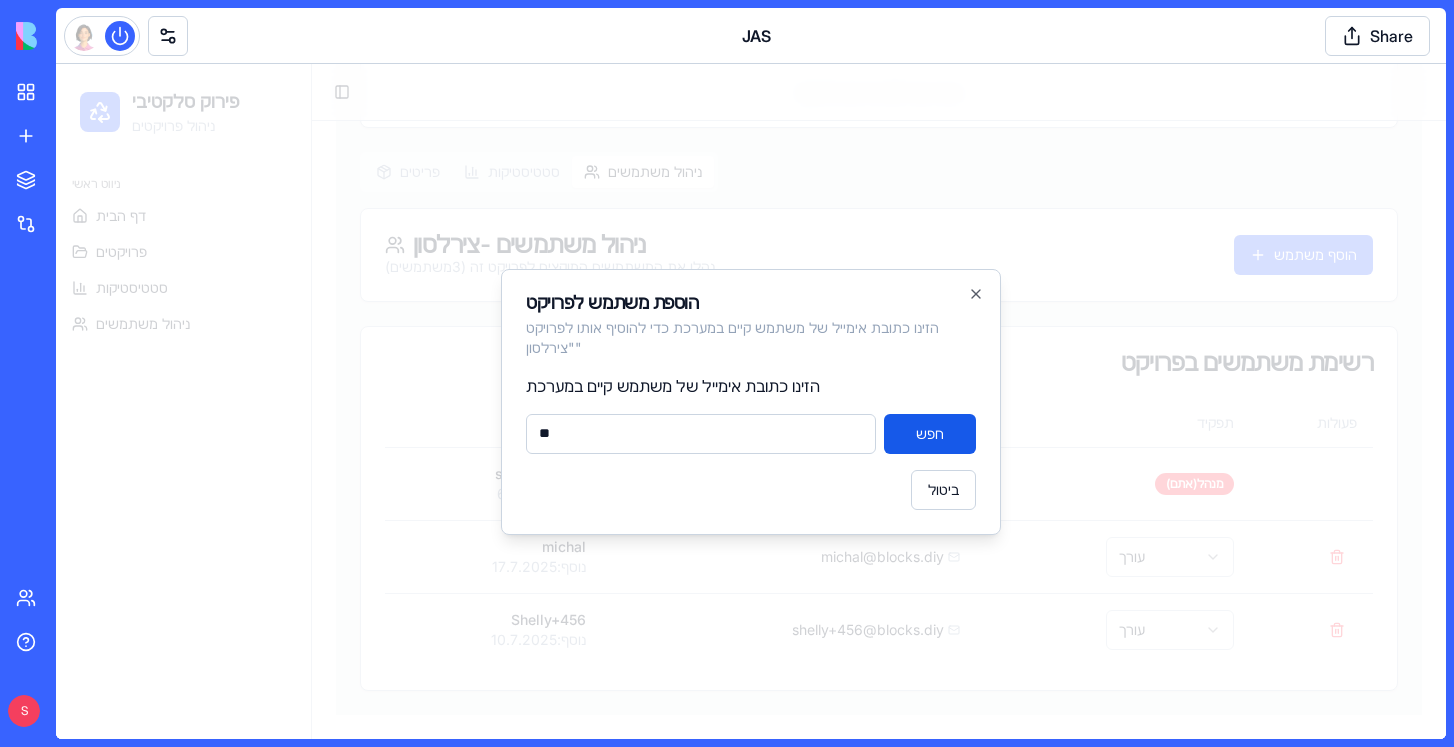 type on "*" 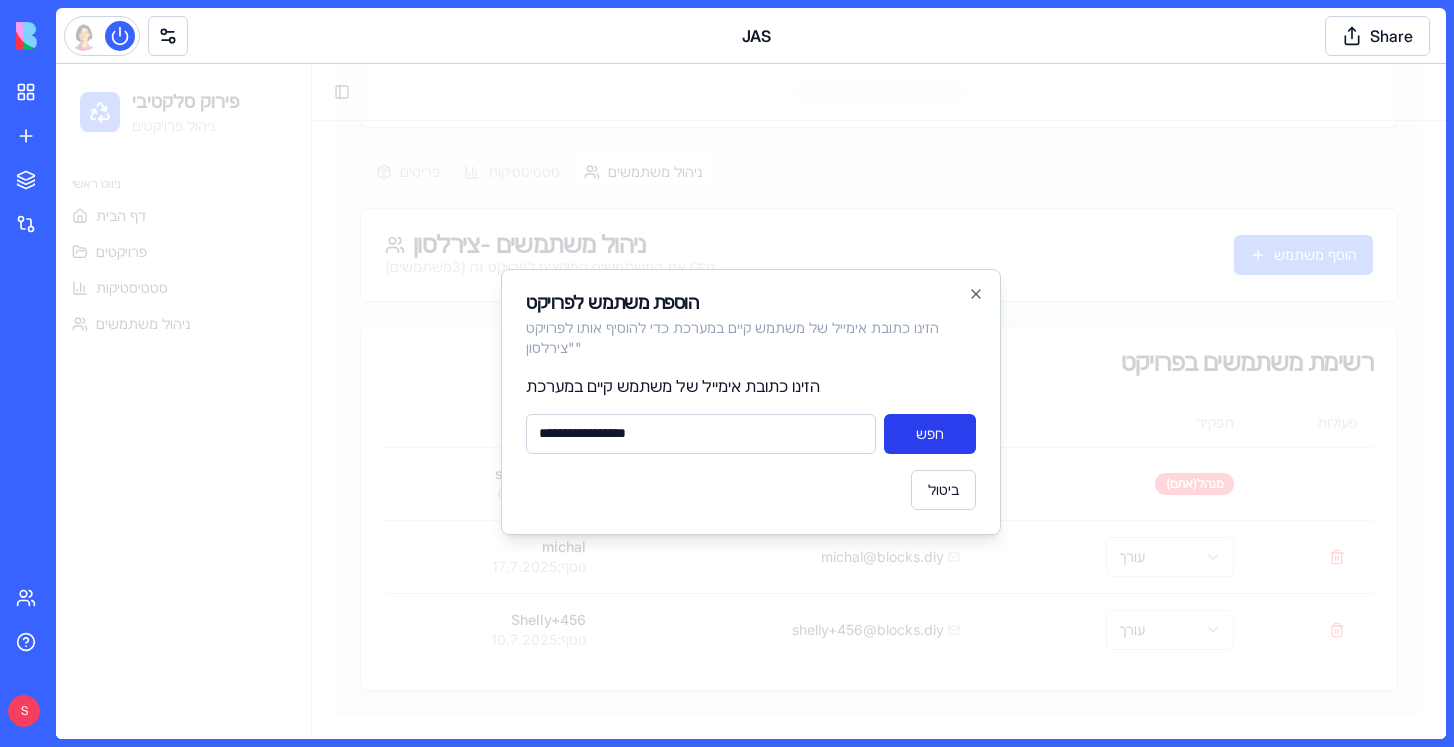 type on "**********" 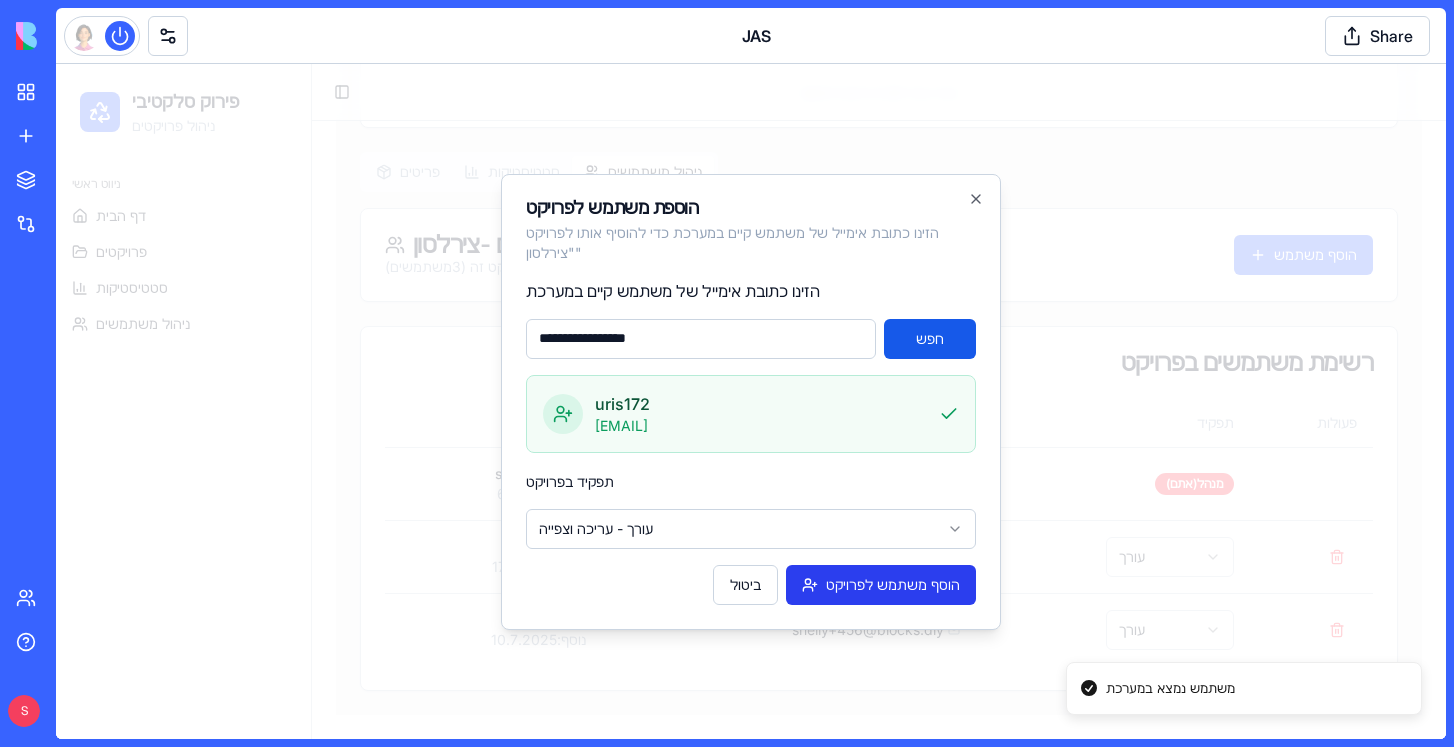 click on "הוסף משתמש לפרויקט" at bounding box center (881, 585) 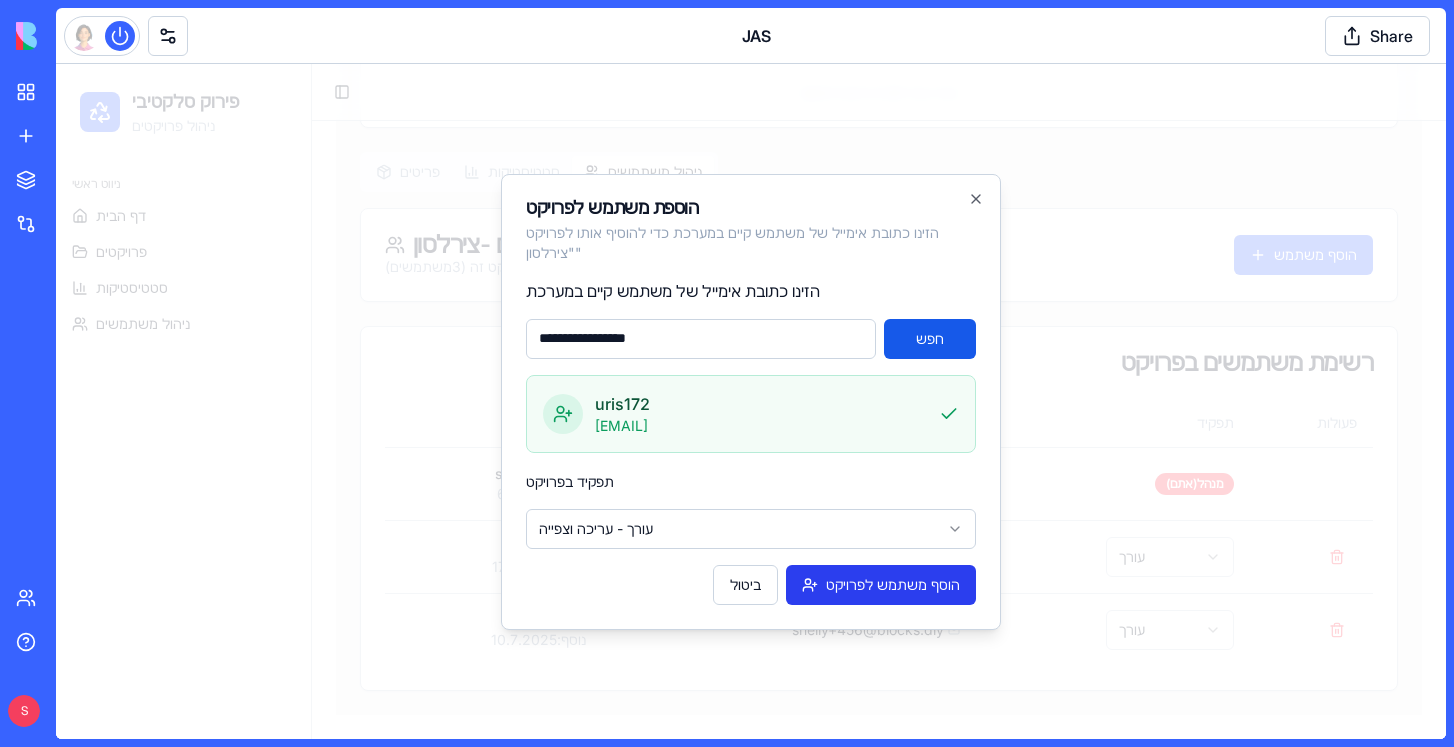 type 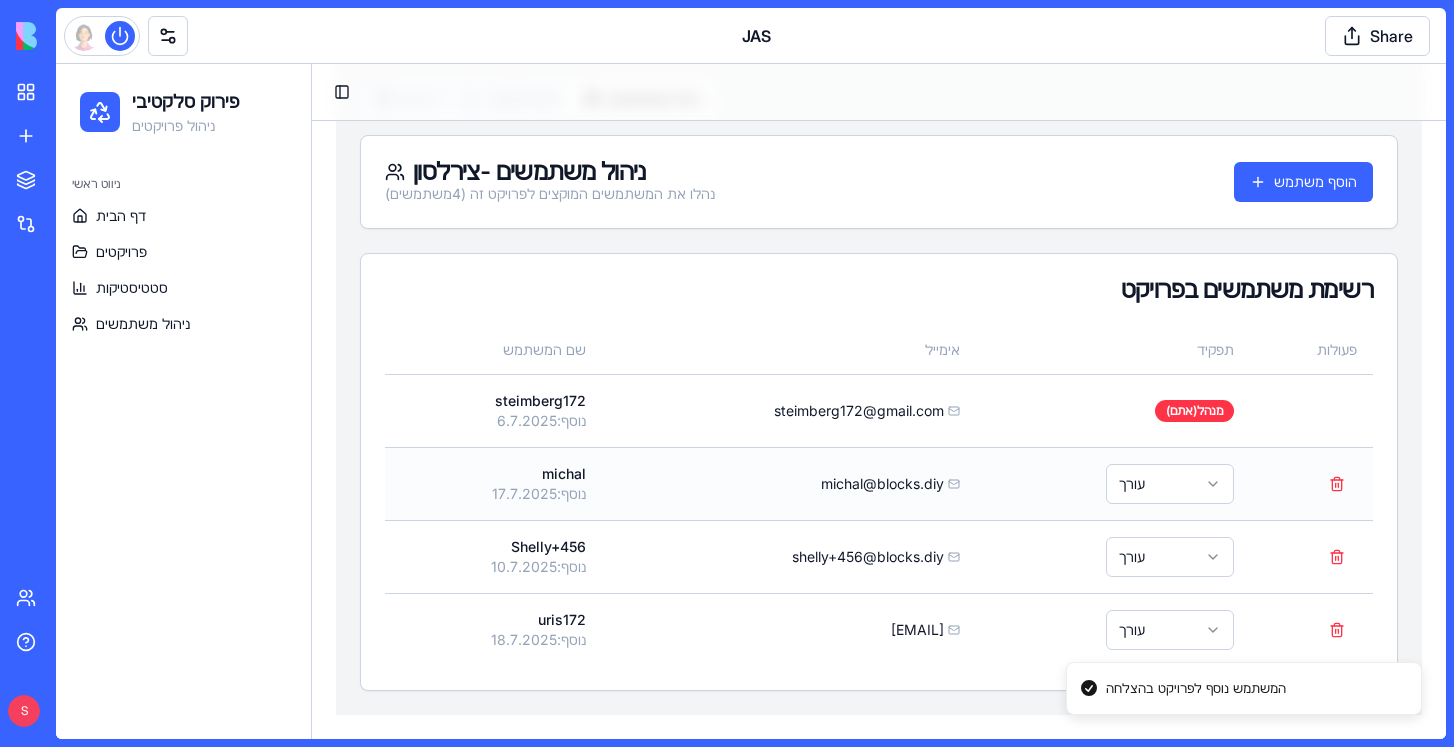 scroll, scrollTop: 640, scrollLeft: 0, axis: vertical 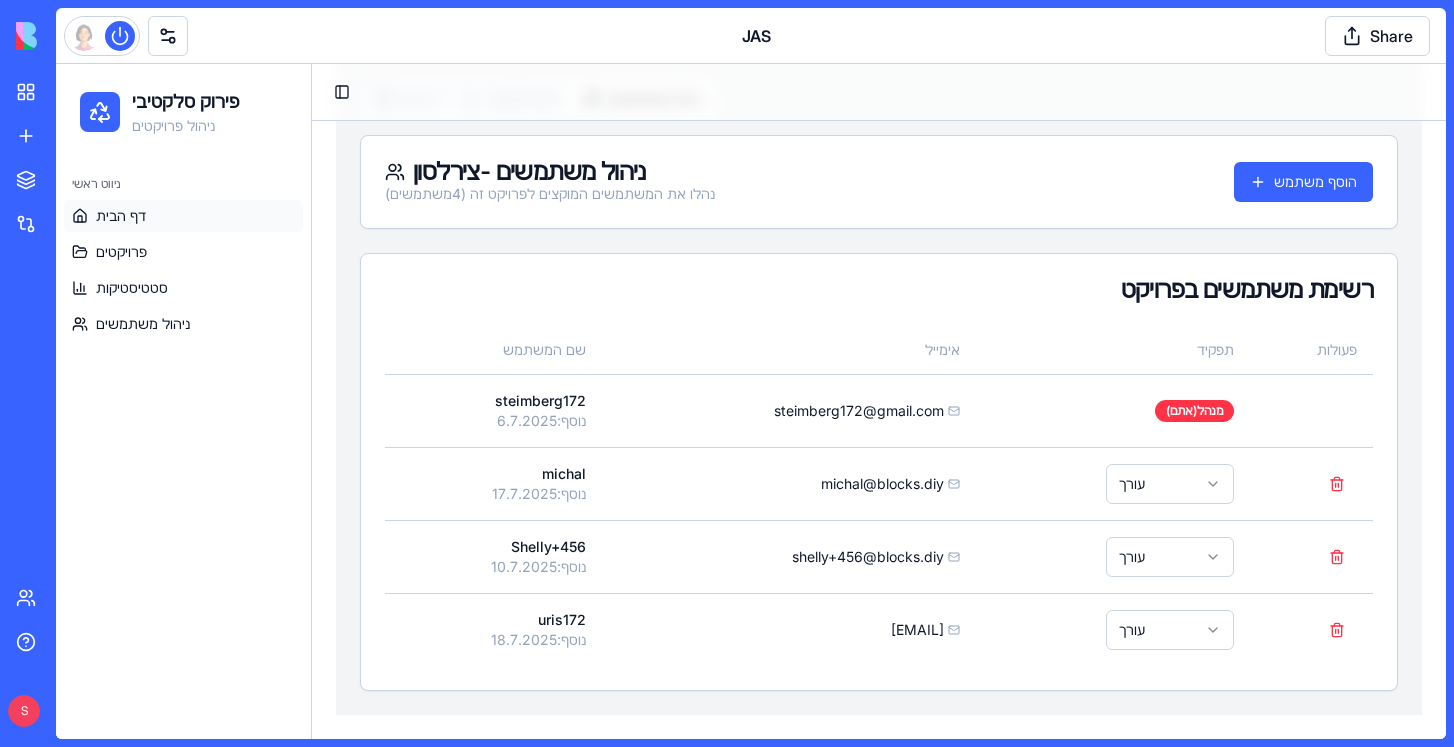 click on "דף הבית" at bounding box center (121, 216) 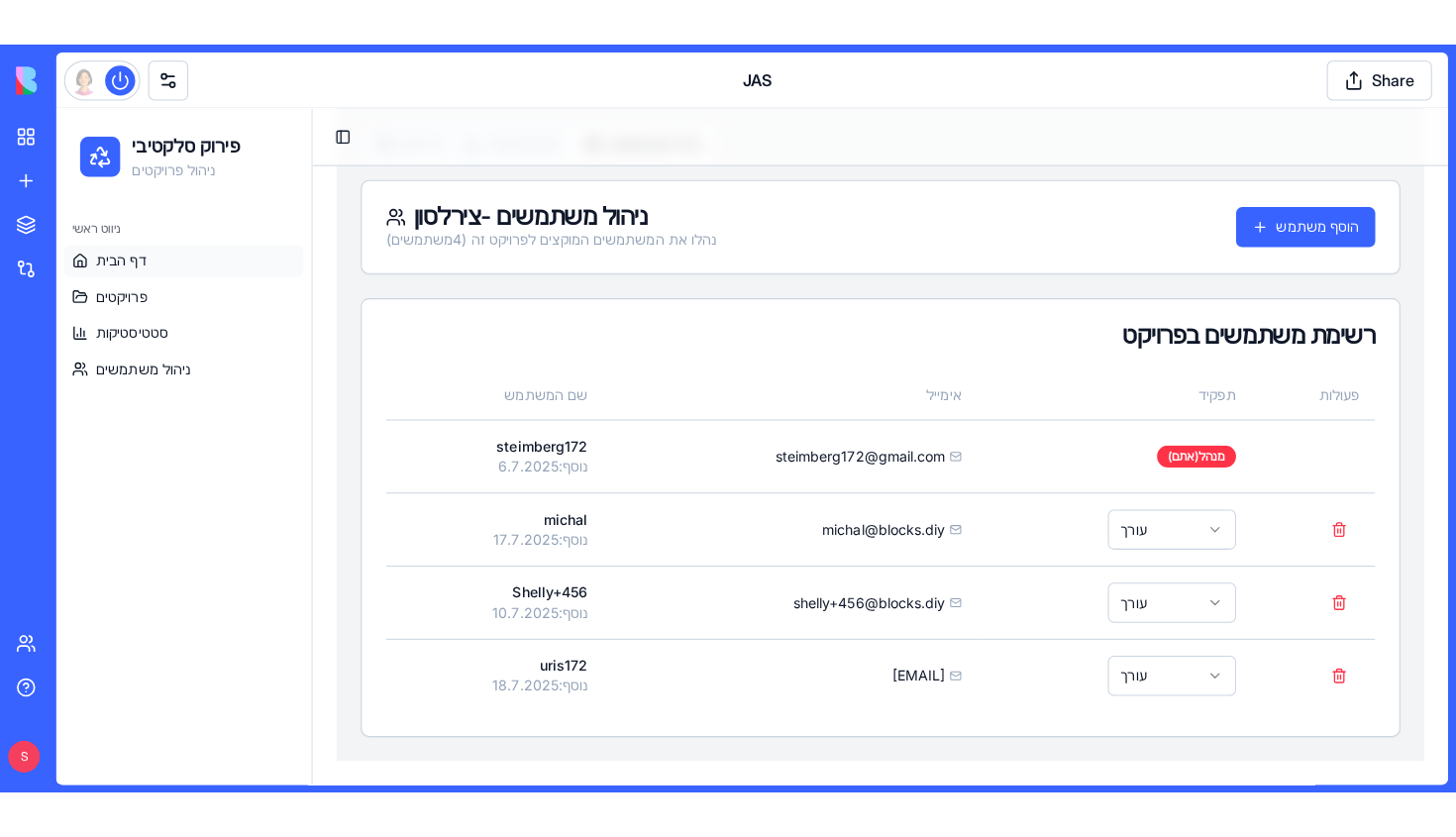 scroll, scrollTop: 0, scrollLeft: 0, axis: both 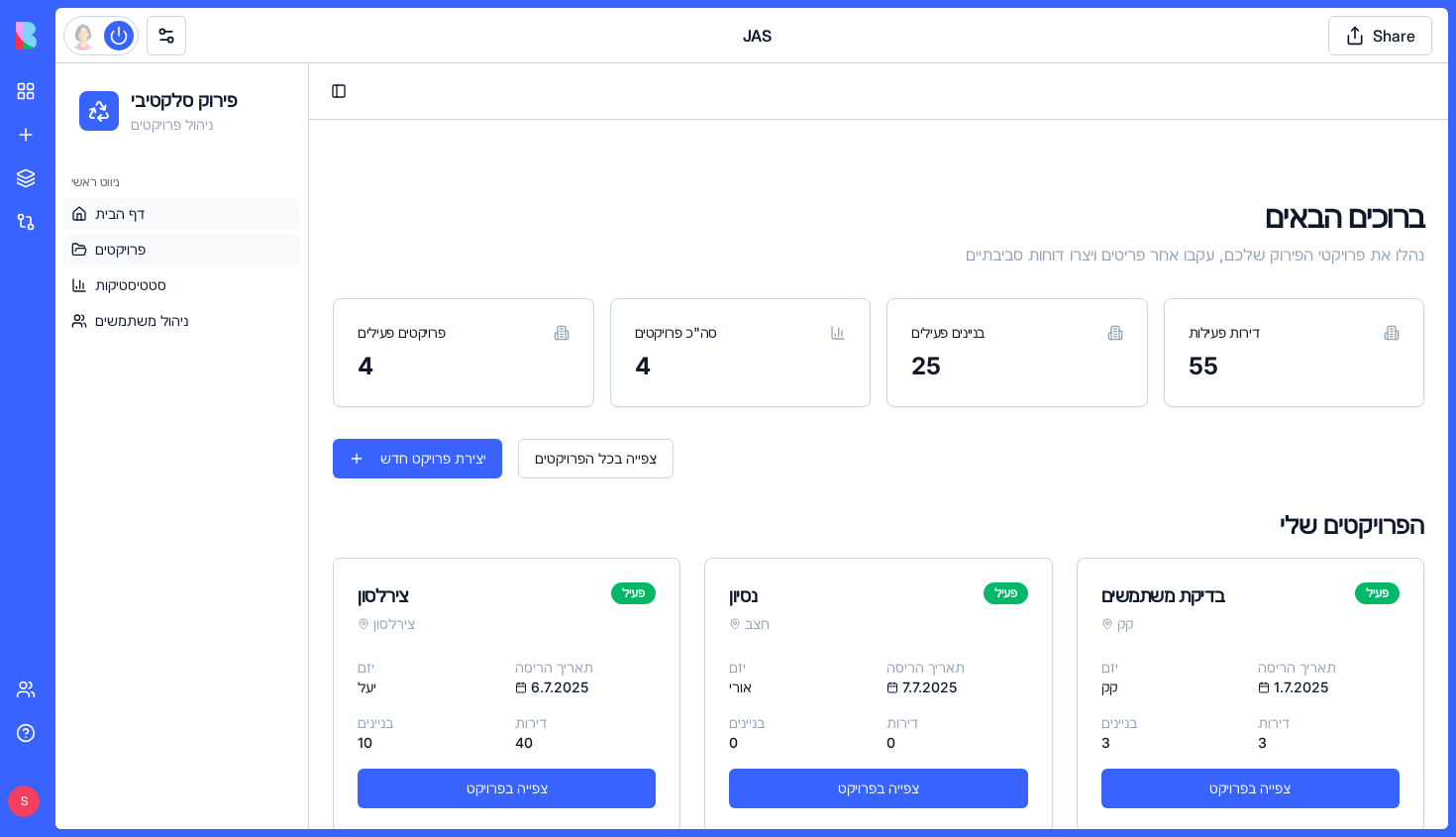 click on "פרויקטים" at bounding box center [181, 250] 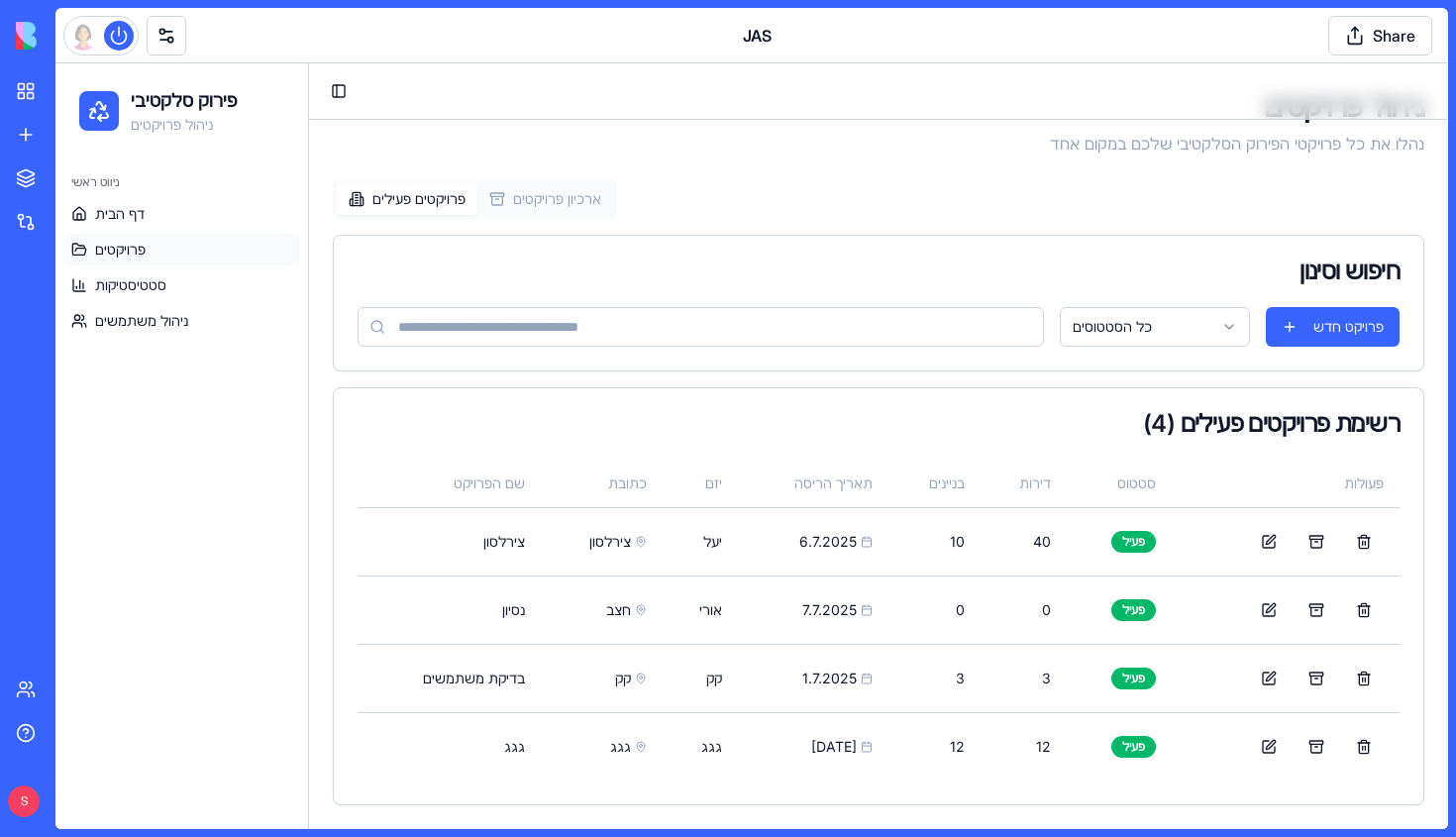 scroll, scrollTop: 0, scrollLeft: 0, axis: both 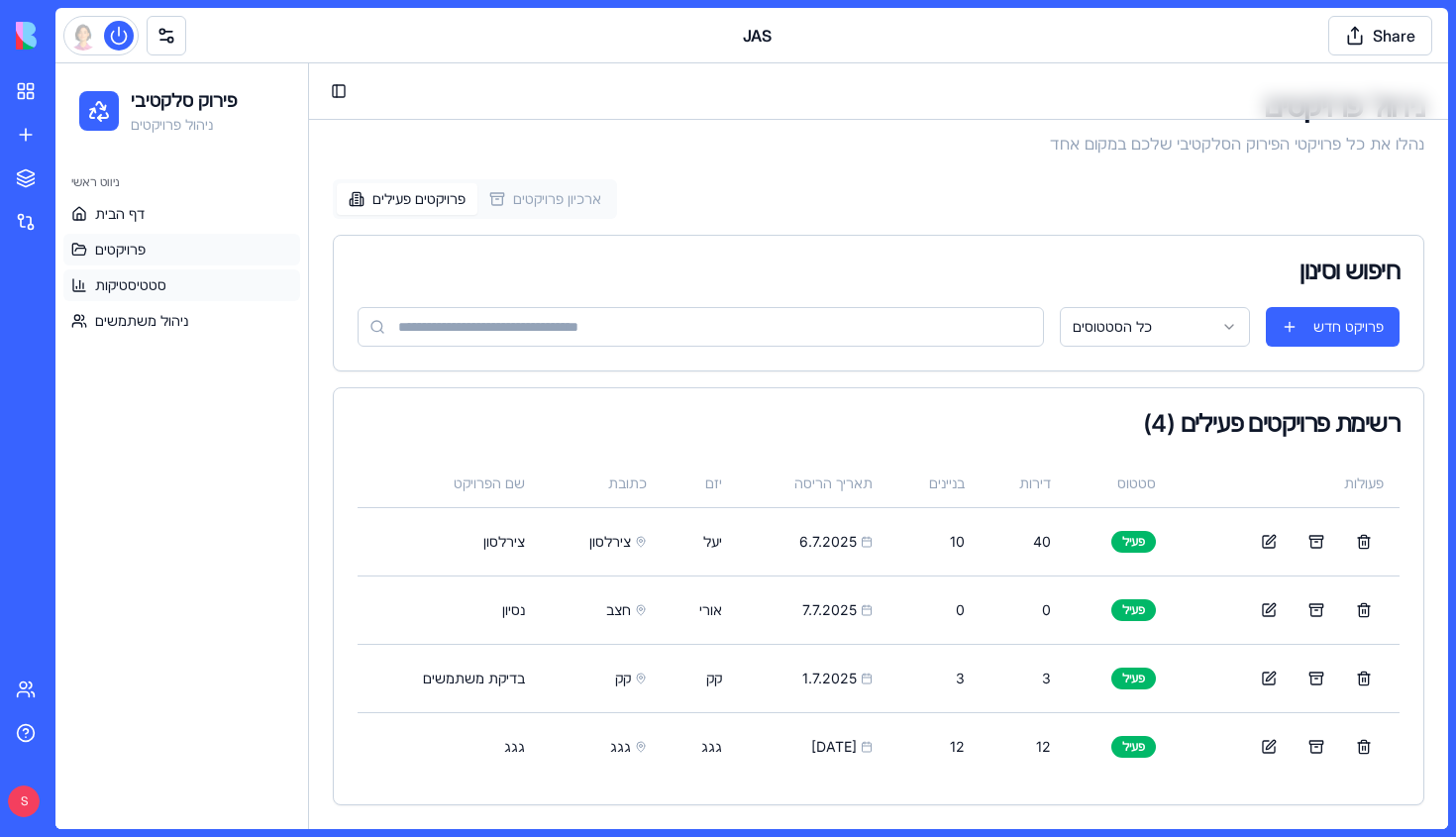 click on "סטטיסטיקות" at bounding box center [131, 285] 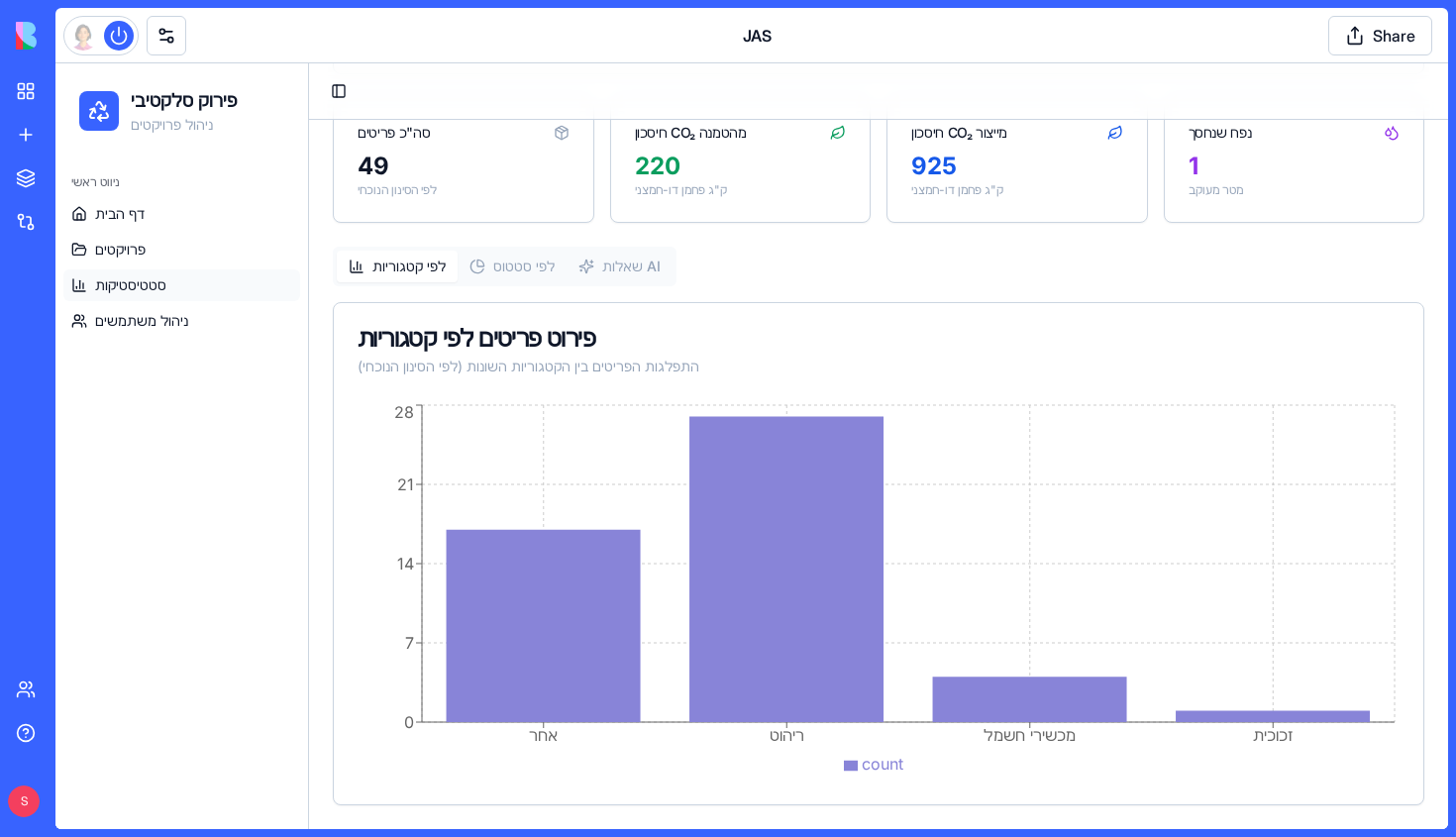 scroll, scrollTop: 0, scrollLeft: 0, axis: both 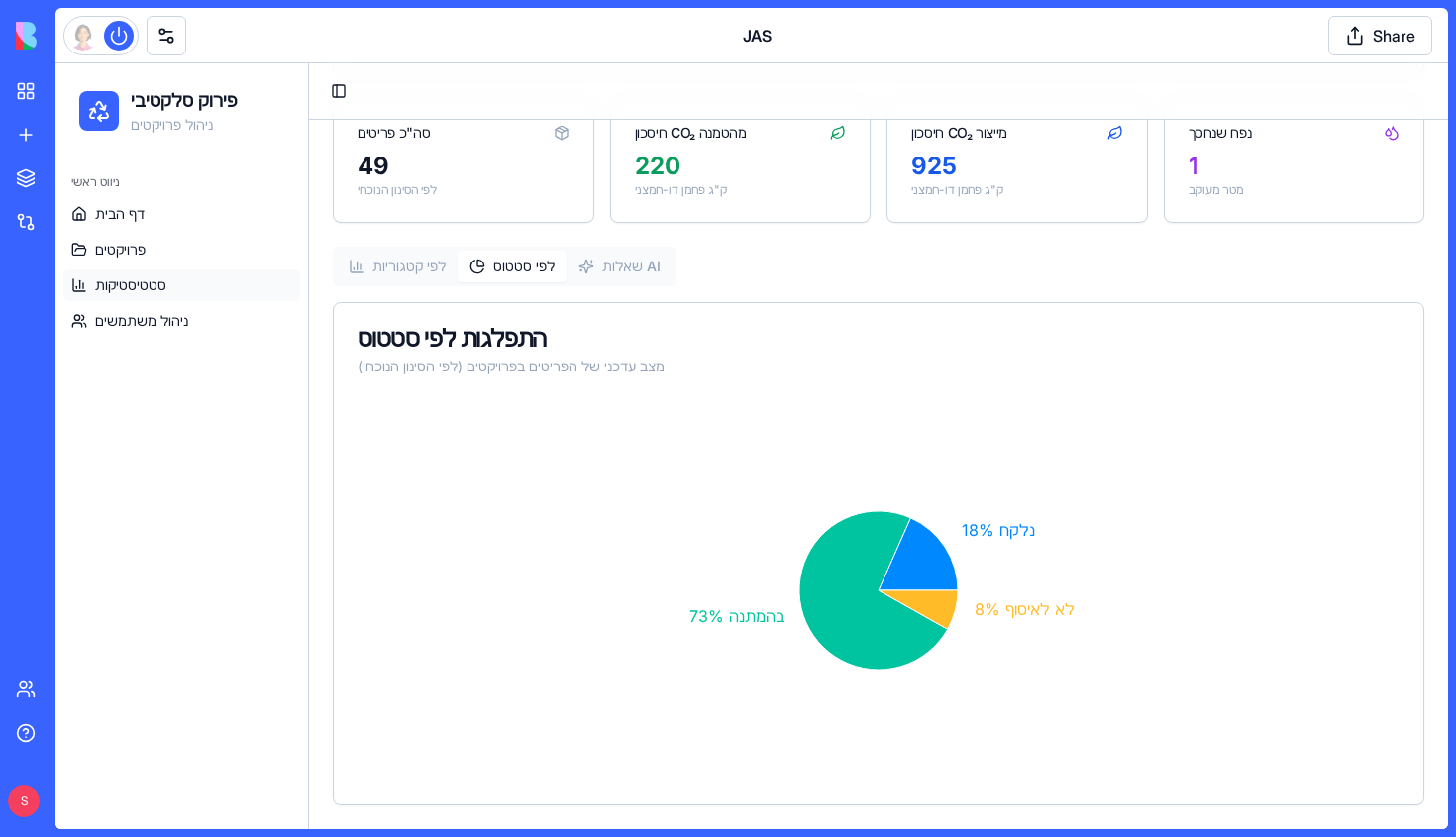 click on "לפי קטגוריות" at bounding box center (397, 266) 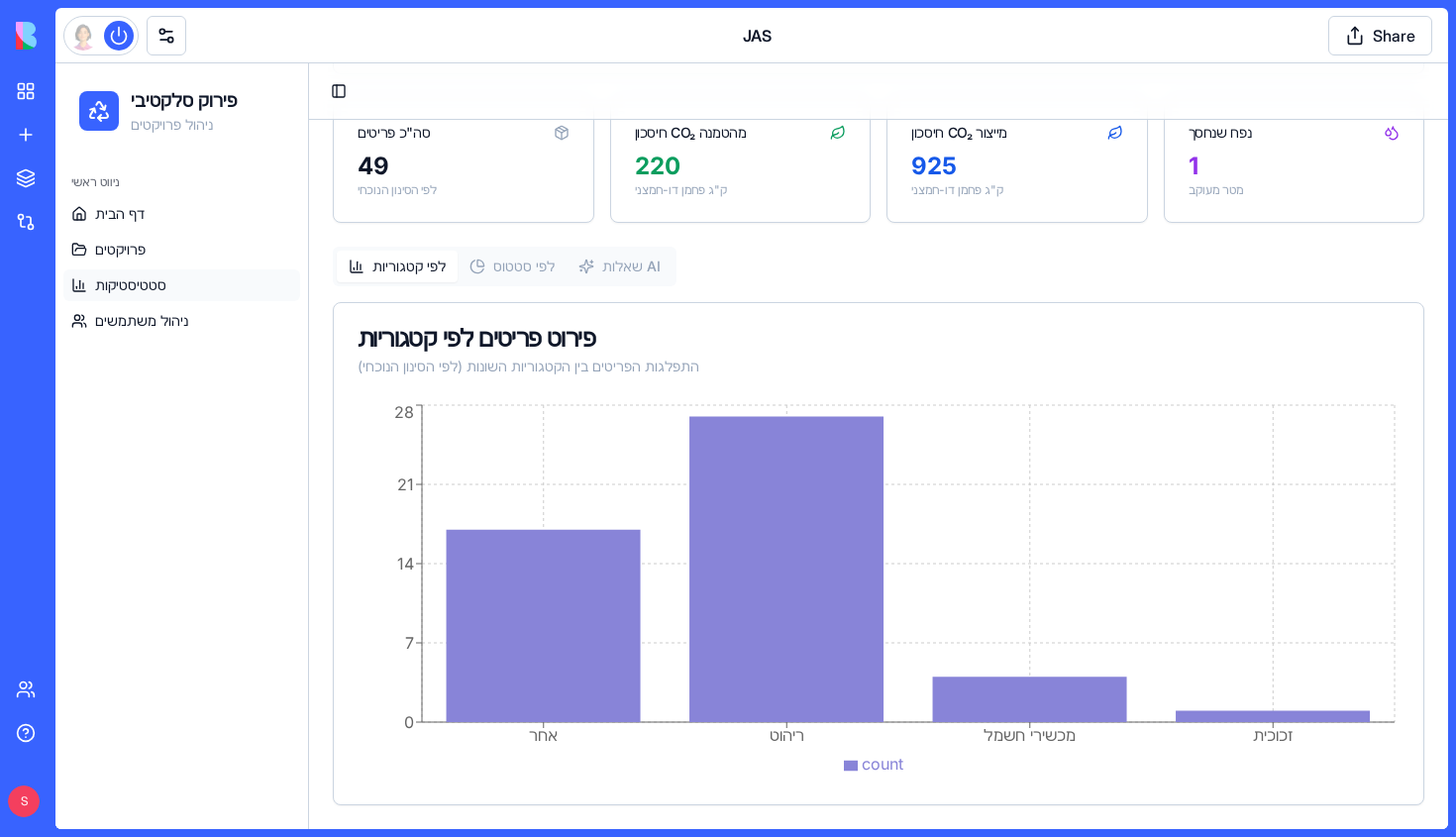 click on "סטטיסטיקות ודוחות צפו בנתונים מפורטים על פרויקטי הפירוק הסלקטיבי והשפעתם הסביבתית סינון נתונים כל הפרויקטים כל הקטגוריות כל הסטטוסים התקדמות פרויקטים סטטוס התקדמות כל פרויקט - פריטים שנלקחו לעומת סה"כ פריטים (ללא פריטים שסומנו כ"לא לאיסוף") צירלסון פירוט 14 % הושלם נלקח:  5 בהמתנה:  30 סה"כ:  35 נסיון פירוט 40 % הושלם נלקח:  4 בהמתנה:  6 סה"כ:  10 בדיקת משתמשים פירוט 0 % הושלם נלקח:  0 בהמתנה:  0 סה"כ:  0 גגג פירוט 0 % הושלם נלקח:  0 בהמתנה:  0 סה"כ:  0 סה"כ פריטים 49 לפי הסינון הנוכחי חיסכון CO₂ מהטמנה 220 ק"ג פחמן דו-חמצני חיסכון CO₂ מייצור 925 ק"ג פחמן דו-חמצני נפח שנחסך 1 מטר מעוקב לפי סטטוס 0" at bounding box center (879, -33) 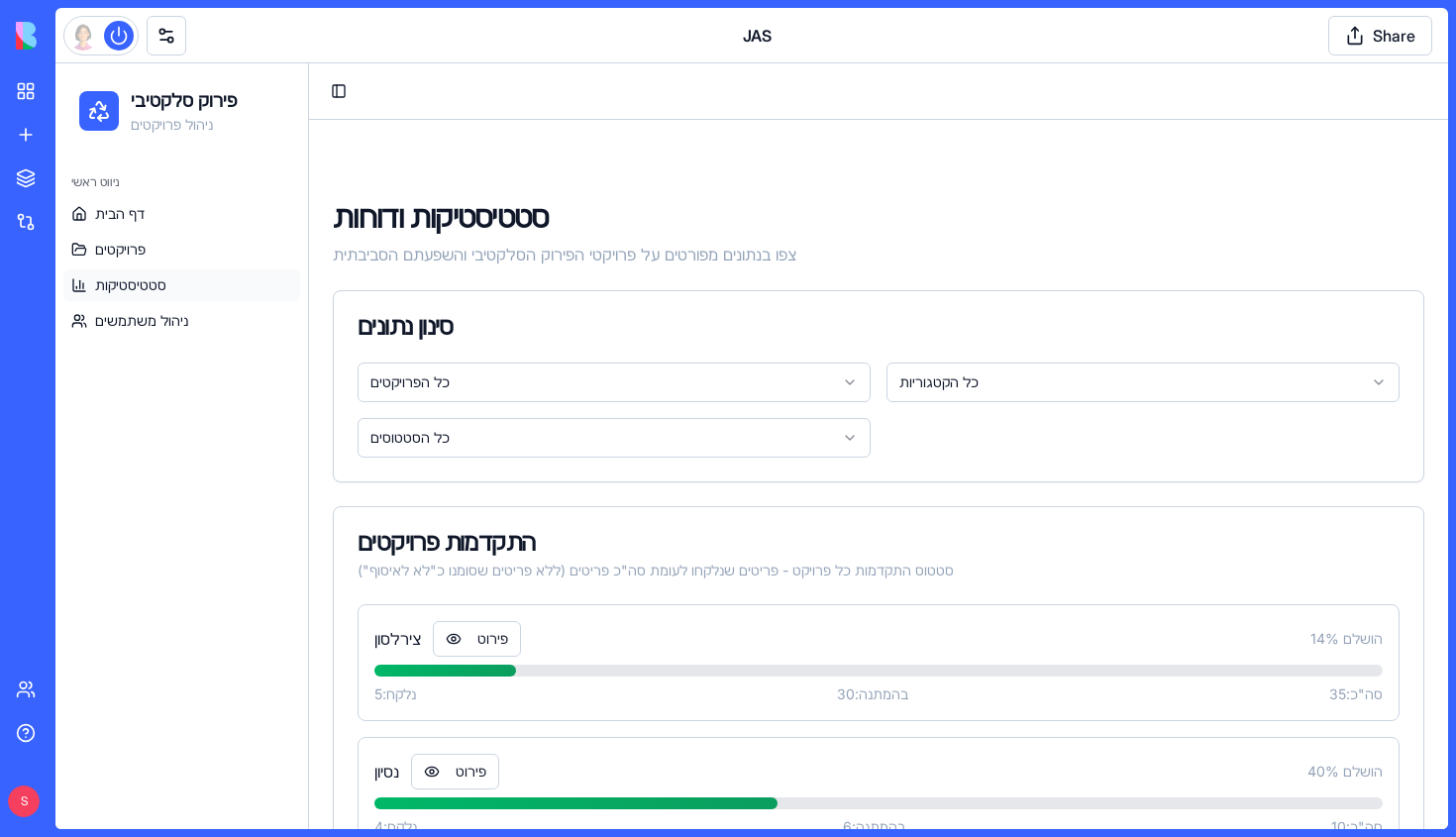 scroll, scrollTop: 0, scrollLeft: 0, axis: both 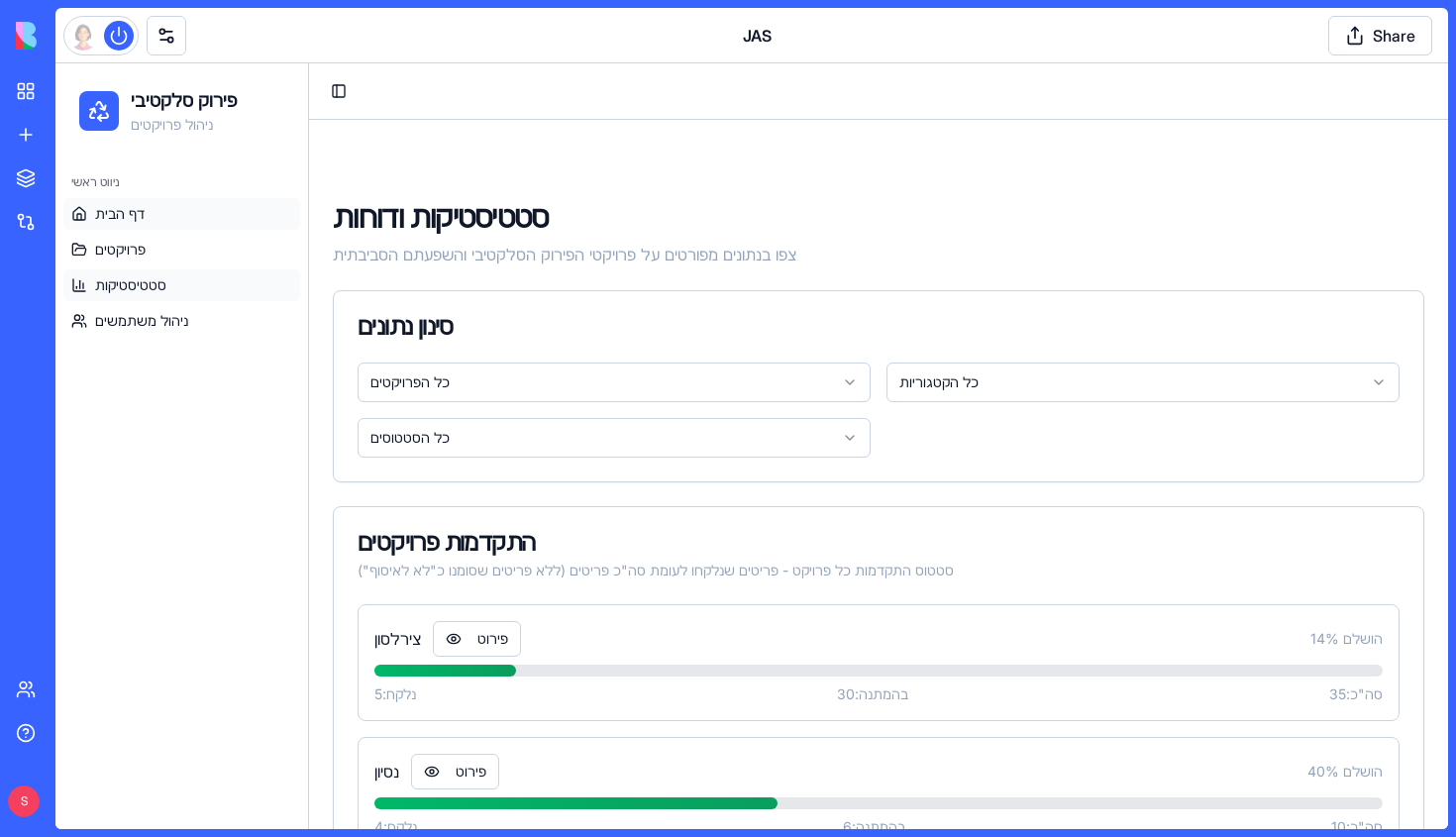 click on "דף הבית" at bounding box center (181, 214) 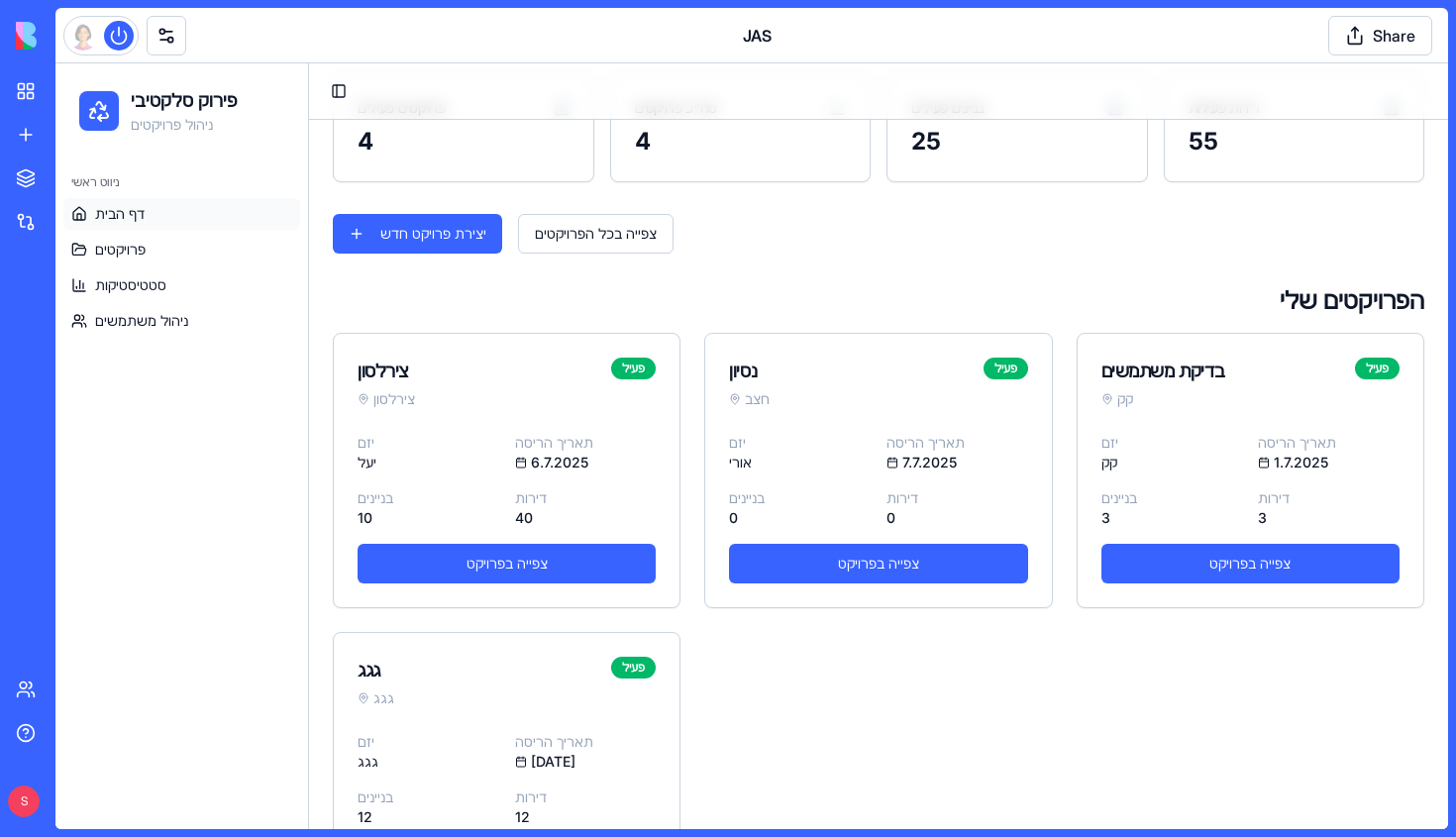 scroll, scrollTop: 262, scrollLeft: 0, axis: vertical 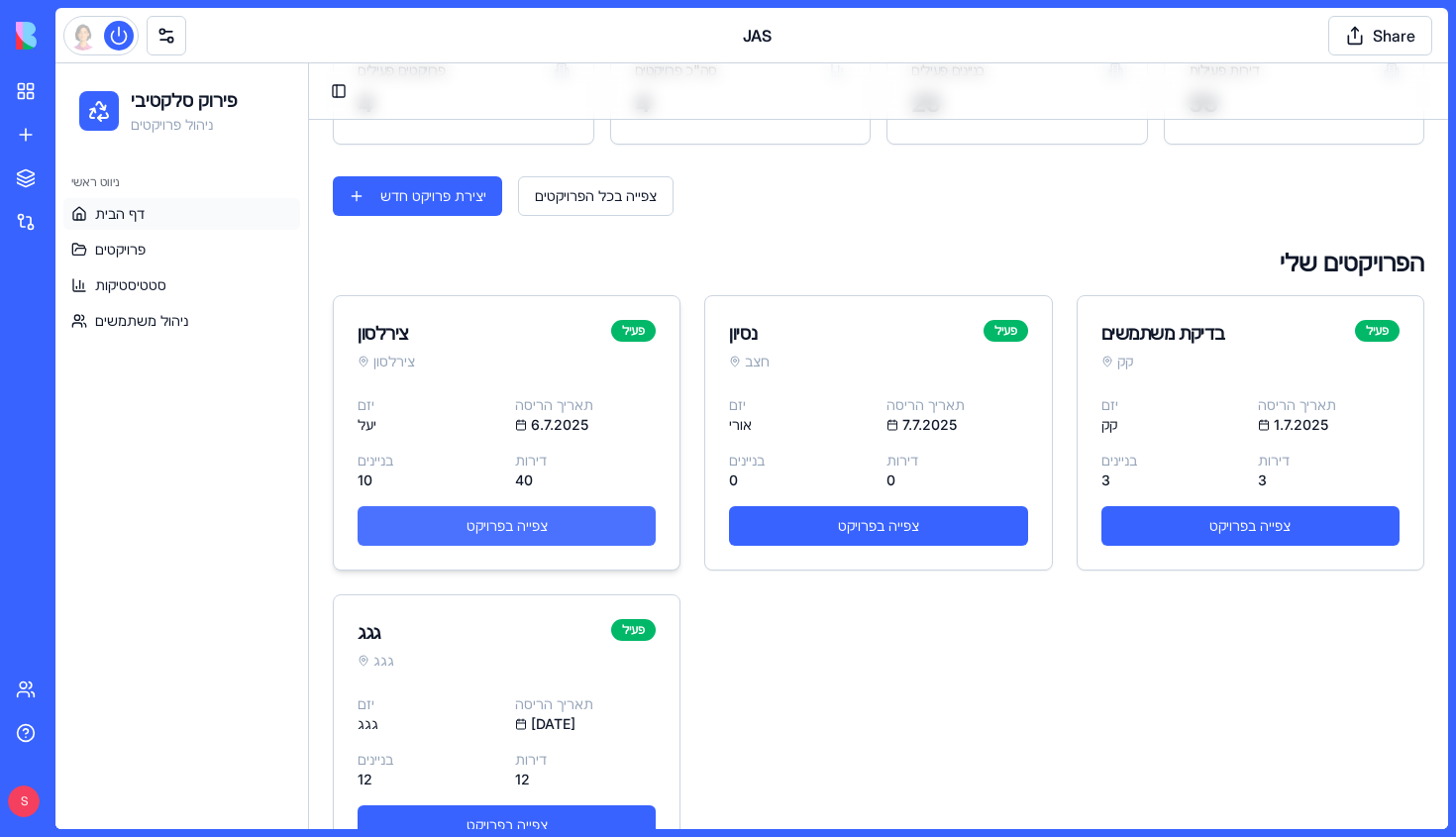 click on "צפייה בפרויקט" at bounding box center (506, 526) 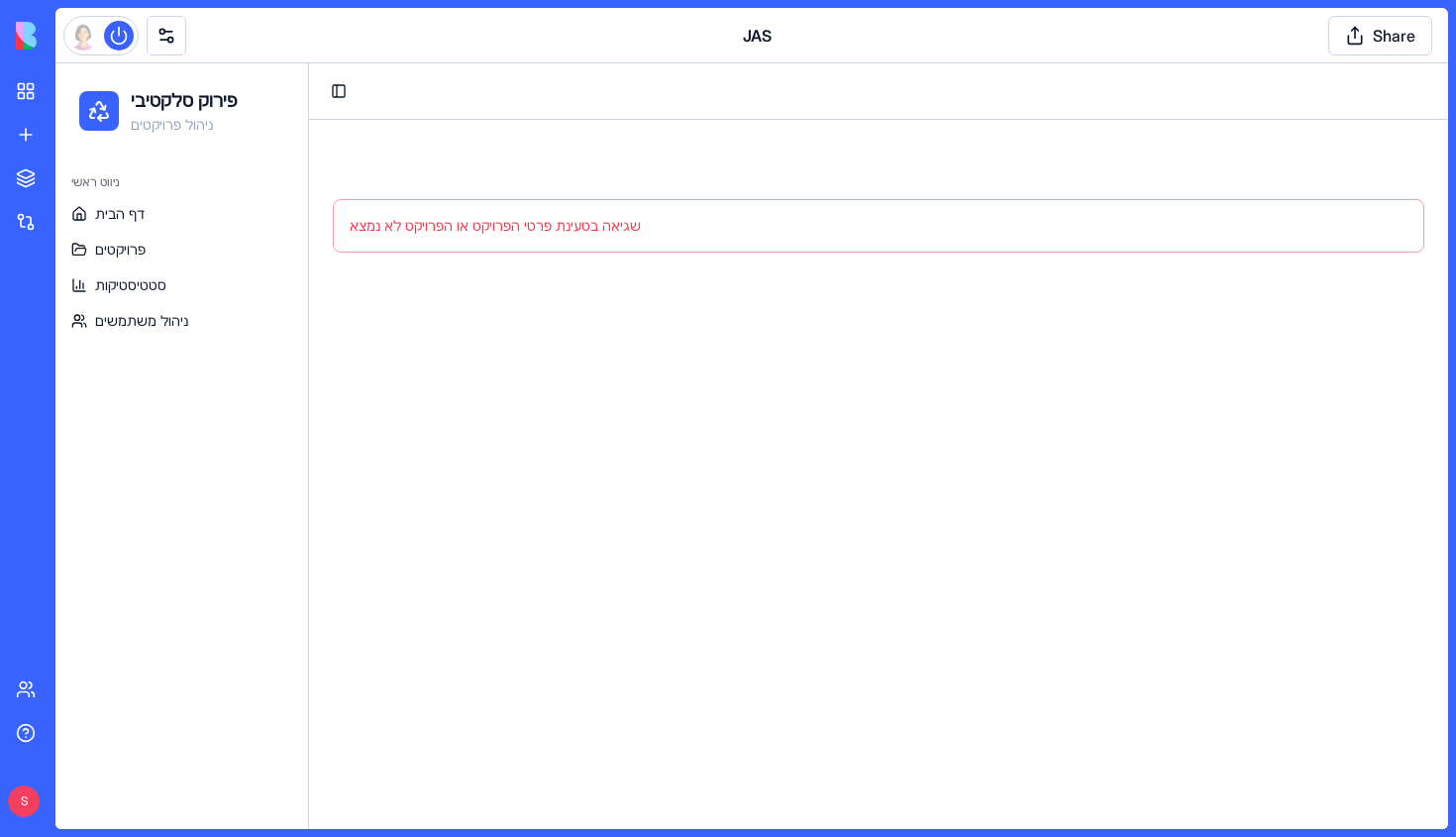 scroll, scrollTop: 0, scrollLeft: 0, axis: both 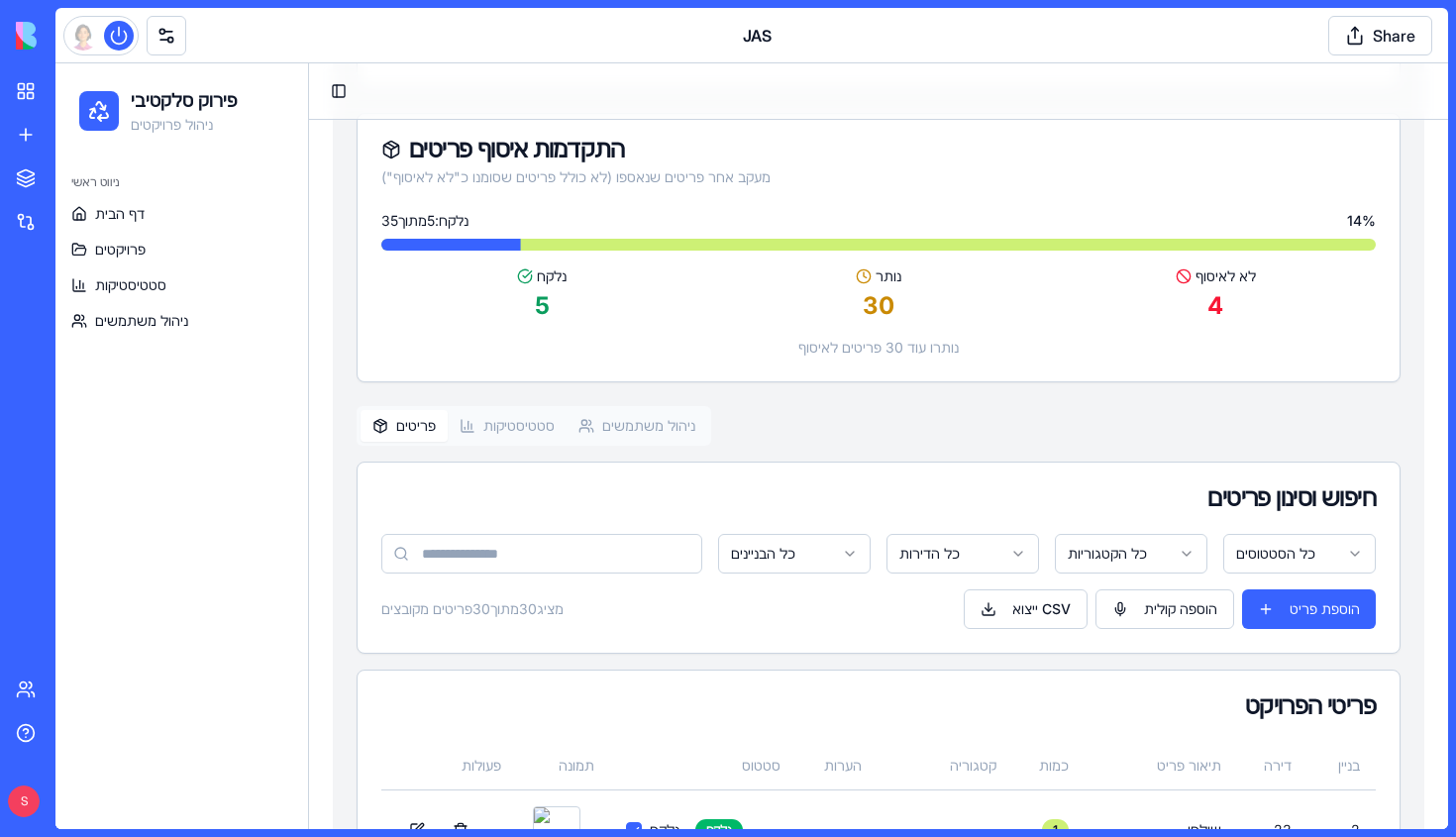 click on "ניהול משתמשים" at bounding box center [637, 426] 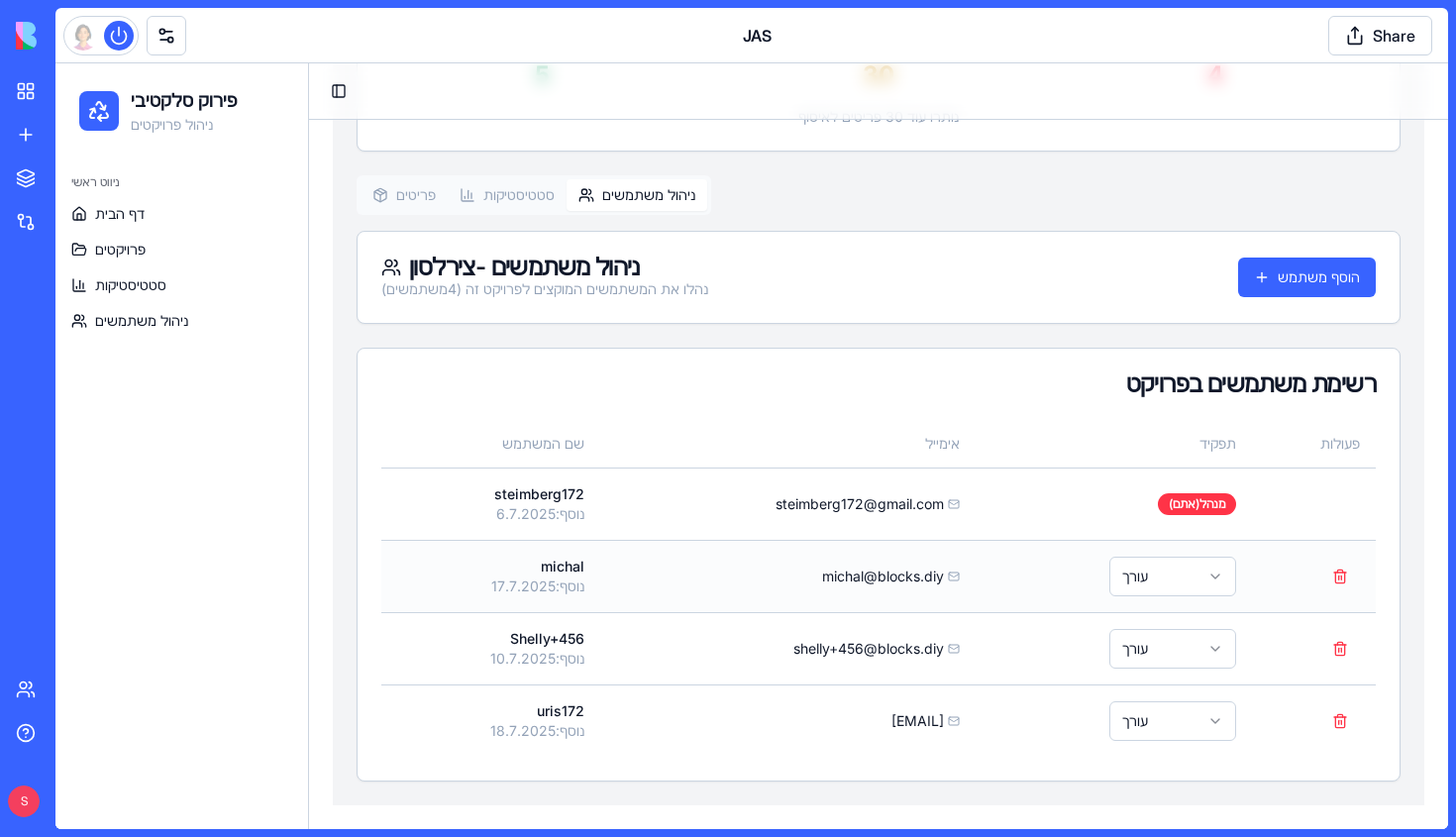scroll, scrollTop: 537, scrollLeft: 0, axis: vertical 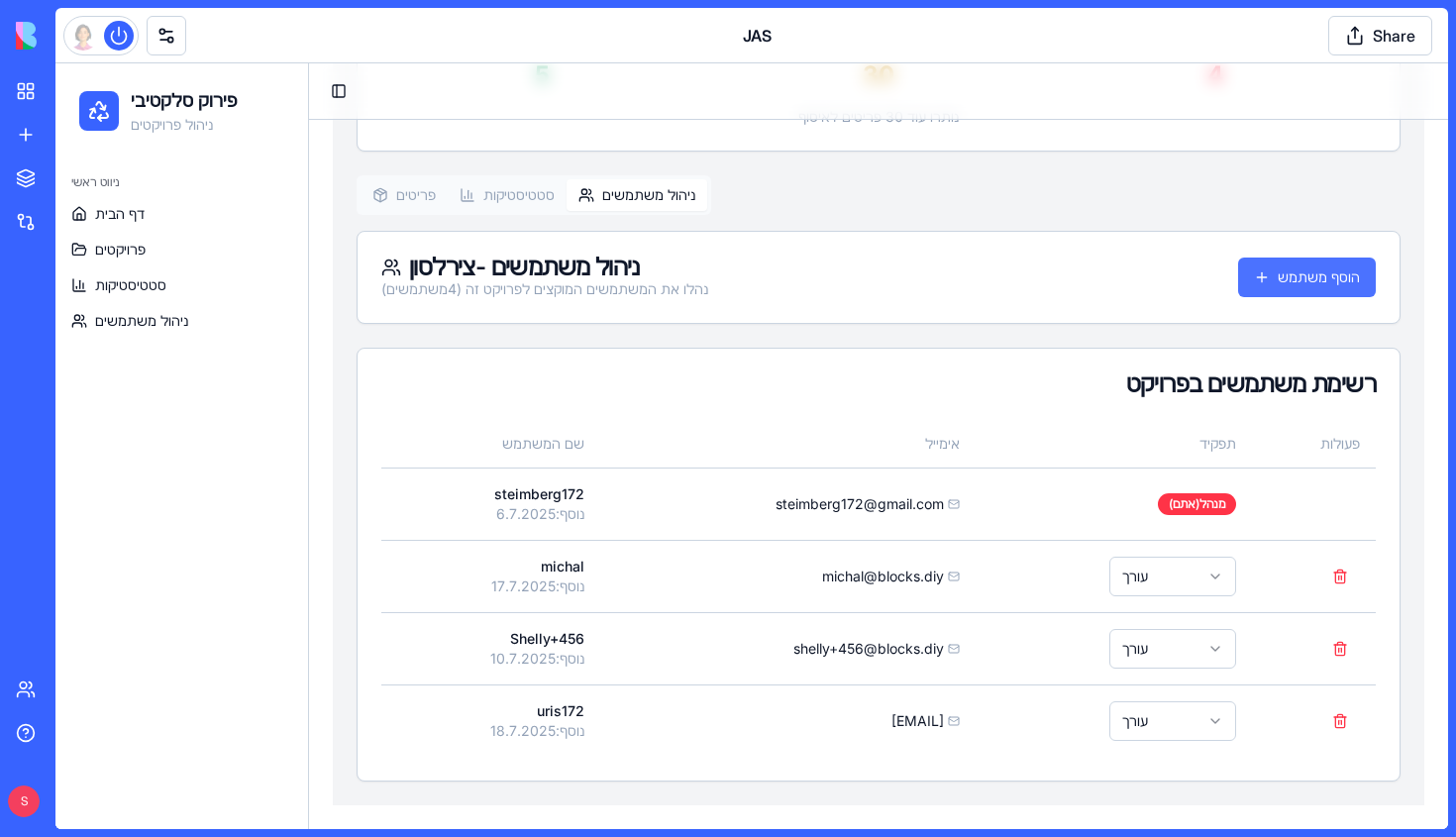 click on "הוסף משתמש" at bounding box center (1306, 277) 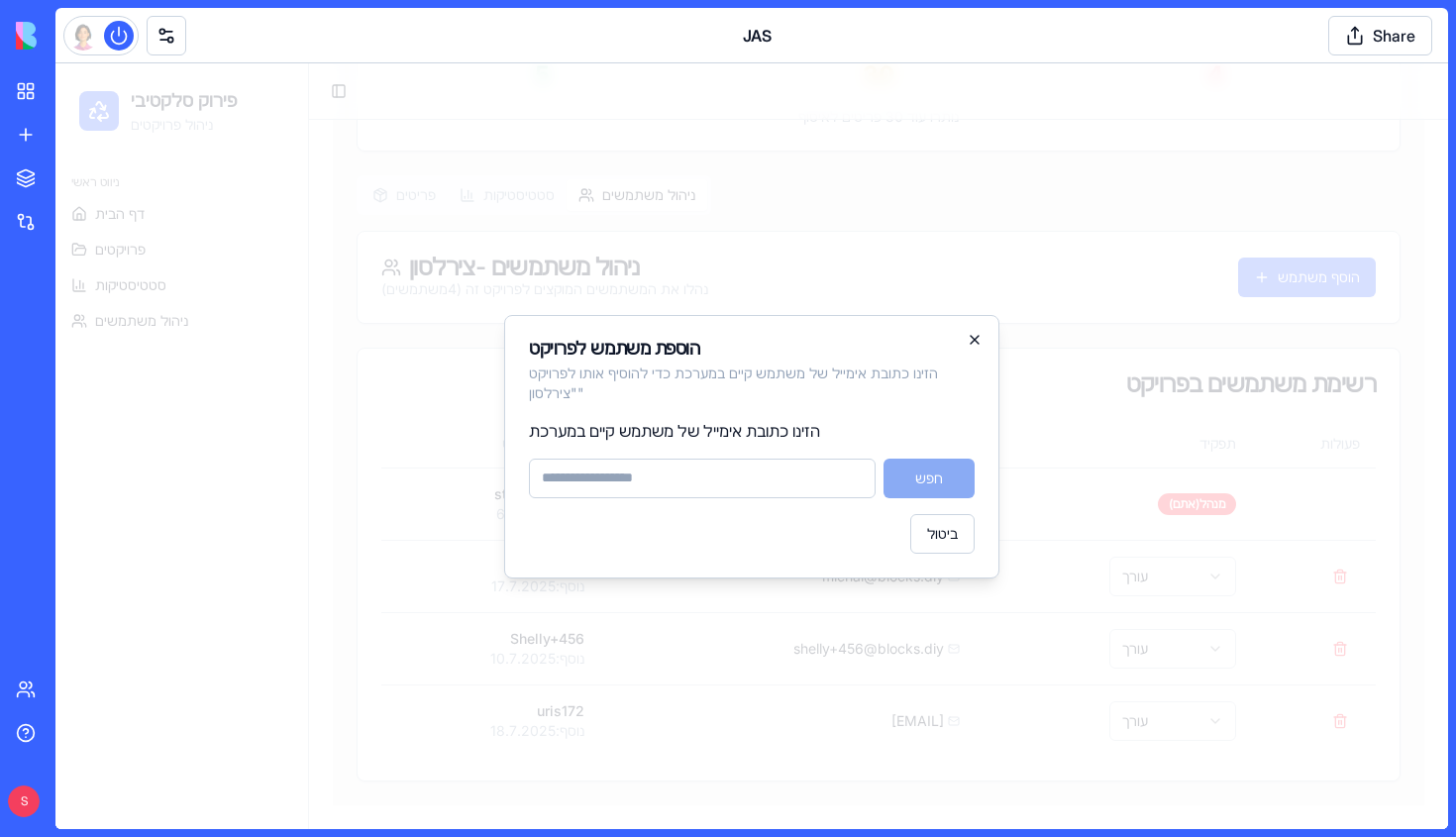 click 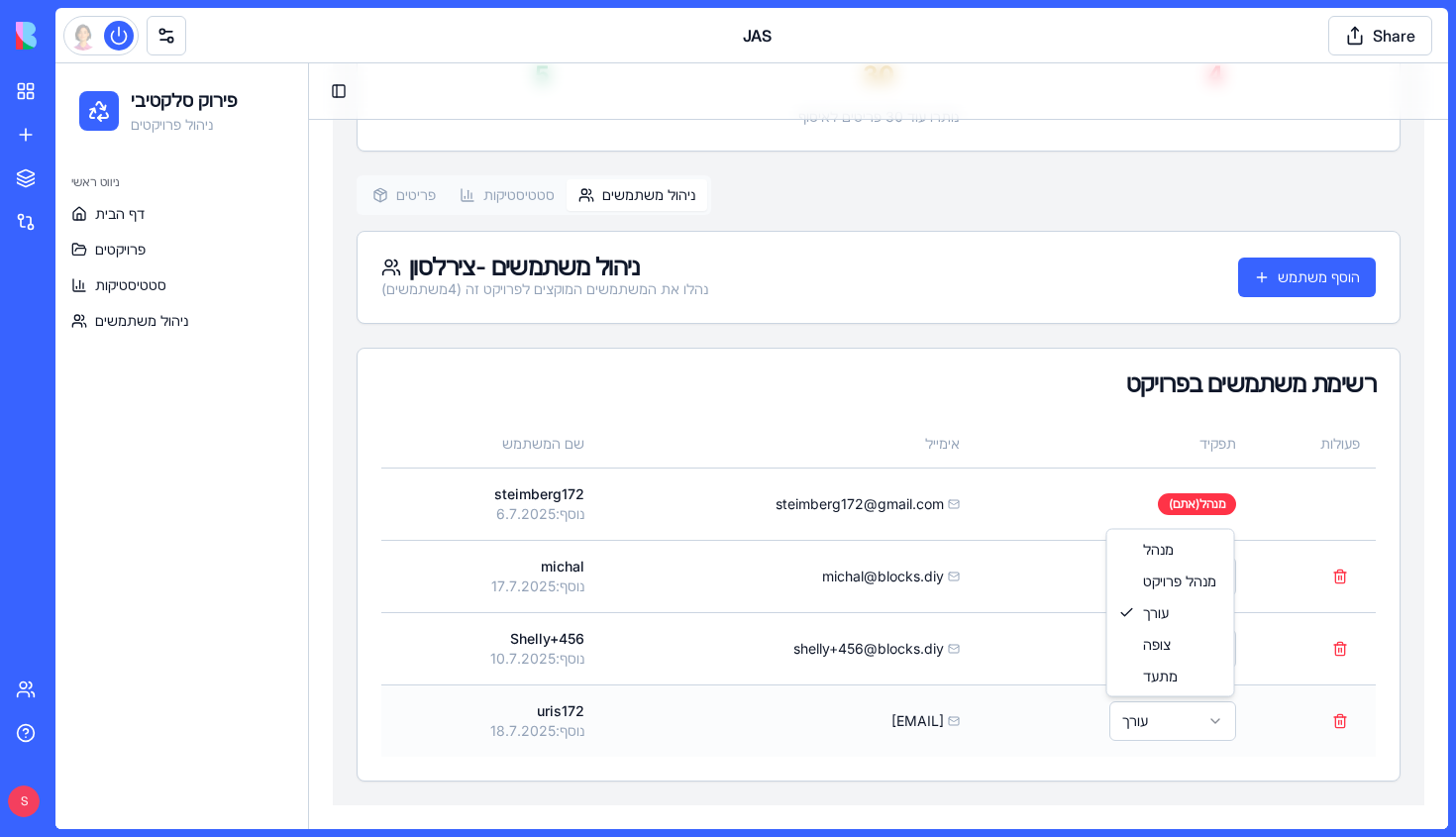 click on "פירוק סלקטיבי ניהול פרויקטים ניווט ראשי דף הבית פרויקטים סטטיסטיקות ניהול משתמשים Toggle Sidebar צירלסון צירלסון פעיל יזם [NAME] תאריך הריסה 6.7.2025 בניינים 10 דירות 40 התקדמות איסוף פריטים מעקב אחר פריטים שנאספו (לא כולל פריטים שסומנו כ"לא לאיסוף") נלקח:  5  מתוך  35 14 % נלקח 5 נותר 30 לא לאיסוף 4 נותרו עוד 30 פריטים לאיסוף פריטים סטטיסטיקות ניהול משתמשים ניהול משתמשים -  צירלסון נהלו את המשתמשים המוקצים לפרויקט זה ( 4  משתמשים) הוסף משתמש רשימת משתמשים בפרויקט שם המשתמש אימייל תפקיד פעולות steimberg172 נוסף:  6.7.2025 steimberg172@[EMAIL] מנהל  (אתם) michal נוסף:  17.7.2025 michal@[EMAIL] עורך Shelly+456 נוסף:
0" at bounding box center [752, 177] 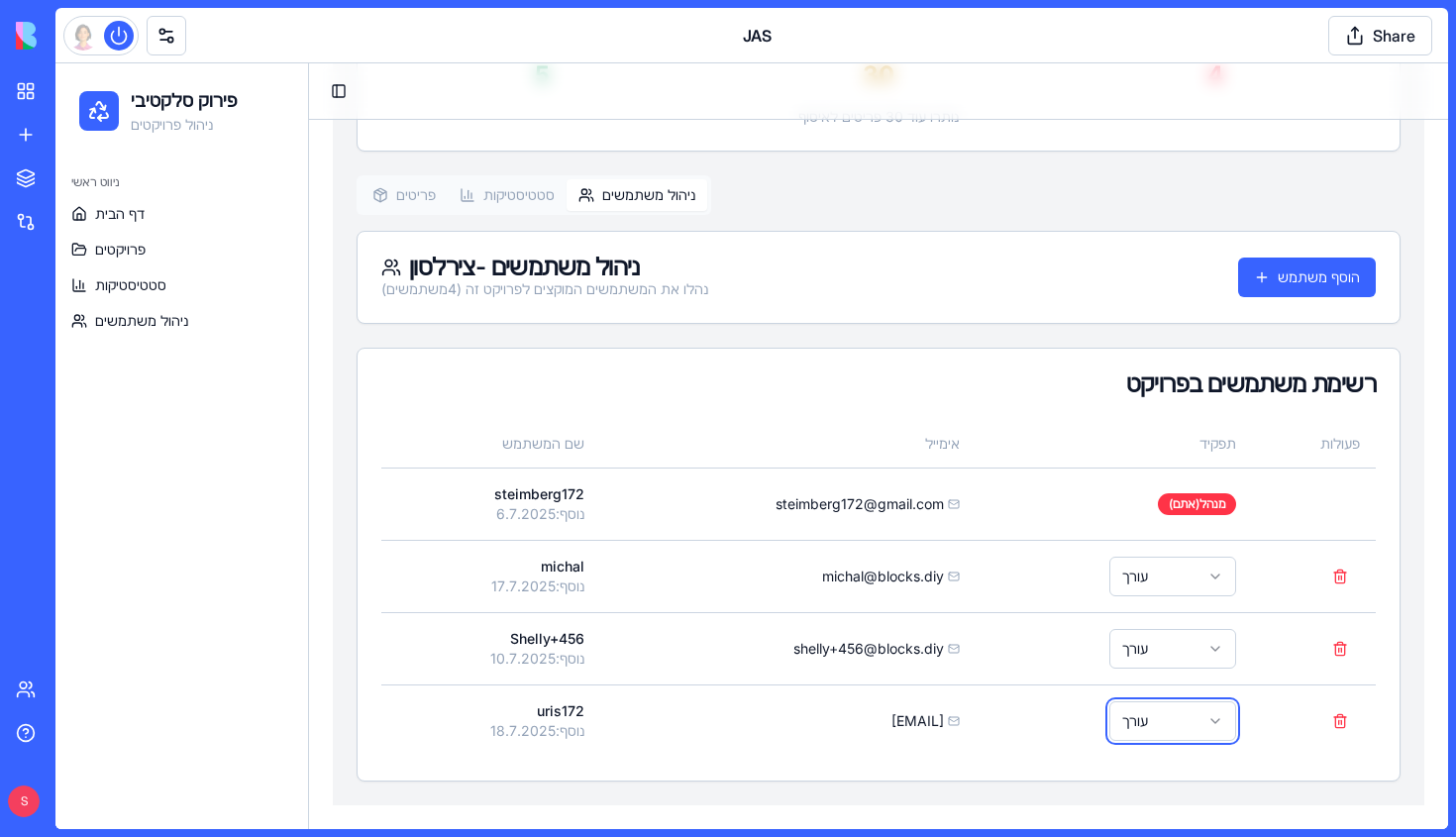 click on "פירוק סלקטיבי ניהול פרויקטים ניווט ראשי דף הבית פרויקטים סטטיסטיקות ניהול משתמשים Toggle Sidebar צירלסון צירלסון פעיל יזם [NAME] תאריך הריסה 6.7.2025 בניינים 10 דירות 40 התקדמות איסוף פריטים מעקב אחר פריטים שנאספו (לא כולל פריטים שסומנו כ"לא לאיסוף") נלקח:  5  מתוך  35 14 % נלקח 5 נותר 30 לא לאיסוף 4 נותרו עוד 30 פריטים לאיסוף פריטים סטטיסטיקות ניהול משתמשים ניהול משתמשים -  צירלסון נהלו את המשתמשים המוקצים לפרויקט זה ( 4  משתמשים) הוסף משתמש רשימת משתמשים בפרויקט שם המשתמש אימייל תפקיד פעולות steimberg172 נוסף:  6.7.2025 steimberg172@[EMAIL] מנהל  (אתם) michal נוסף:  17.7.2025 michal@[EMAIL] עורך Shelly+456 נוסף:
0" at bounding box center [752, 177] 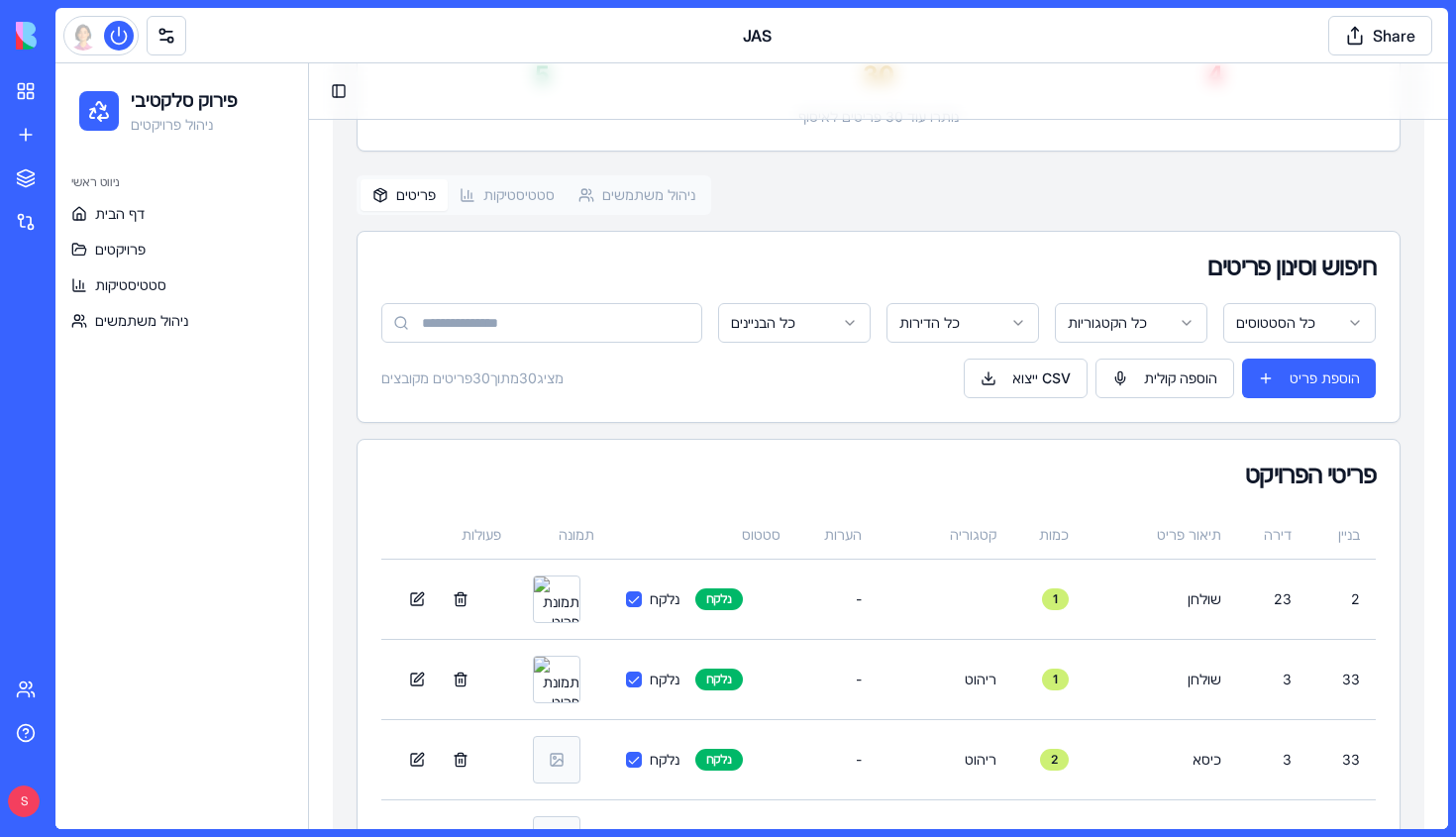 click on "פריטים" at bounding box center [404, 195] 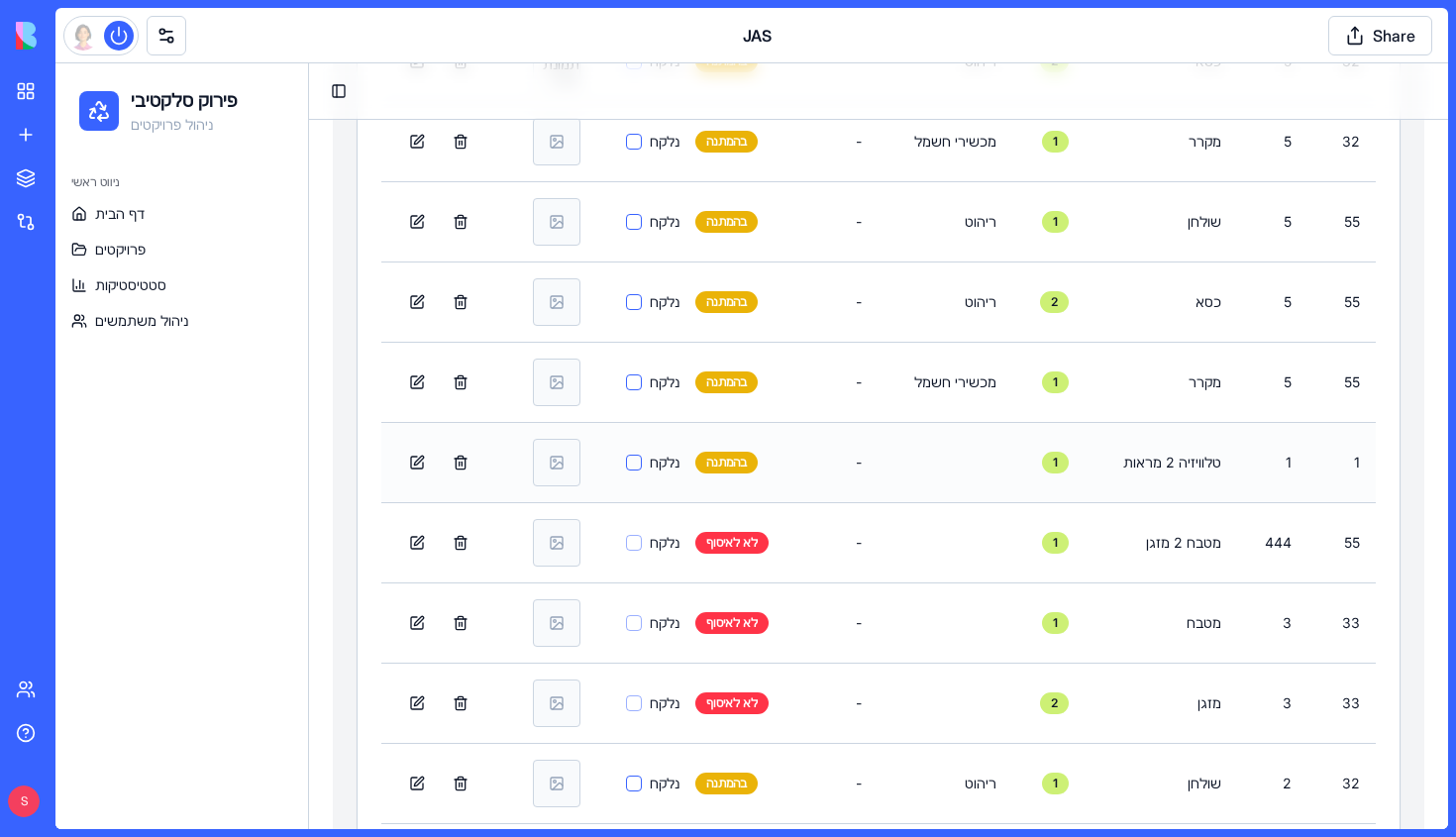 scroll, scrollTop: 2074, scrollLeft: 0, axis: vertical 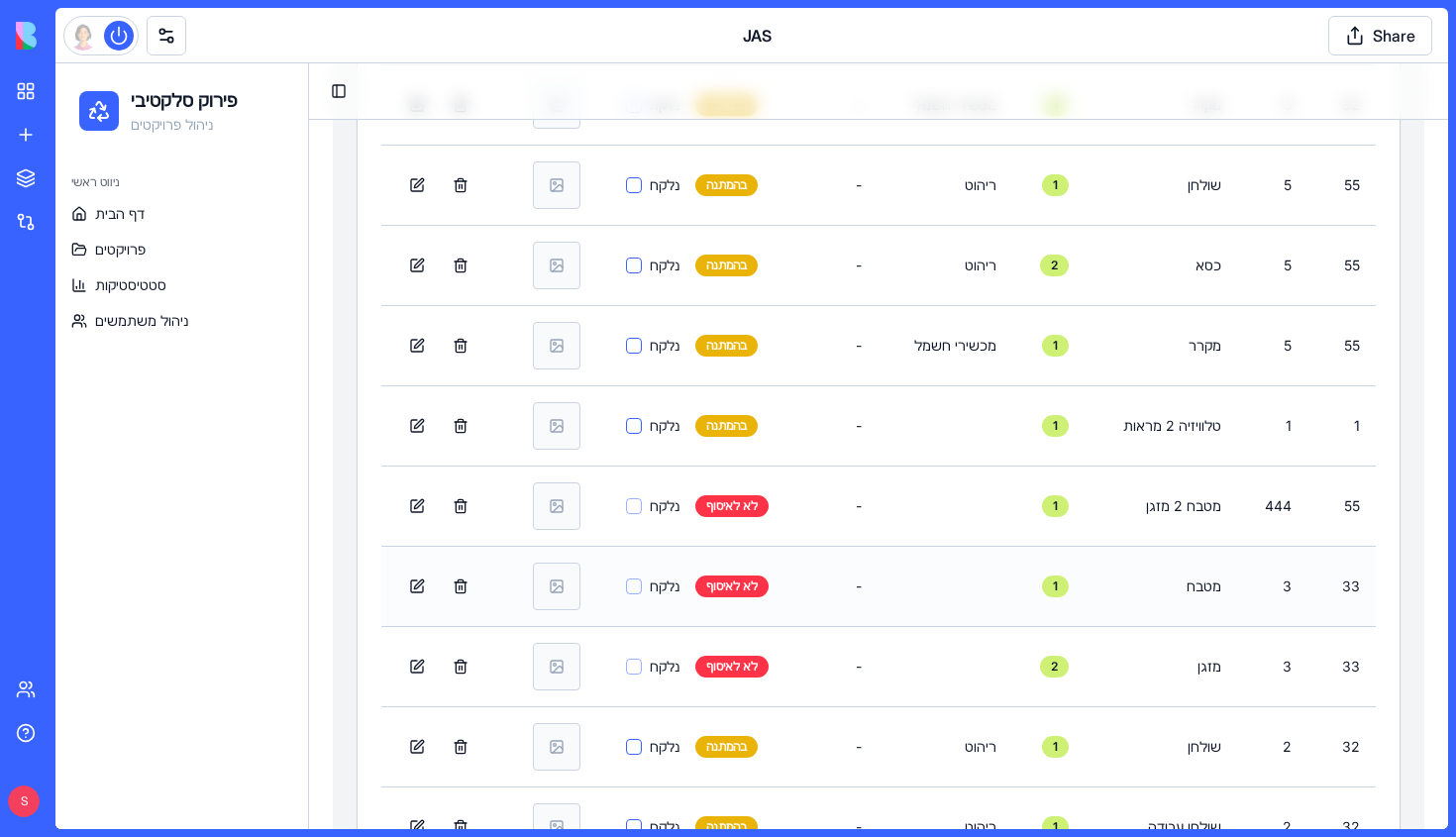 click on "נלקח לא לאיסוף" at bounding box center (703, 585) 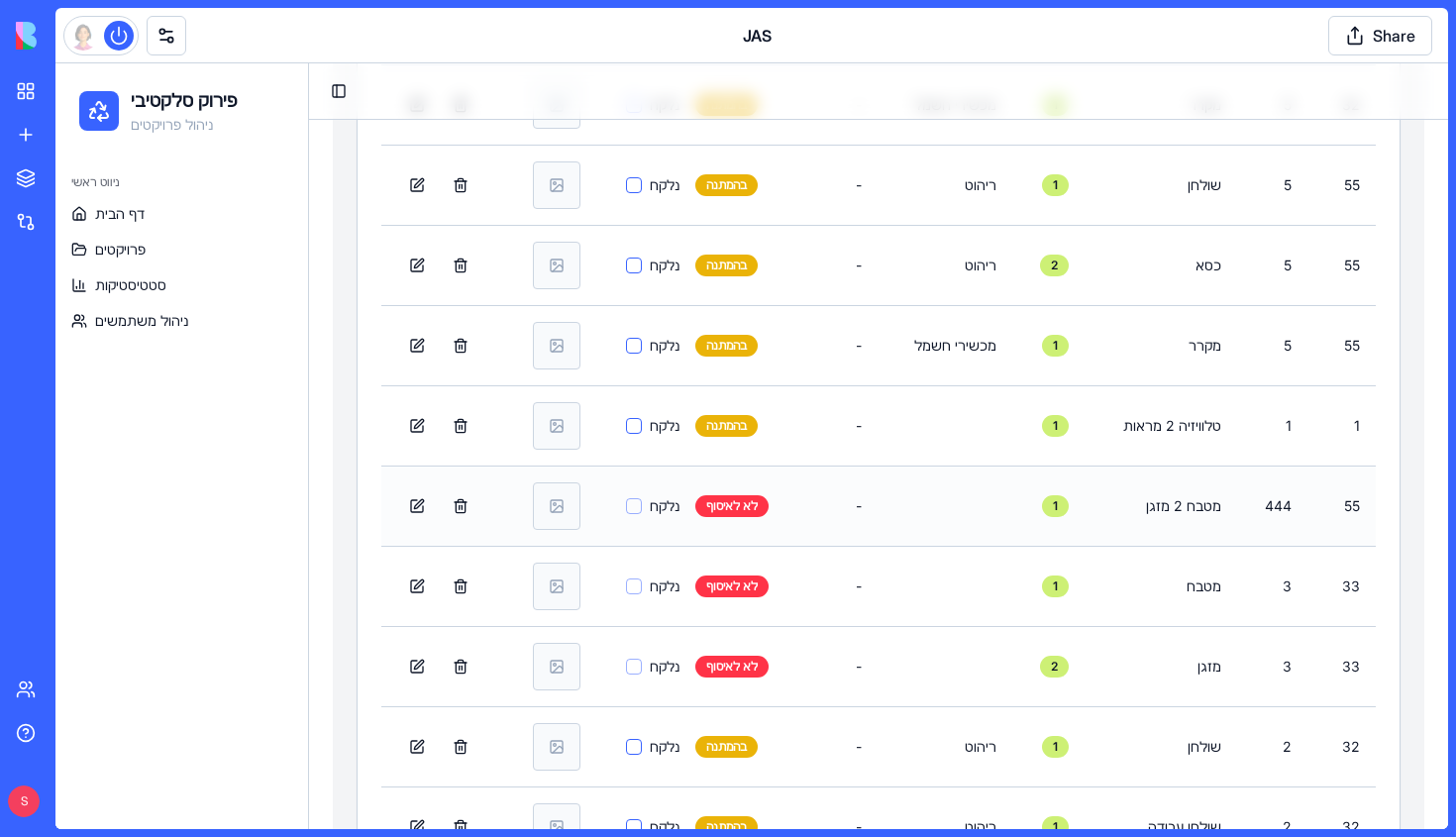 click on "נלקח" at bounding box center [653, 506] 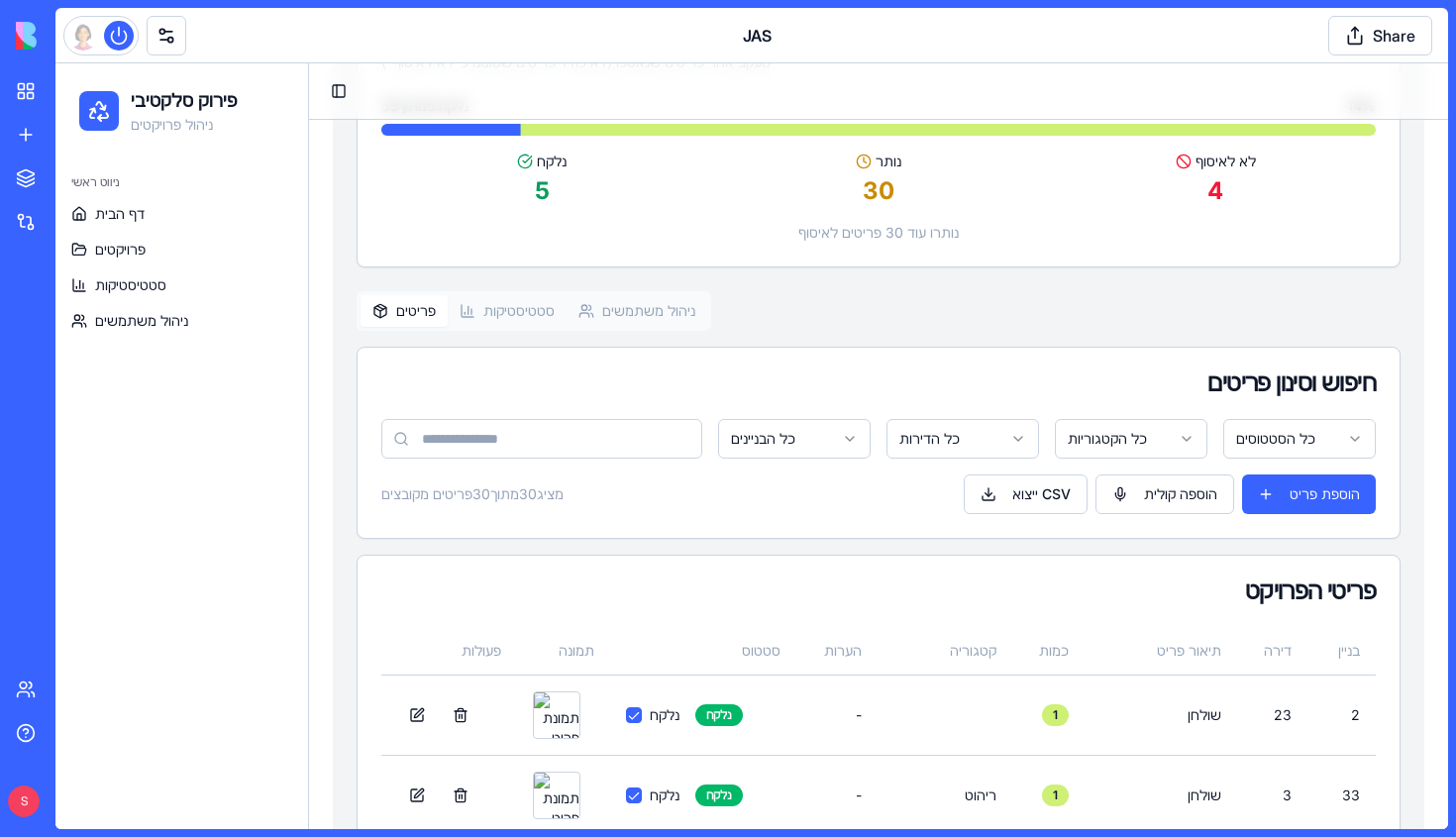scroll, scrollTop: 574, scrollLeft: 0, axis: vertical 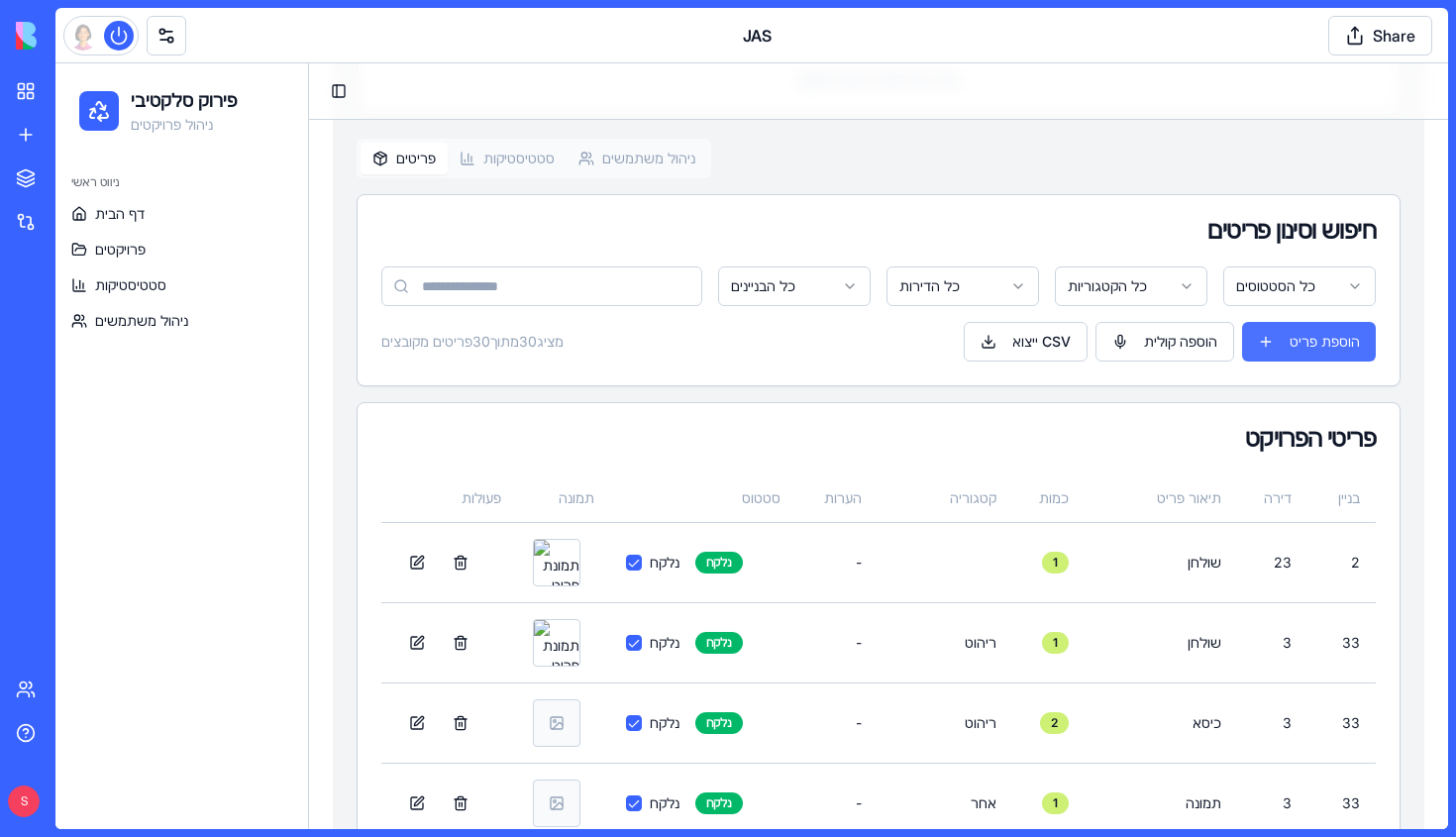 click on "הוספת פריט" at bounding box center [1308, 342] 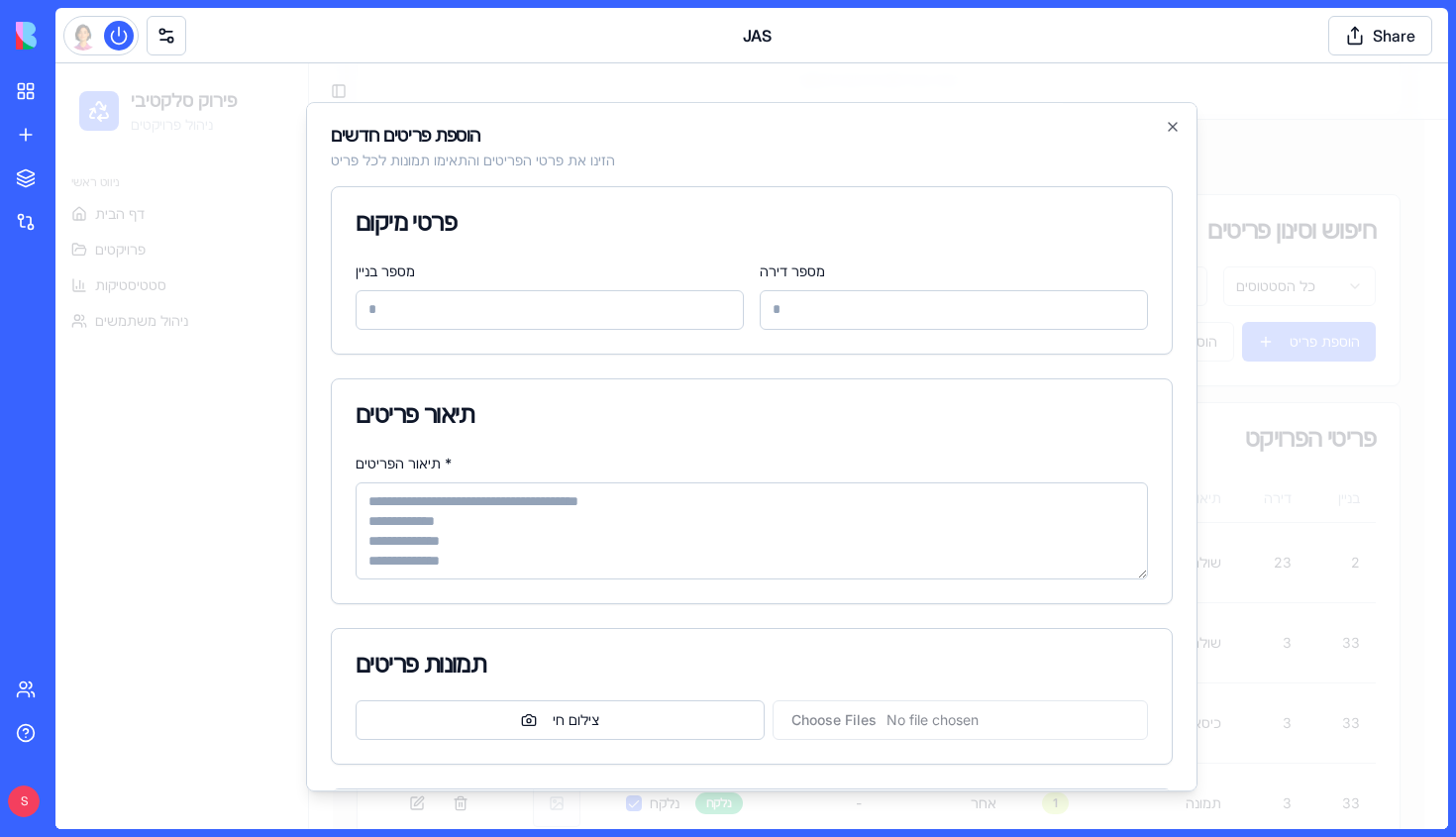 type on "***" 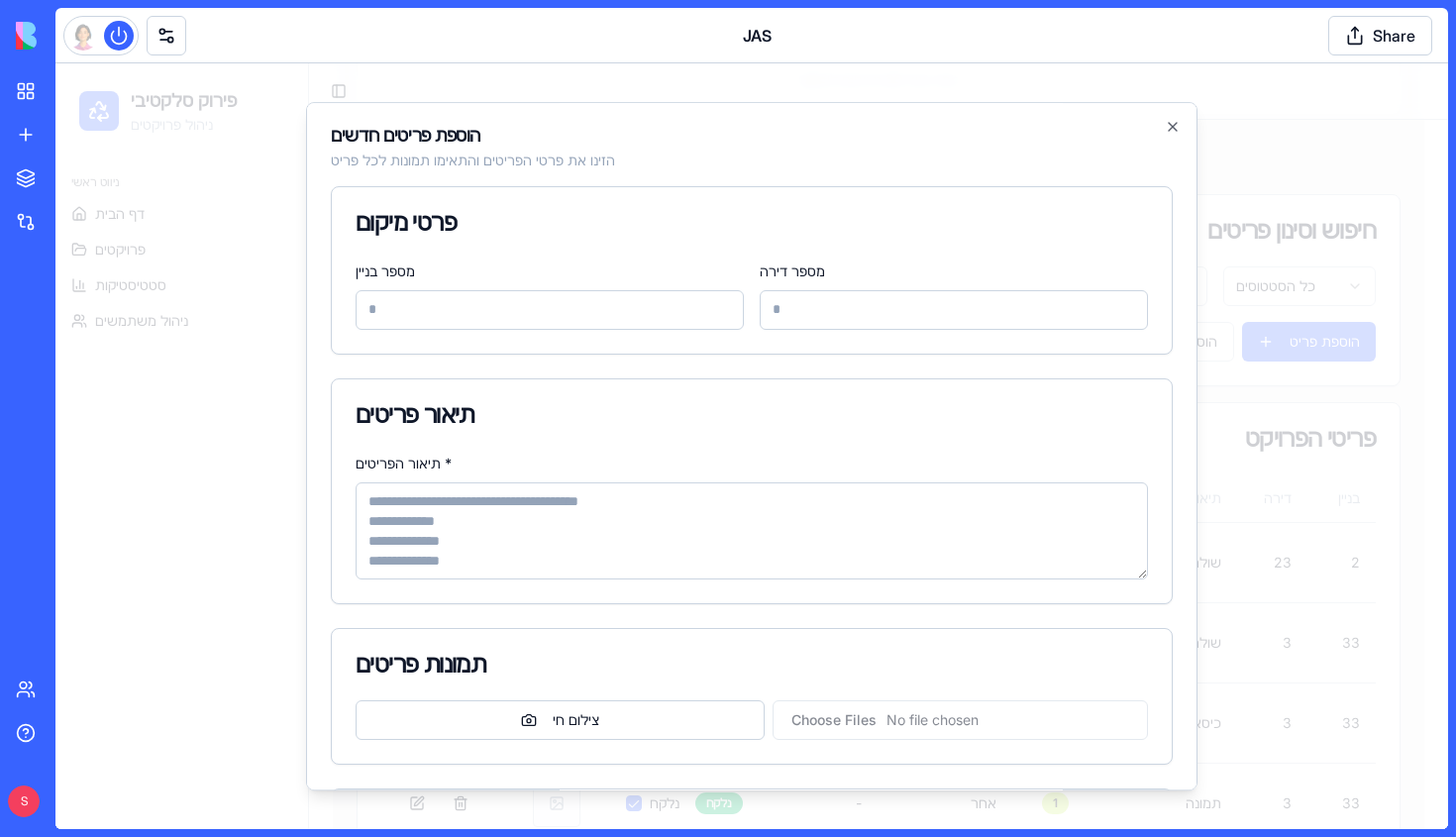 type on "***" 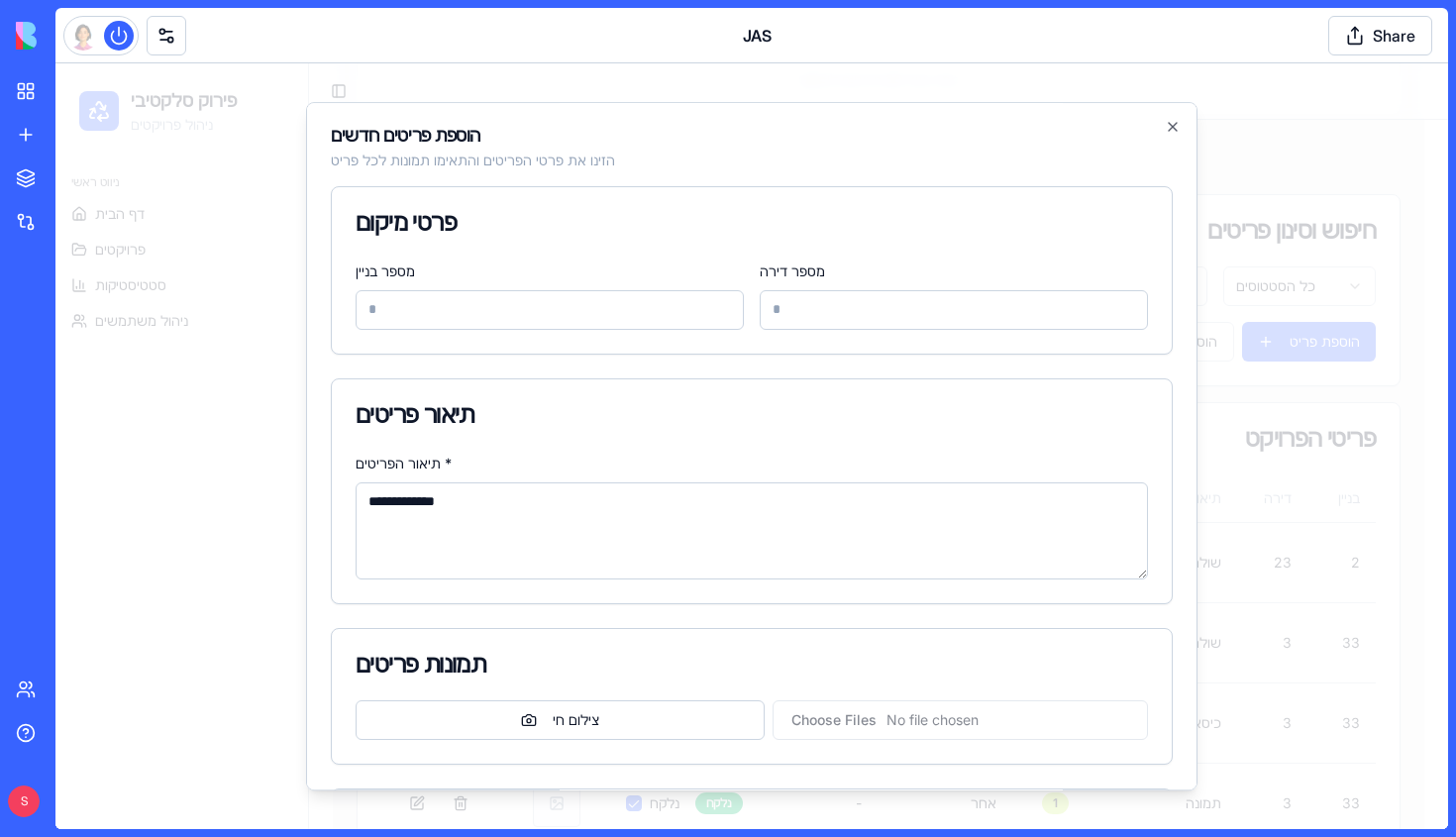 type on "**********" 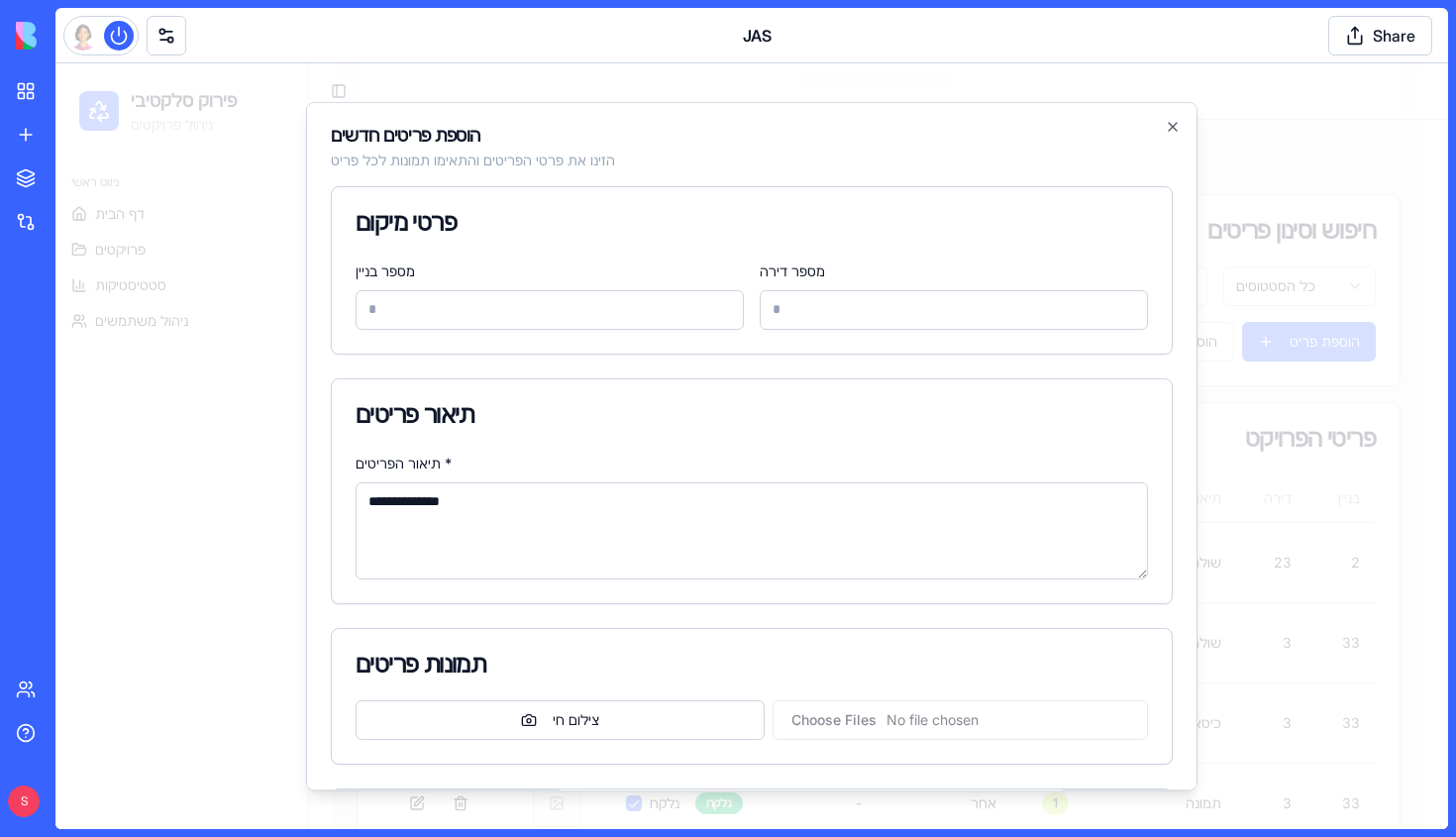 type on "*********" 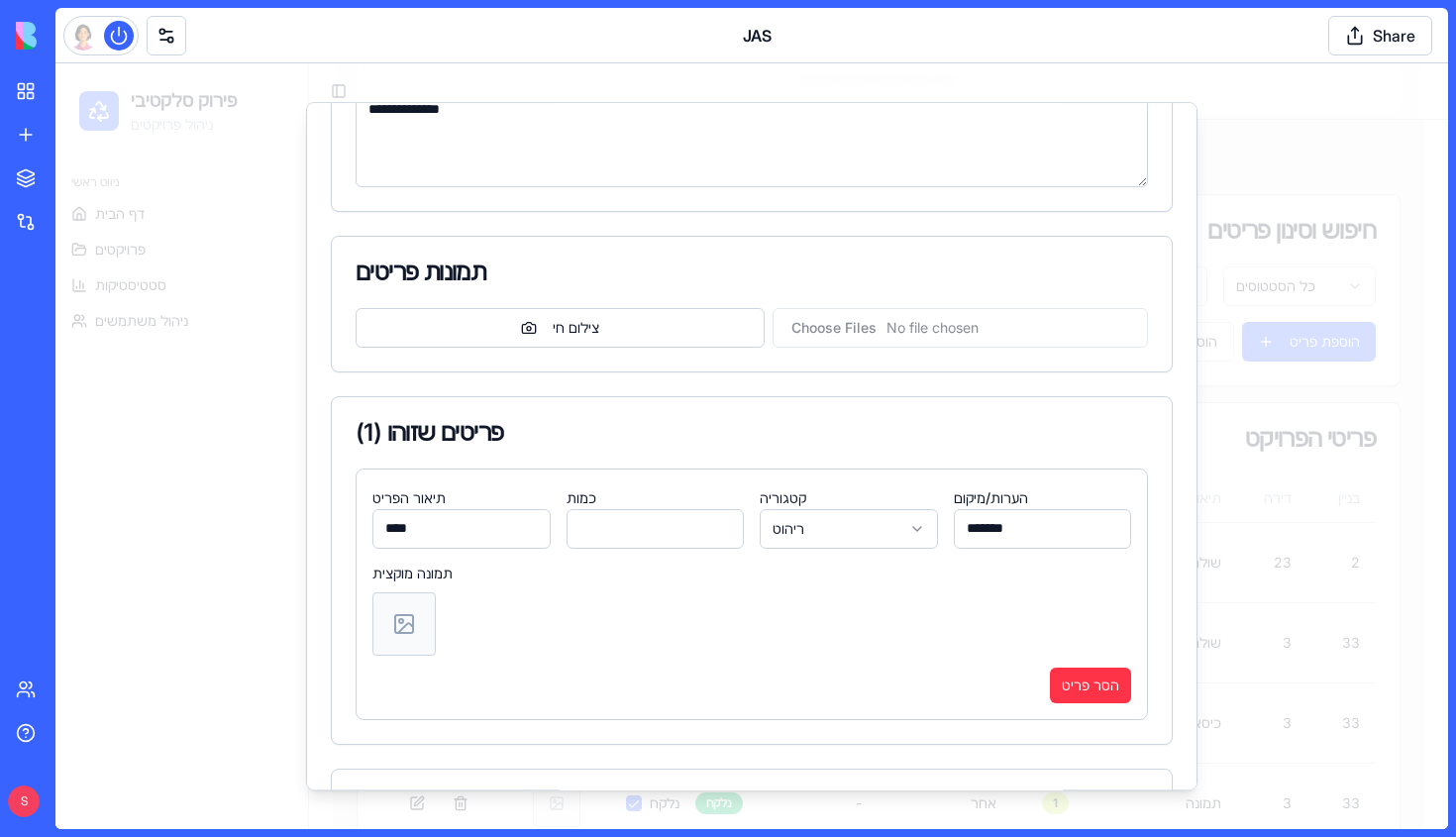 scroll, scrollTop: 429, scrollLeft: 0, axis: vertical 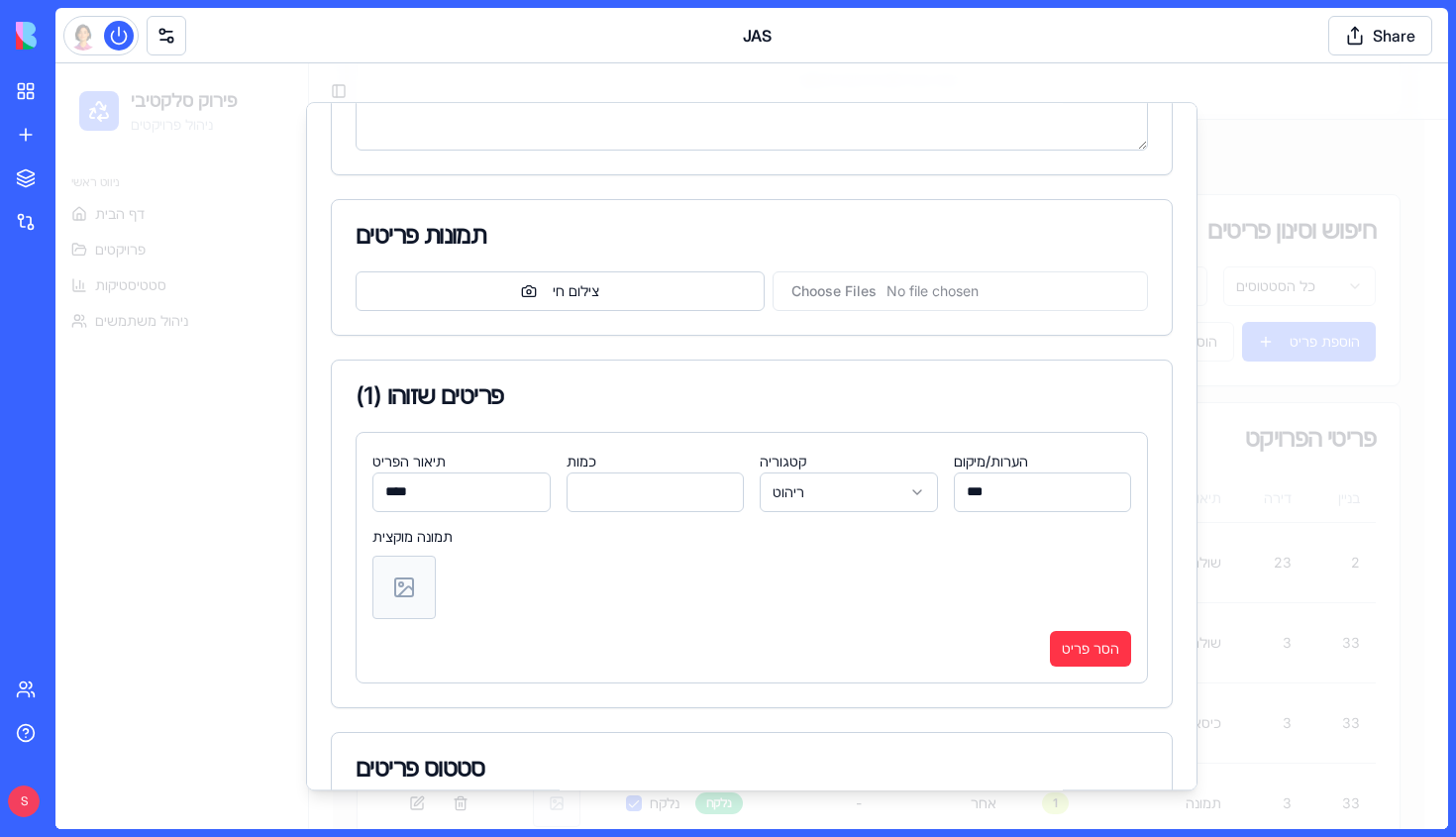 type on "******" 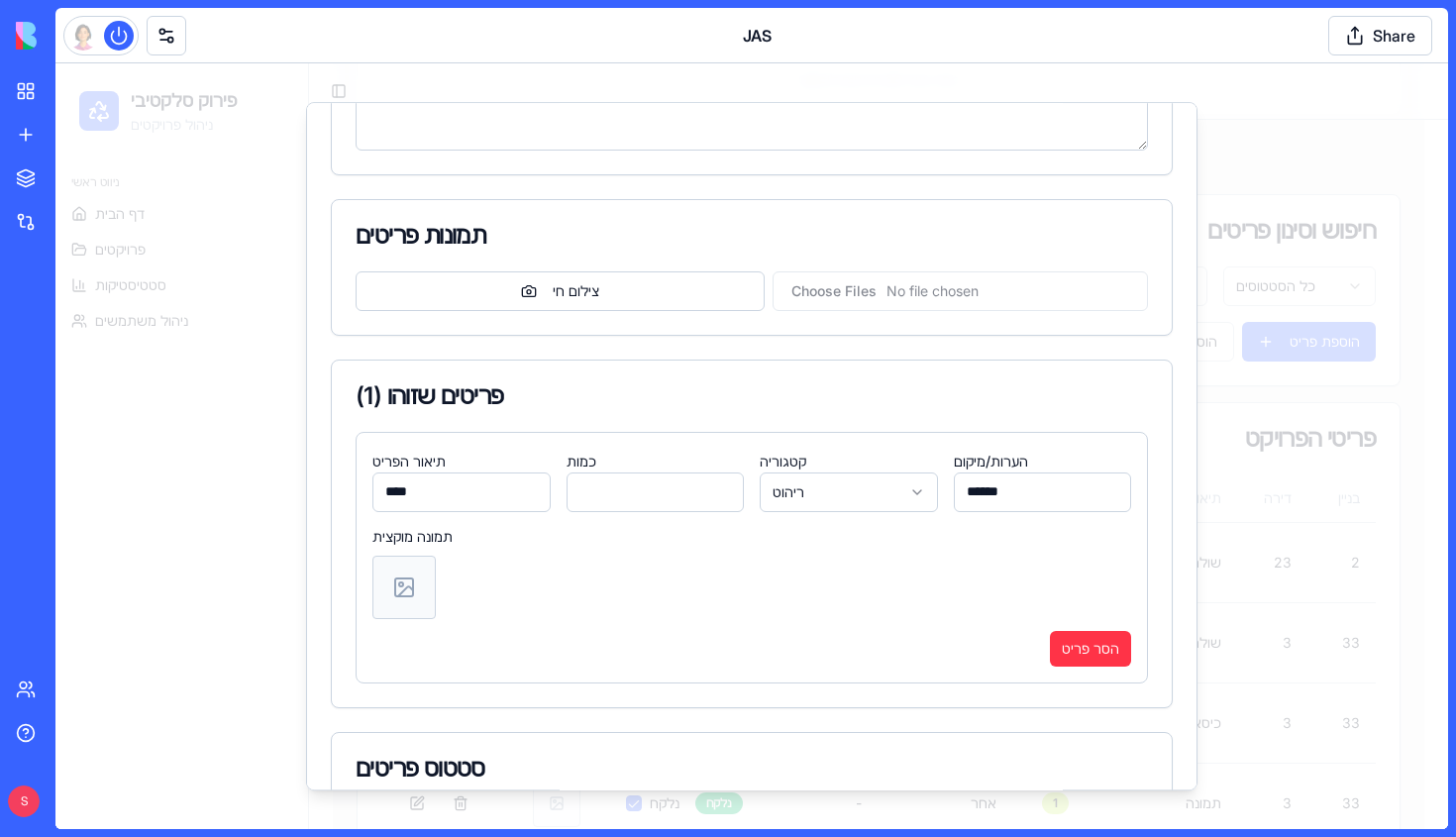 select on "*****" 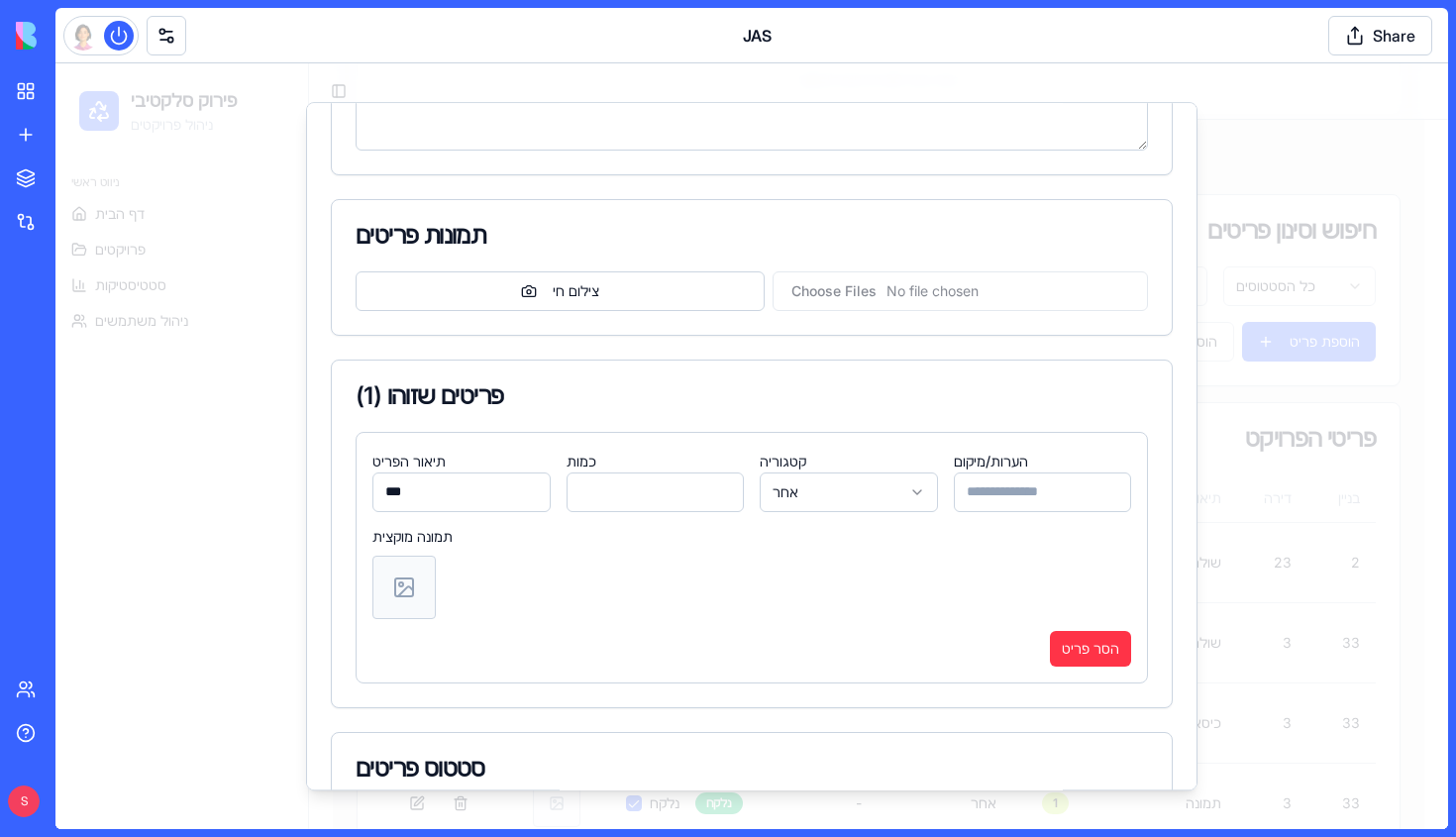 select on "*********" 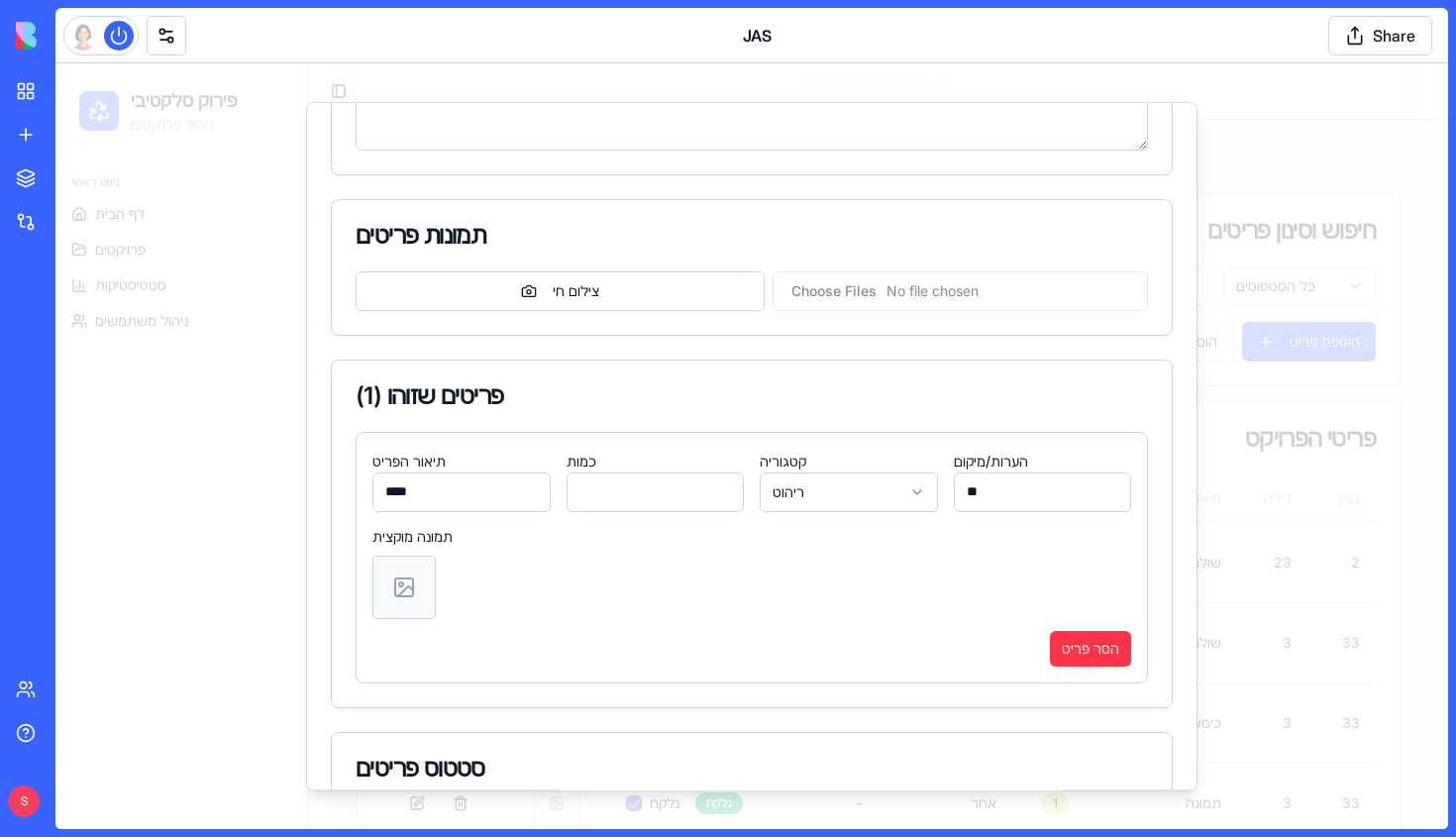 type 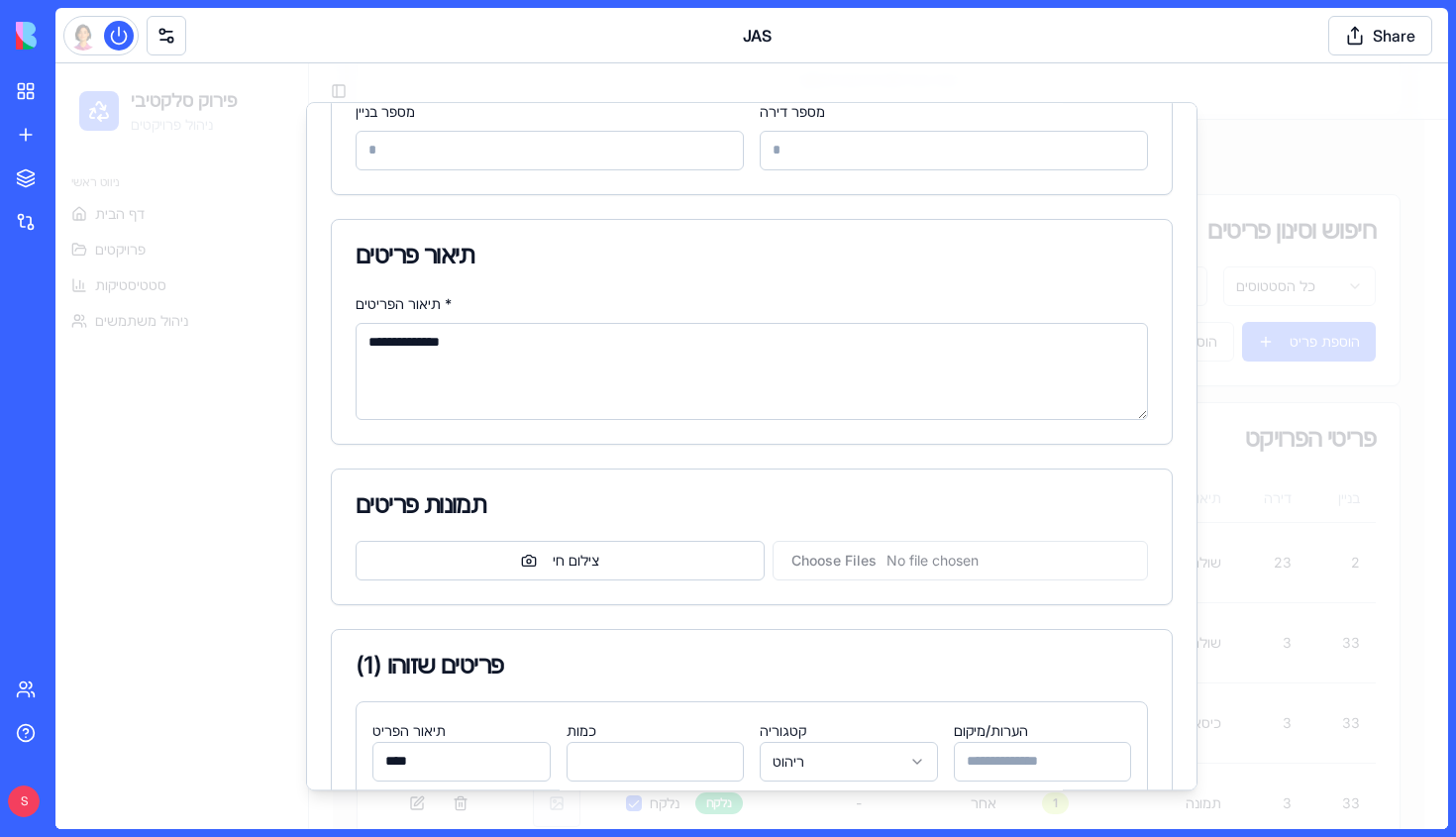 scroll, scrollTop: 157, scrollLeft: 0, axis: vertical 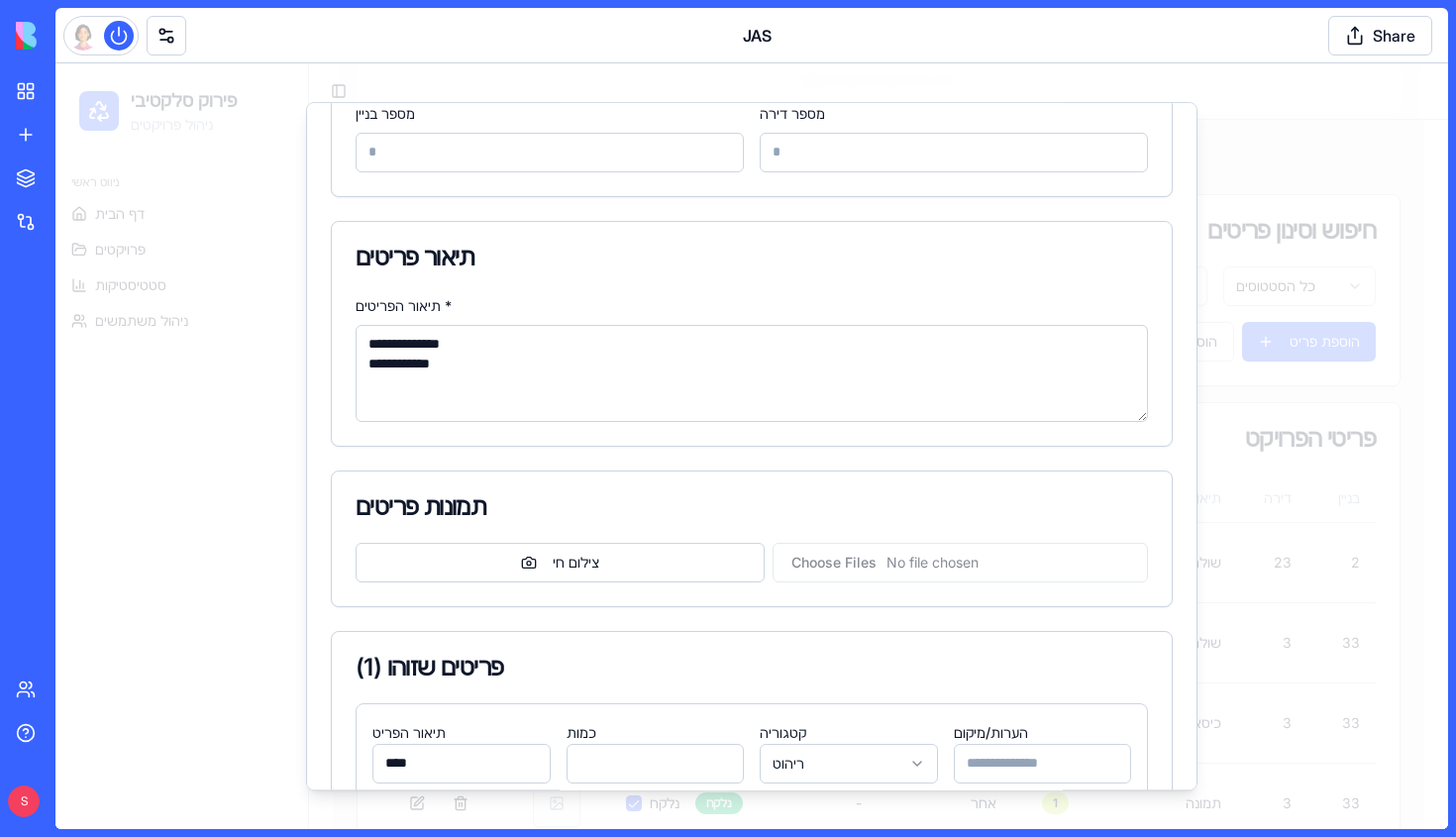 type on "**********" 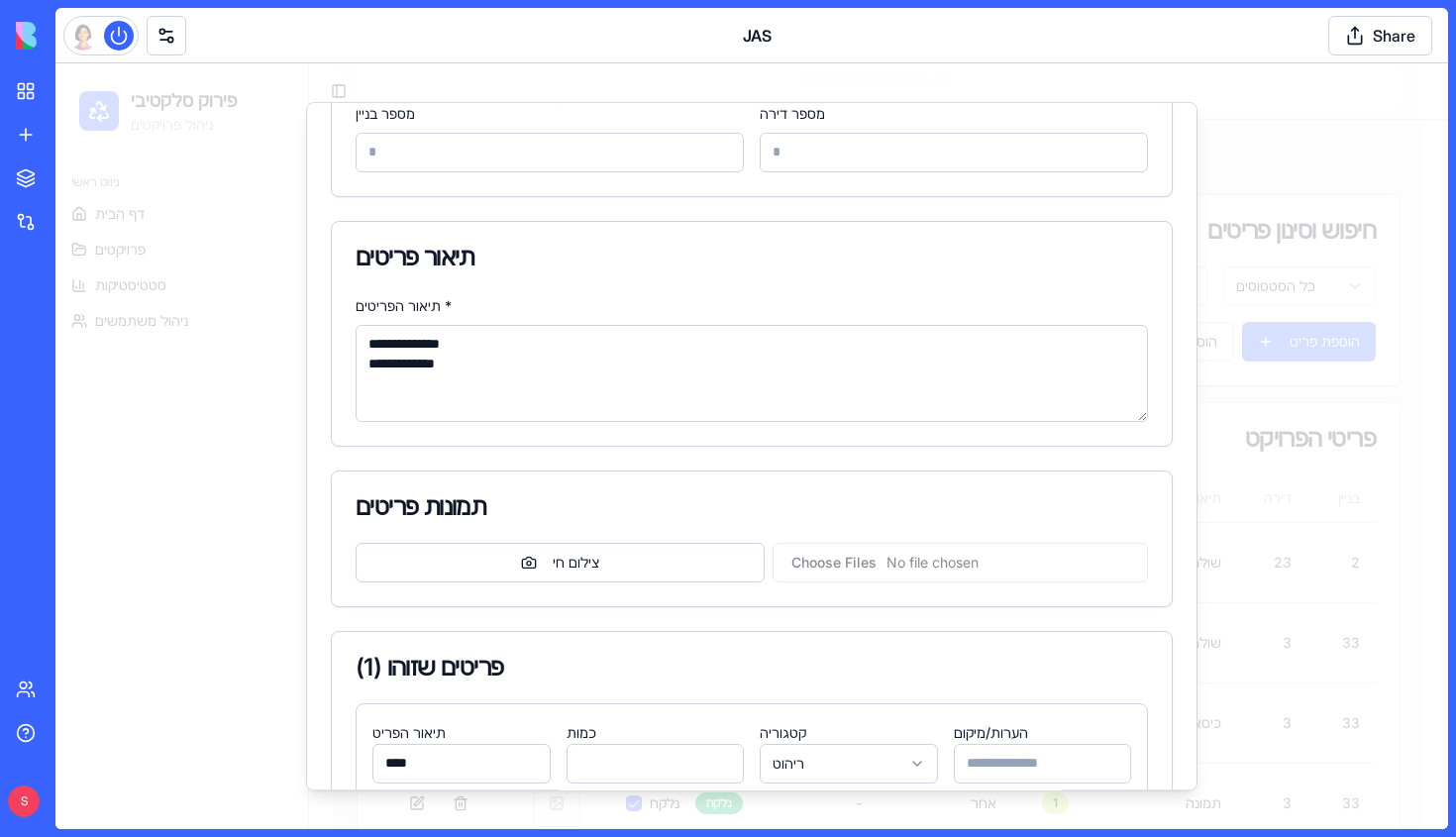 type on "*********" 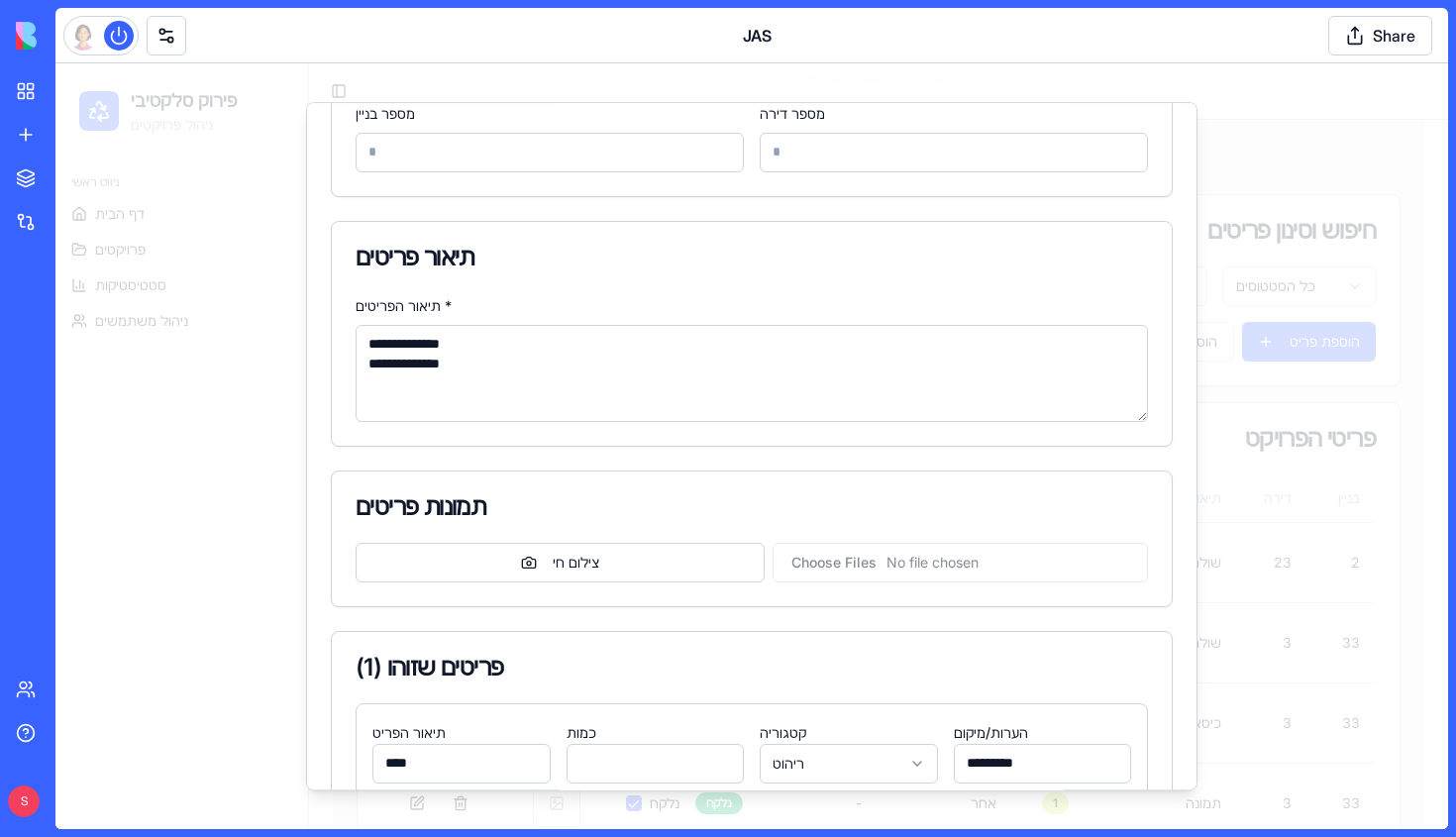 type on "**********" 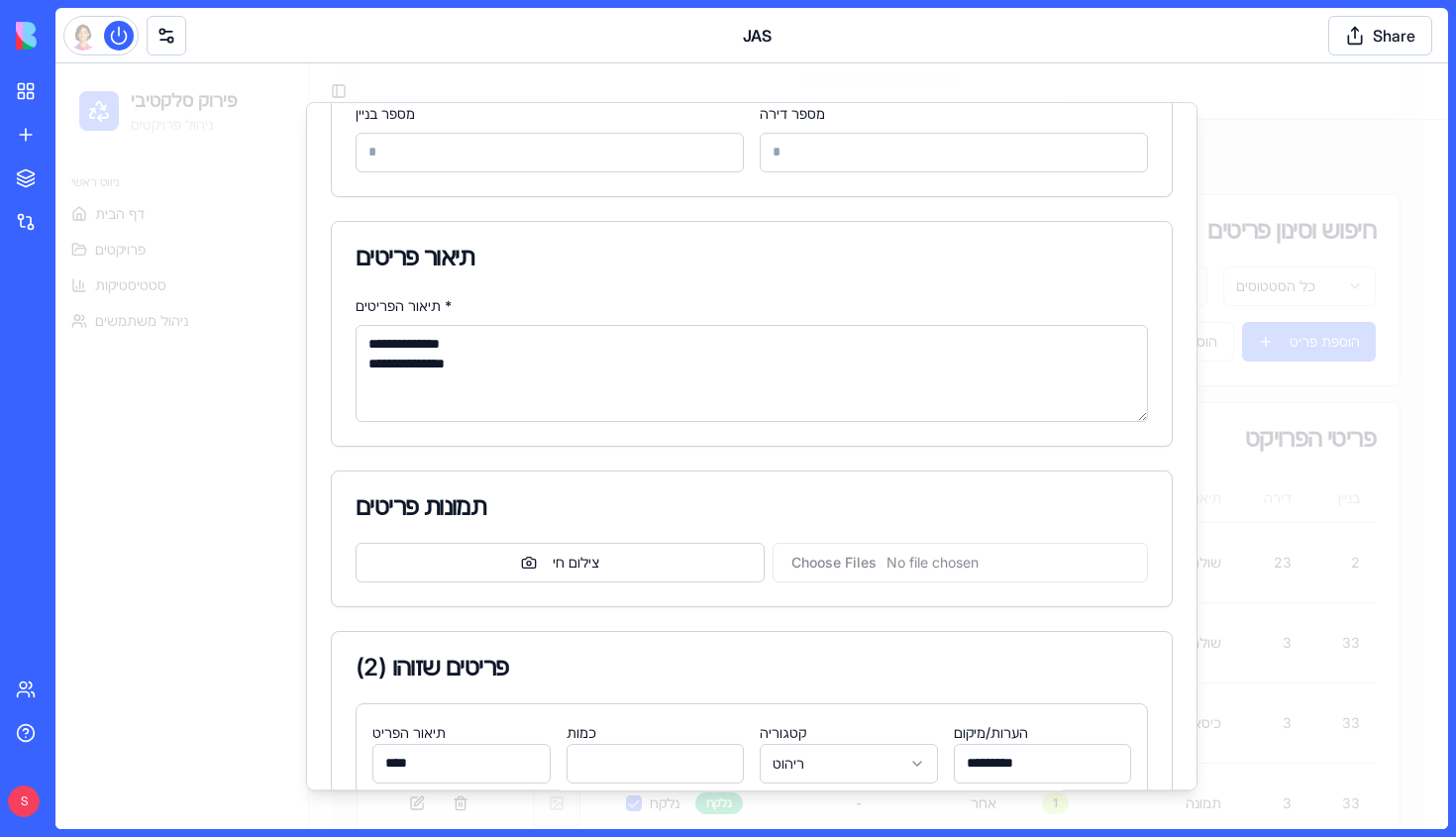 type on "***" 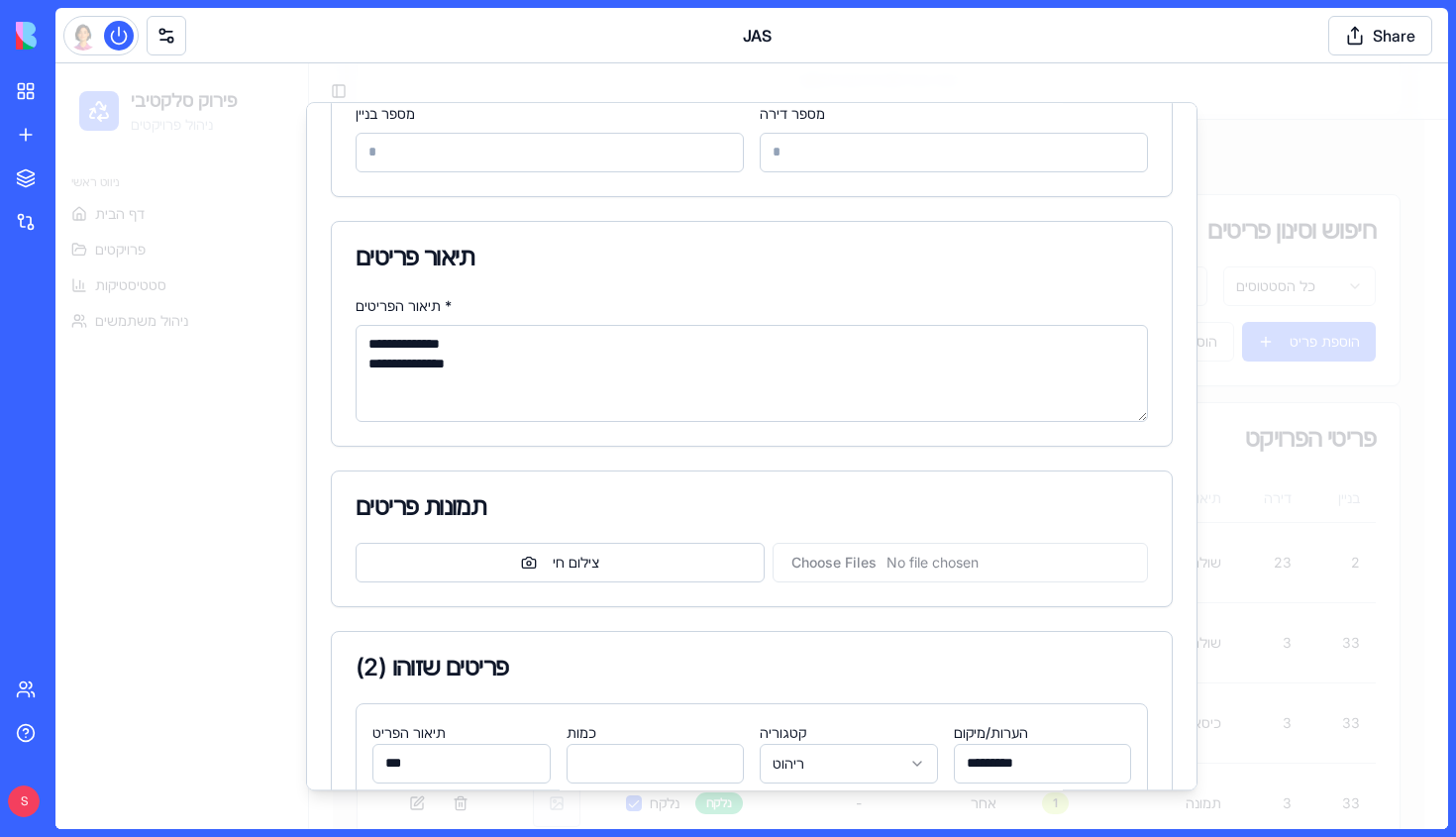 type on "****" 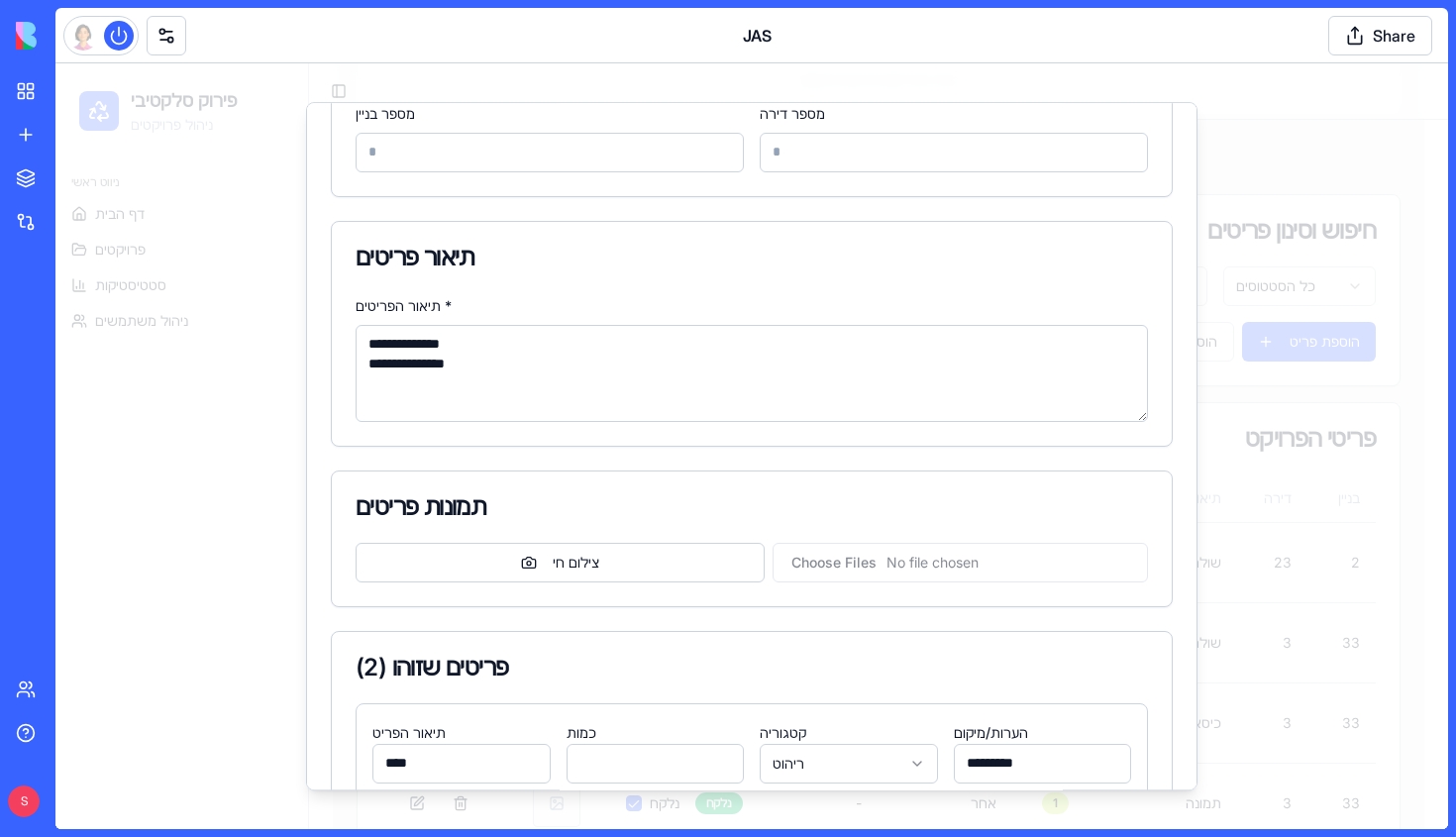 type on "******" 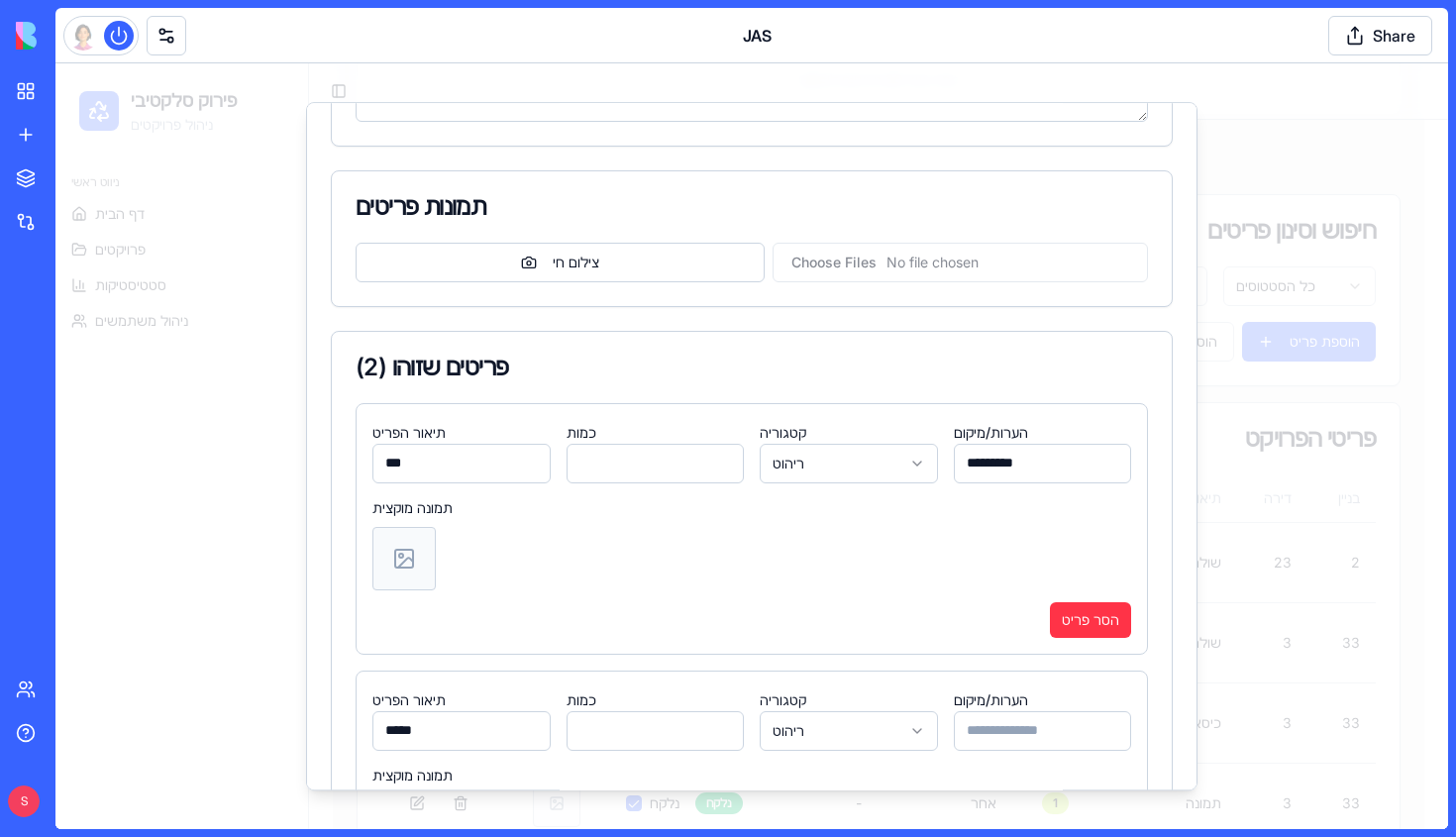 type on "****" 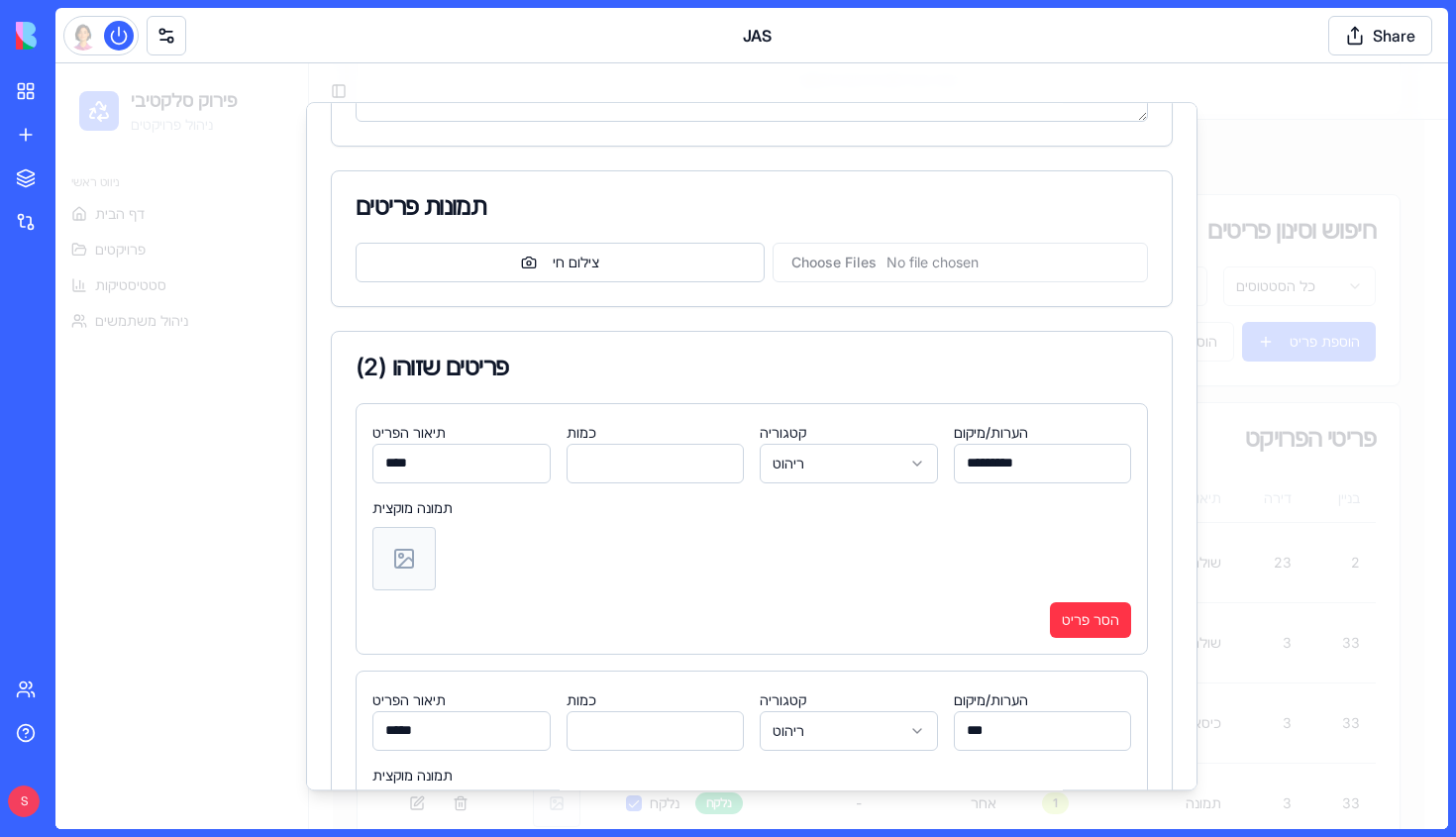 type on "*******" 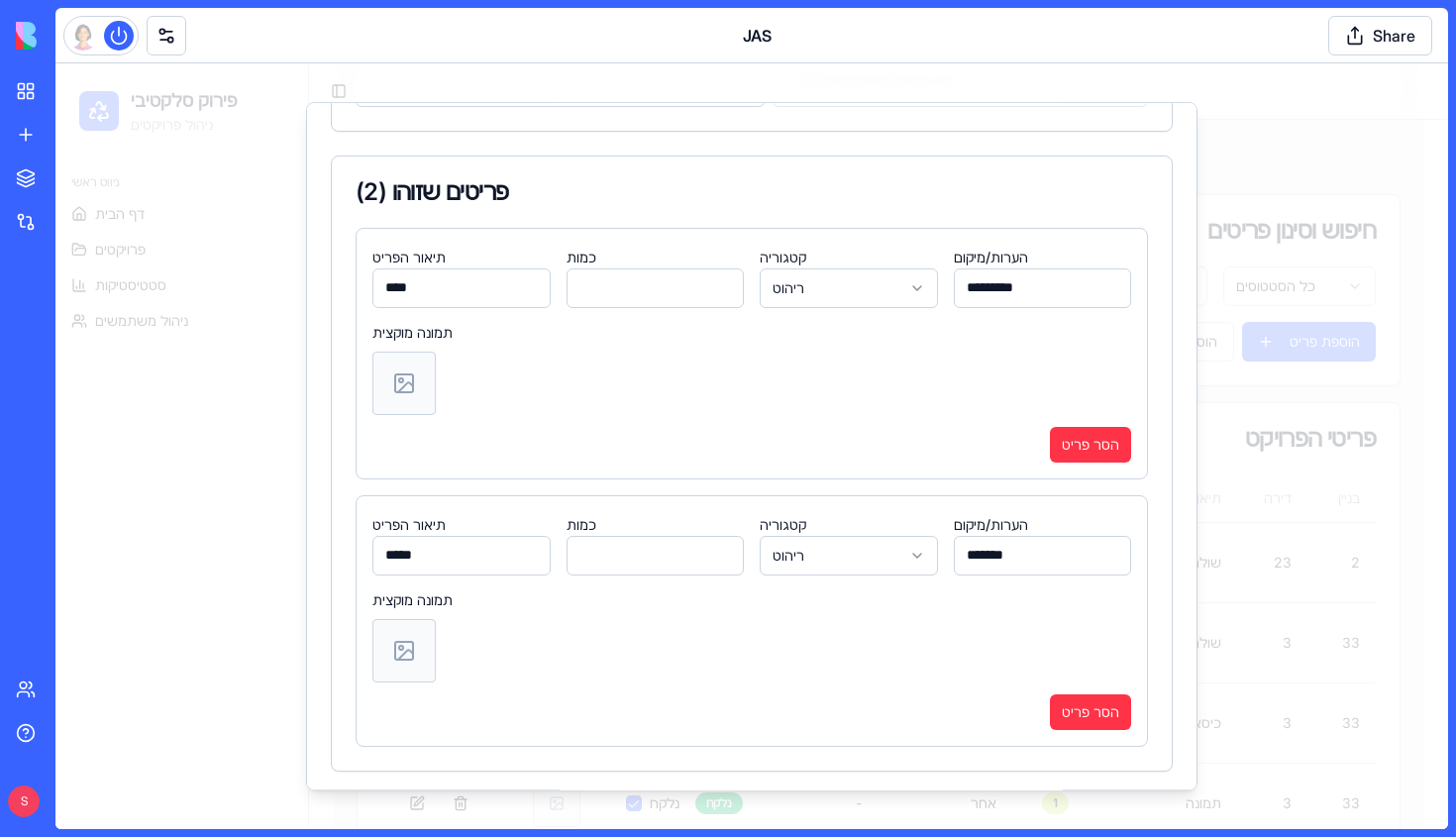 scroll, scrollTop: 636, scrollLeft: 0, axis: vertical 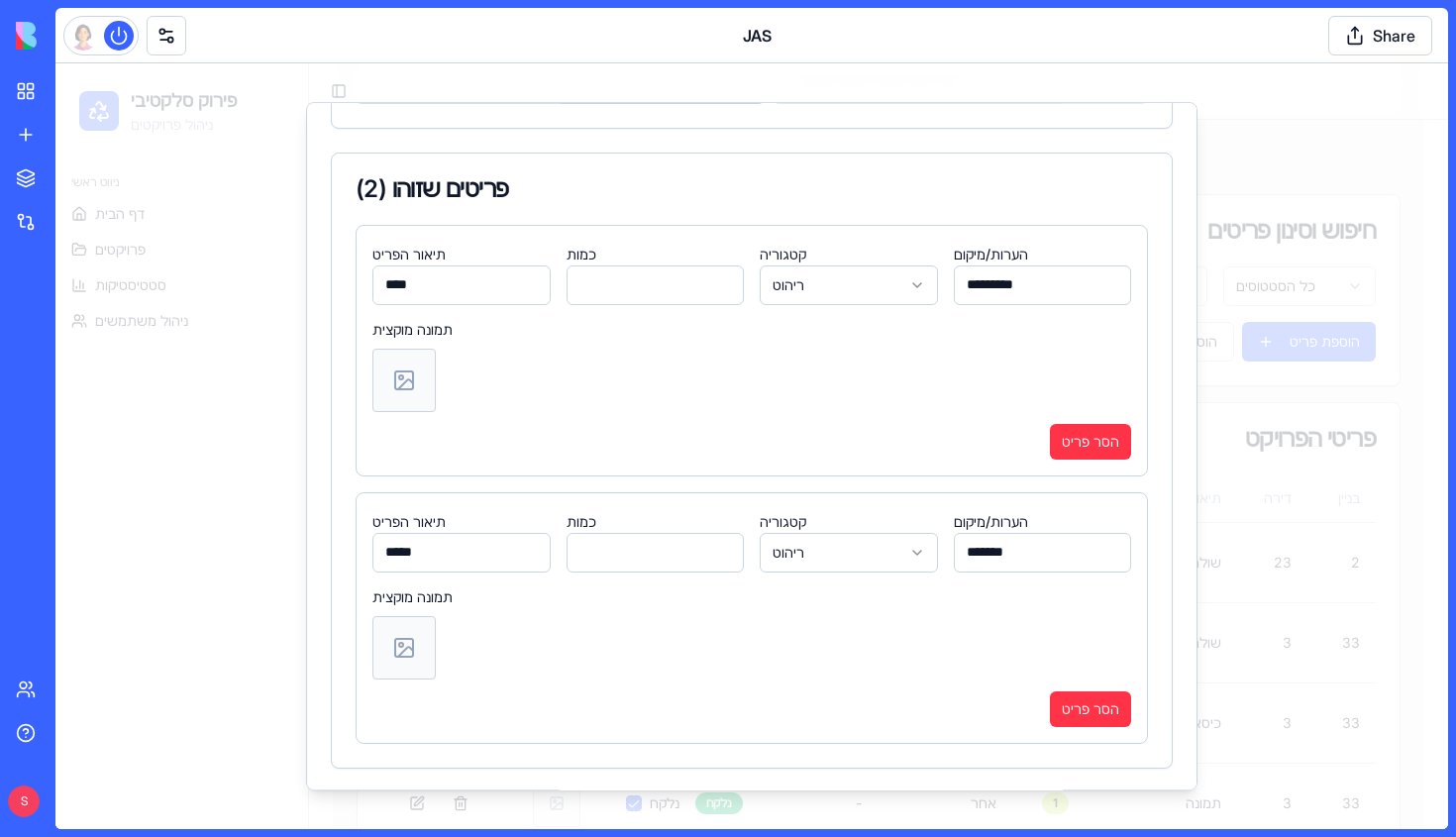 select on "*****" 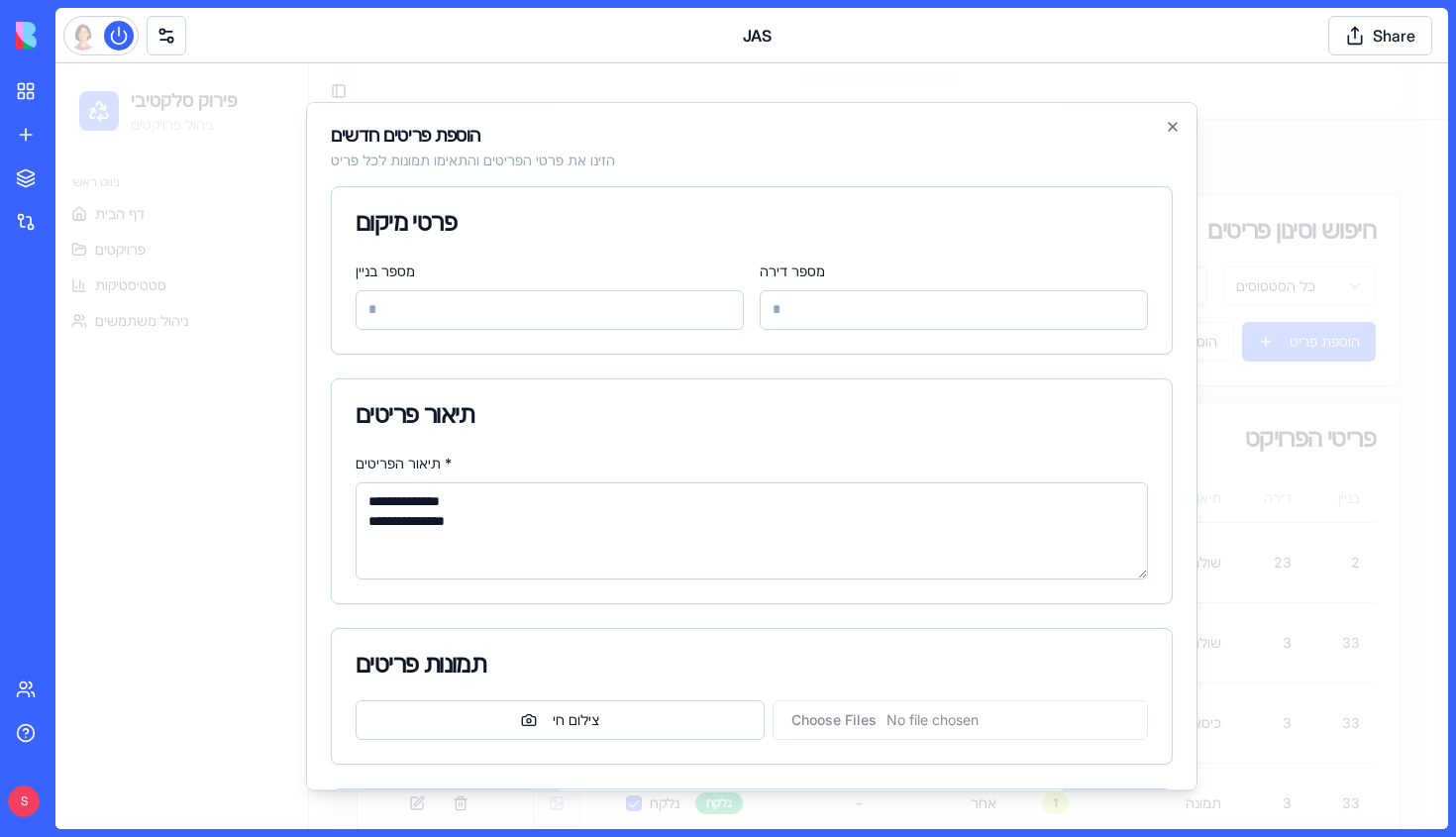 scroll, scrollTop: 0, scrollLeft: 0, axis: both 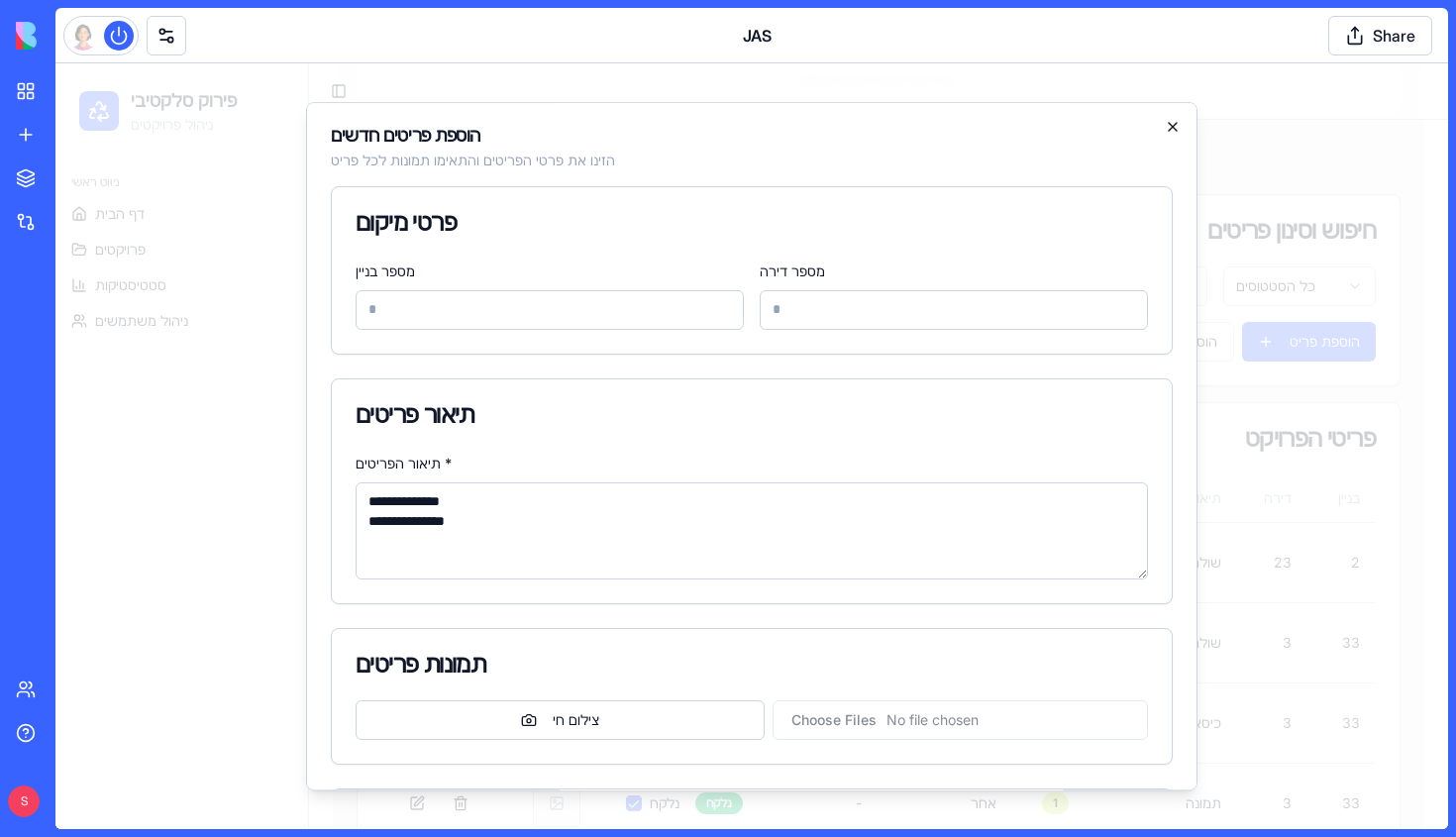 type on "**********" 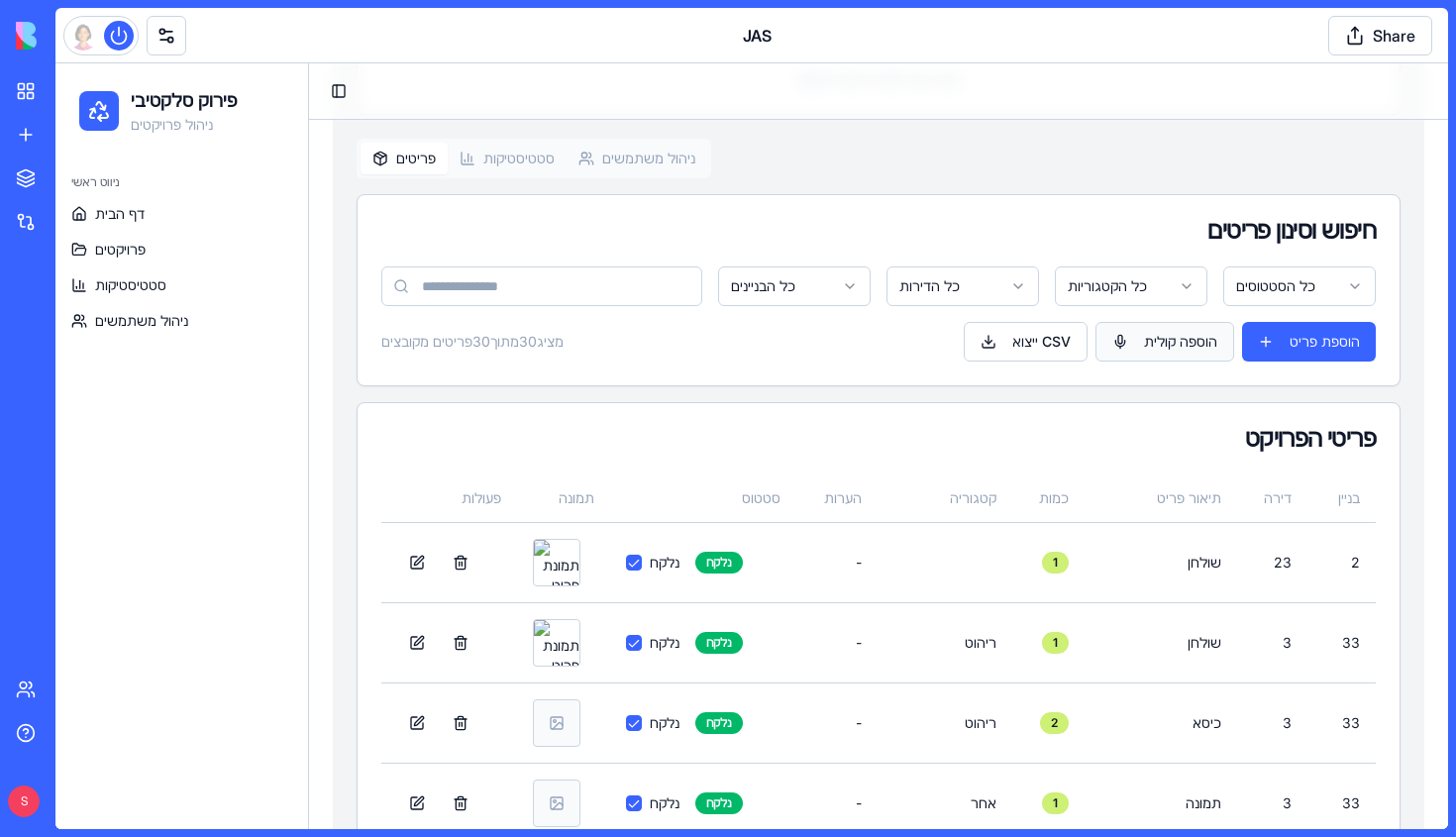 click on "הוספה קולית" at bounding box center (1165, 342) 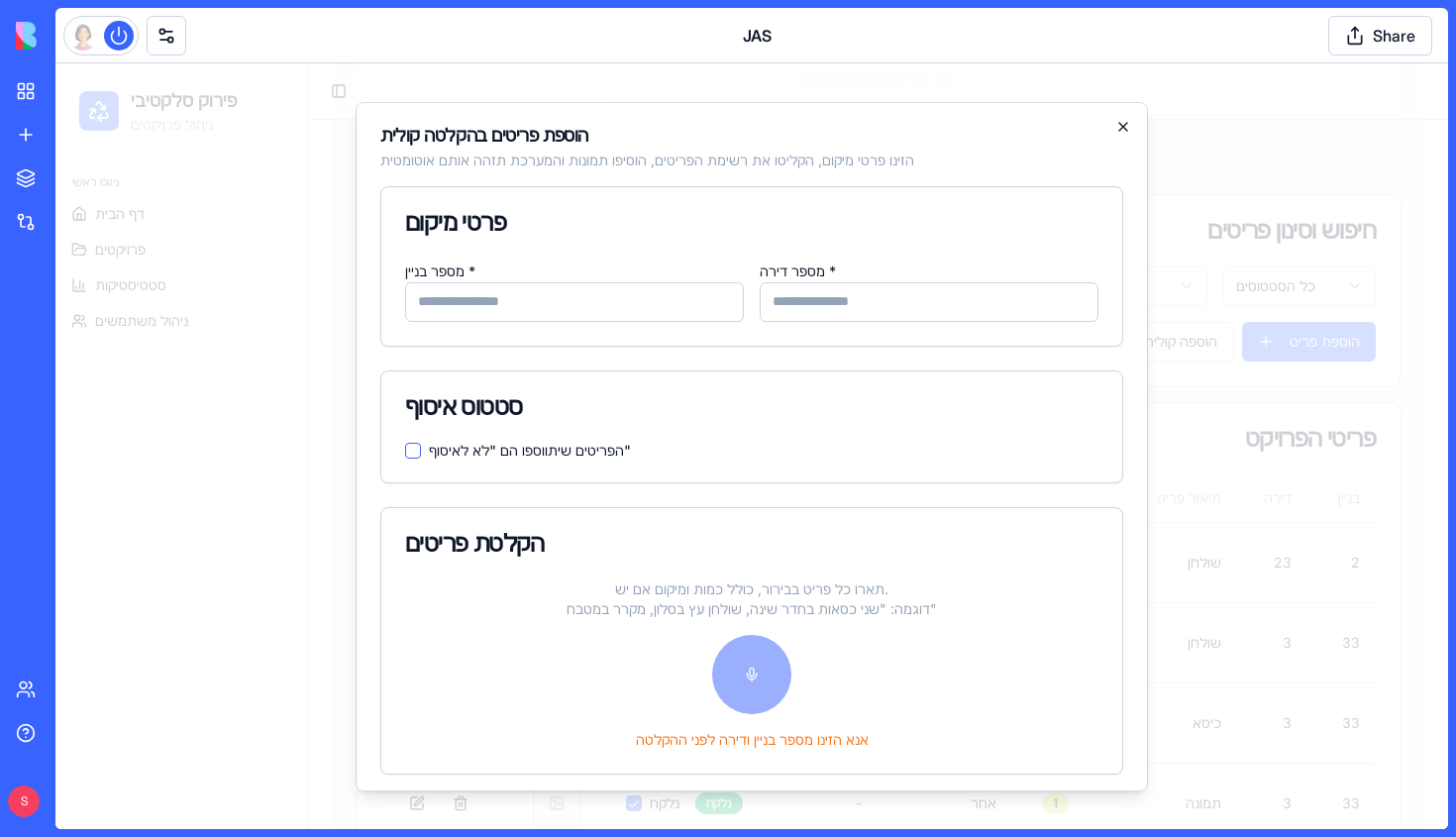 click 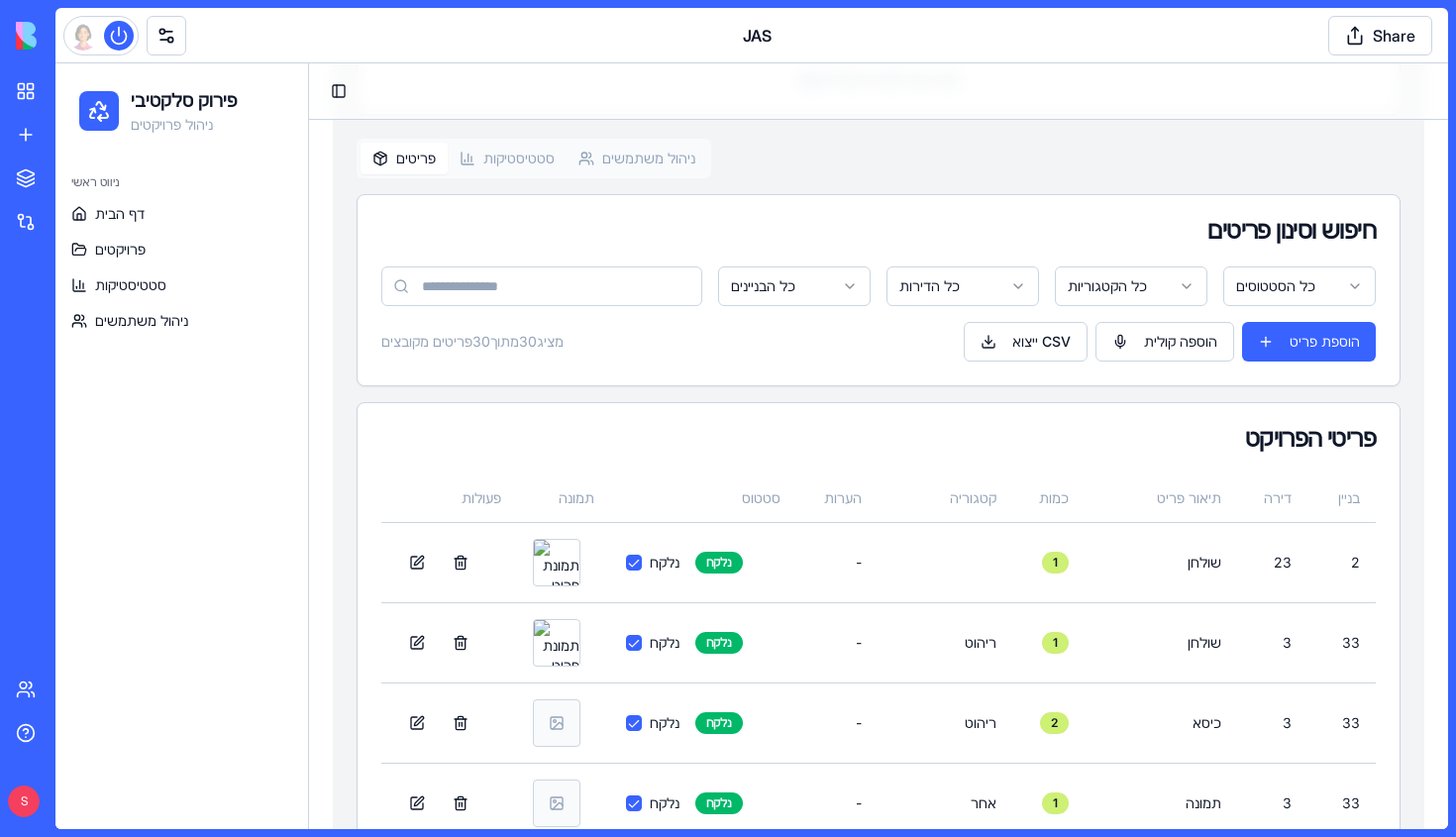 scroll, scrollTop: 490, scrollLeft: 0, axis: vertical 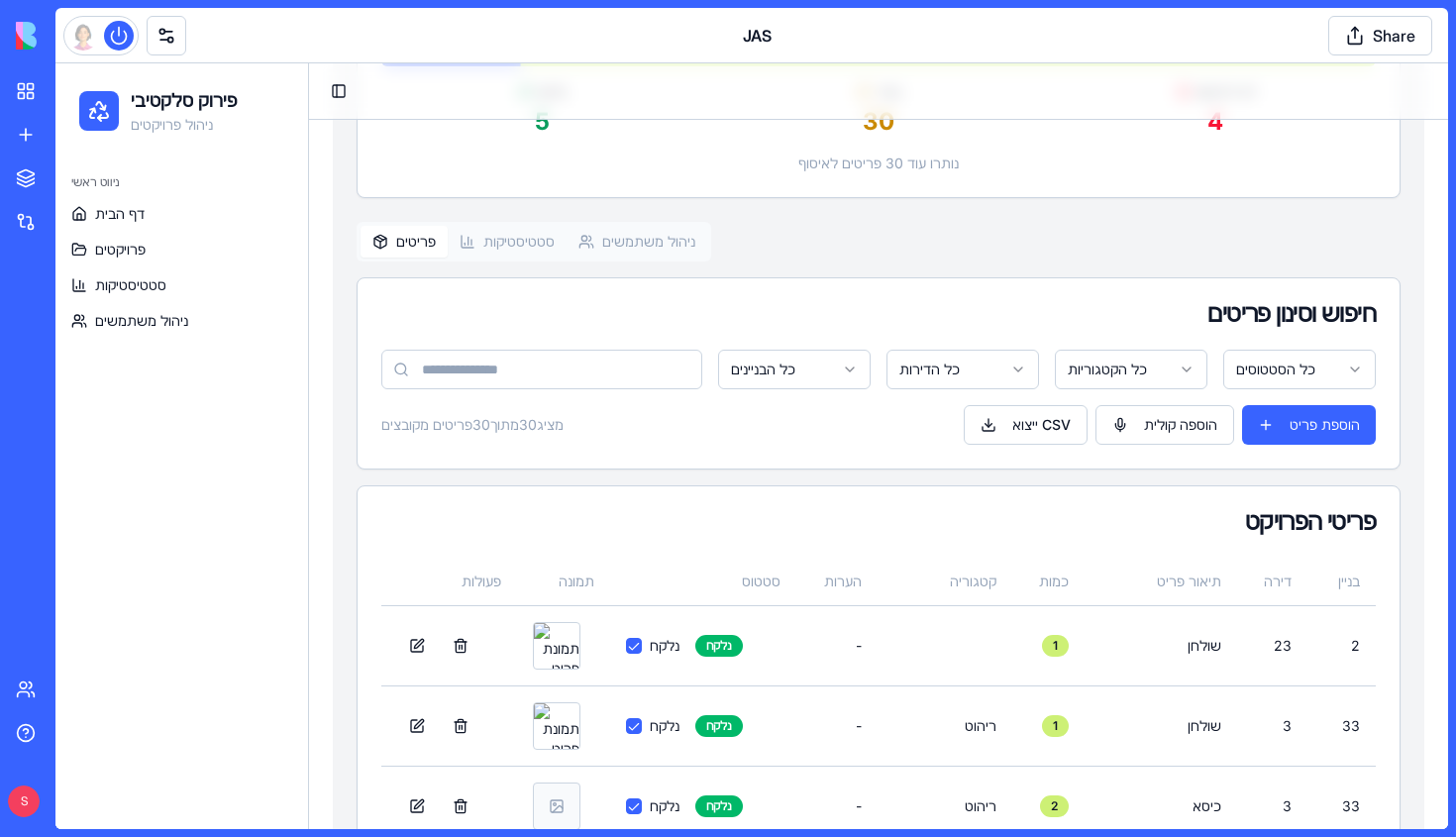 click on "פירוק סלקטיבי ניהול פרויקטים ניווט ראשי דף הבית פרויקטים סטטיסטיקות ניהול משתמשים Toggle Sidebar צירלסון צירלסון פעיל יזם יעל תאריך הריסה 6.7.2025 בניינים 10 דירות 40 התקדמות איסוף פריטים מעקב אחר פריטים שנאספו (לא כולל פריטים שסומנו כ"לא לאיסוף") נלקח:  5  מתוך  35 14 % נלקח 5 נותר 30 לא לאיסוף 4 נותרו עוד 30 פריטים לאיסוף פריטים סטטיסטיקות ניהול משתמשים חיפוש וסינון פריטים כל הבניינים כל הדירות כל הקטגוריות כל הסטטוסים מציג  30  מתוך  30  פריטים מקובצים ייצוא CSV הוספה קולית הוספת פריט פריטי הפרויקט פעולות תמונה סטטוס הערות קטגוריה כמות תיאור פריט דירה בניין נלקח נלקח - 1 שולחן" at bounding box center [752, 1328] 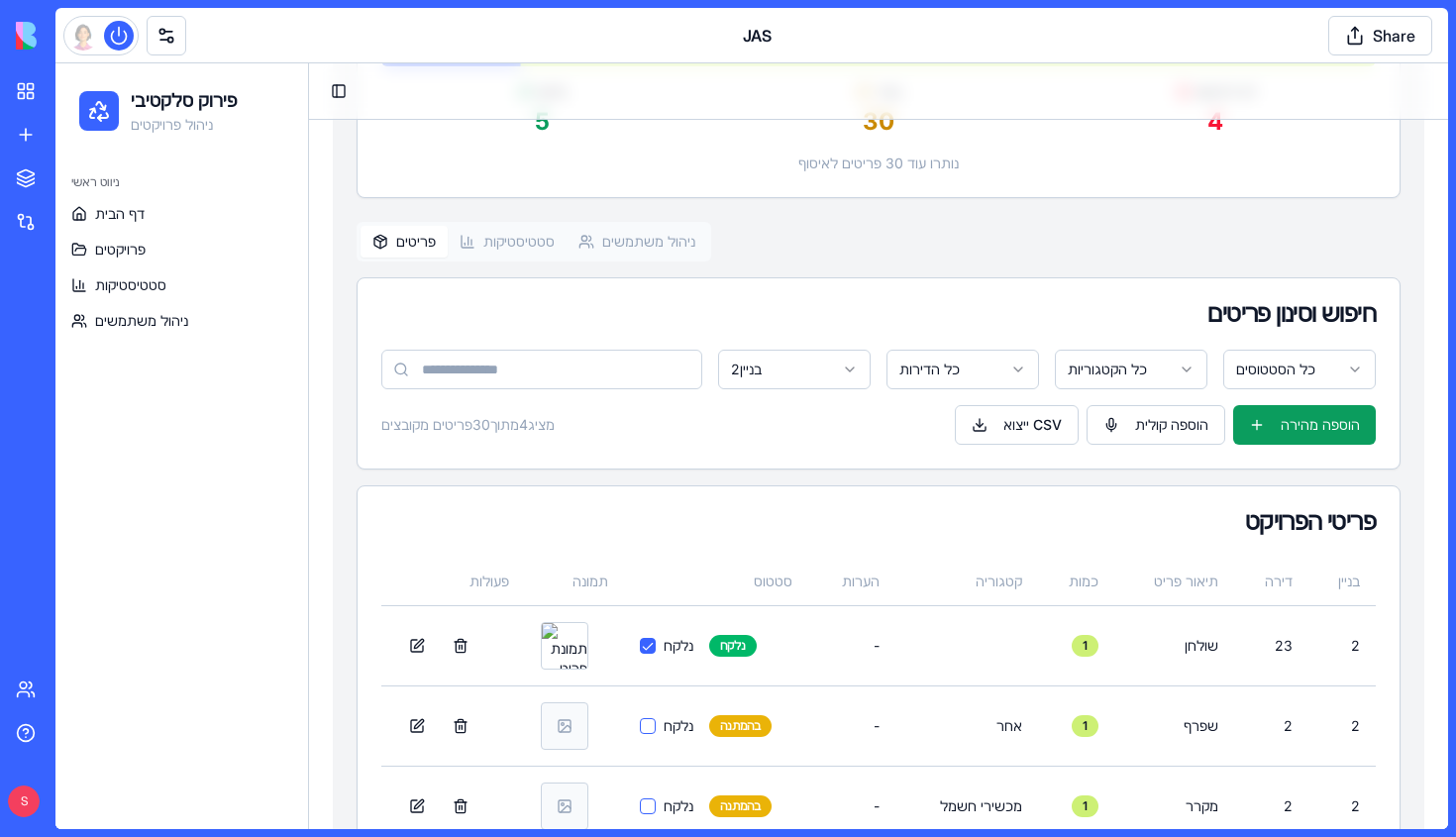 click on "פירוק סלקטיבי ניהול פרויקטים ניווט ראשי דף הבית פרויקטים סטטיסטיקות ניהול משתמשים Toggle Sidebar צירלסון צירלסון פעיל יזם [NAME] תאריך הריסה 6.7.2025 בניינים 10 דירות 40 התקדמות איסוף פריטים מעקב אחר פריטים שנאספו (לא כולל פריטים שסומנו כ"לא לאיסוף") נלקח:  5  מתוך  35 14 % נלקח 5 נותר 30 לא לאיסוף 4 נותרו עוד 30 פריטים לאיסוף פריטים סטטיסטיקות ניהול משתמשים חיפוש וסינון פריטים בניין  2 כל הדירות כל הקטגוריות כל הסטטוסים מציג  4  מתוך  30  פריטים מקובצים ייצוא CSV הוספה קולית הוספה מהירה פריטי הפרויקט פעולות תמונה סטטוס הערות קטגוריה כמות תיאור פריט דירה בניין נלקח נלקח - 1 שולחן 23 2 - 1 2" at bounding box center [752, 285] 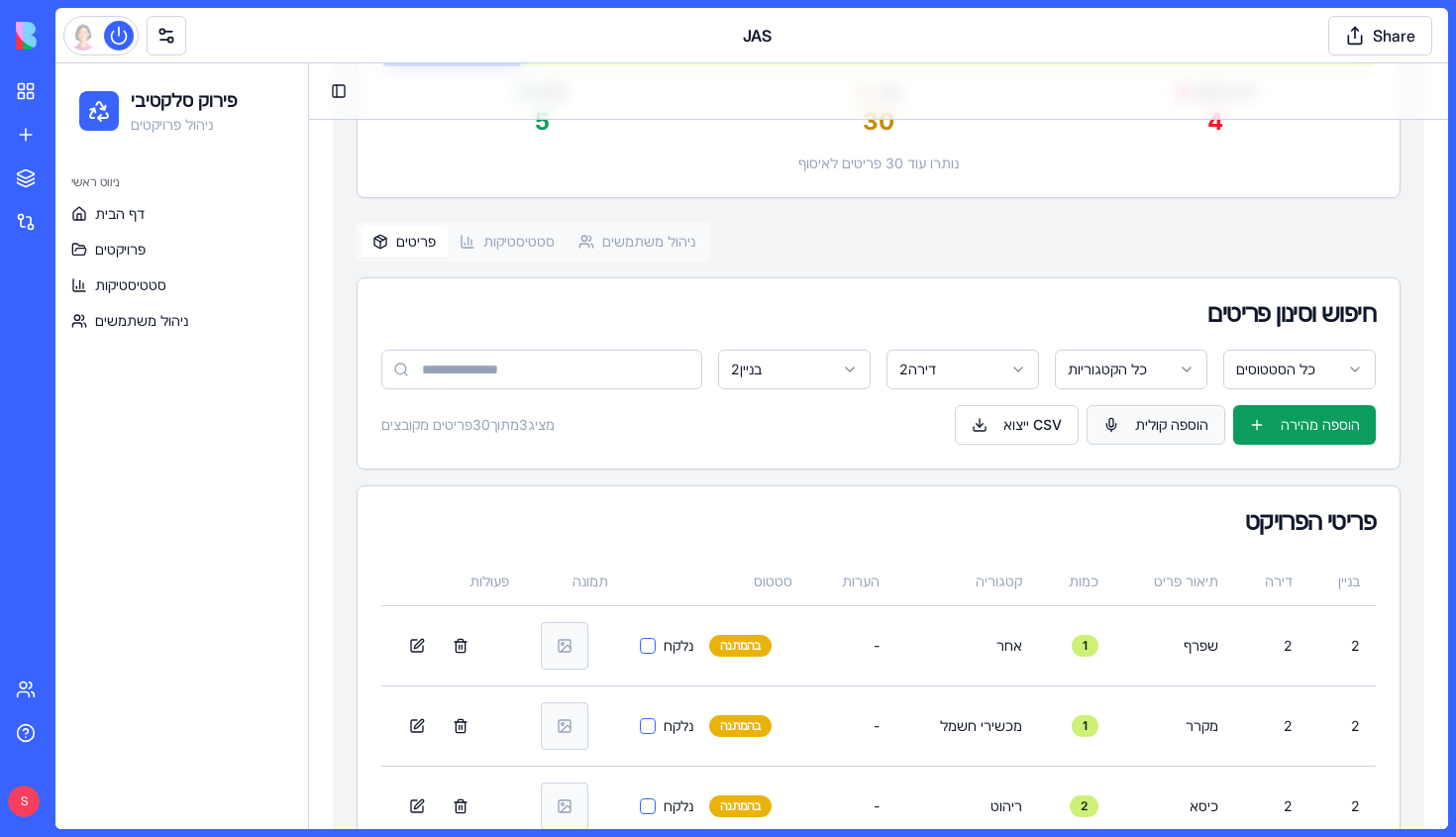 click on "הוספה קולית" at bounding box center (1156, 425) 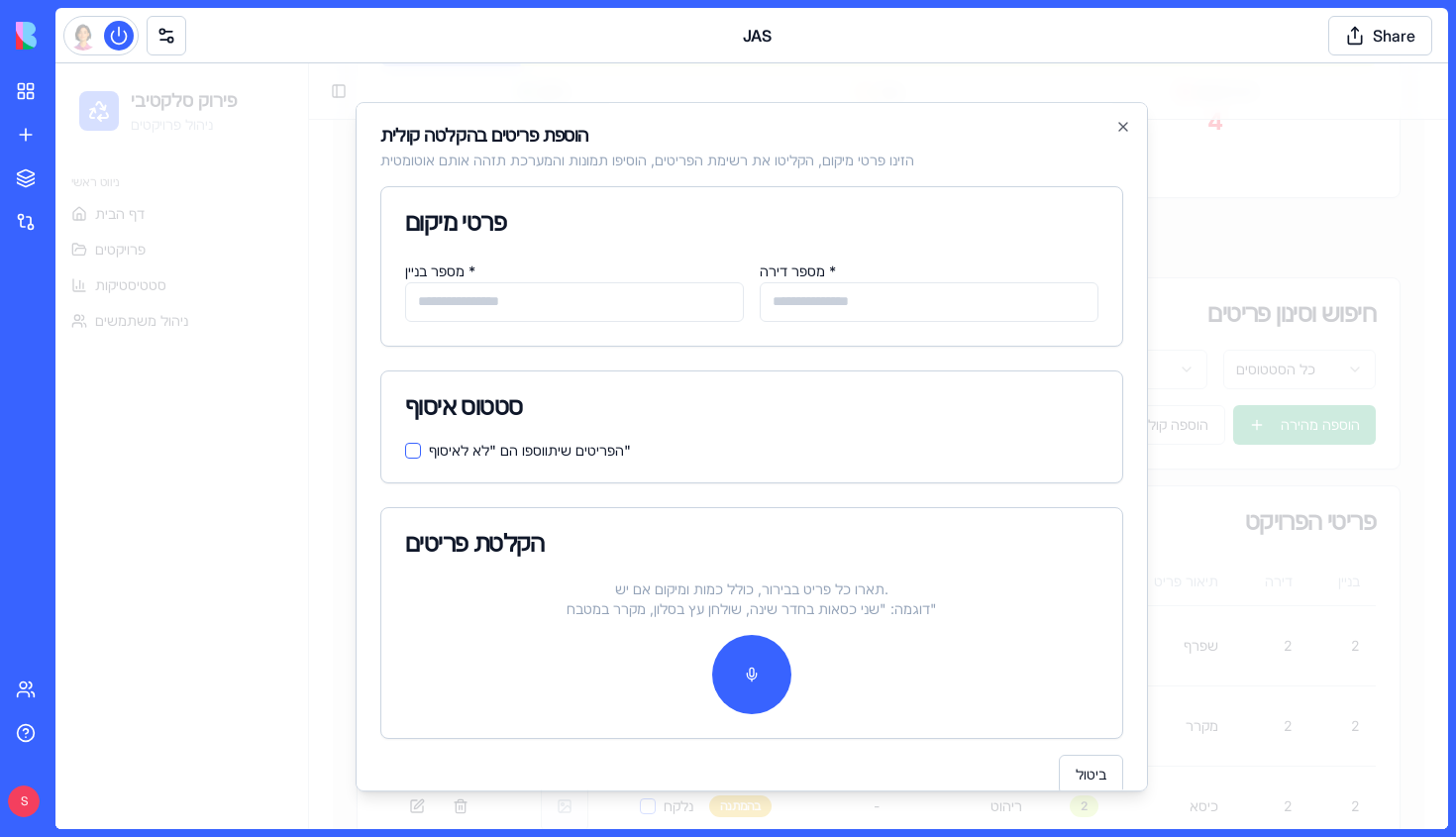 click on "הפריטים שיתווספו הם "לא לאיסוף"" at bounding box center (413, 451) 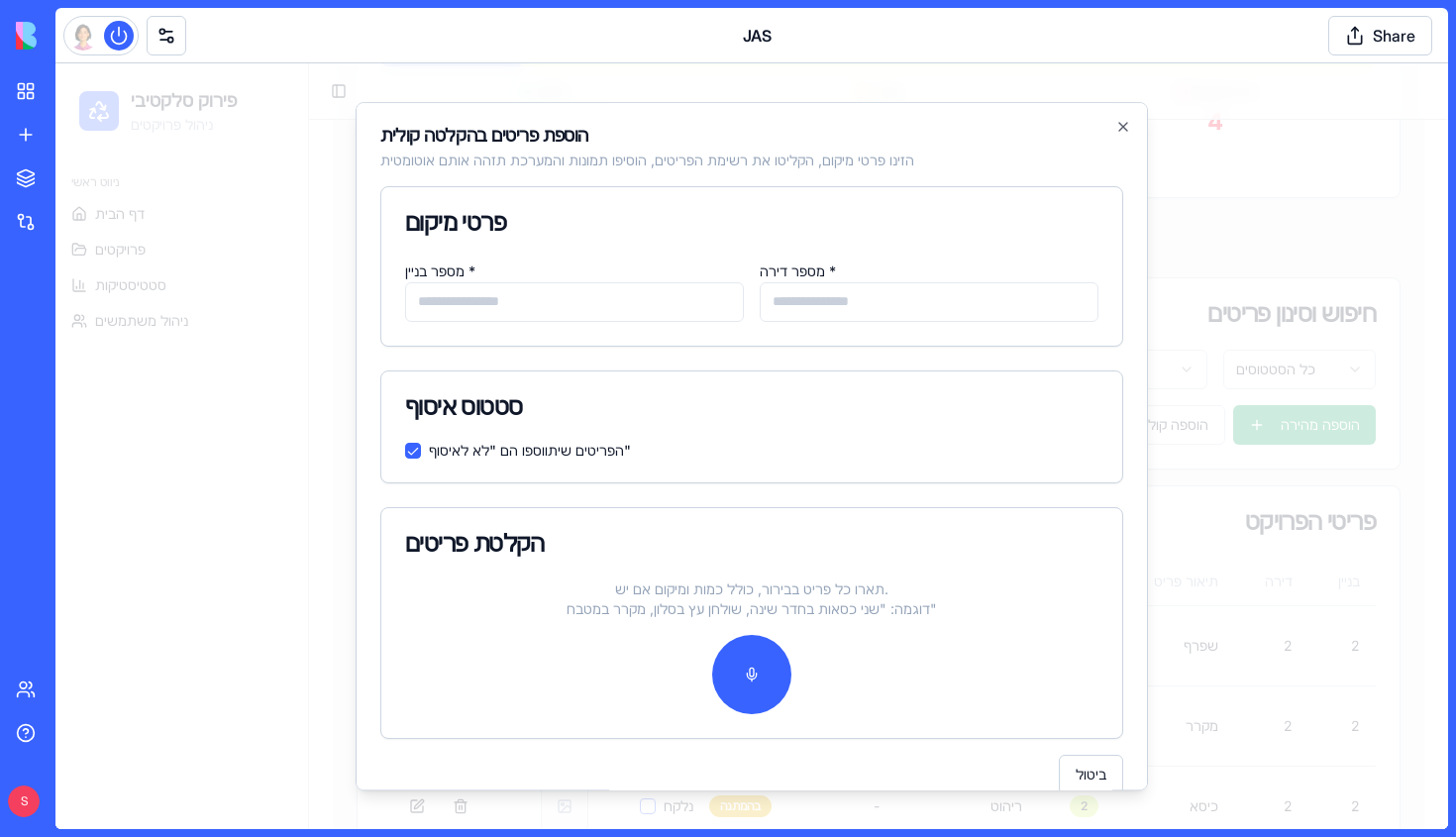 click on "הפריטים שיתווספו הם "לא לאיסוף"" at bounding box center [413, 451] 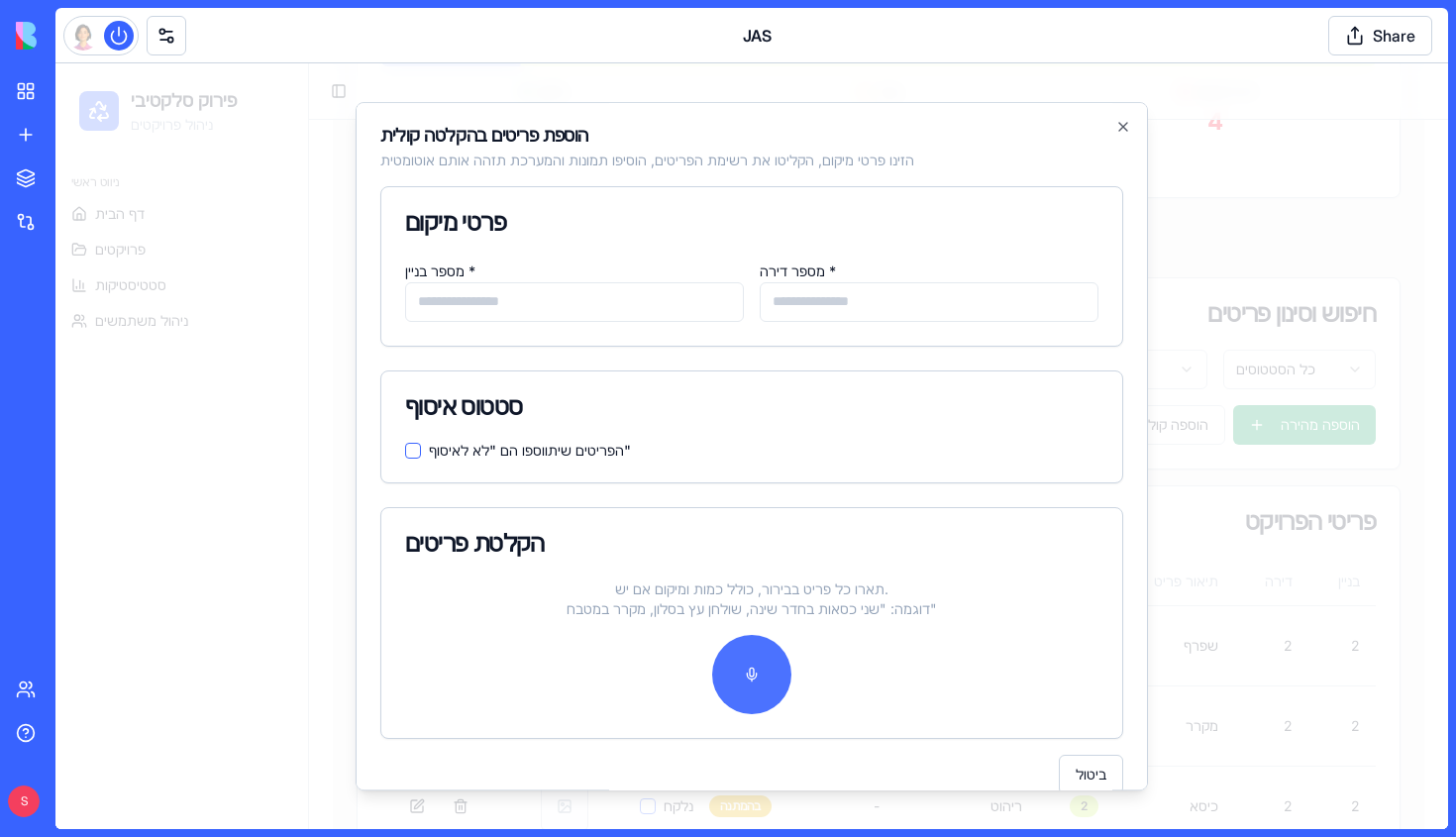 click at bounding box center [752, 675] 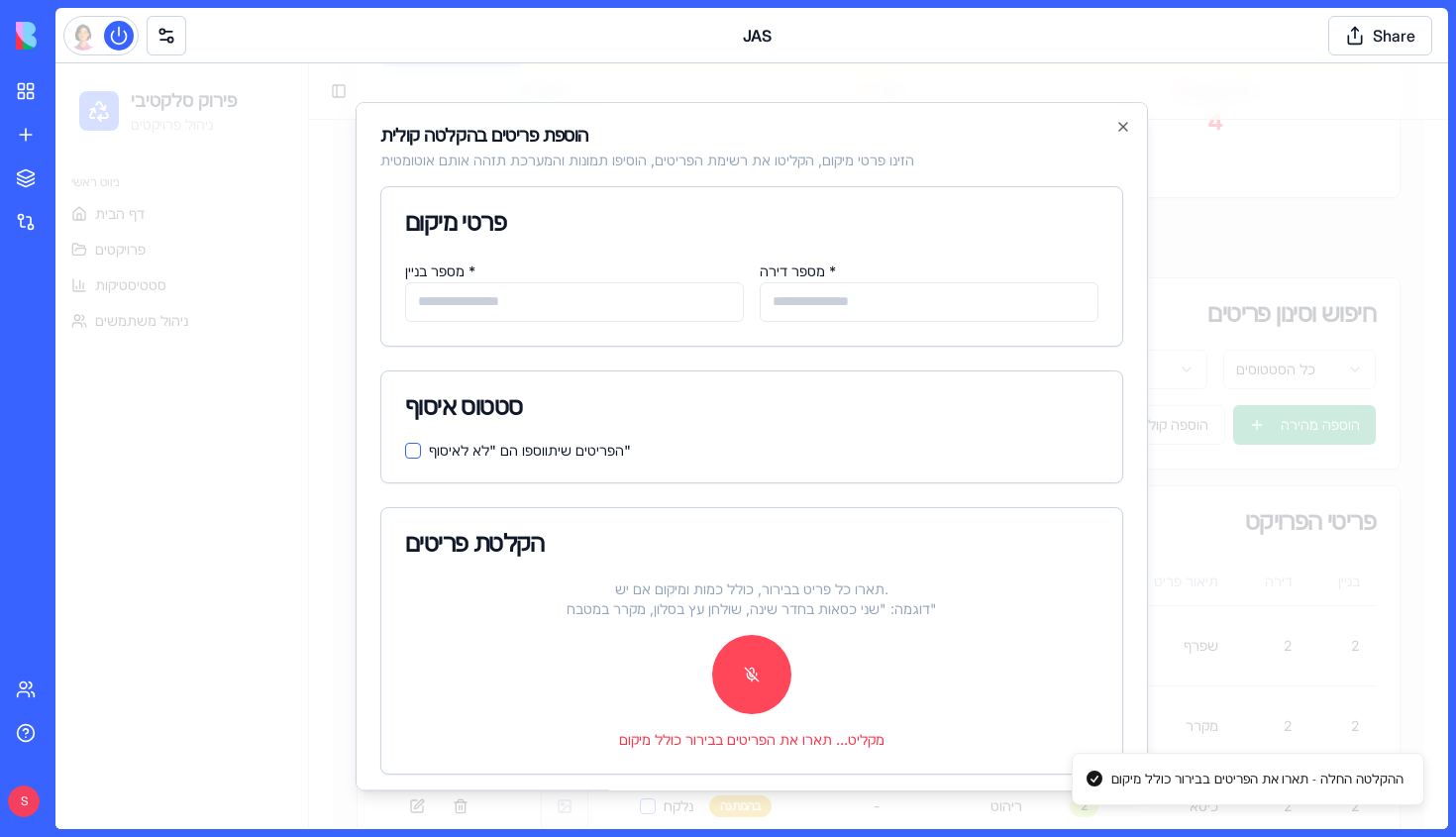 click at bounding box center (752, 675) 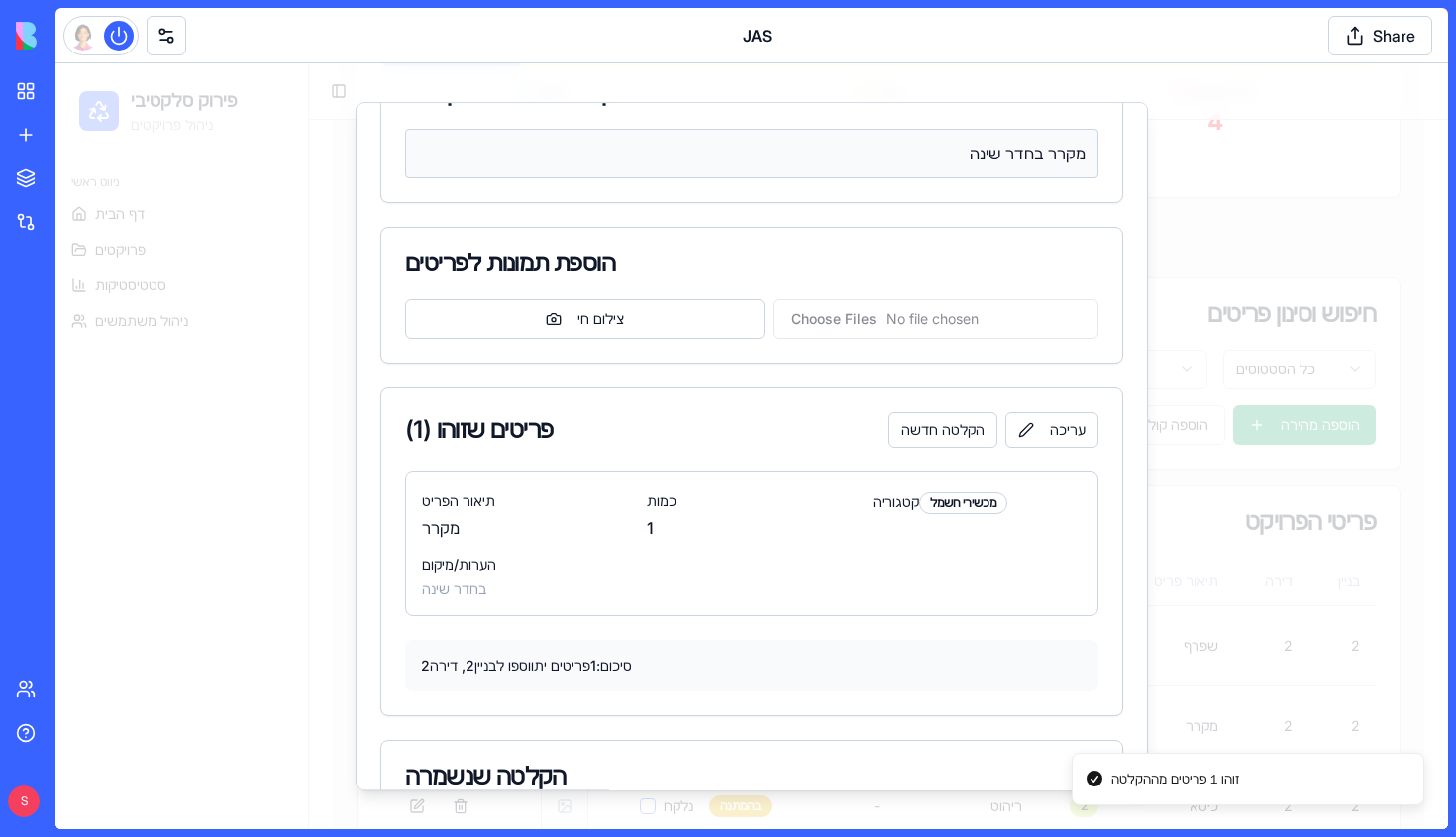 scroll, scrollTop: 149, scrollLeft: 0, axis: vertical 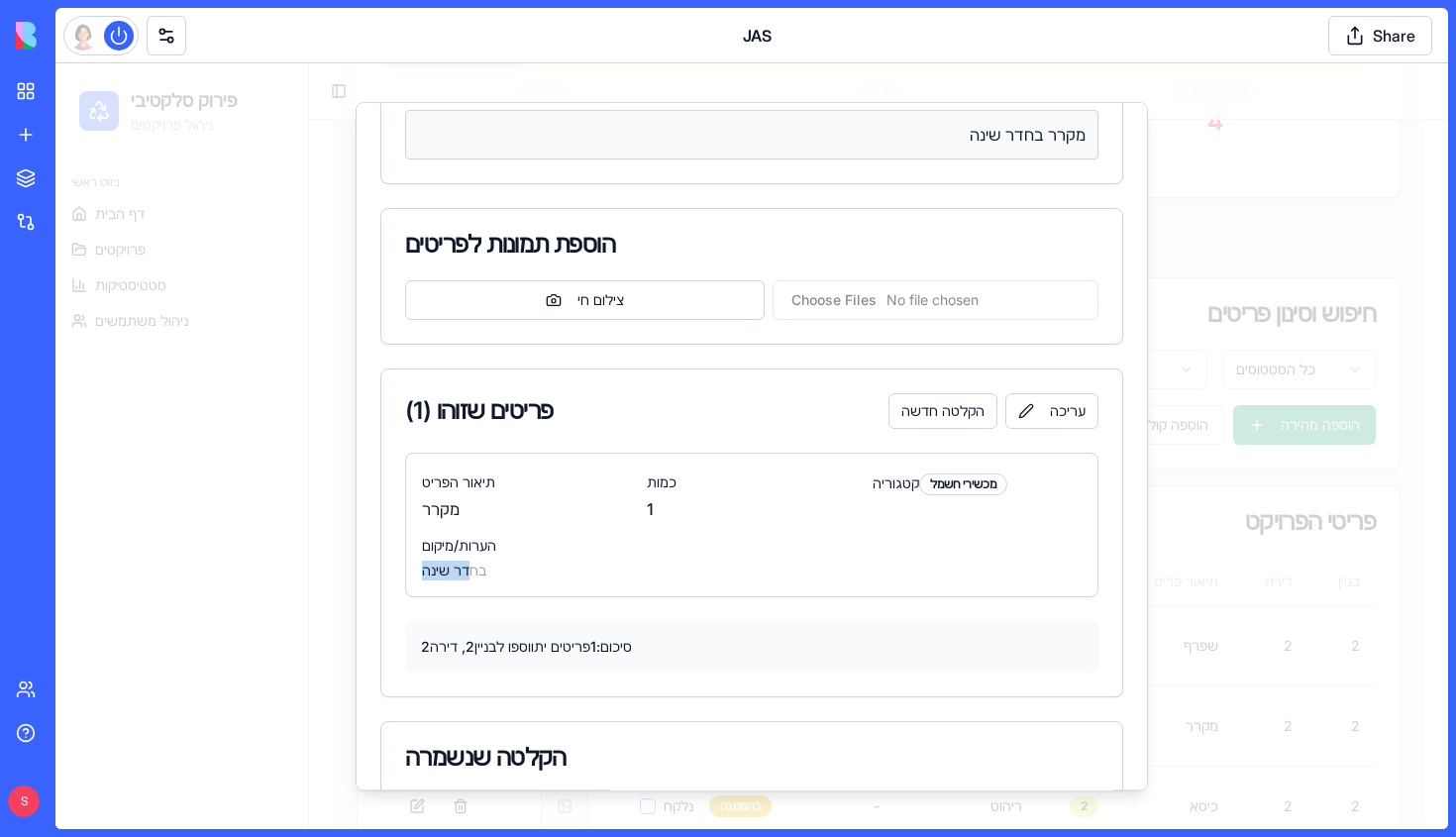 drag, startPoint x: 471, startPoint y: 572, endPoint x: 424, endPoint y: 573, distance: 47.010637 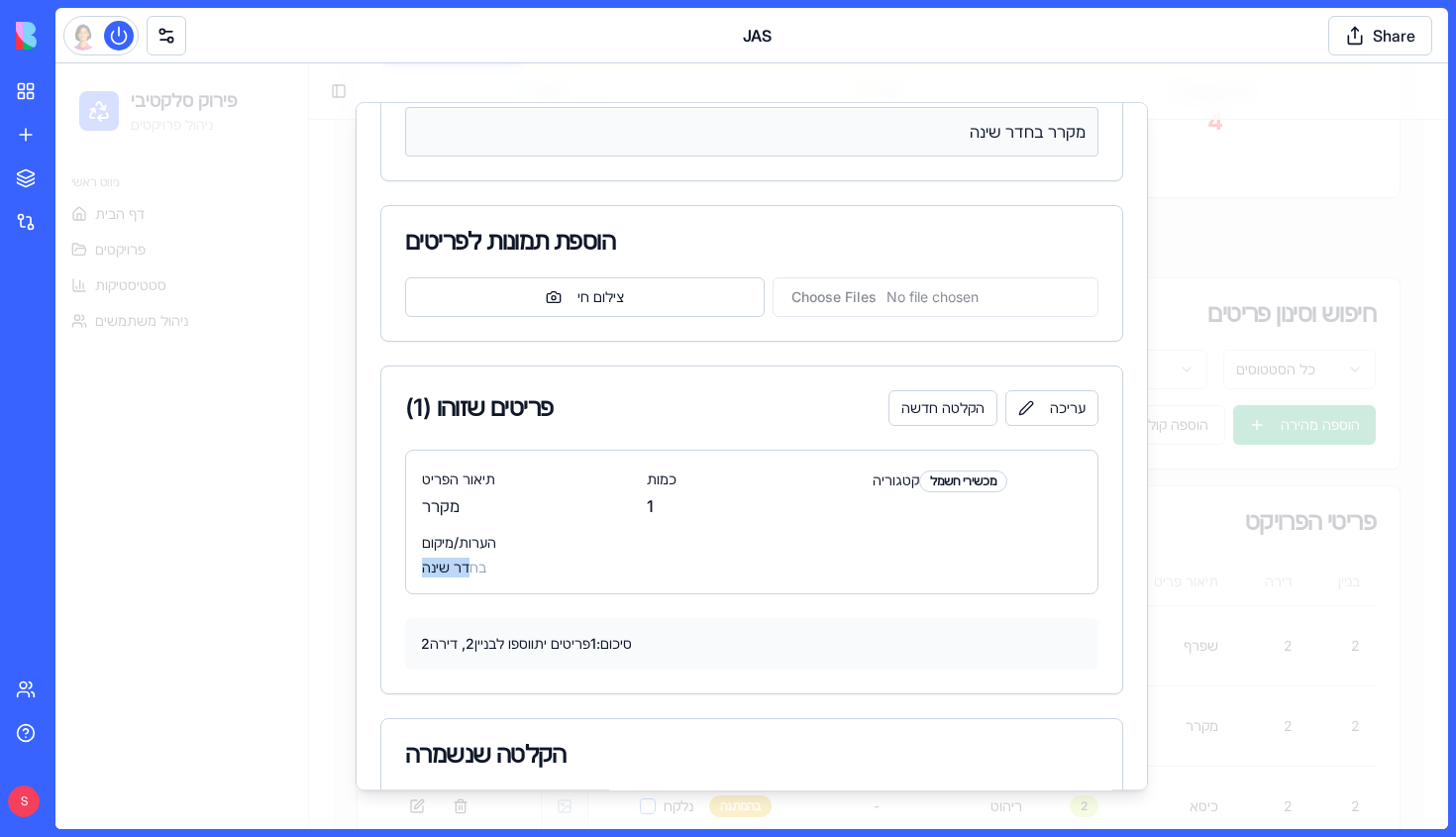 scroll, scrollTop: 151, scrollLeft: 0, axis: vertical 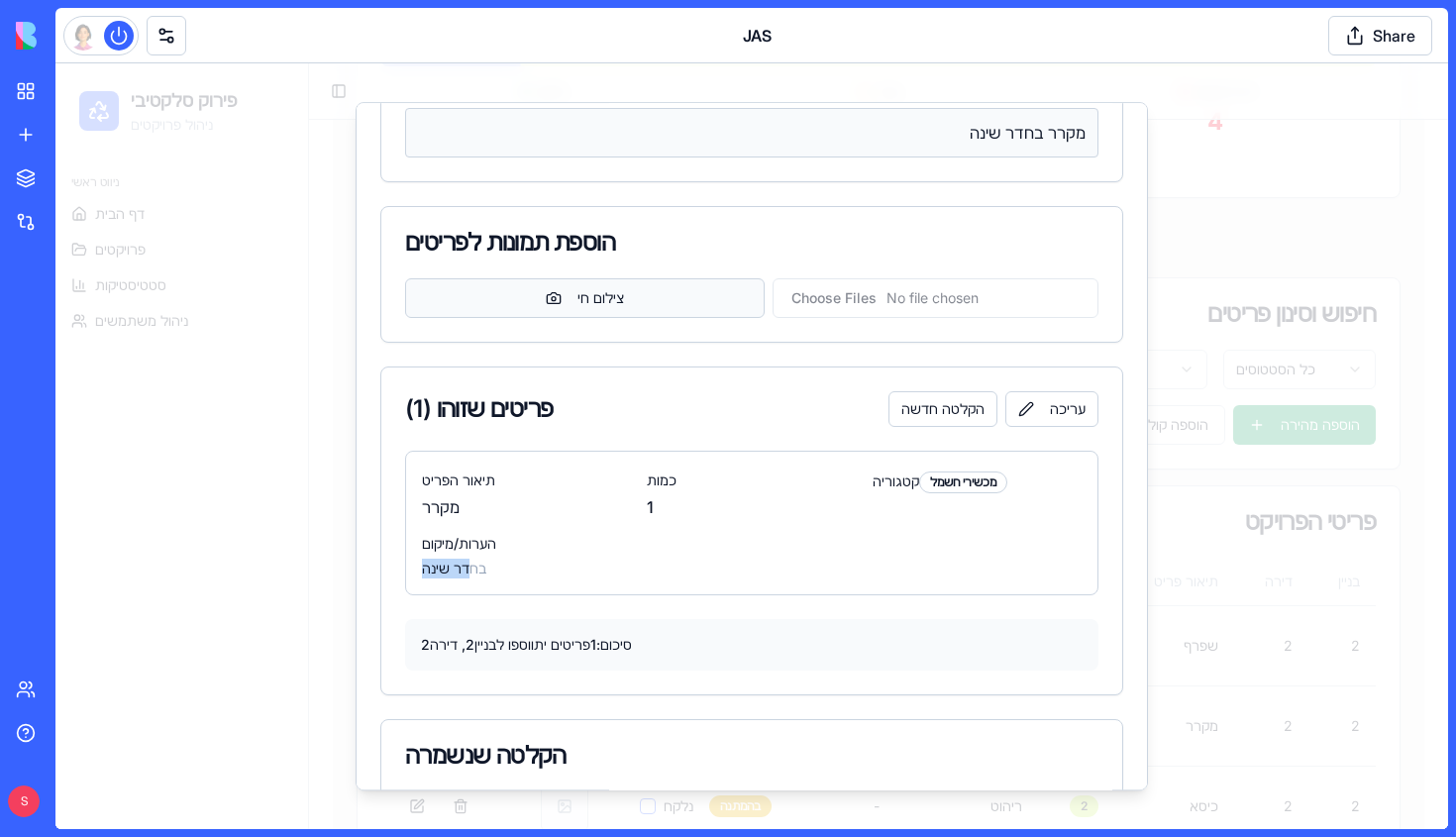 click on "צילום חי" at bounding box center (584, 298) 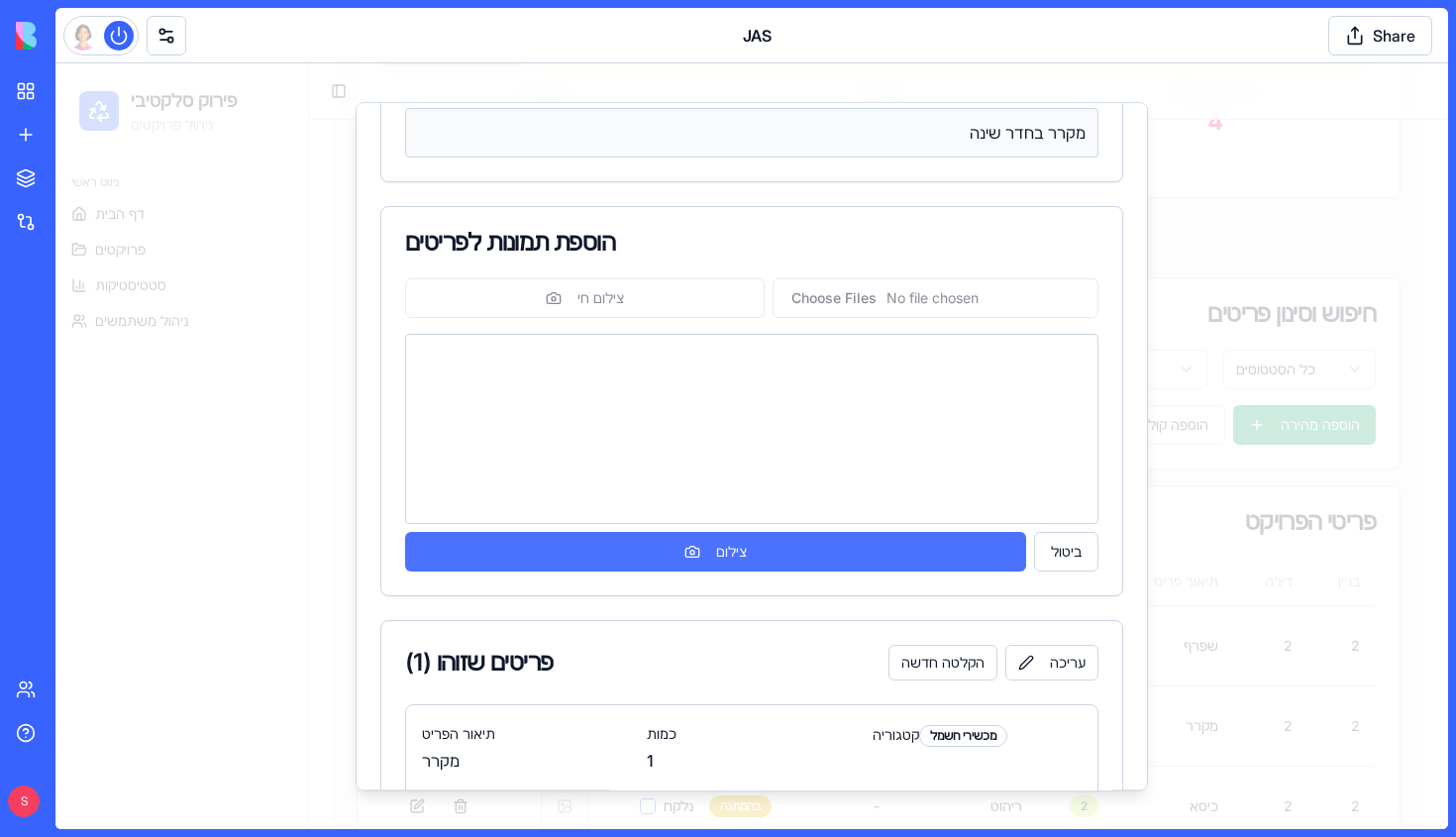 click on "צילום" at bounding box center [715, 552] 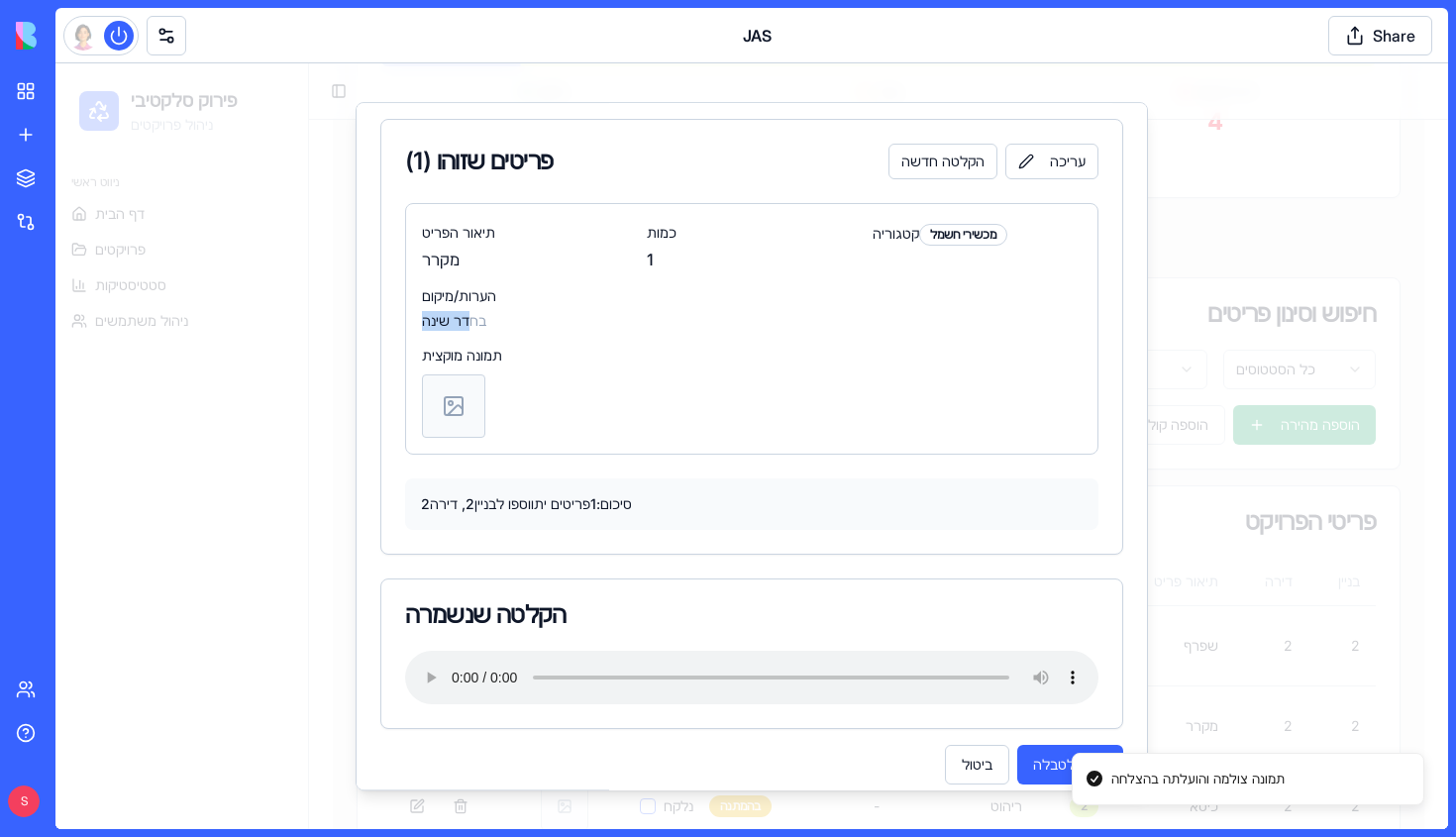 scroll, scrollTop: 536, scrollLeft: 0, axis: vertical 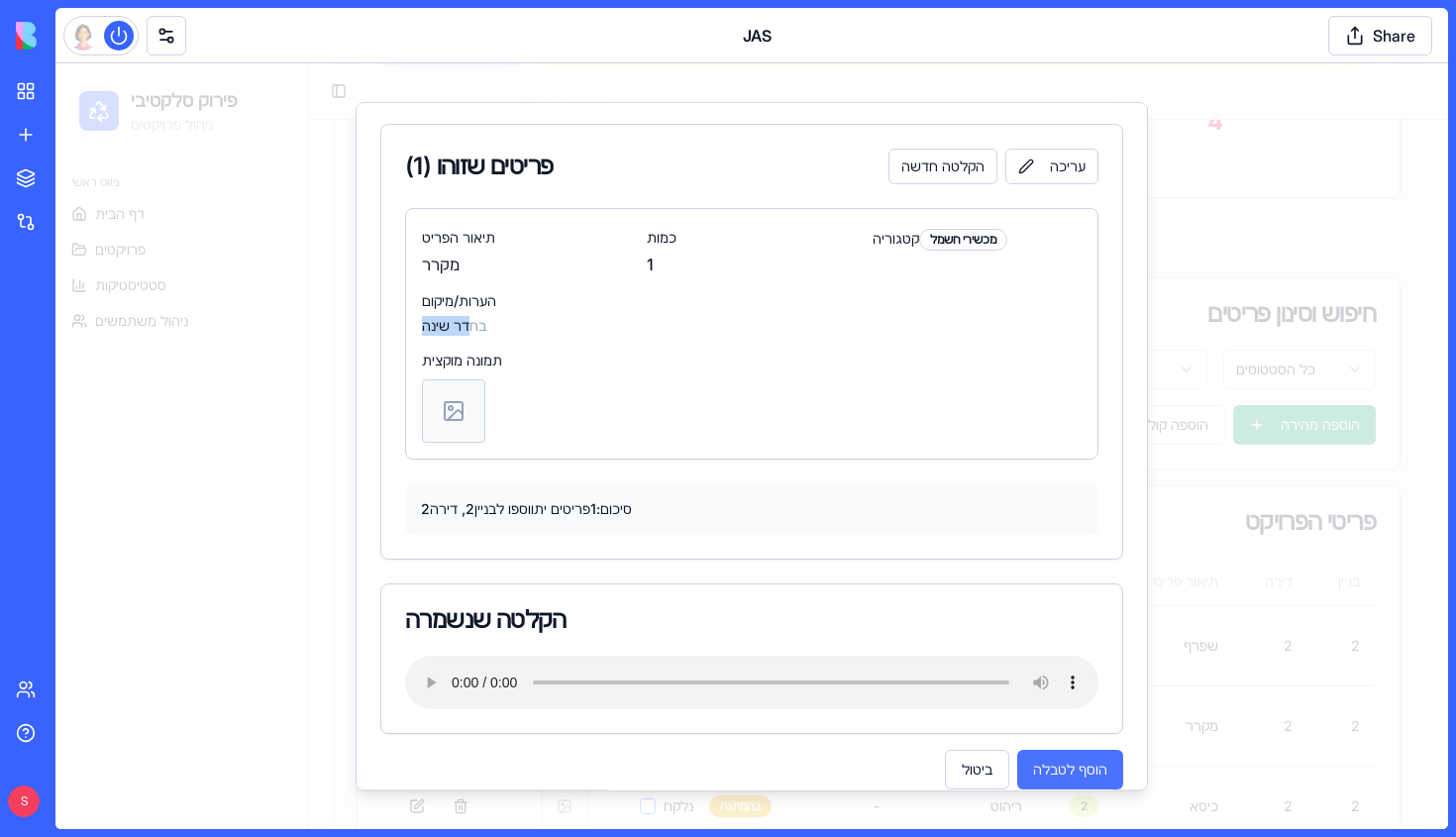 click on "הוסף לטבלה" at bounding box center (1070, 770) 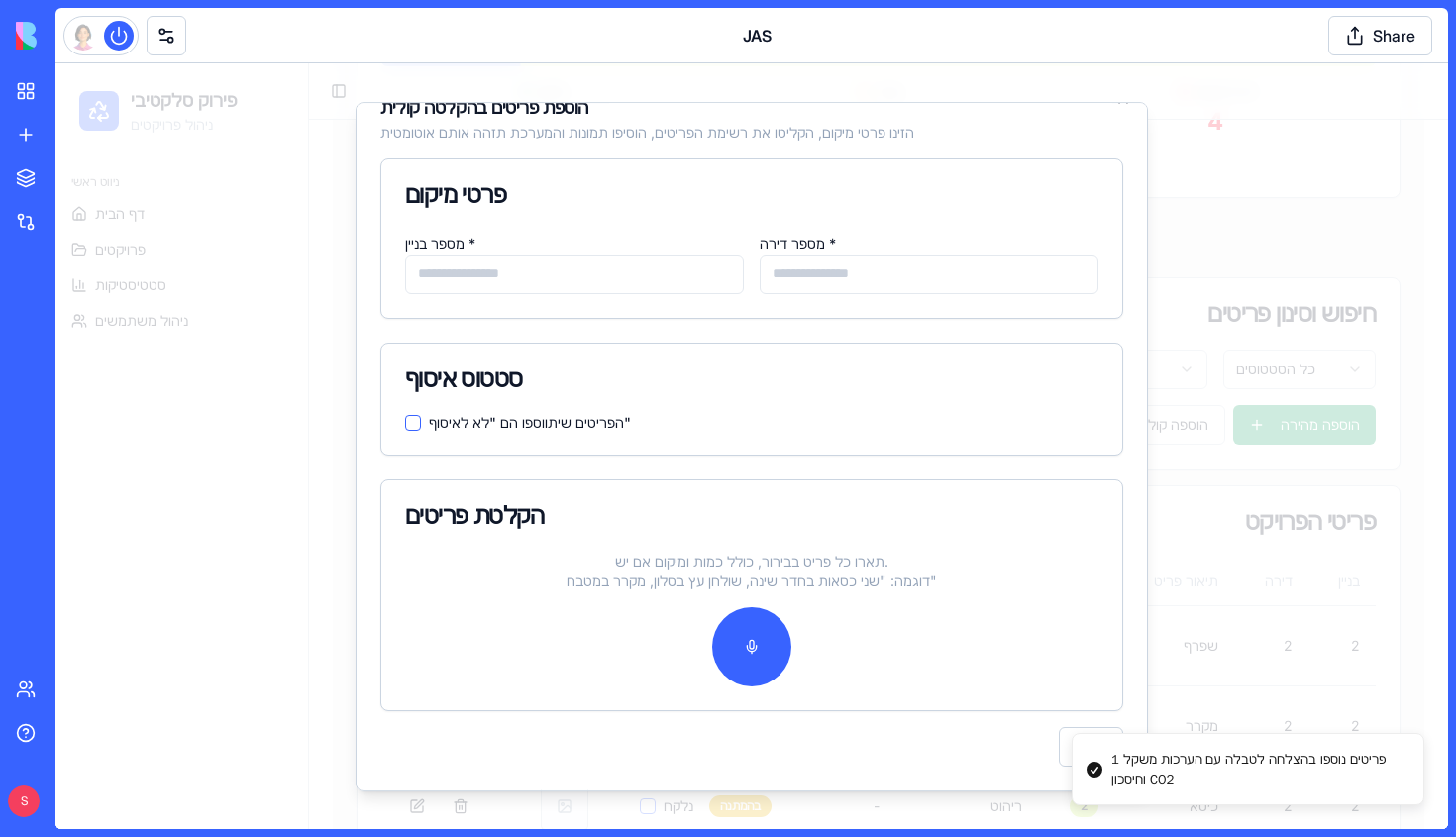 scroll, scrollTop: 28, scrollLeft: 0, axis: vertical 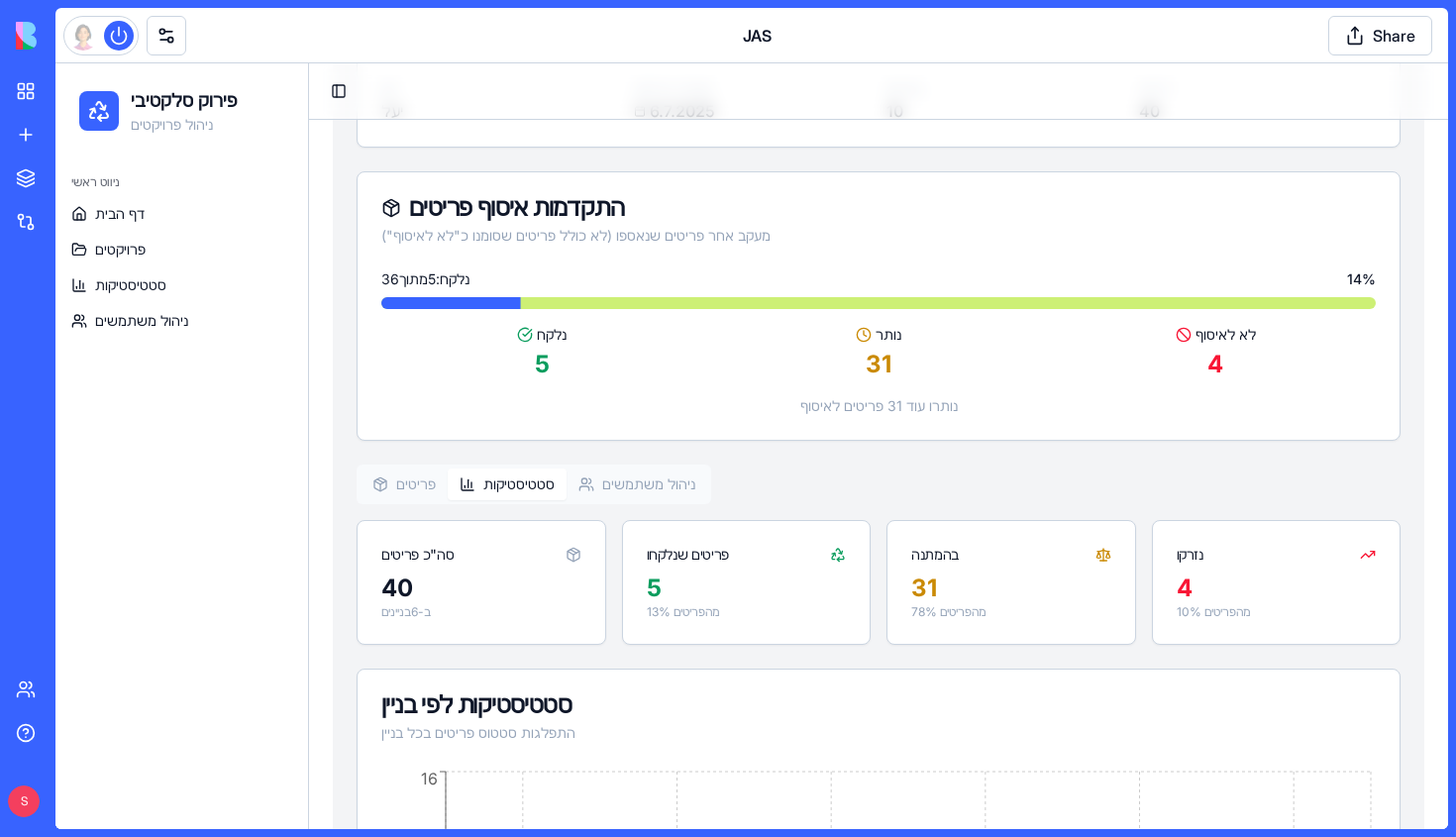 click on "סטטיסטיקות" at bounding box center [507, 484] 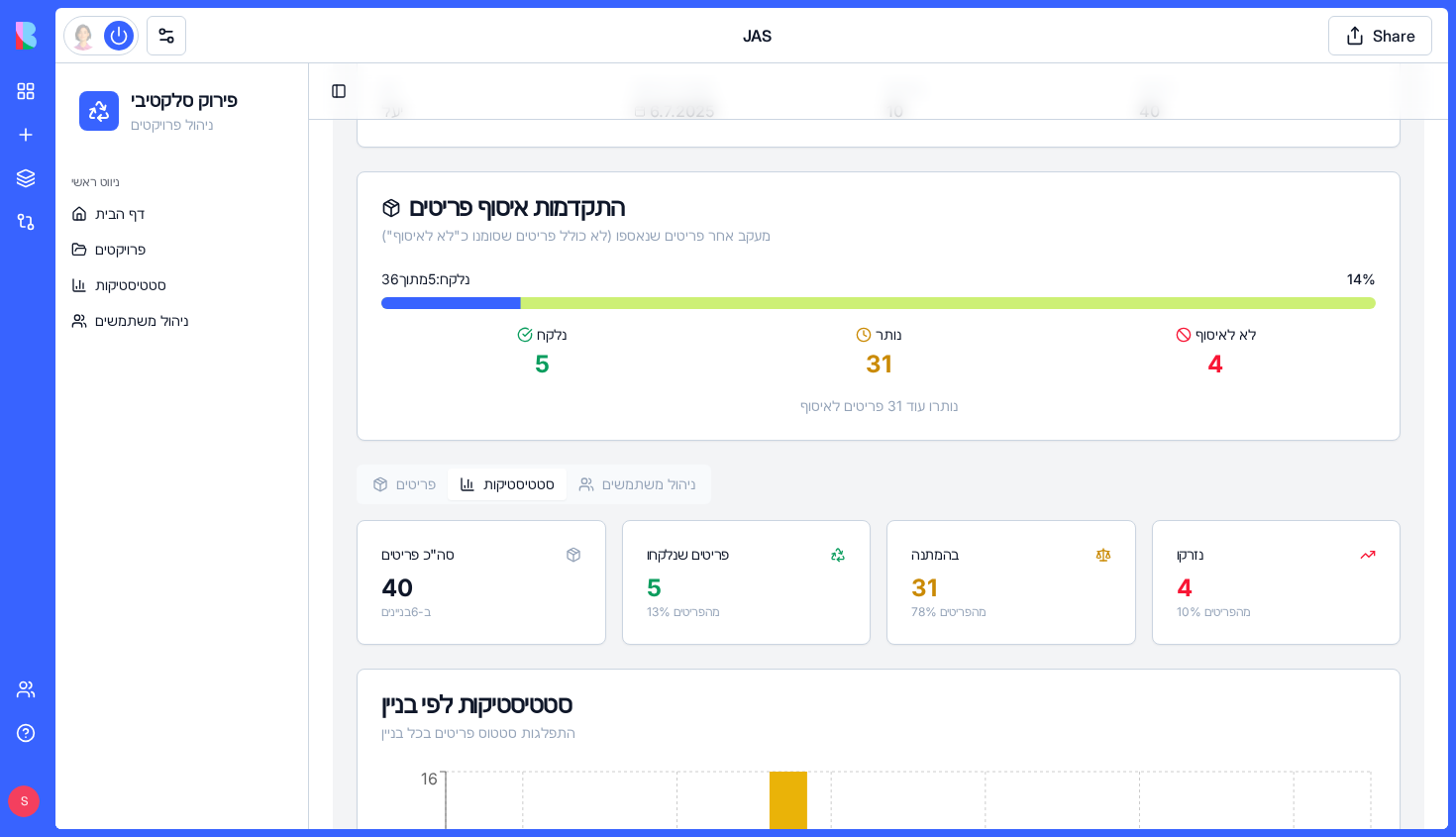 click on "פריטים" at bounding box center [404, 484] 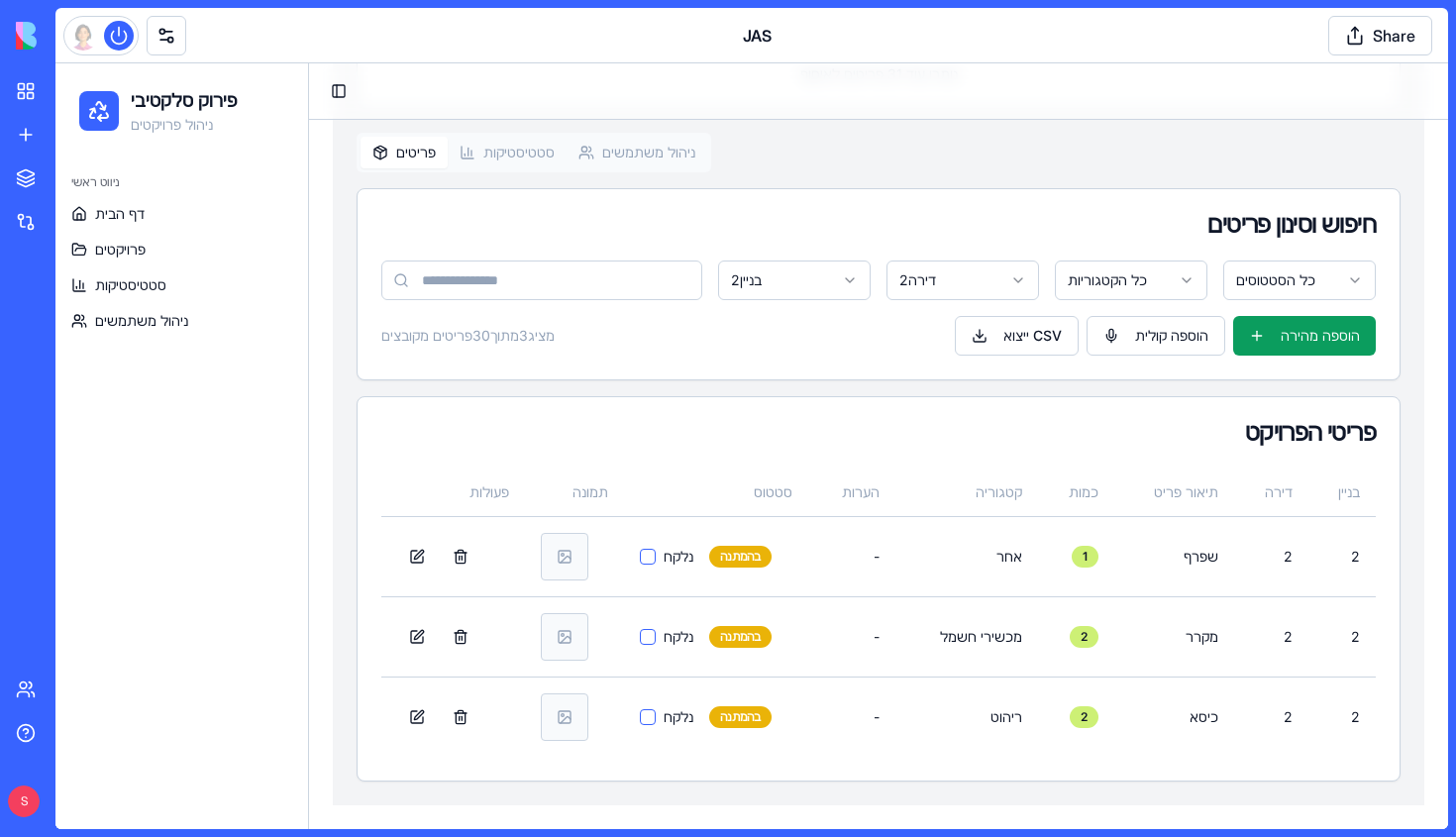 scroll, scrollTop: 579, scrollLeft: 0, axis: vertical 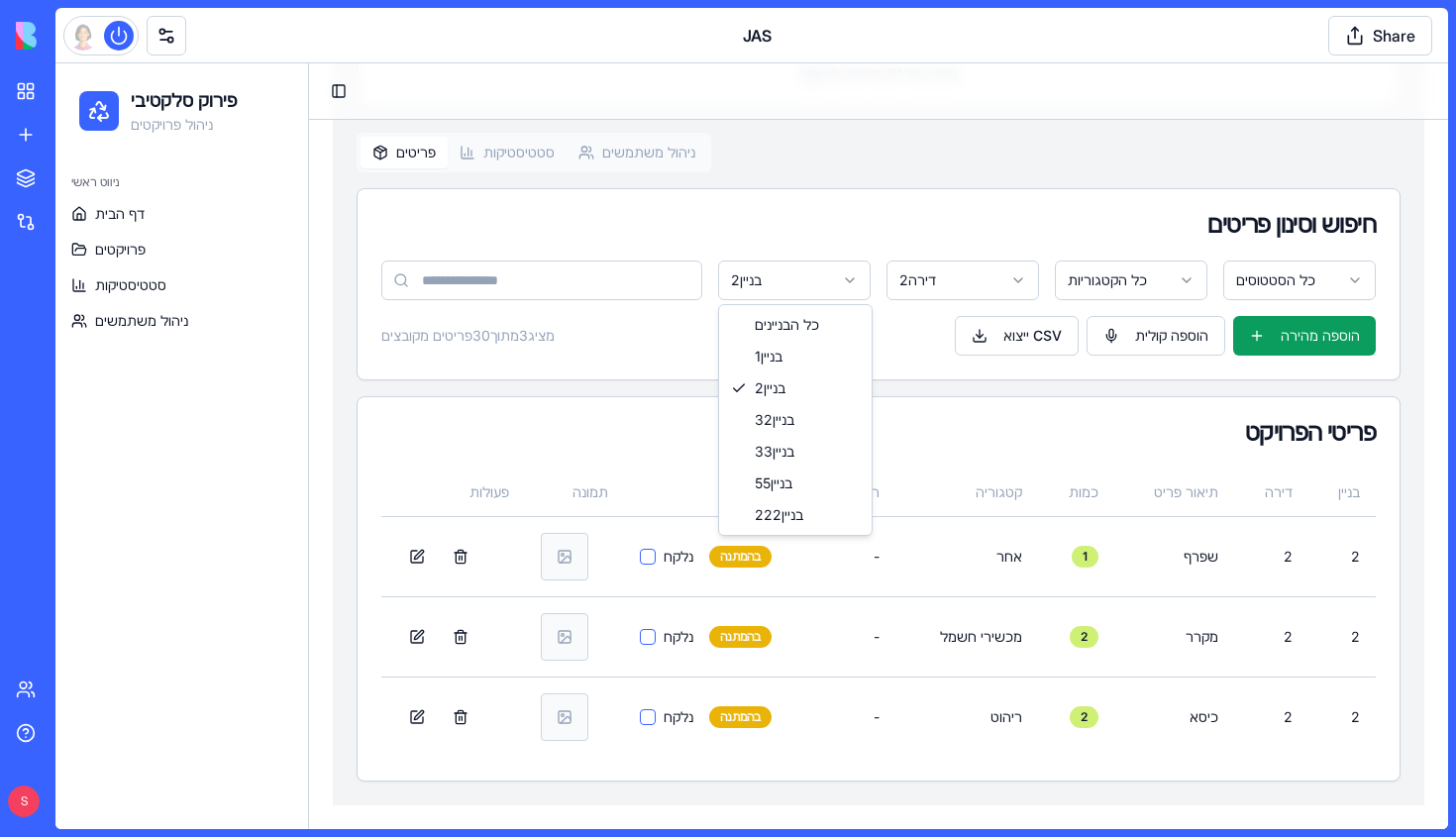 click on "פירוק סלקטיבי ניהול פרויקטים ניווט ראשי דף הבית פרויקטים סטטיסטיקות ניהול משתמשים Toggle Sidebar צירלסון צירלסון פעיל יזם [NAME] תאריך הריסה 6.7.2025 בניינים 10 דירות 40 התקדמות איסוף פריטים מעקב אחר פריטים שנאספו (לא כולל פריטים שסומנו כ"לא לאיסוף") נלקח:  5  מתוך  36 14 % נלקח 5 נותר 31 לא לאיסוף 4 נותרו עוד 31 פריטים לאיסוף פריטים סטטיסטיקות ניהול משתמשים חיפוש וסינון פריטים בניין  2 דירה  2 כל הקטגוריות כל הסטטוסים מציג  3  מתוך  30  פריטים מקובצים ייצוא CSV הוספה קולית הוספה מהירה פריטי הפרויקט פעולות תמונה סטטוס הערות קטגוריה כמות תיאור פריט דירה בניין נלקח בהמתנה - אחר 1 שפרף 2 2" at bounding box center [752, 157] 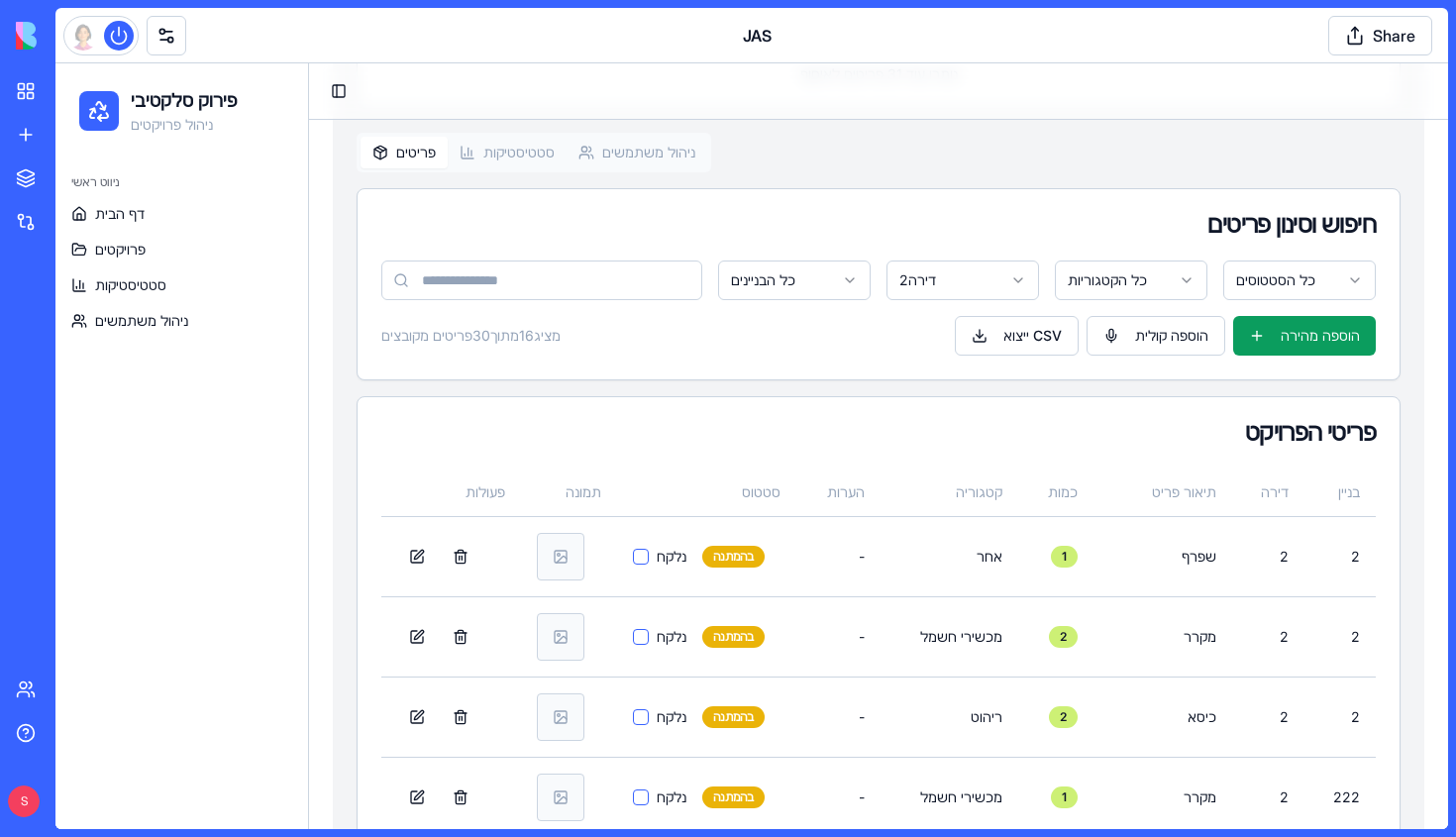 click on "פירוק סלקטיבי ניהול פרויקטים ניווט ראשי דף הבית פרויקטים סטטיסטיקות ניהול משתמשים Toggle Sidebar צירלסון צירלסון פעיל יזם יעל תאריך הריסה 6.7.2025 בניינים 10 דירות 40 התקדמות איסוף פריטים מעקב אחר פריטים שנאספו (לא כולל פריטים שסומנו כ"לא לאיסוף") נלקח:  5  מתוך  36 14 % נלקח 5 נותר 31 לא לאיסוף 4 נותרו עוד 31 פריטים לאיסוף פריטים סטטיסטיקות ניהול משתמשים חיפוש וסינון פריטים כל הבניינים דירה  2 כל הקטגוריות כל הסטטוסים מציג  16  מתוך  30  פריטים מקובצים ייצוא CSV הוספה קולית הוספה מהירה פריטי הפרויקט פעולות תמונה סטטוס הערות קטגוריה כמות תיאור פריט דירה בניין נלקח נלקח - 1 שולחן 2 2" at bounding box center [752, 678] 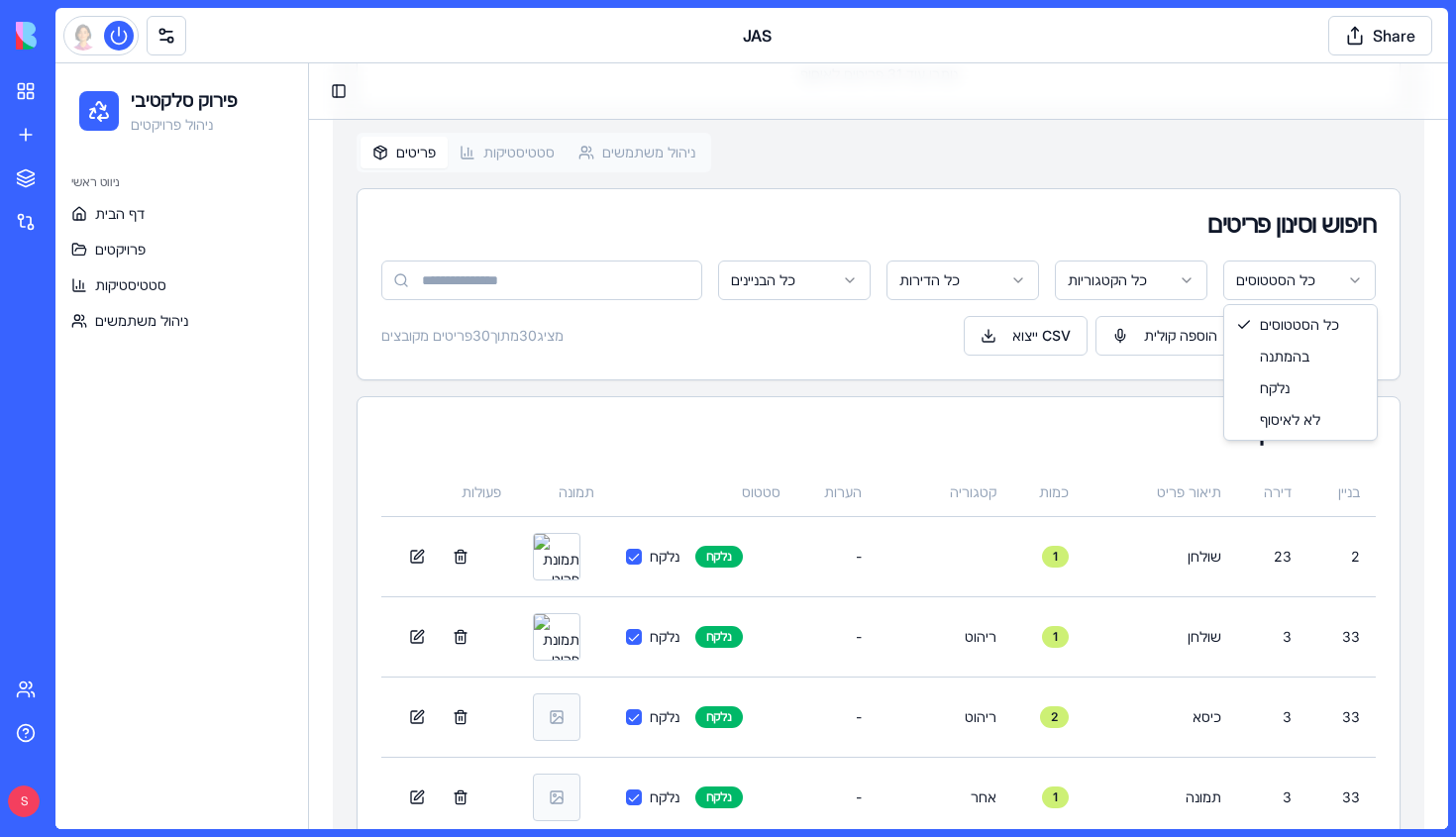 click on "פירוק סלקטיבי ניהול פרויקטים ניווט ראשי דף הבית פרויקטים סטטיסטיקות ניהול משתמשים Toggle Sidebar צירלסון צירלסון פעיל יזם יעל תאריך הריסה 6.7.2025 בניינים 10 דירות 40 התקדמות איסוף פריטים מעקב אחר פריטים שנאספו (לא כולל פריטים שסומנו כ"לא לאיסוף") נלקח:  5  מתוך  36 14 % נלקח 5 נותר 31 לא לאיסוף 4 נותרו עוד 31 פריטים לאיסוף פריטים סטטיסטיקות ניהול משתמשים חיפוש וסינון פריטים כל הבניינים כל הדירות כל הקטגוריות כל הסטטוסים מציג  30  מתוך  30  פריטים מקובצים ייצוא CSV הוספה קולית הוספת פריט פריטי הפרויקט פעולות תמונה סטטוס הערות קטגוריה כמות תיאור פריט דירה בניין נלקח נלקח - 1 שולחן" at bounding box center [752, 1239] 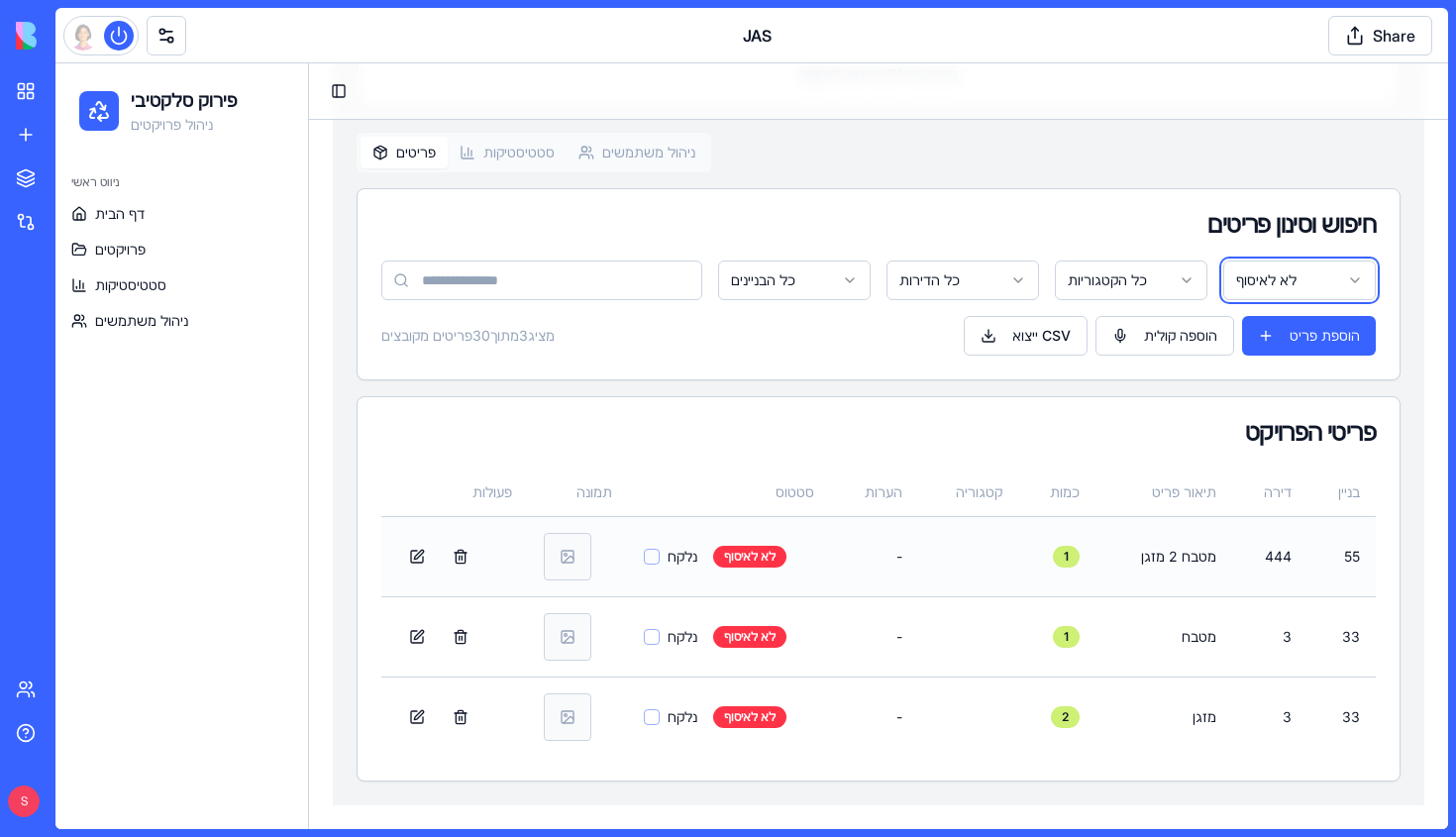 scroll, scrollTop: 0, scrollLeft: 0, axis: both 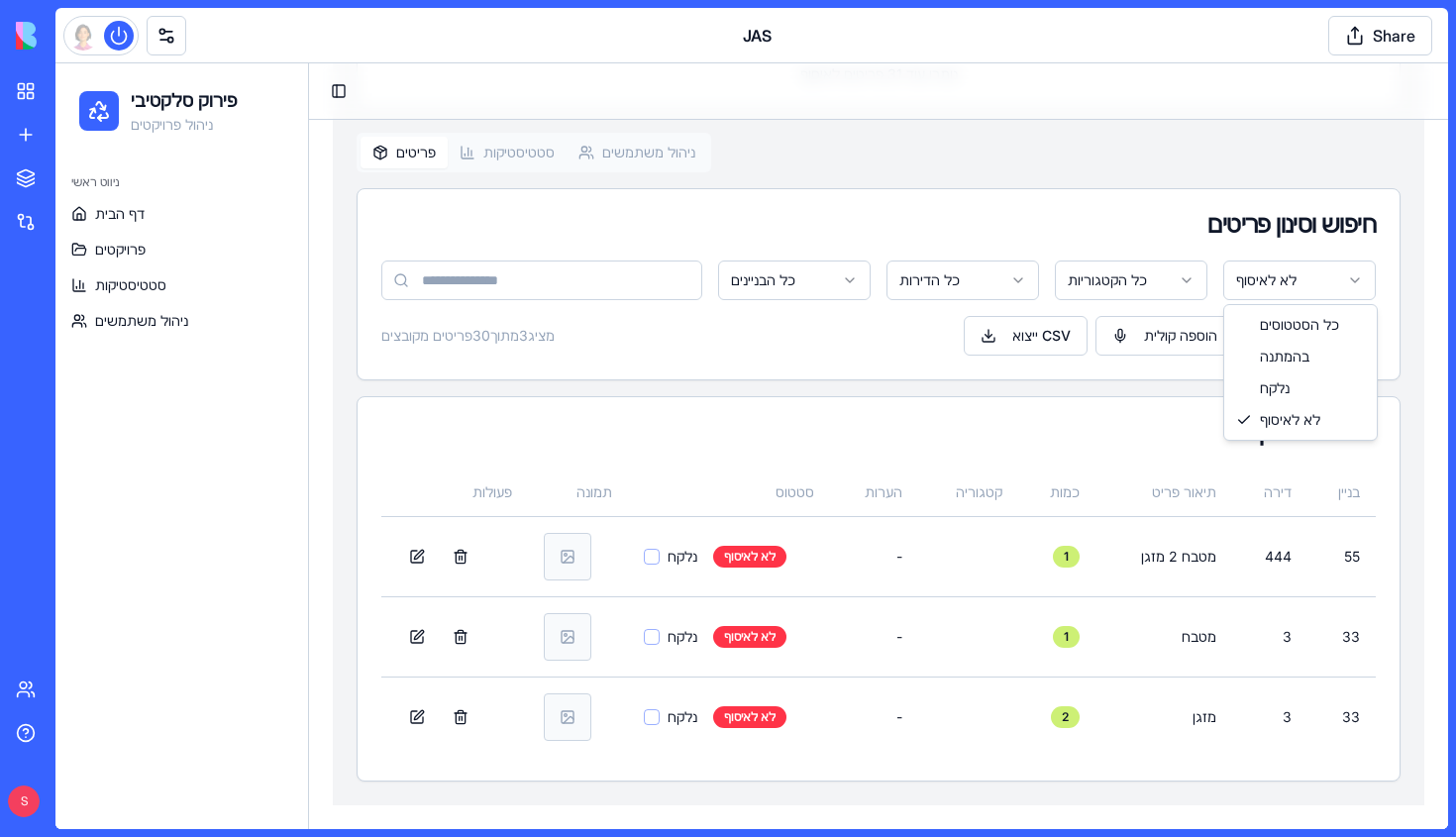 click on "פירוק סלקטיבי ניהול פרויקטים ניווט ראשי דף הבית פרויקטים סטטיסטיקות ניהול משתמשים Toggle Sidebar צירלסון צירלסון פעיל יזם יעל תאריך הריסה 6.7.2025 בניינים 10 דירות 40 התקדמות איסוף פריטים מעקב אחר פריטים שנאספו (לא כולל פריטים שסומנו כ"לא לאיסוף") נלקח:  5  מתוך  36 14 % נלקח 5 נותר 31 לא לאיסוף 4 נותרו עוד 31 פריטים לאיסוף פריטים סטטיסטיקות ניהול משתמשים חיפוש וסינון פריטים כל הבניינים כל הדירות כל הקטגוריות לא לאיסוף מציג  3  מתוך  30  פריטים מקובצים ייצוא CSV הוספה קולית הוספת פריט פריטי הפרויקט פעולות תמונה סטטוס הערות קטגוריה כמות תיאור פריט דירה בניין נלקח לא לאיסוף - 1 444 55" at bounding box center [752, 157] 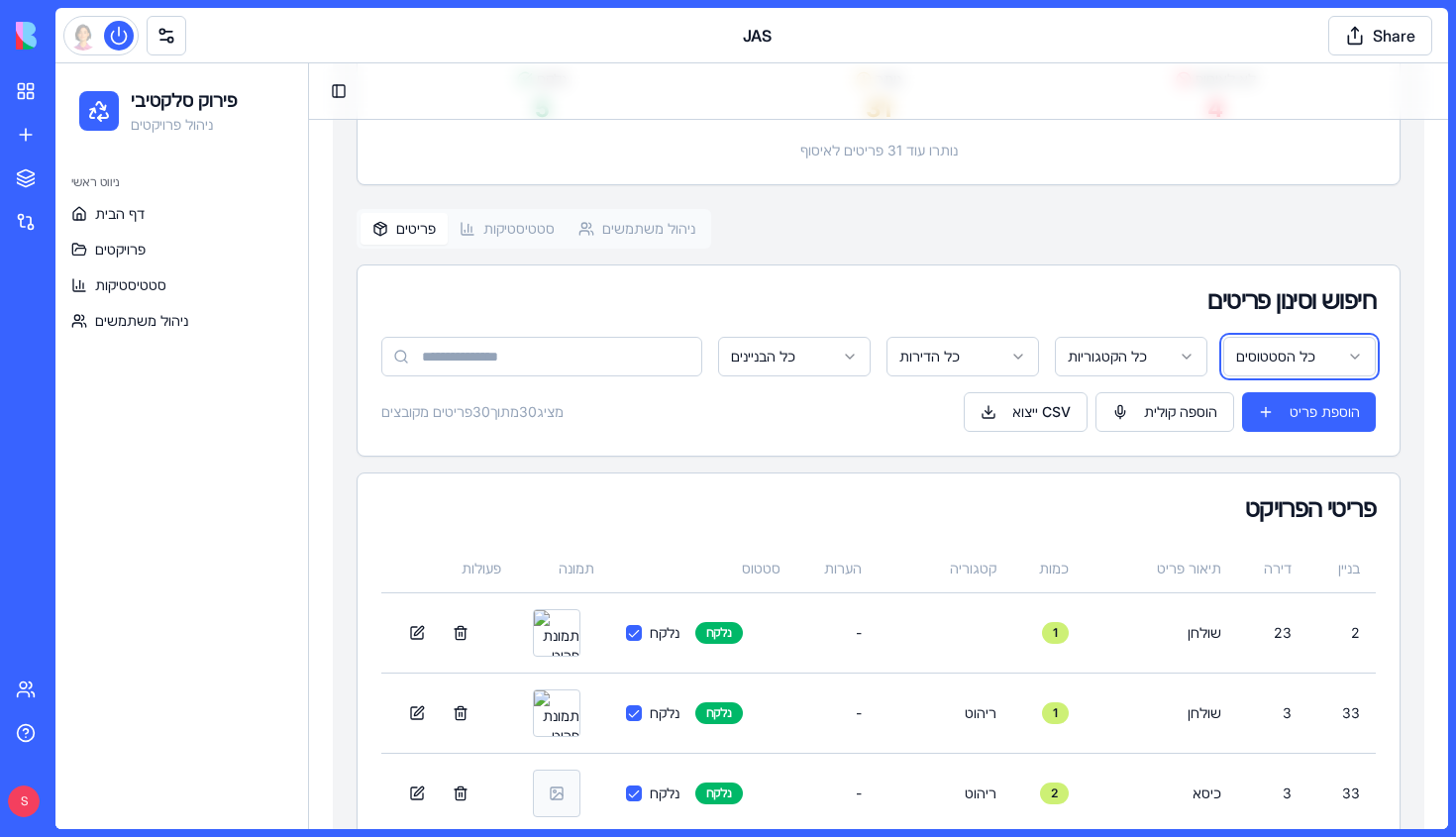 scroll, scrollTop: 502, scrollLeft: 0, axis: vertical 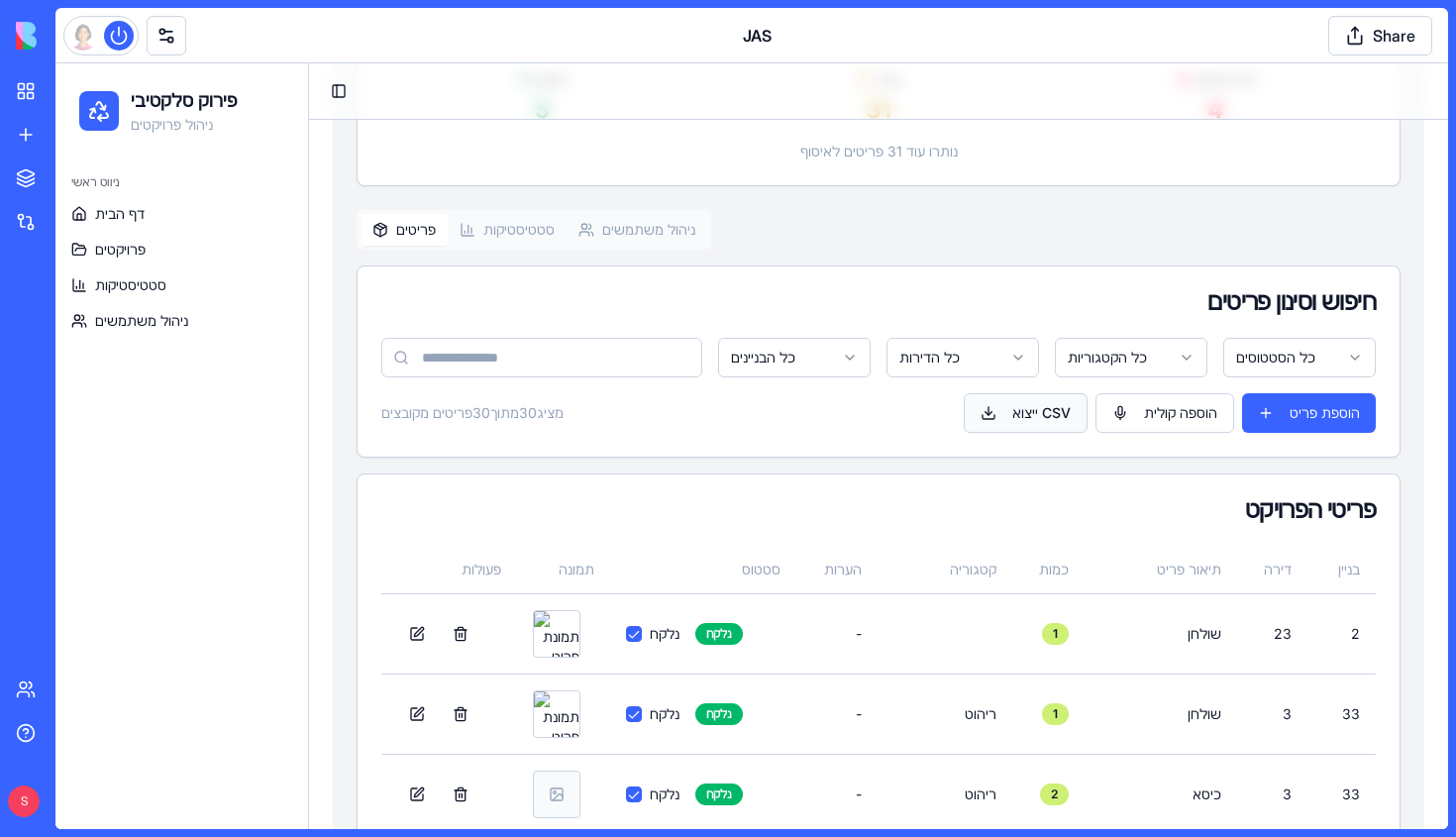 click on "ייצוא CSV" at bounding box center [1025, 413] 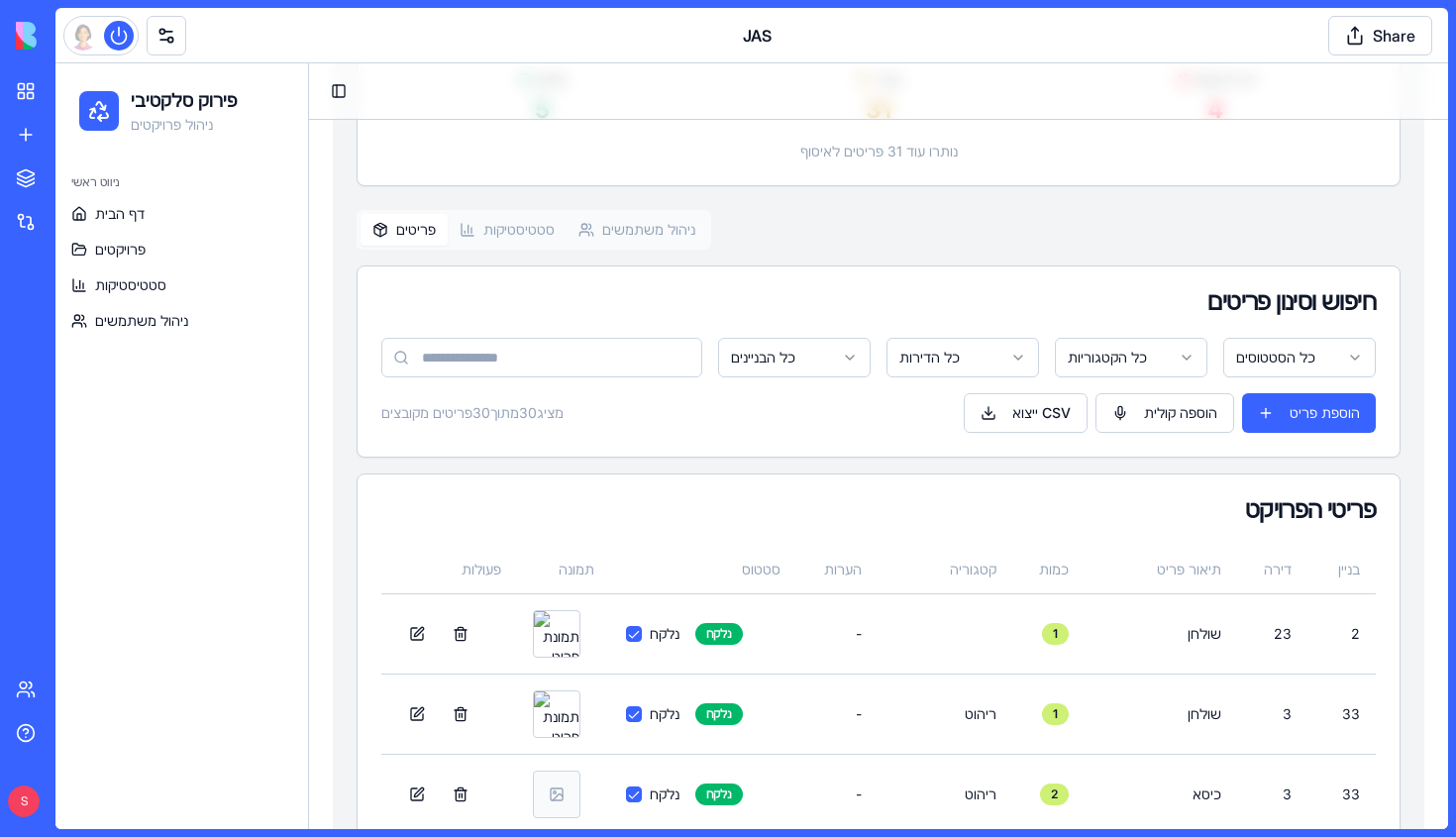click on "כל הבניינים כל הדירות כל הקטגוריות כל הסטטוסים מציג  30  מתוך  30  פריטים מקובצים ייצוא CSV הוספה קולית הוספת פריט" at bounding box center (879, 397) 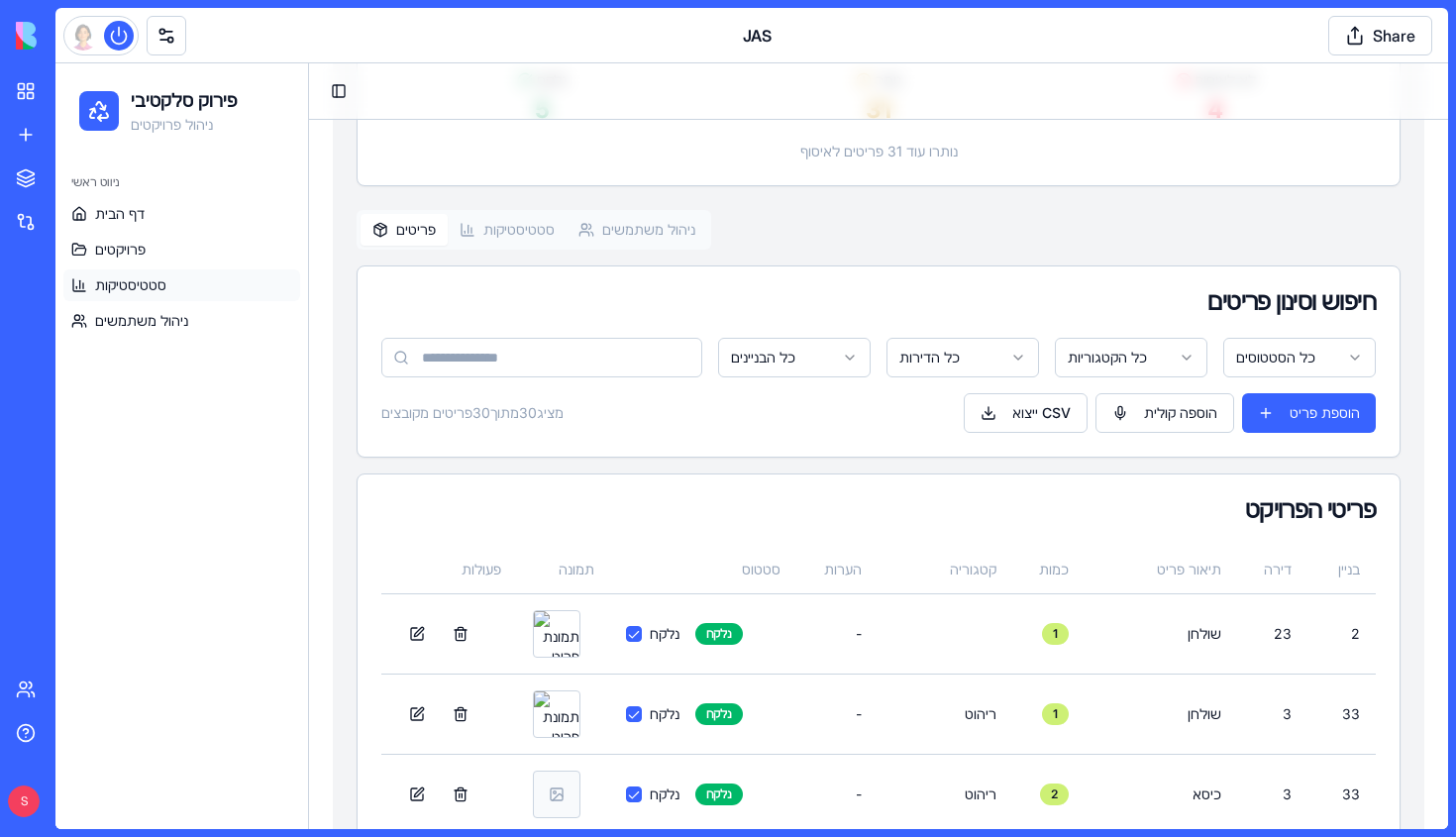 click on "סטטיסטיקות" at bounding box center (181, 285) 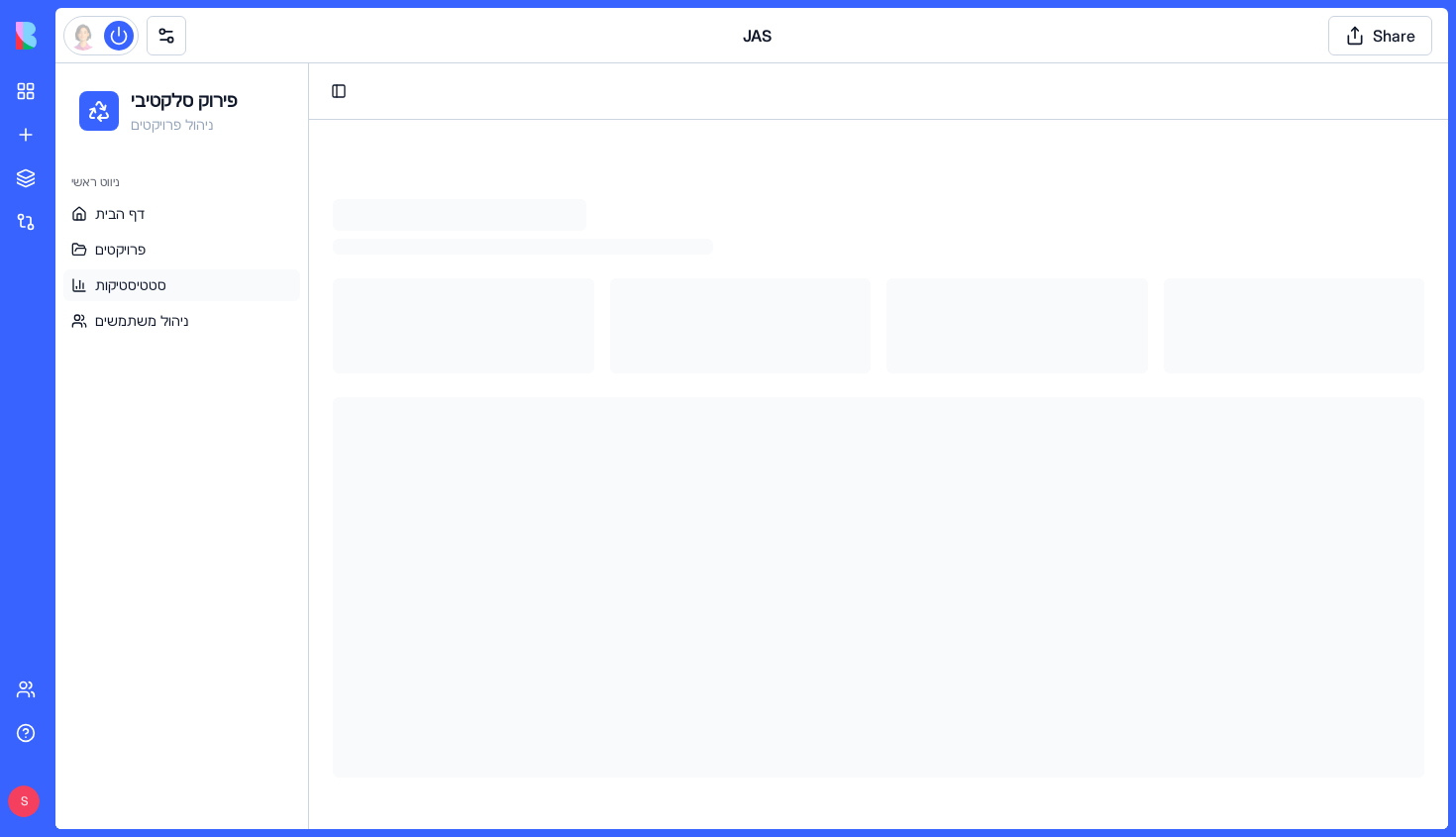 scroll, scrollTop: 0, scrollLeft: 0, axis: both 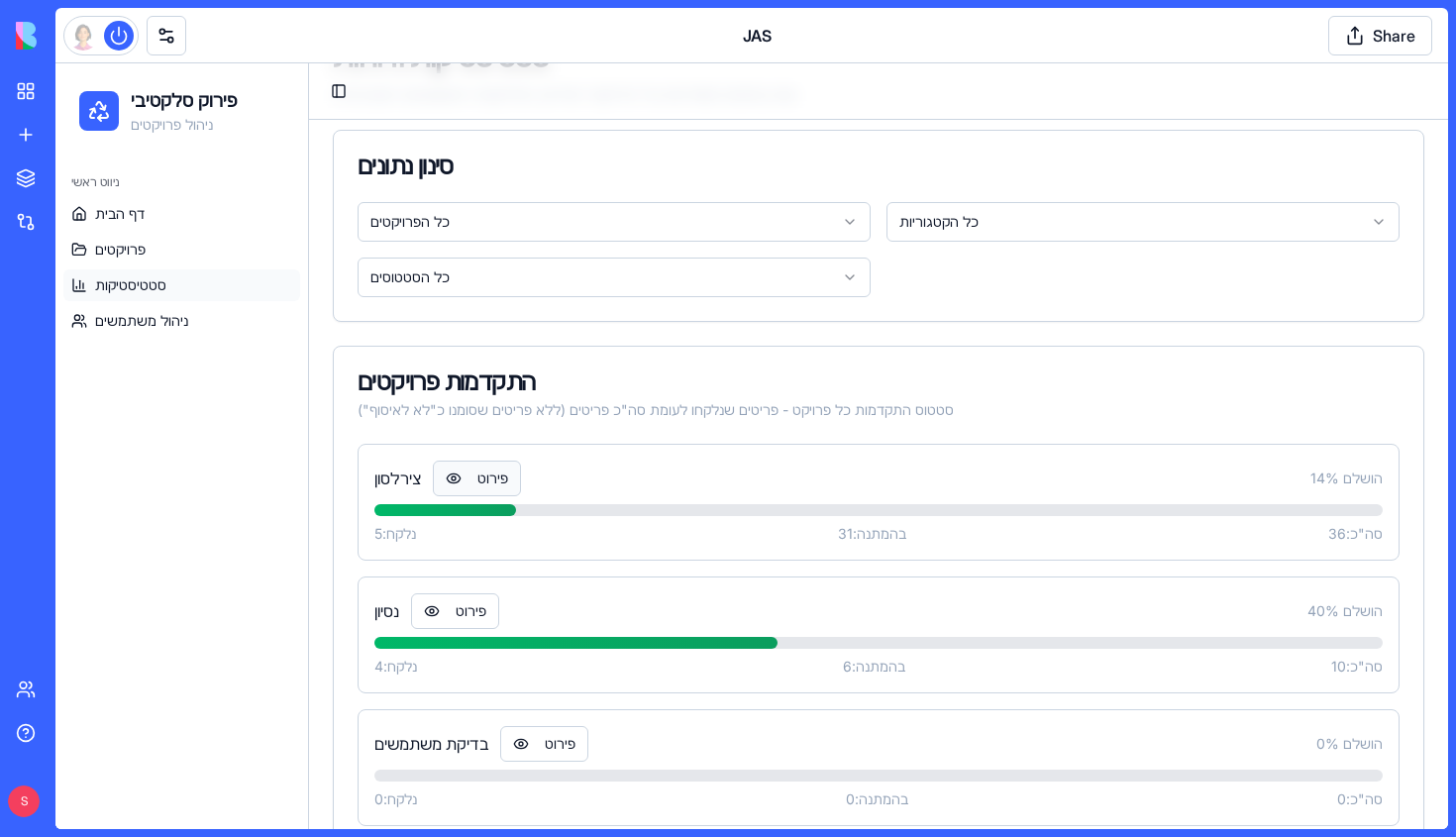 click on "פירוט" at bounding box center [476, 478] 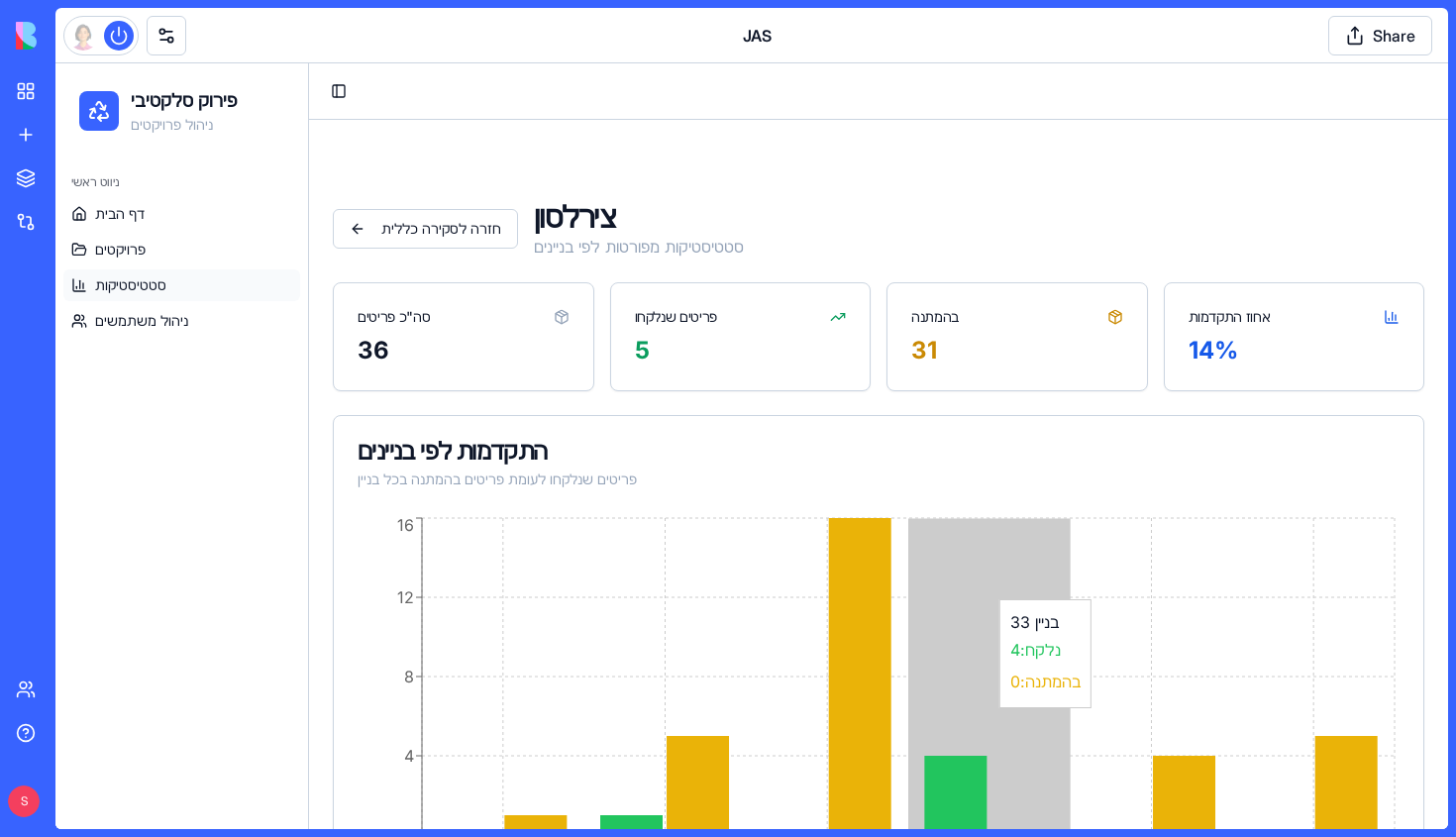 scroll, scrollTop: 0, scrollLeft: 0, axis: both 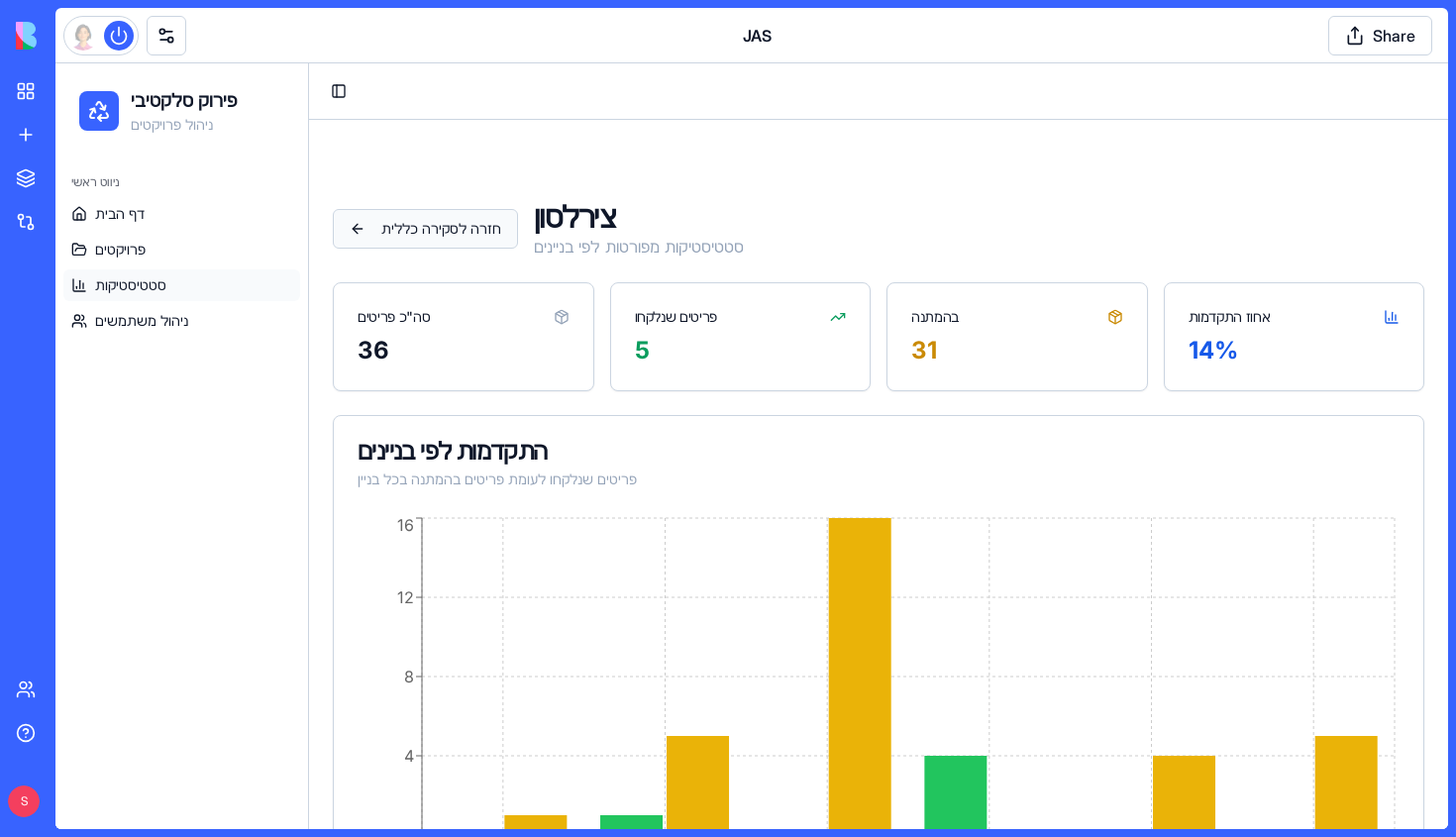 click on "חזרה לסקירה כללית" at bounding box center (425, 229) 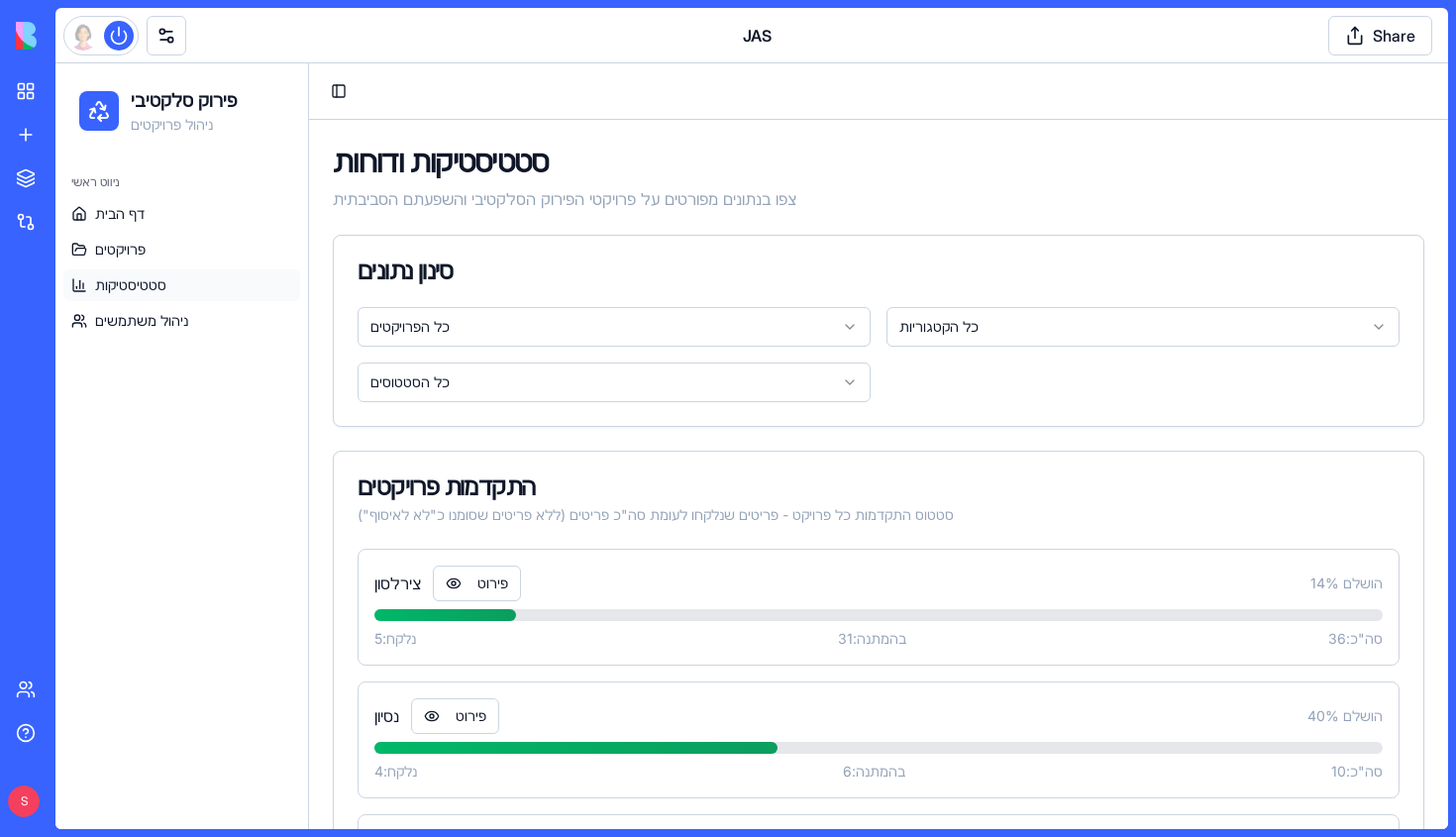 scroll, scrollTop: 81, scrollLeft: 0, axis: vertical 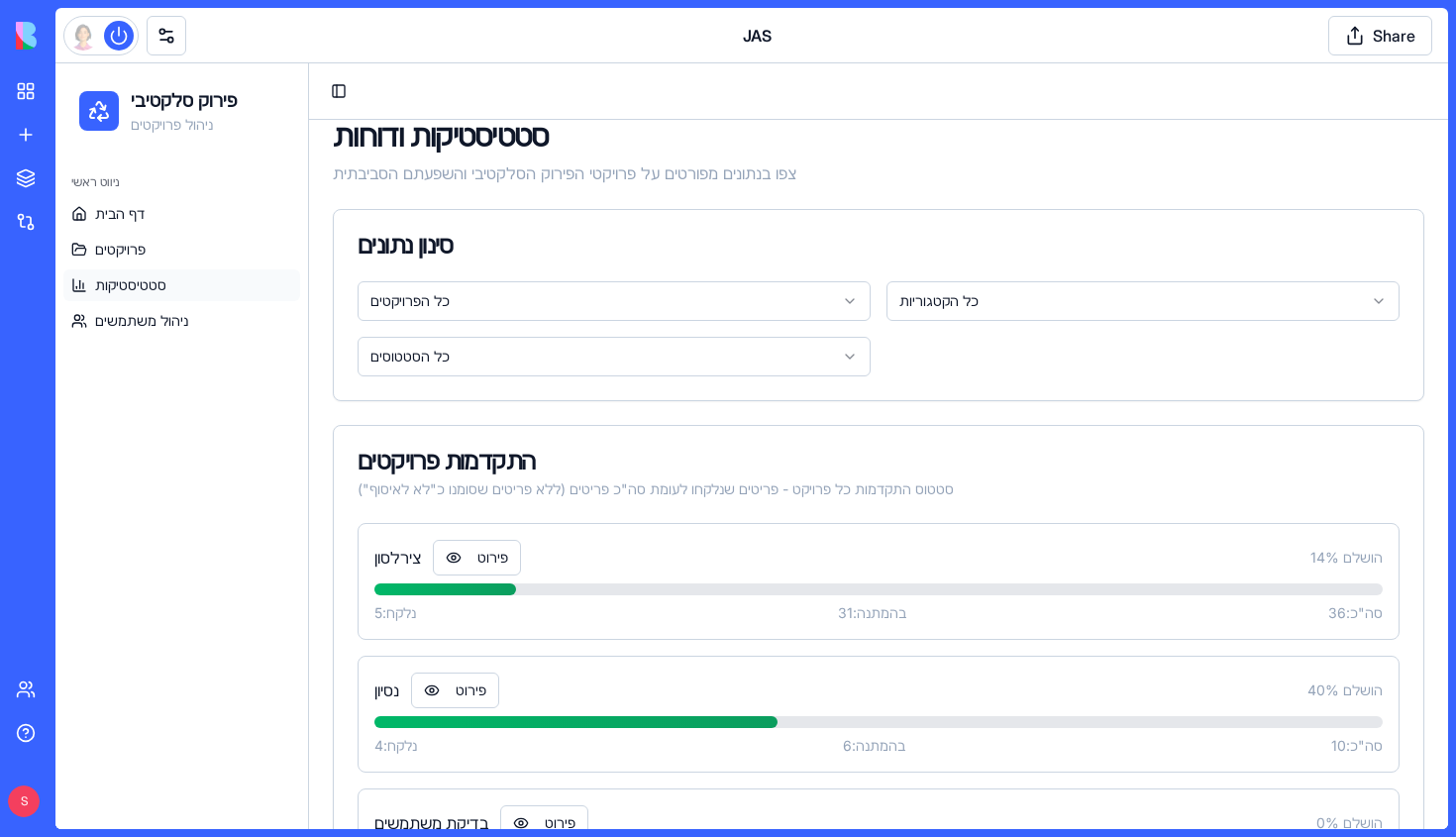 click on "פירוק סלקטיבי ניהול פרויקטים ניווט ראשי דף הבית פרויקטים סטטיסטיקות ניהול משתמשים Toggle Sidebar סטטיסטיקות ודוחות צפו בנתונים מפורטים על פרויקטי הפירוק הסלקטיבי והשפעתם הסביבתית סינון נתונים כל הפרויקטים כל הקטגוריות כל הסטטוסים התקדמות פרויקטים סטטוס התקדמות כל פרויקט - פריטים שנלקחו לעומת סה"כ פריטים (ללא פריטים שסומנו כ"לא לאיסוף") צירלסון פירוט 14 % הושלם נלקח:  5 בהמתנה:  31 סה"כ:  36 נסיון פירוט 40 % הושלם נלקח:  4 בהמתנה:  6 סה"כ:  10 בדיקת משתמשים פירוט 0 % הושלם נלקח:  0 בהמתנה:  0 סה"כ:  0 גגג פירוט 0 % הושלם נלקח:  0 בהמתנה:  0 סה"כ:  0 סה"כ פריטים 50 לפי הסינון הנוכחי 255 1072 1 0 7" at bounding box center [752, 899] 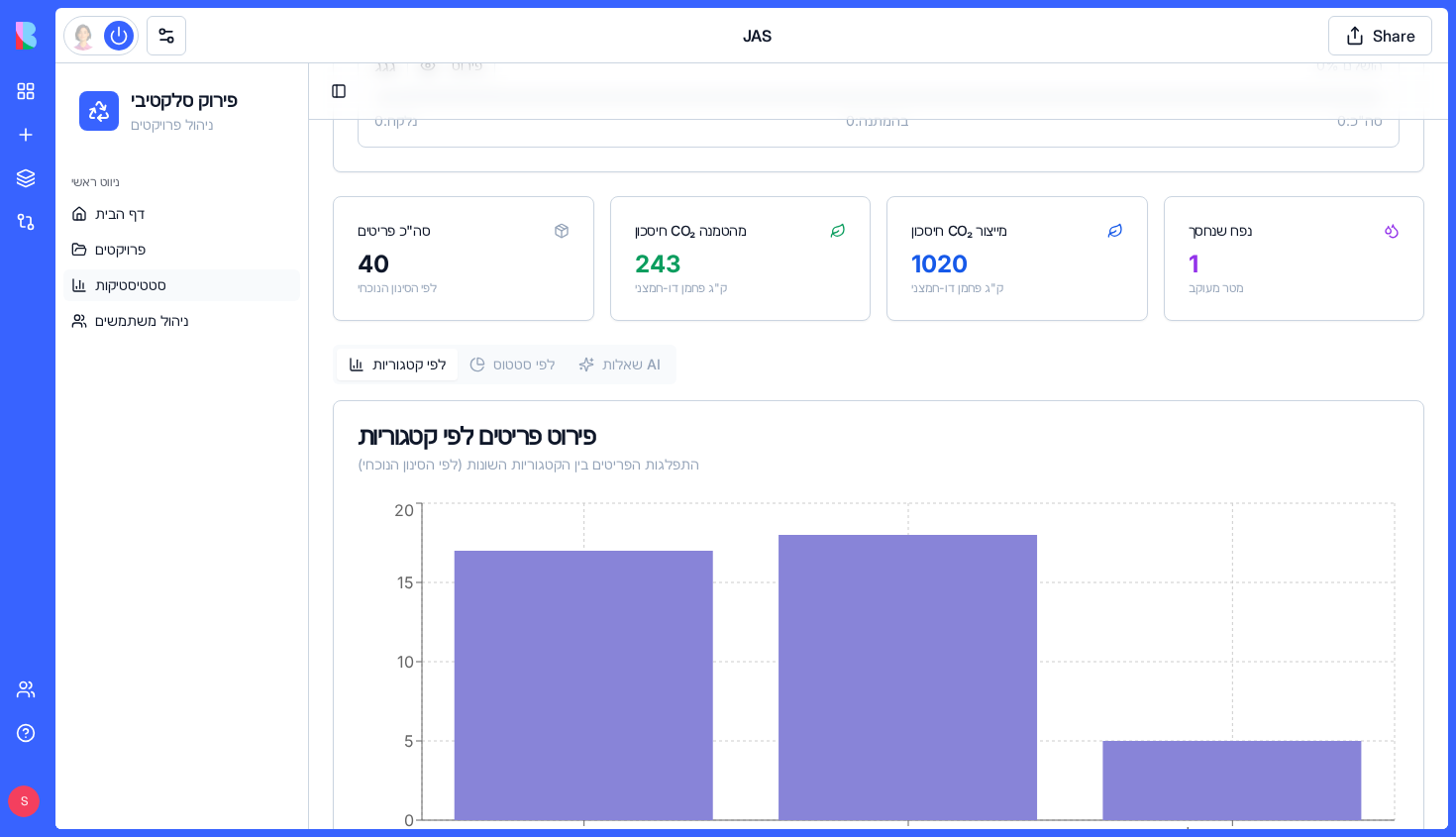 scroll, scrollTop: 953, scrollLeft: 0, axis: vertical 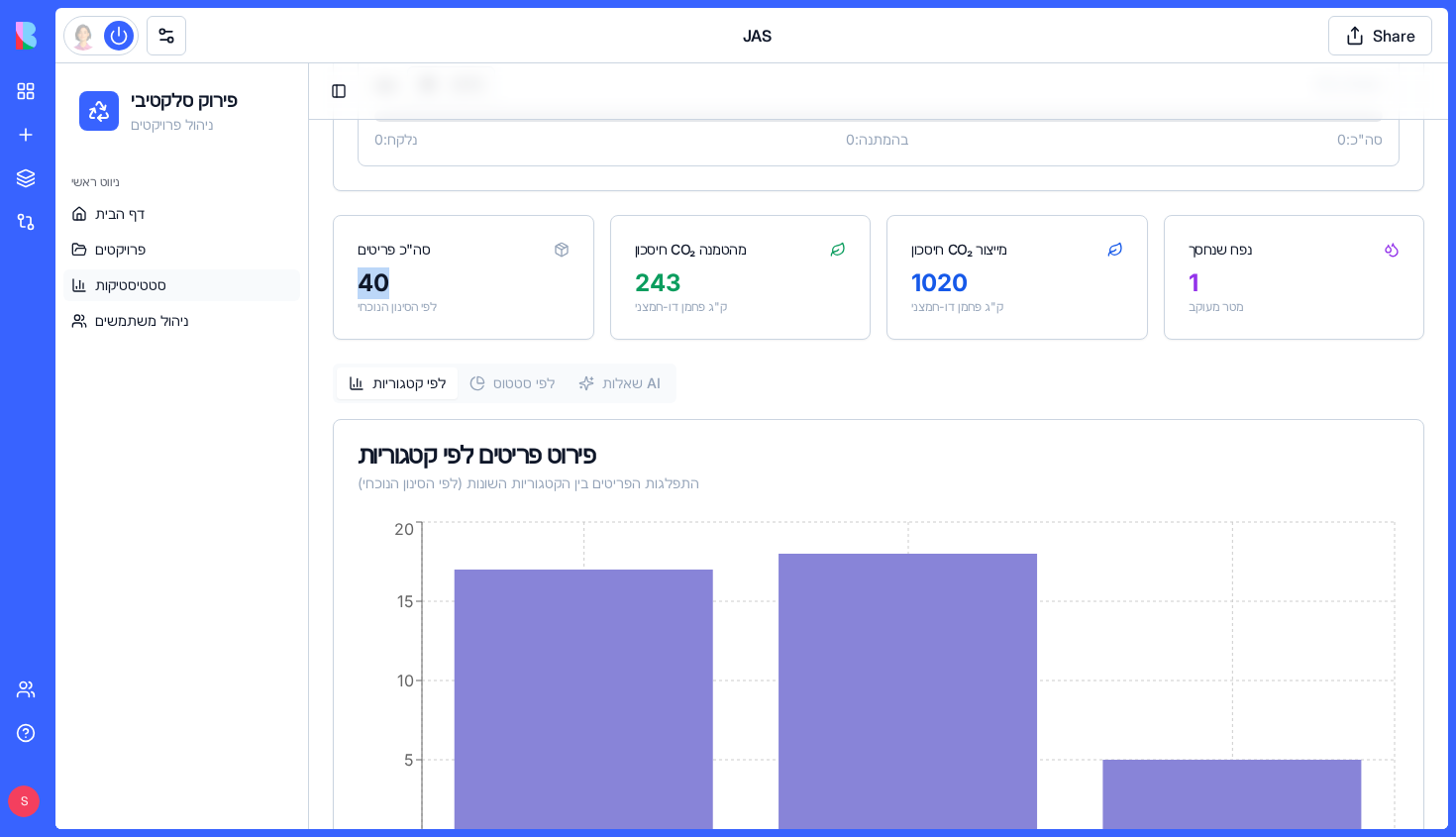 drag, startPoint x: 412, startPoint y: 281, endPoint x: 343, endPoint y: 282, distance: 69.00725 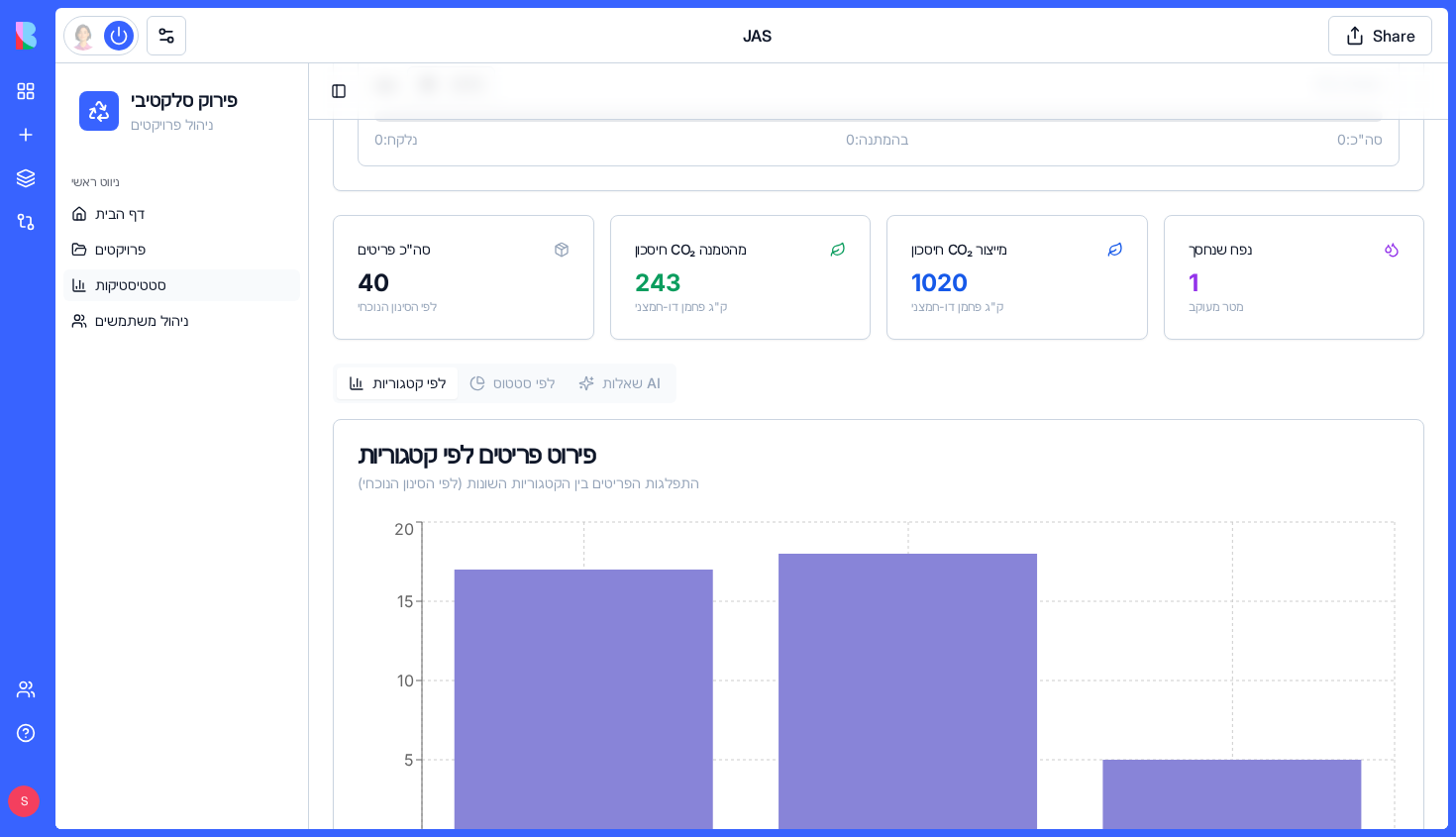 click on "243" at bounding box center (741, 283) 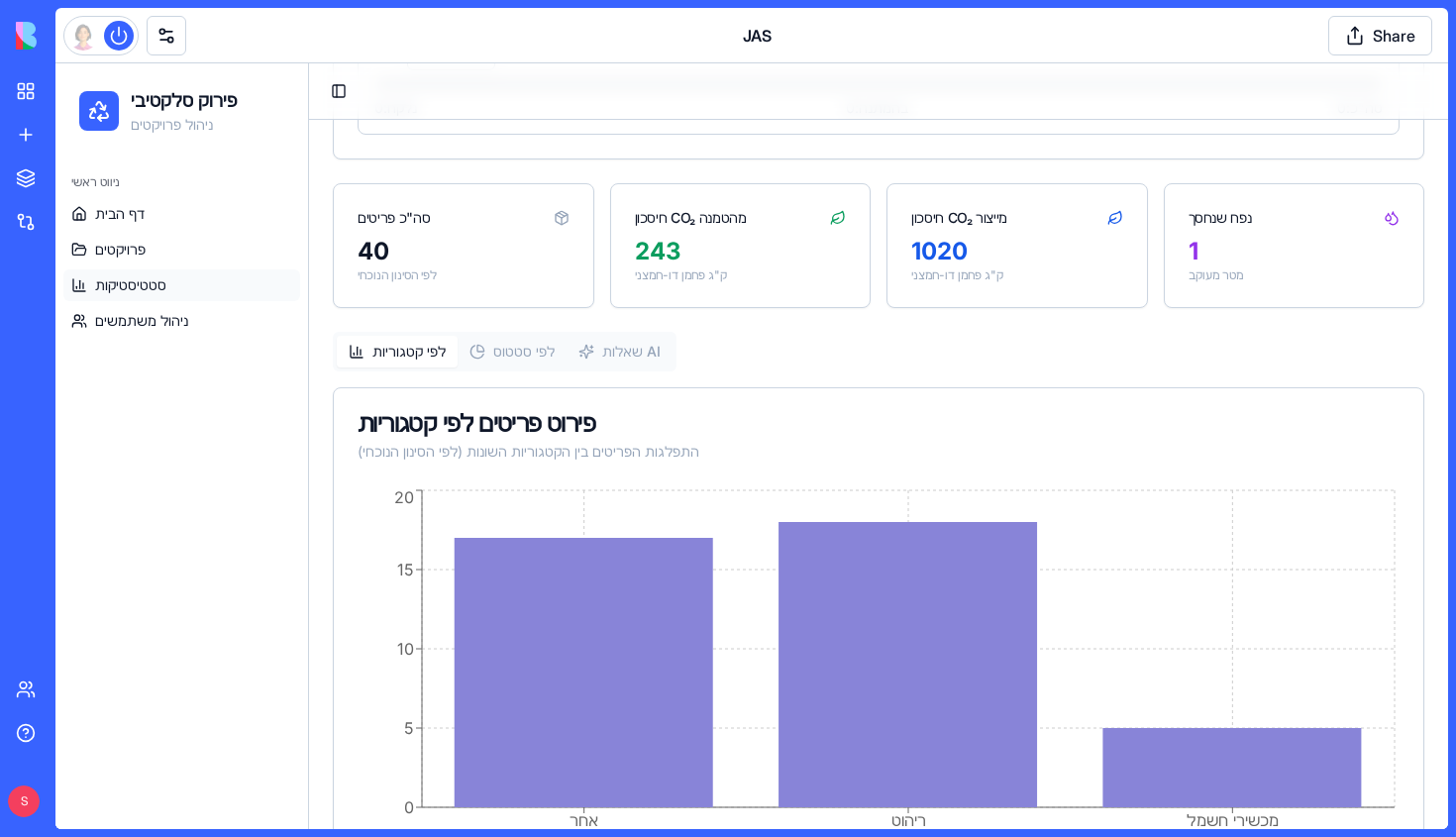 scroll, scrollTop: 982, scrollLeft: 0, axis: vertical 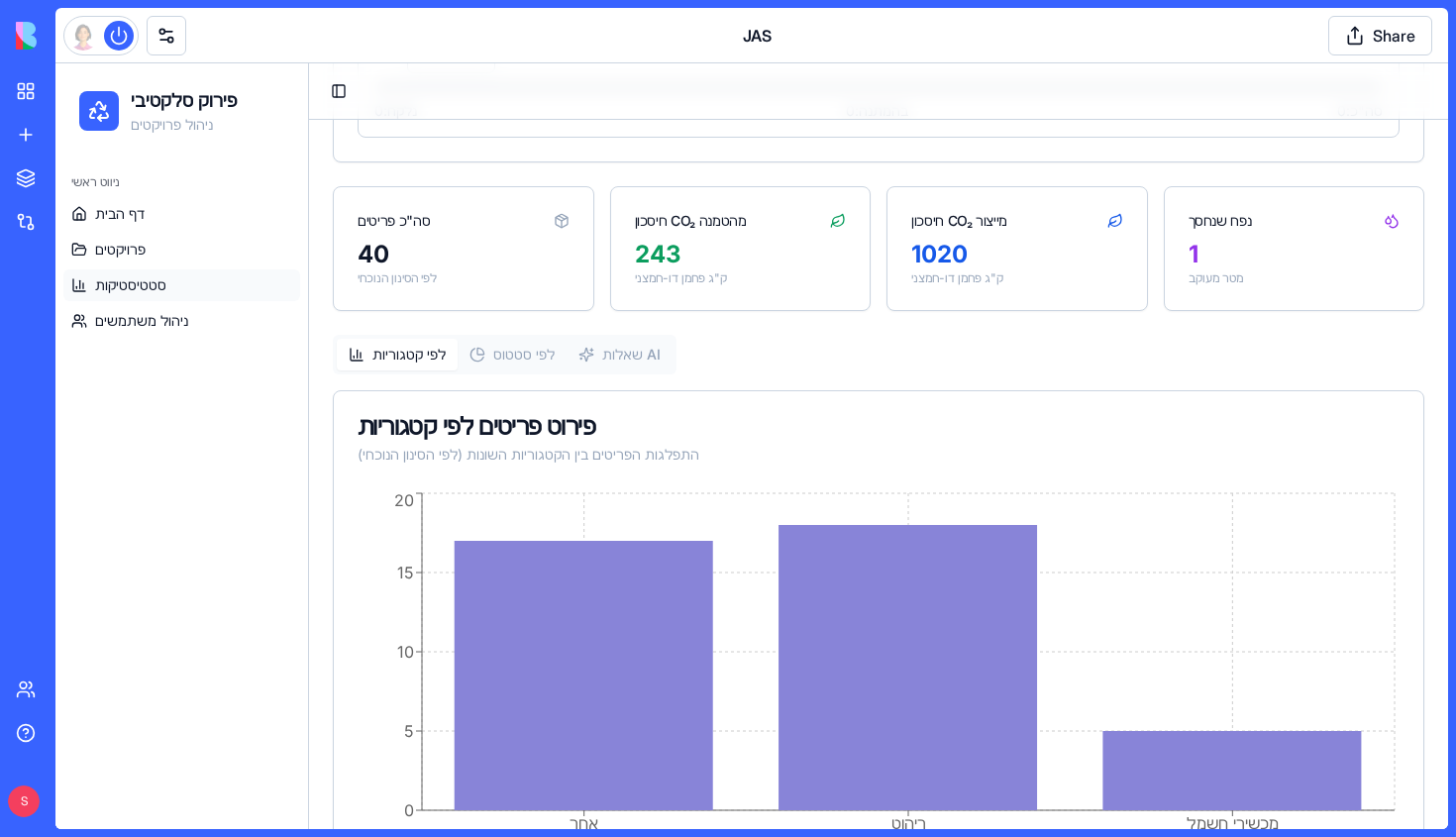 drag, startPoint x: 685, startPoint y: 264, endPoint x: 719, endPoint y: 269, distance: 34.36568 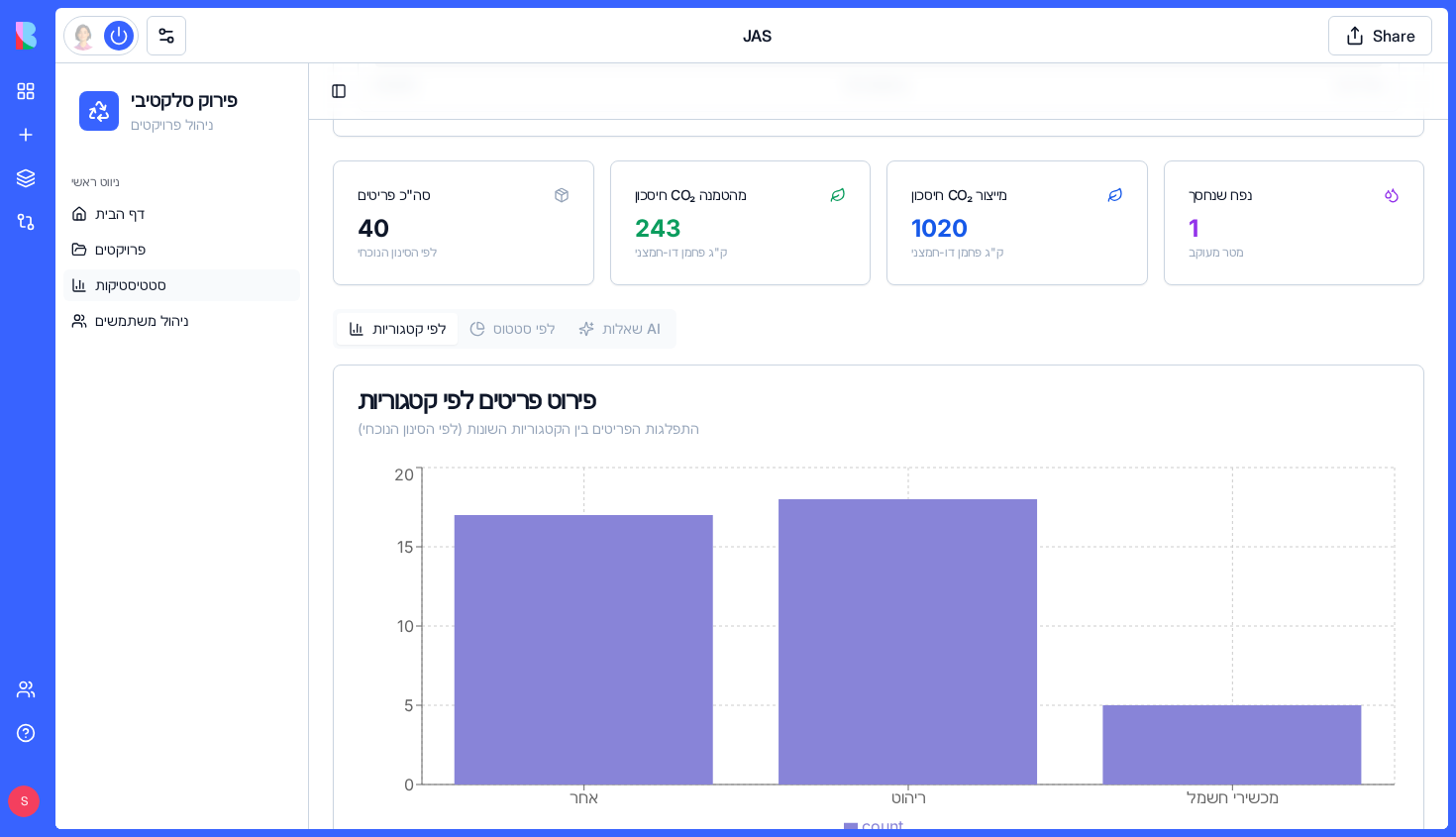 scroll, scrollTop: 1015, scrollLeft: 0, axis: vertical 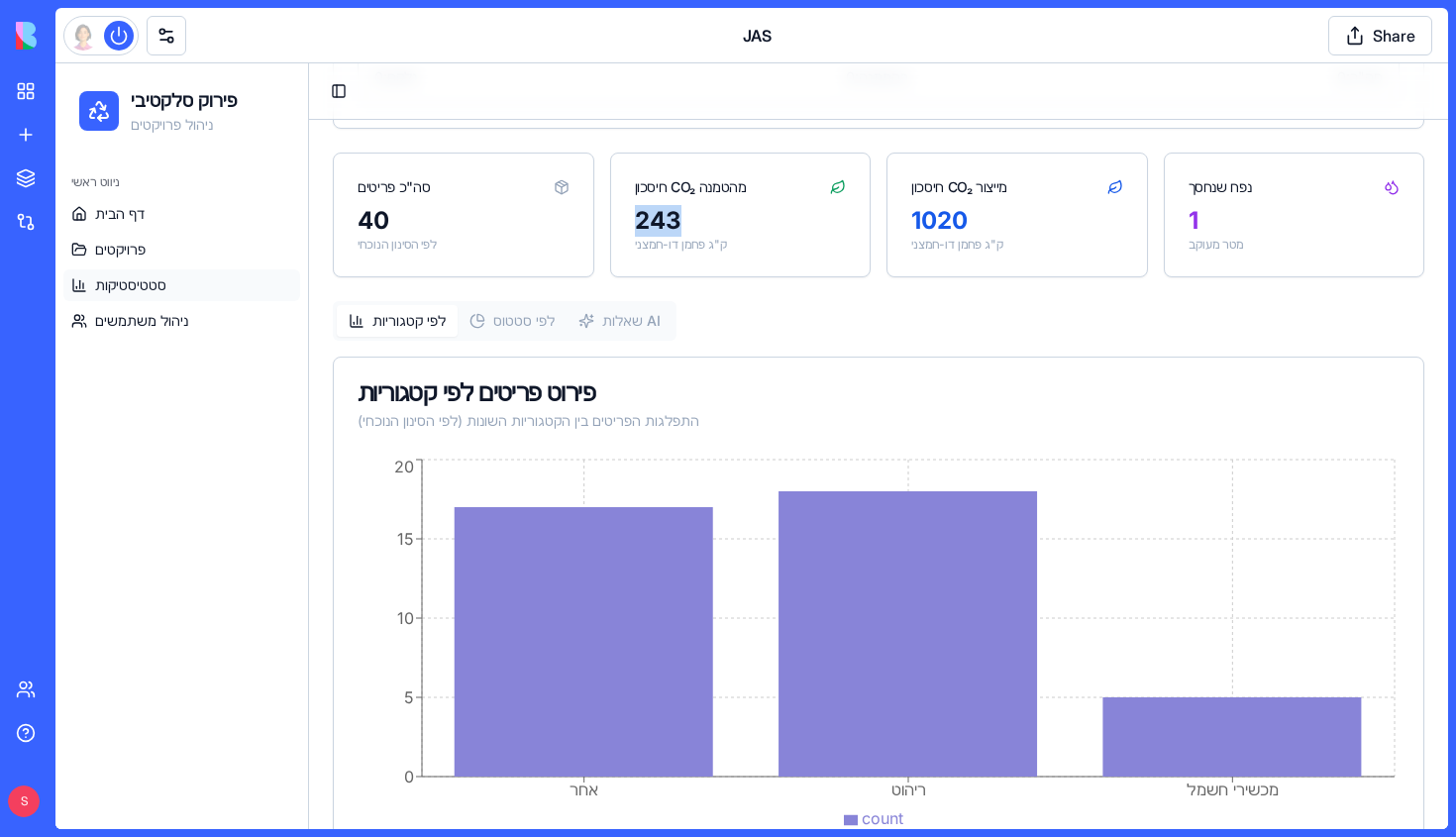 drag, startPoint x: 716, startPoint y: 209, endPoint x: 736, endPoint y: 203, distance: 20.880613 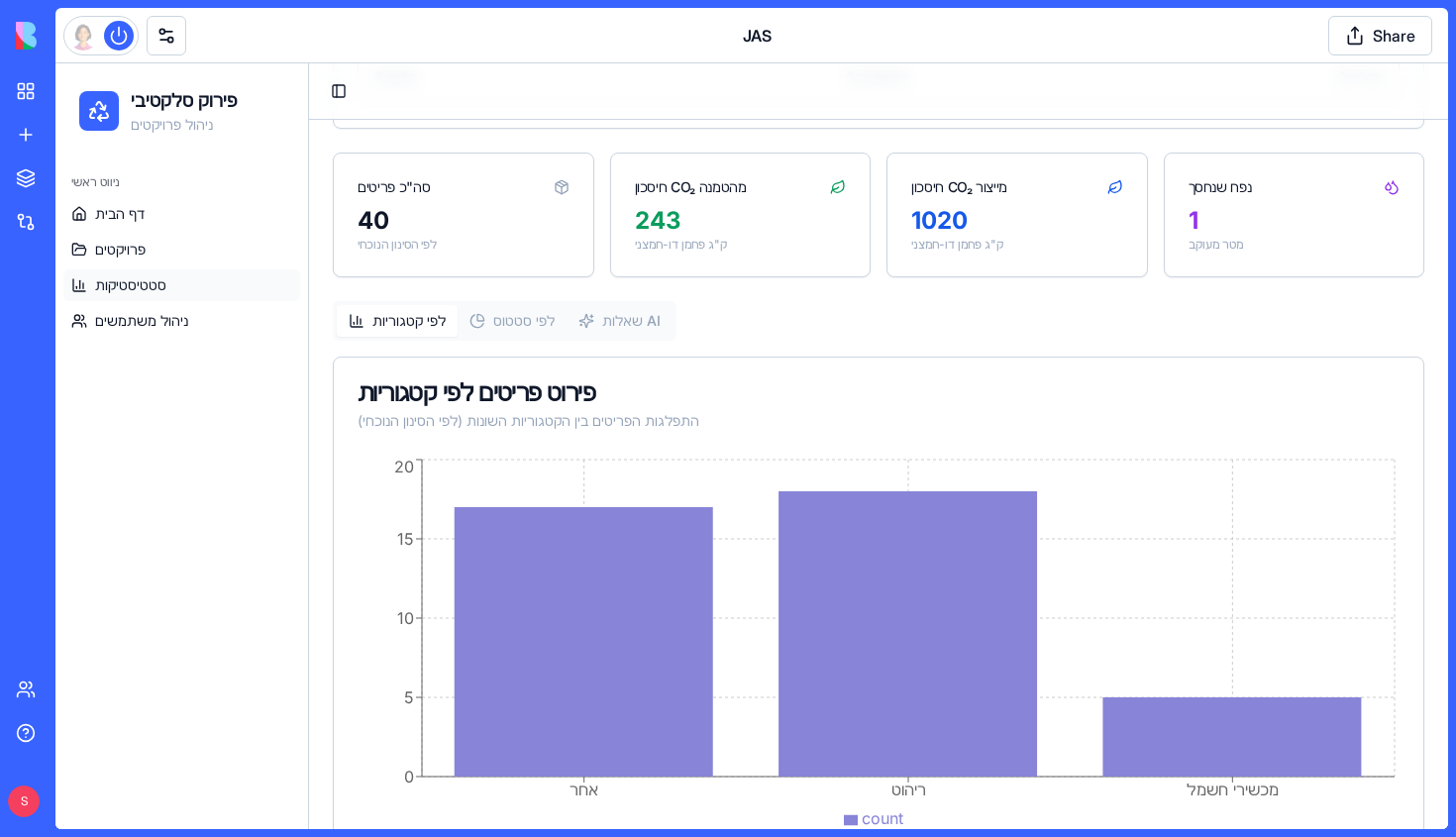 click on "243 ק"ג פחמן דו-חמצני" at bounding box center (741, 241) 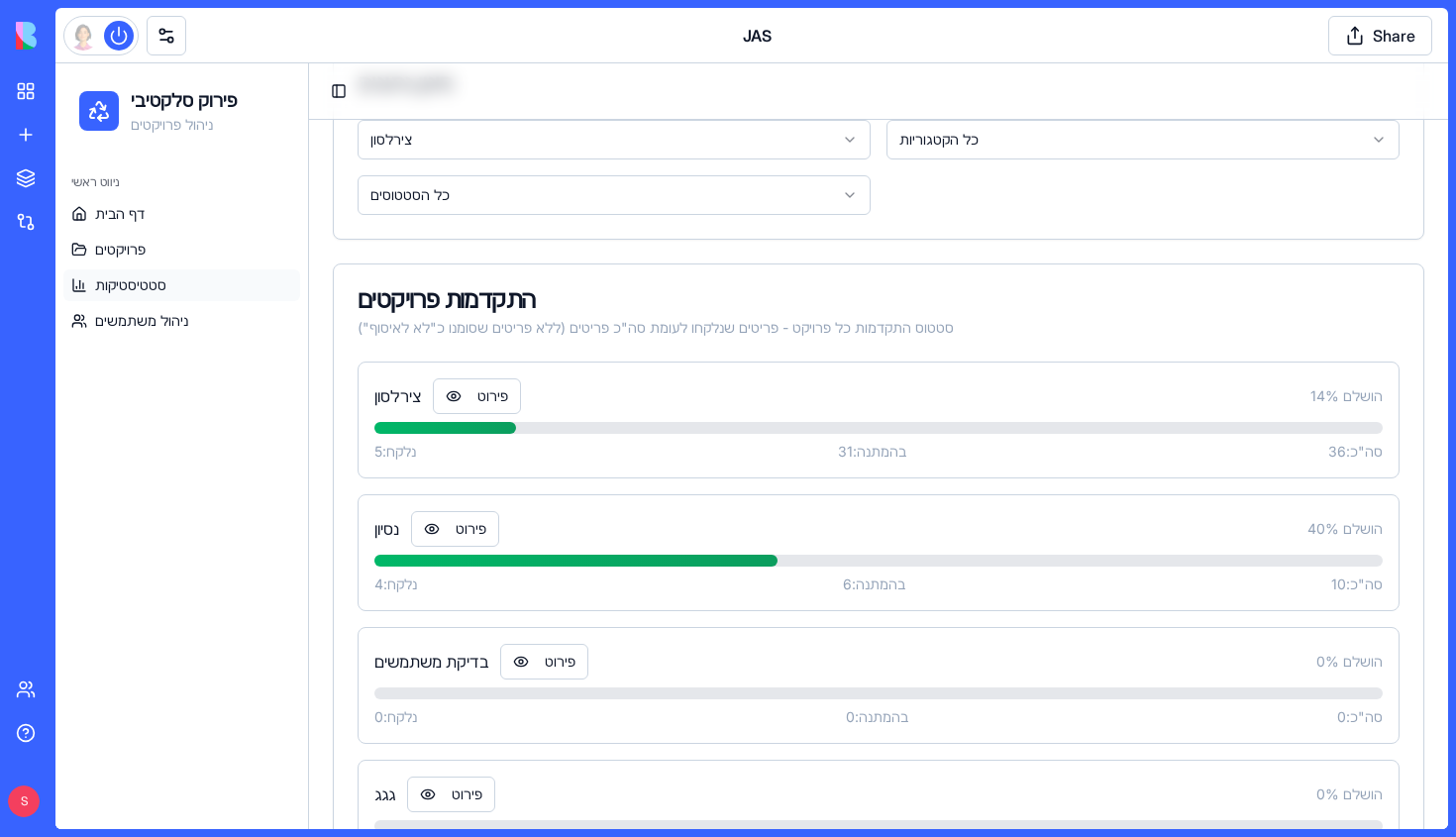 scroll, scrollTop: 0, scrollLeft: 0, axis: both 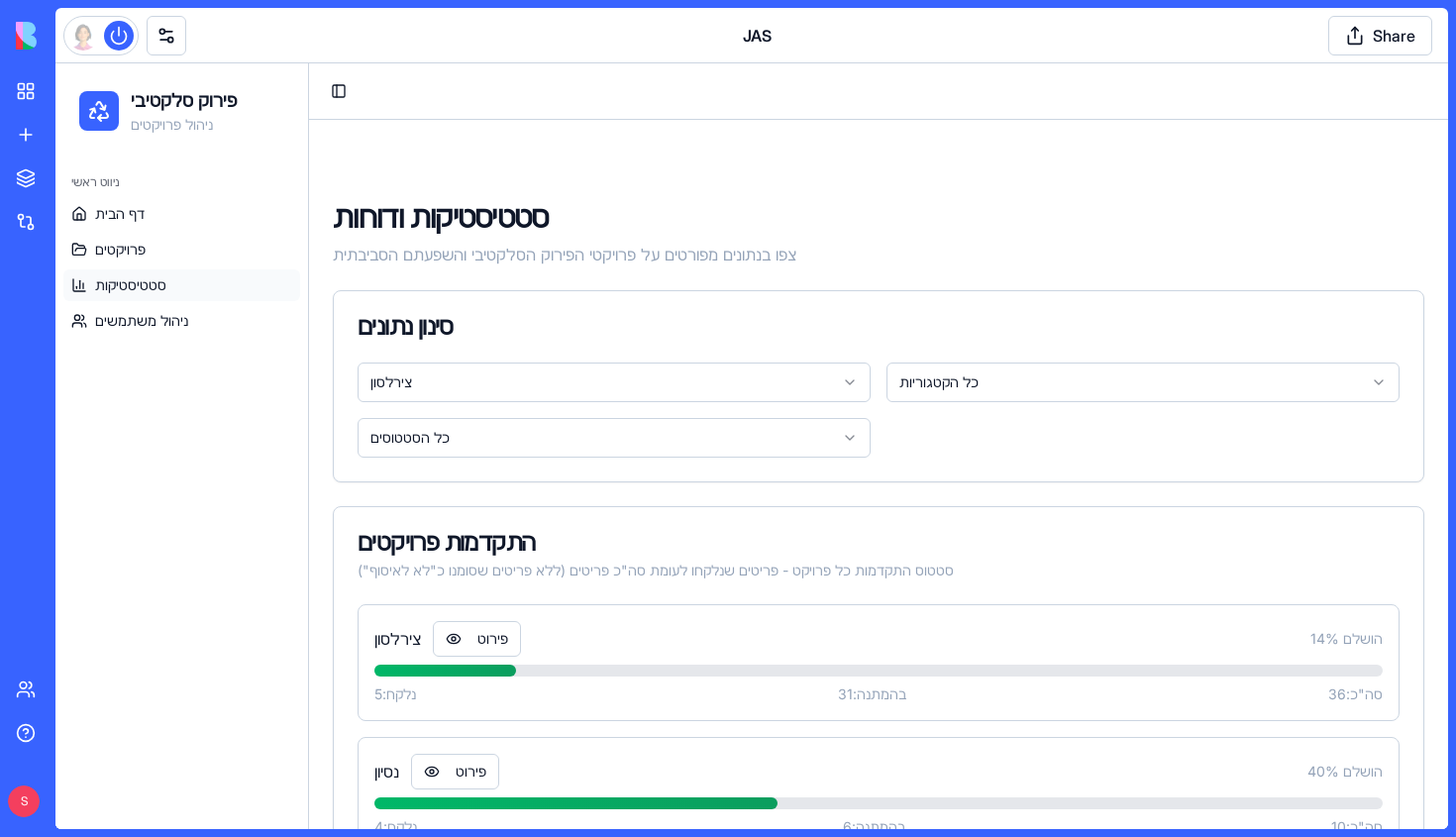 click on "פירוק סלקטיבי ניהול פרויקטים ניווט ראשי דף הבית פרויקטים סטטיסטיקות ניהול משתמשים Toggle Sidebar סטטיסטיקות ודוחות צפו בנתונים מפורטים על פרויקטי הפירוק הסלקטיבי והשפעתם הסביבתית סינון נתונים צירלסון כל הקטגוריות כל הסטטוסים התקדמות פרויקטים סטטוס התקדמות כל פרויקט - פריטים שנלקחו לעומת סה"כ פריטים (ללא פריטים שסומנו כ"לא לאיסוף") צירלסון פירוט 14 % הושלם נלקח:  5 בהמתנה:  31 סה"כ:  36 נסיון פירוט 40 % הושלם נלקח:  4 בהמתנה:  6 סה"כ:  10 בדיקת משתמשים פירוט 0 % הושלם נלקח:  0 בהמתנה:  0 סה"כ:  0 גגג פירוט 0 % הושלם נלקח:  0 בהמתנה:  0 סה"כ:  0 סה"כ פריטים 40 לפי הסינון הנוכחי 243 1020 1 שאלות AI" at bounding box center [752, 981] 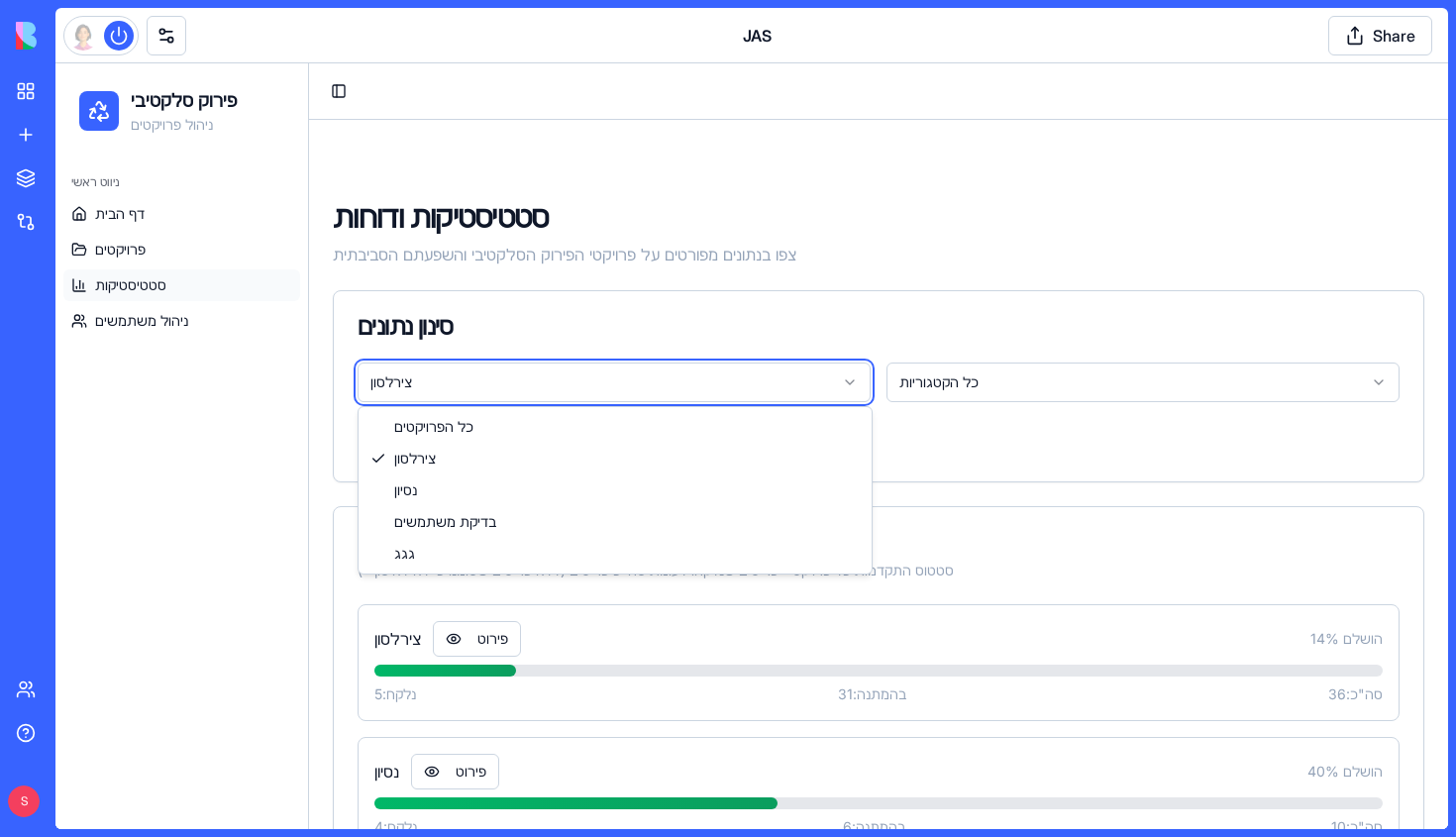 click on "פירוק סלקטיבי ניהול פרויקטים ניווט ראשי דף הבית פרויקטים סטטיסטיקות ניהול משתמשים Toggle Sidebar סטטיסטיקות ודוחות צפו בנתונים מפורטים על פרויקטי הפירוק הסלקטיבי והשפעתם הסביבתית סינון נתונים צירלסון כל הקטגוריות כל הסטטוסים התקדמות פרויקטים סטטוס התקדמות כל פרויקט - פריטים שנלקחו לעומת סה"כ פריטים (ללא פריטים שסומנו כ"לא לאיסוף") צירלסון פירוט 14 % הושלם נלקח:  5 בהמתנה:  31 סה"כ:  36 נסיון פירוט 40 % הושלם נלקח:  4 בהמתנה:  6 סה"כ:  10 בדיקת משתמשים פירוט 0 % הושלם נלקח:  0 בהמתנה:  0 סה"כ:  0 גגג פירוט 0 % הושלם נלקח:  0 בהמתנה:  0 סה"כ:  0 סה"כ פריטים 40 לפי הסינון הנוכחי 243 1020 1 שאלות AI" at bounding box center [752, 981] 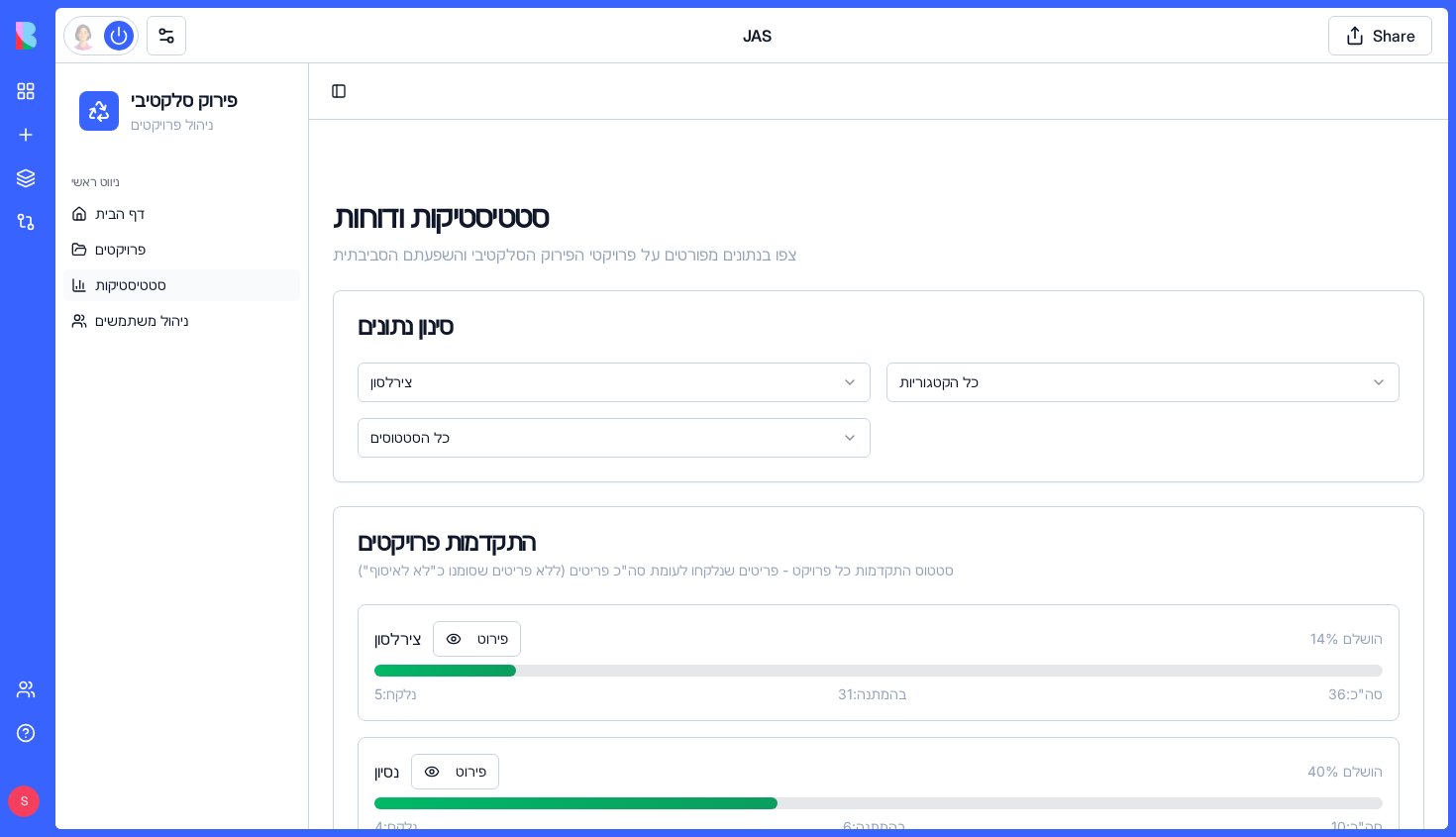 click on "פירוק סלקטיבי ניהול פרויקטים ניווט ראשי דף הבית פרויקטים סטטיסטיקות ניהול משתמשים Toggle Sidebar סטטיסטיקות ודוחות צפו בנתונים מפורטים על פרויקטי הפירוק הסלקטיבי והשפעתם הסביבתית סינון נתונים צירלסון כל הקטגוריות כל הסטטוסים התקדמות פרויקטים סטטוס התקדמות כל פרויקט - פריטים שנלקחו לעומת סה"כ פריטים (ללא פריטים שסומנו כ"לא לאיסוף") צירלסון פירוט 14 % הושלם נלקח:  5 בהמתנה:  31 סה"כ:  36 נסיון פירוט 40 % הושלם נלקח:  4 בהמתנה:  6 סה"כ:  10 בדיקת משתמשים פירוט 0 % הושלם נלקח:  0 בהמתנה:  0 סה"כ:  0 גגג פירוט 0 % הושלם נלקח:  0 בהמתנה:  0 סה"כ:  0 סה"כ פריטים 40 לפי הסינון הנוכחי 243 1020 1 שאלות AI" at bounding box center (752, 981) 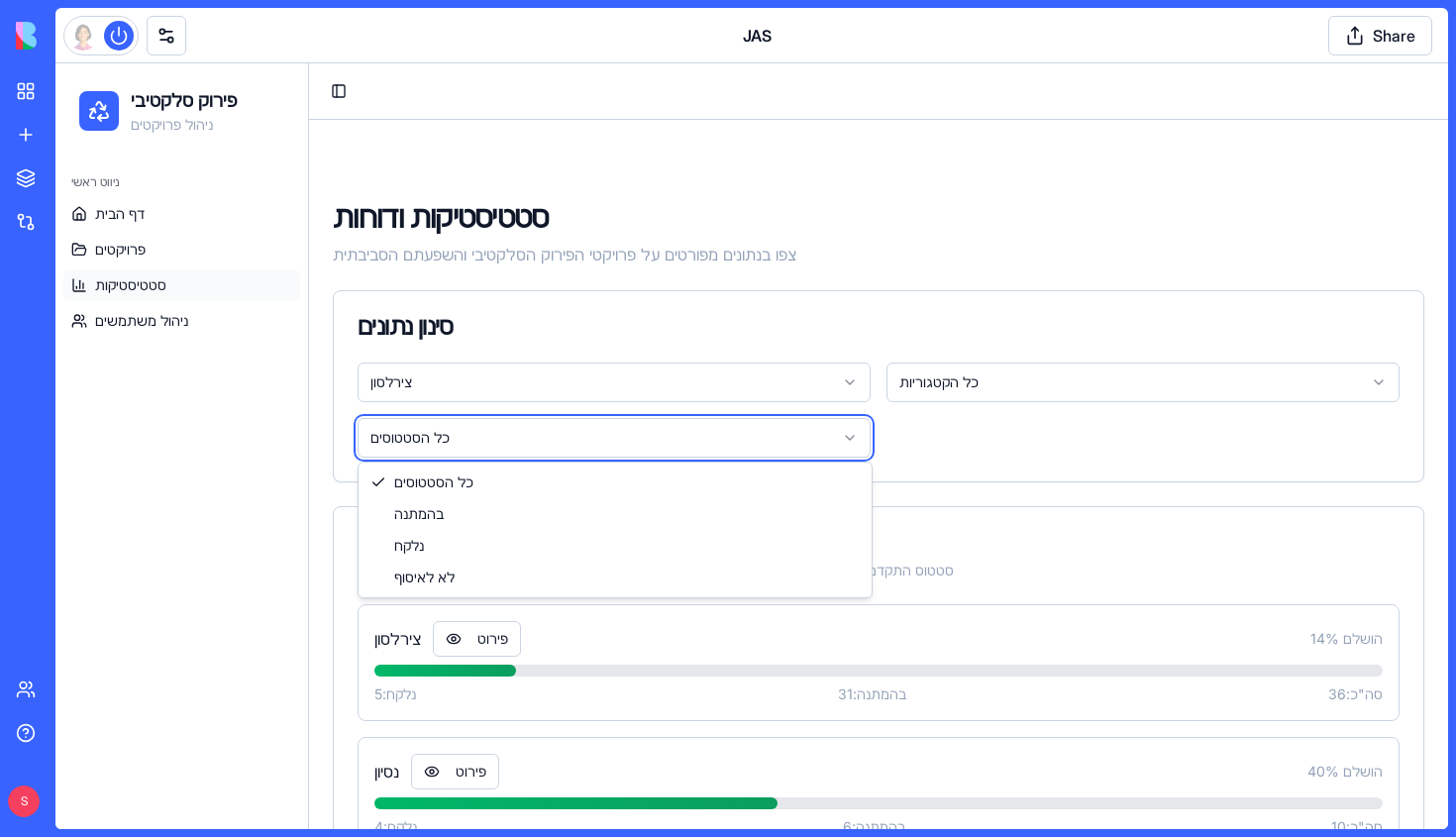 click on "פירוק סלקטיבי ניהול פרויקטים ניווט ראשי דף הבית פרויקטים סטטיסטיקות ניהול משתמשים Toggle Sidebar סטטיסטיקות ודוחות צפו בנתונים מפורטים על פרויקטי הפירוק הסלקטיבי והשפעתם הסביבתית סינון נתונים צירלסון כל הקטגוריות כל הסטטוסים התקדמות פרויקטים סטטוס התקדמות כל פרויקט - פריטים שנלקחו לעומת סה"כ פריטים (ללא פריטים שסומנו כ"לא לאיסוף") צירלסון פירוט 14 % הושלם נלקח:  5 בהמתנה:  31 סה"כ:  36 נסיון פירוט 40 % הושלם נלקח:  4 בהמתנה:  6 סה"כ:  10 בדיקת משתמשים פירוט 0 % הושלם נלקח:  0 בהמתנה:  0 סה"כ:  0 גגג פירוט 0 % הושלם נלקח:  0 בהמתנה:  0 סה"כ:  0 סה"כ פריטים 40 לפי הסינון הנוכחי 243 1020 1 שאלות AI" at bounding box center (752, 981) 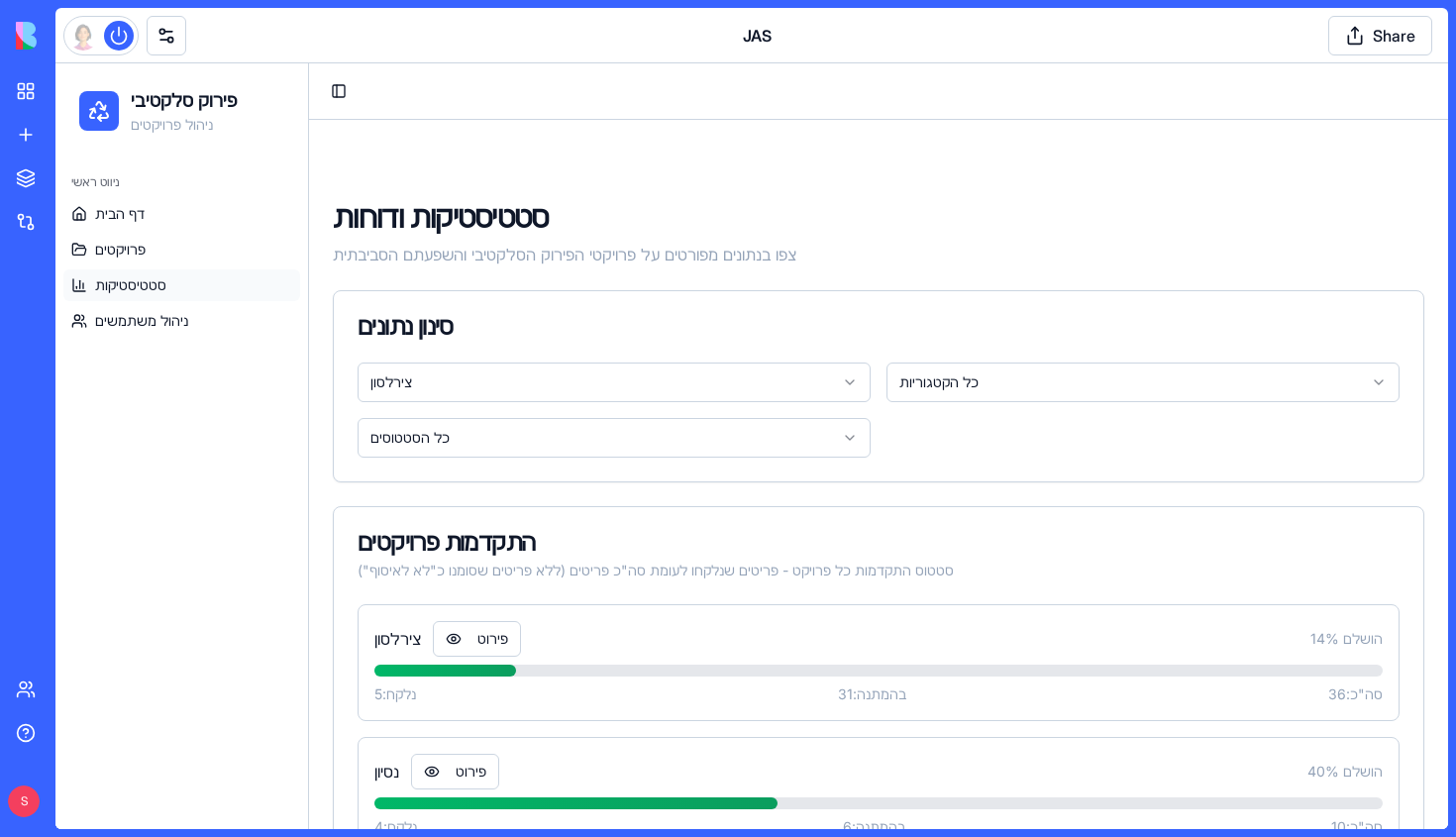 click on "פירוק סלקטיבי ניהול פרויקטים ניווט ראשי דף הבית פרויקטים סטטיסטיקות ניהול משתמשים Toggle Sidebar סטטיסטיקות ודוחות צפו בנתונים מפורטים על פרויקטי הפירוק הסלקטיבי והשפעתם הסביבתית סינון נתונים צירלסון כל הקטגוריות כל הסטטוסים התקדמות פרויקטים סטטוס התקדמות כל פרויקט - פריטים שנלקחו לעומת סה"כ פריטים (ללא פריטים שסומנו כ"לא לאיסוף") צירלסון פירוט 14 % הושלם נלקח:  5 בהמתנה:  31 סה"כ:  36 נסיון פירוט 40 % הושלם נלקח:  4 בהמתנה:  6 סה"כ:  10 בדיקת משתמשים פירוט 0 % הושלם נלקח:  0 בהמתנה:  0 סה"כ:  0 גגג פירוט 0 % הושלם נלקח:  0 בהמתנה:  0 סה"כ:  0 סה"כ פריטים 40 לפי הסינון הנוכחי 243 1020 1 שאלות AI" at bounding box center [752, 981] 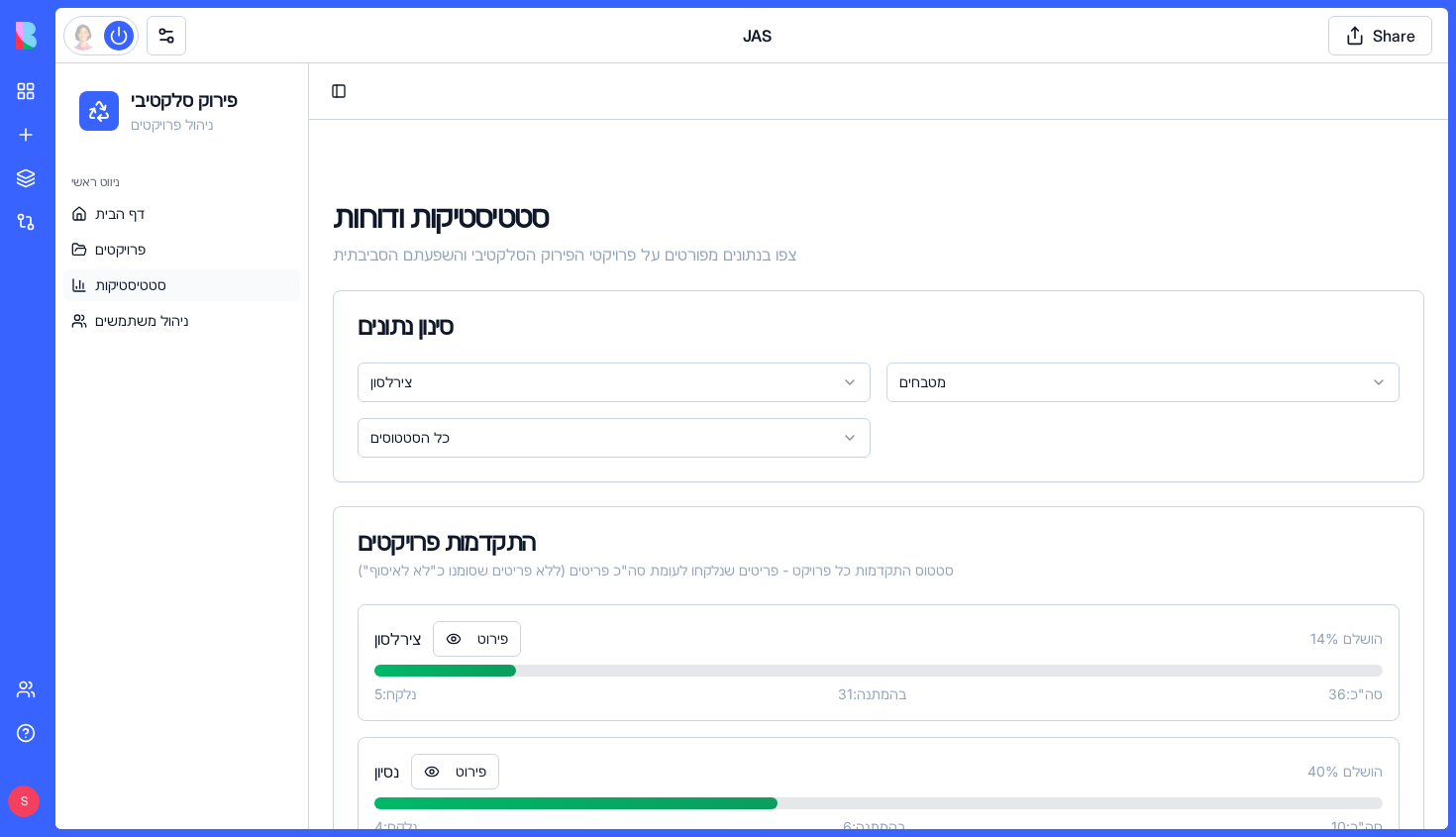 click on "פירוק סלקטיבי ניהול פרויקטים ניווט ראשי דף הבית פרויקטים סטטיסטיקות ניהול משתמשים Toggle Sidebar סטטיסטיקות ודוחות צפו בנתונים מפורטים על פרויקטי הפירוק הסלקטיבי והשפעתם הסביבתית סינון נתונים צירלסון מטבחים כל הסטטוסים התקדמות פרויקטים סטטוס התקדמות כל פרויקט - פריטים שנלקחו לעומת סה"כ פריטים (ללא פריטים שסומנו כ"לא לאיסוף") צירלסון פירוט 14 % הושלם נלקח:  5 בהמתנה:  31 סה"כ:  36 נסיון פירוט 40 % הושלם נלקח:  4 בהמתנה:  6 סה"כ:  10 בדיקת משתמשים פירוט 0 % הושלם נלקח:  0 בהמתנה:  0 סה"כ:  0 גגג פירוט 0 % הושלם נלקח:  0 בהמתנה:  0 סה"כ:  0 סה"כ פריטים 0 לפי הסינון הנוכחי חיסכון CO₂ מהטמנה 0 0" at bounding box center (752, 981) 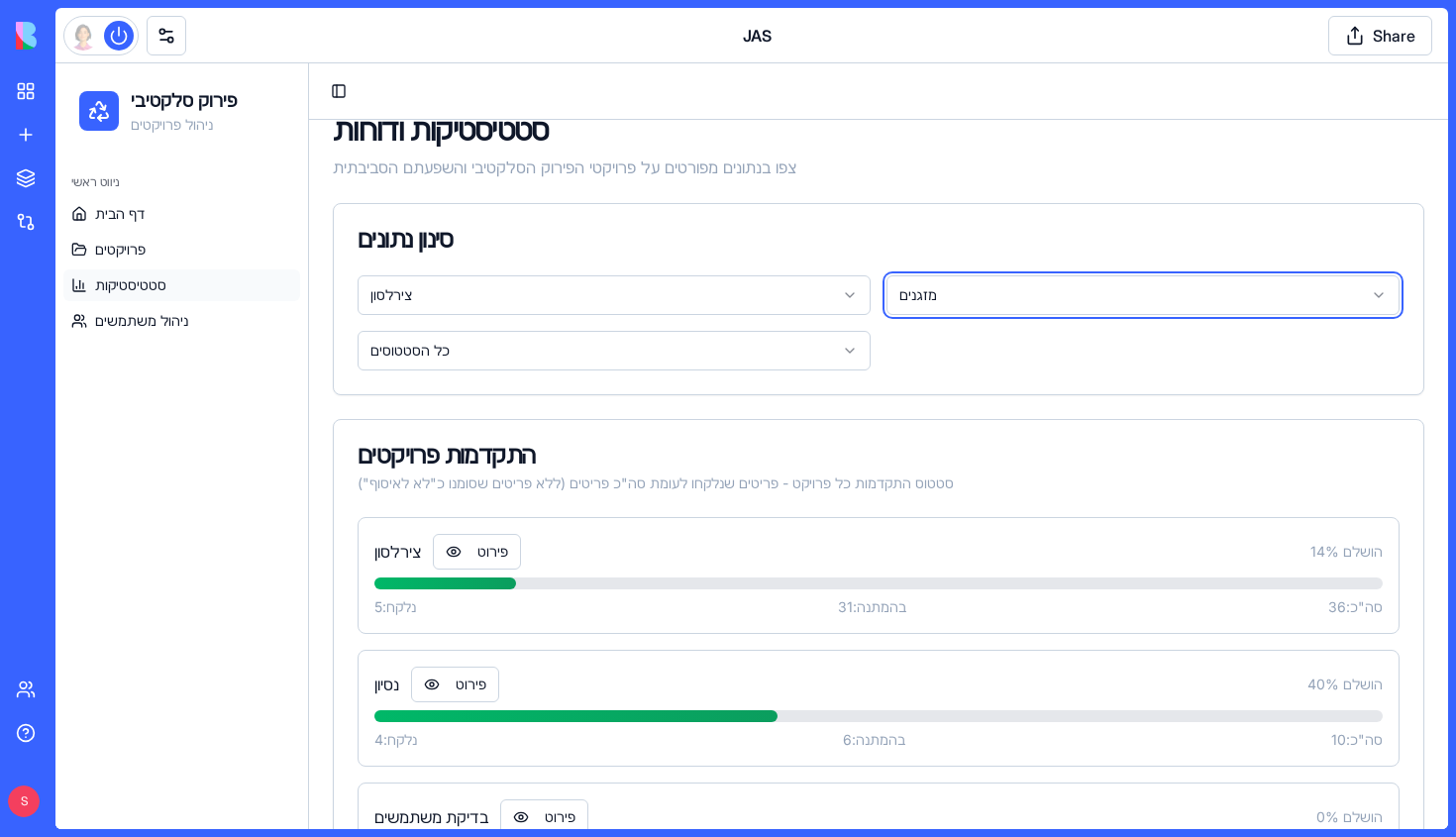 scroll, scrollTop: 83, scrollLeft: 0, axis: vertical 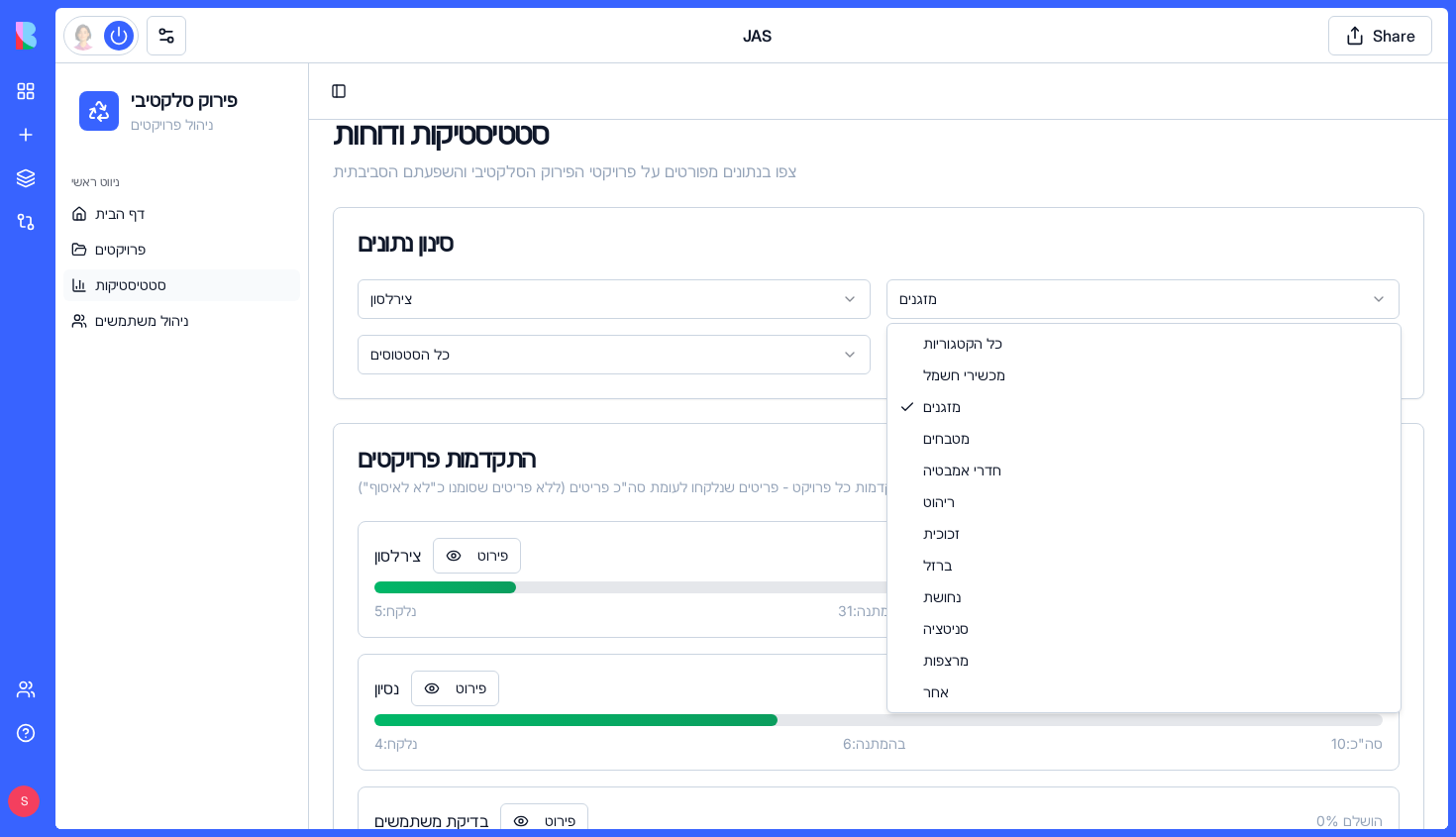 click on "פירוק סלקטיבי ניהול פרויקטים ניווט ראשי דף הבית פרויקטים סטטיסטיקות ניהול משתמשים Toggle Sidebar סטטיסטיקות ודוחות צפו בנתונים מפורטים על פרויקטי הפירוק הסלקטיבי והשפעתם הסביבתית סינון נתונים צירלסון מזגנים כל הסטטוסים התקדמות פרויקטים סטטוס התקדמות כל פרויקט - פריטים שנלקחו לעומת סה"כ פריטים (ללא פריטים שסומנו כ"לא לאיסוף") צירלסון פירוט 14 % הושלם נלקח:  5 בהמתנה:  31 סה"כ:  36 נסיון פירוט 40 % הושלם נלקח:  4 בהמתנה:  6 סה"כ:  10 בדיקת משתמשים פירוט 0 % הושלם נלקח:  0 בהמתנה:  0 סה"כ:  0 גגג פירוט 0 % הושלם נלקח:  0 בהמתנה:  0 סה"כ:  0 סה"כ פריטים 0 לפי הסינון הנוכחי חיסכון CO₂ מהטמנה 0 0" at bounding box center [752, 897] 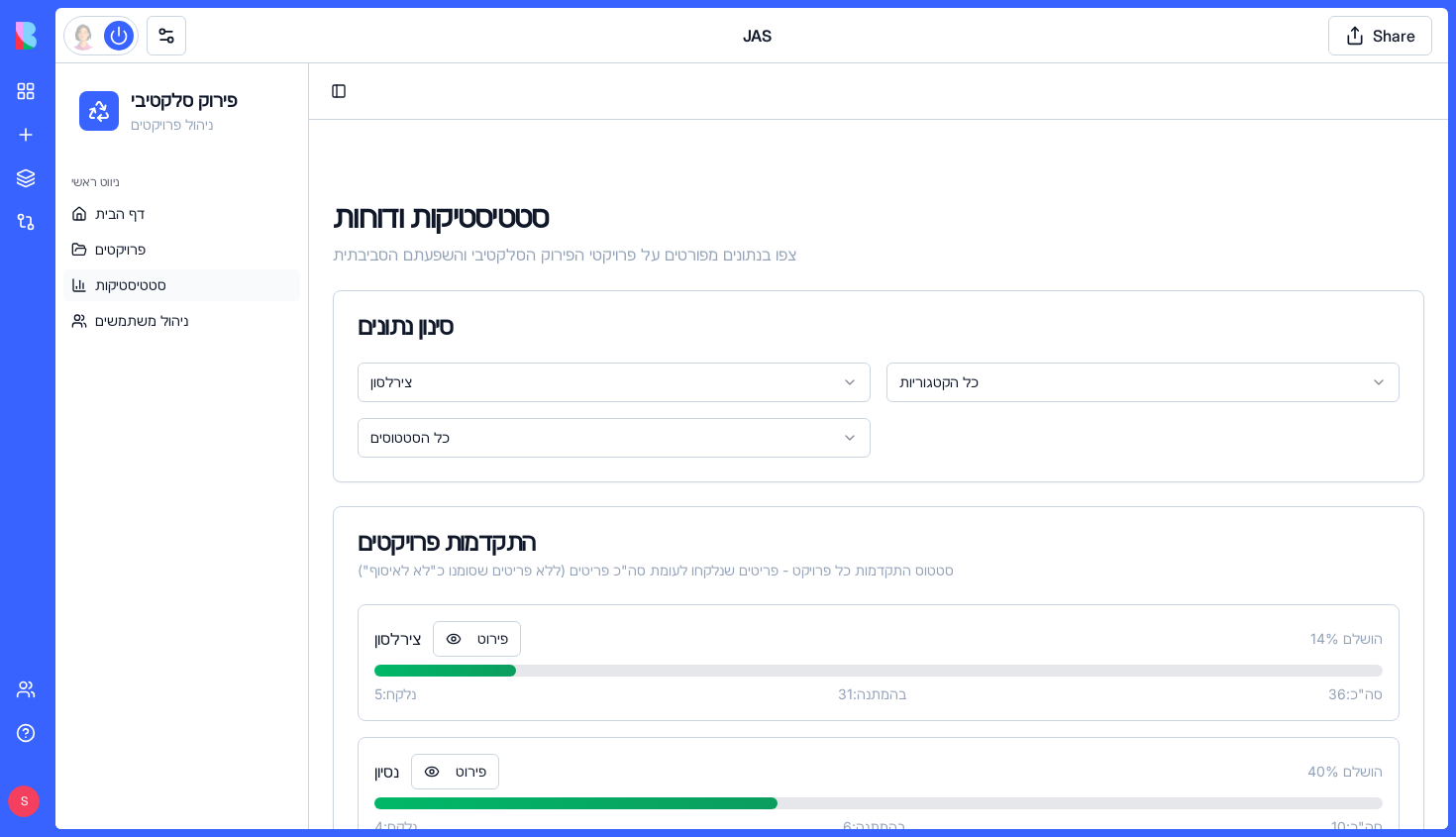 scroll, scrollTop: 0, scrollLeft: 0, axis: both 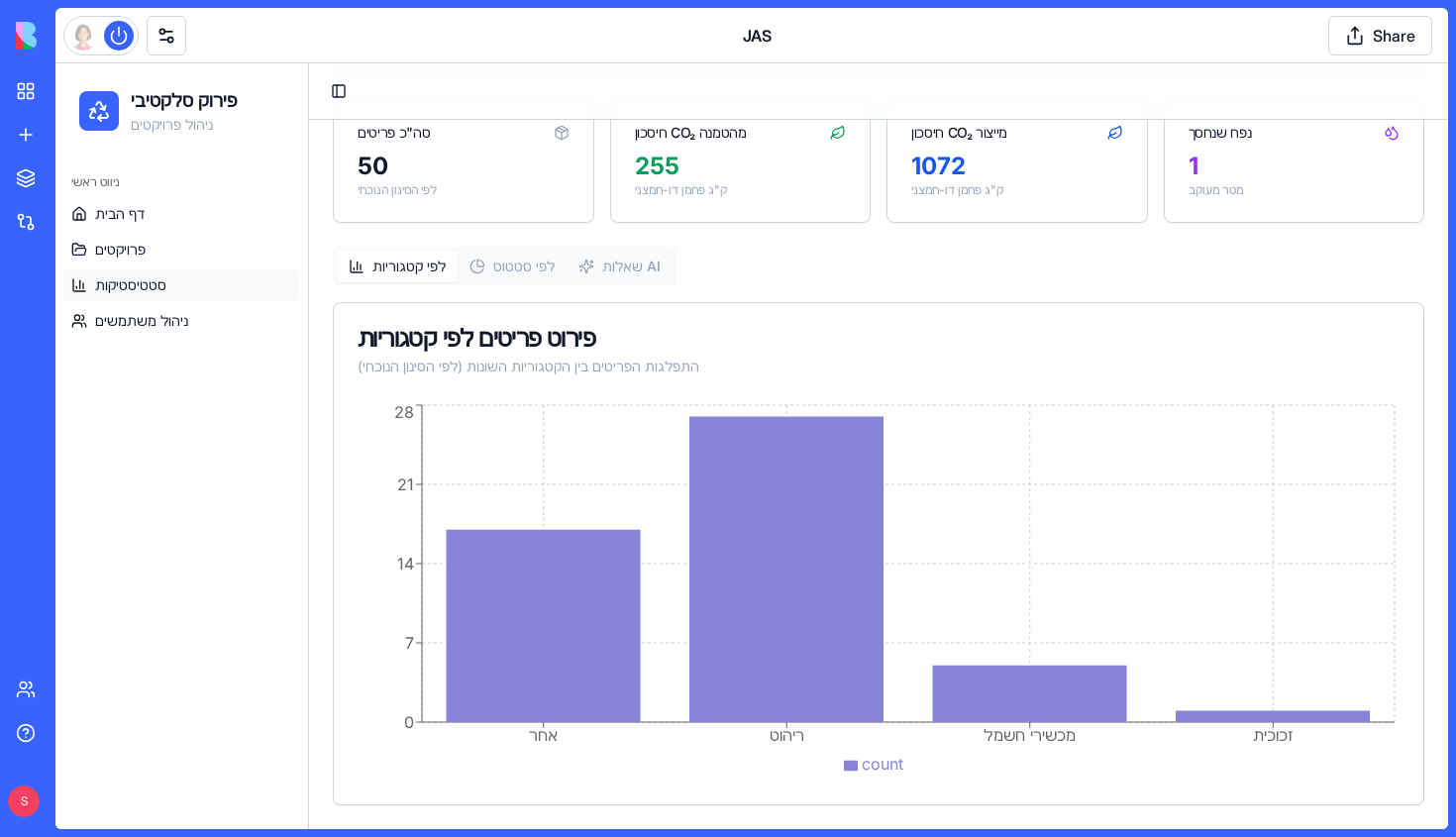 click on "לפי סטטוס" at bounding box center [512, 266] 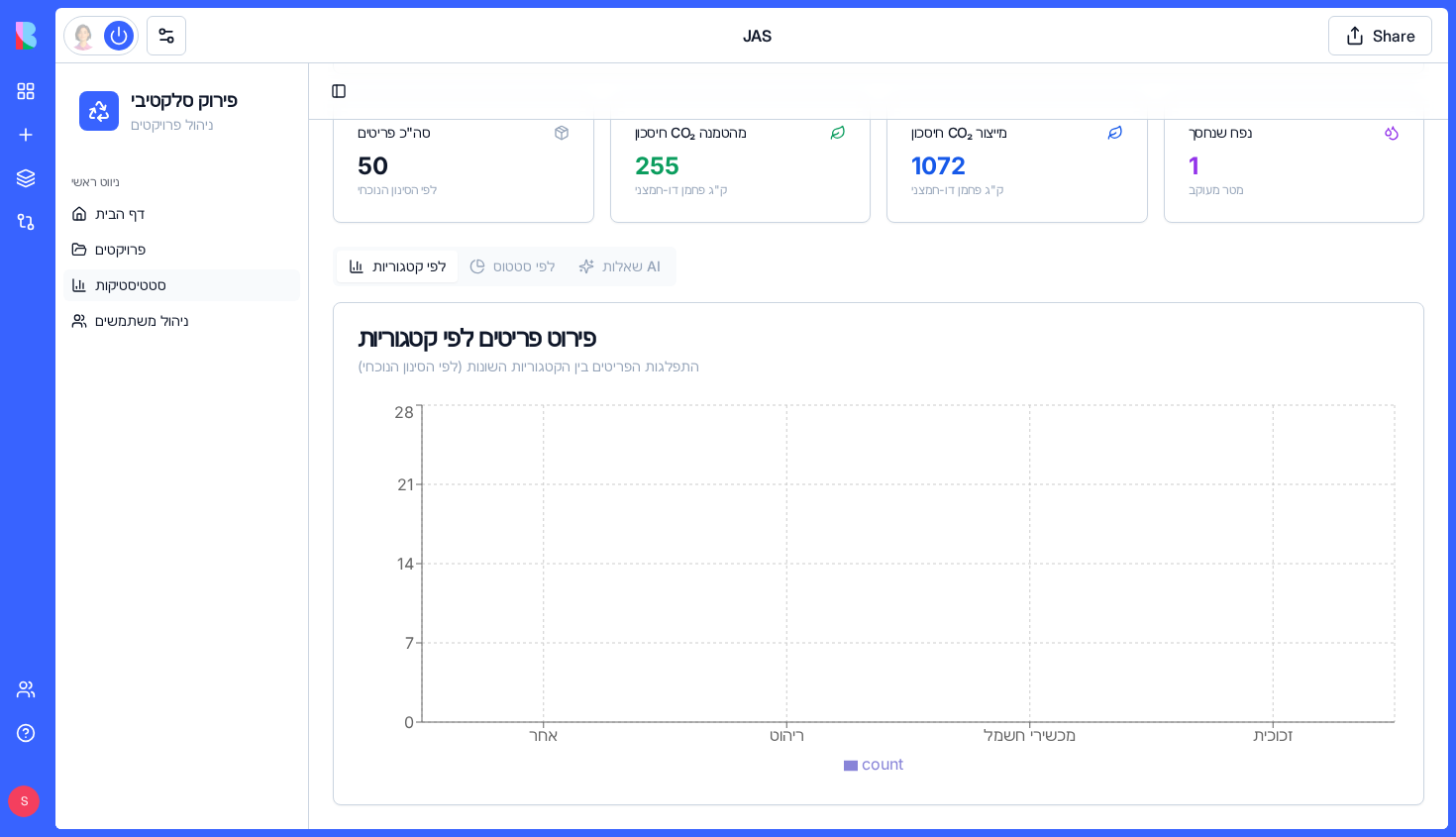 click on "לפי קטגוריות" at bounding box center [397, 266] 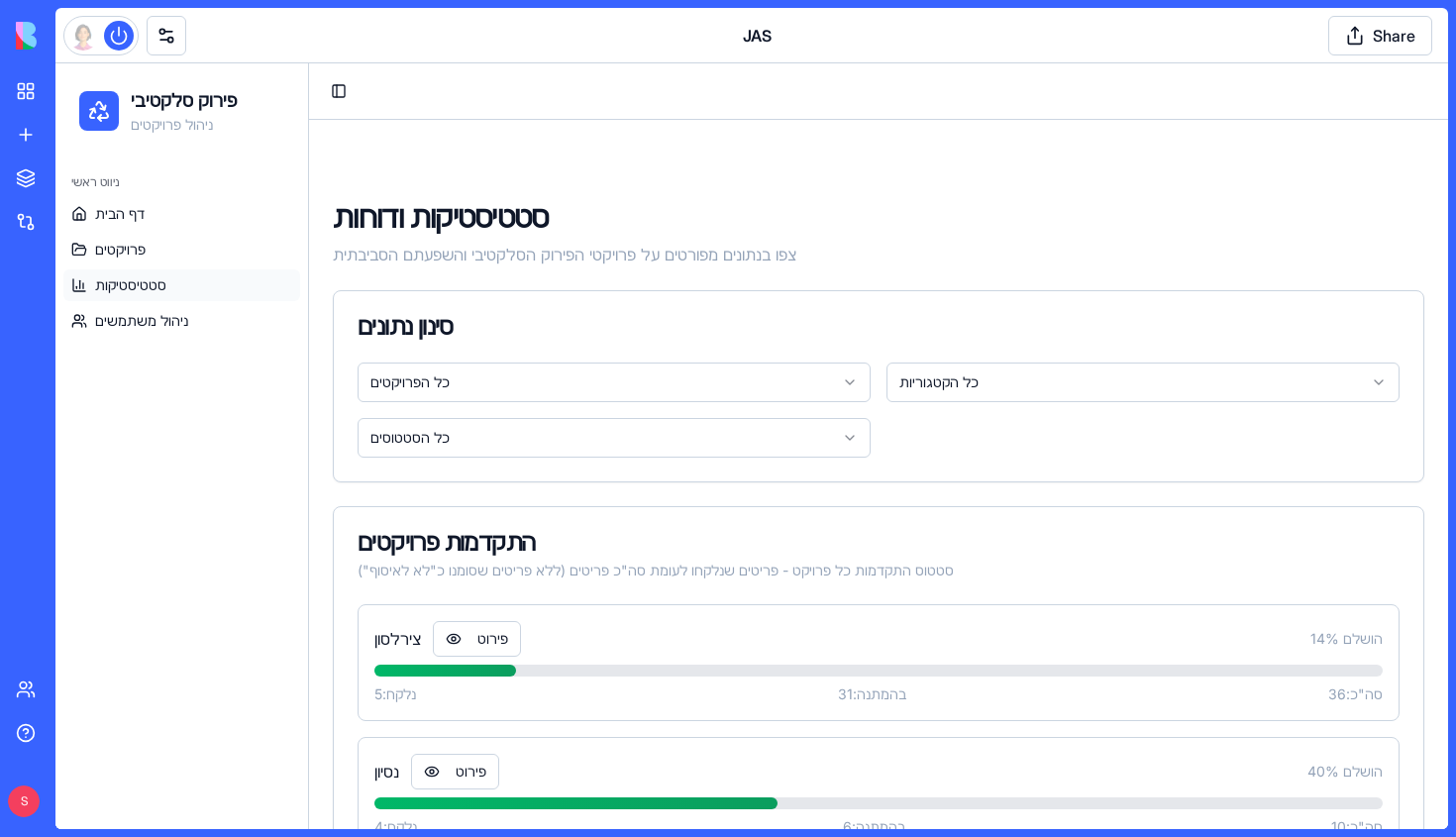 scroll, scrollTop: 0, scrollLeft: 0, axis: both 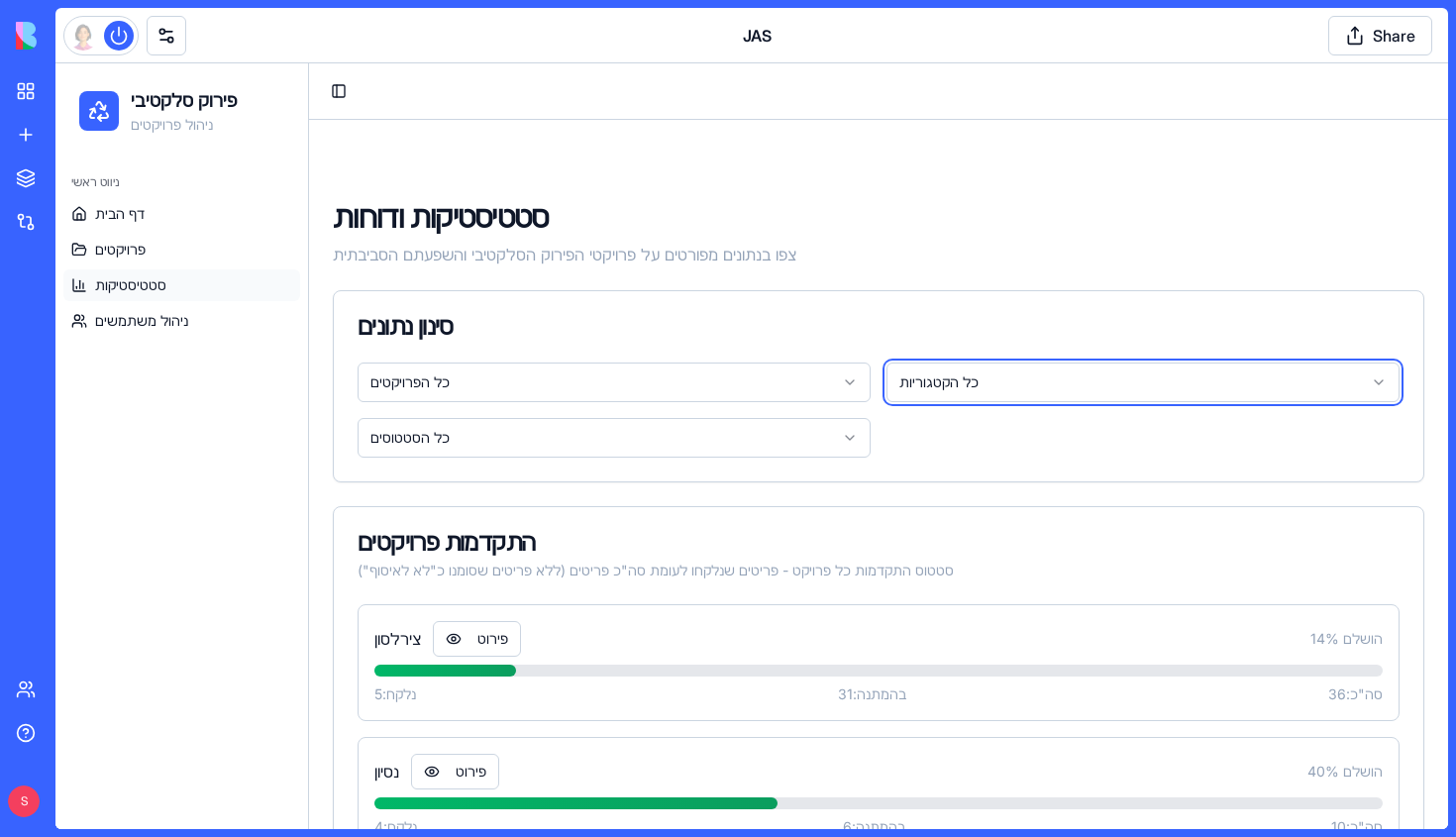 click on "פירוק סלקטיבי ניהול פרויקטים ניווט ראשי דף הבית פרויקטים סטטיסטיקות ניהול משתמשים Toggle Sidebar סטטיסטיקות ודוחות צפו בנתונים מפורטים על פרויקטי הפירוק הסלקטיבי והשפעתם הסביבתית סינון נתונים כל הפרויקטים כל הקטגוריות כל הסטטוסים התקדמות פרויקטים סטטוס התקדמות כל פרויקט - פריטים שנלקחו לעומת סה"כ פריטים (ללא פריטים שסומנו כ"לא לאיסוף") צירלסון פירוט 14 % הושלם נלקח:  5 בהמתנה:  31 סה"כ:  36 נסיון פירוט 40 % הושלם נלקח:  4 בהמתנה:  6 סה"כ:  10 בדיקת משתמשים פירוט 0 % הושלם נלקח:  0 בהמתנה:  0 סה"כ:  0 גגג פירוט 0 % הושלם נלקח:  0 בהמתנה:  0 סה"כ:  0 סה"כ פריטים 50 לפי הסינון הנוכחי 255 1072 1 0 7" at bounding box center [752, 981] 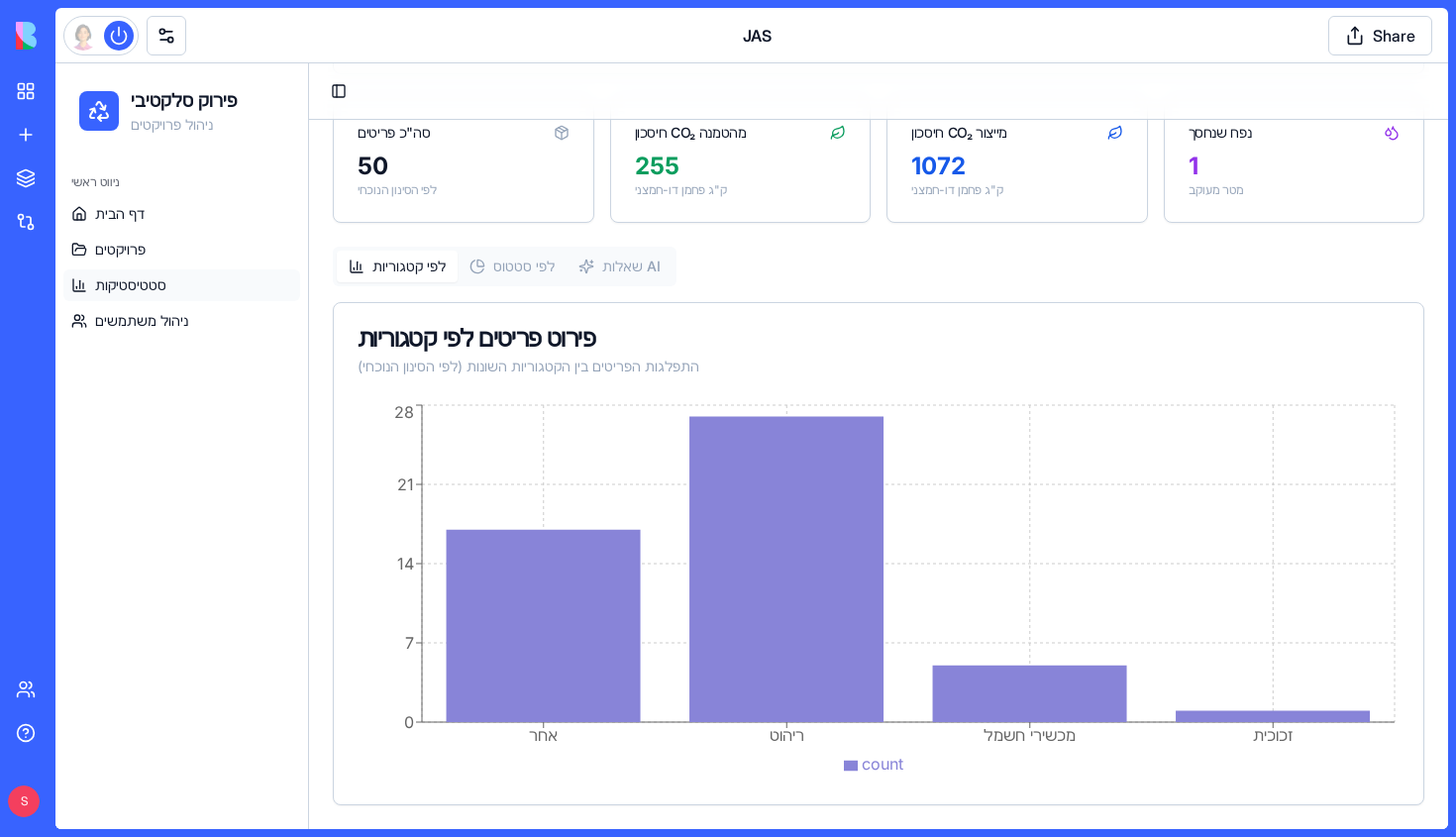 scroll, scrollTop: 729, scrollLeft: 0, axis: vertical 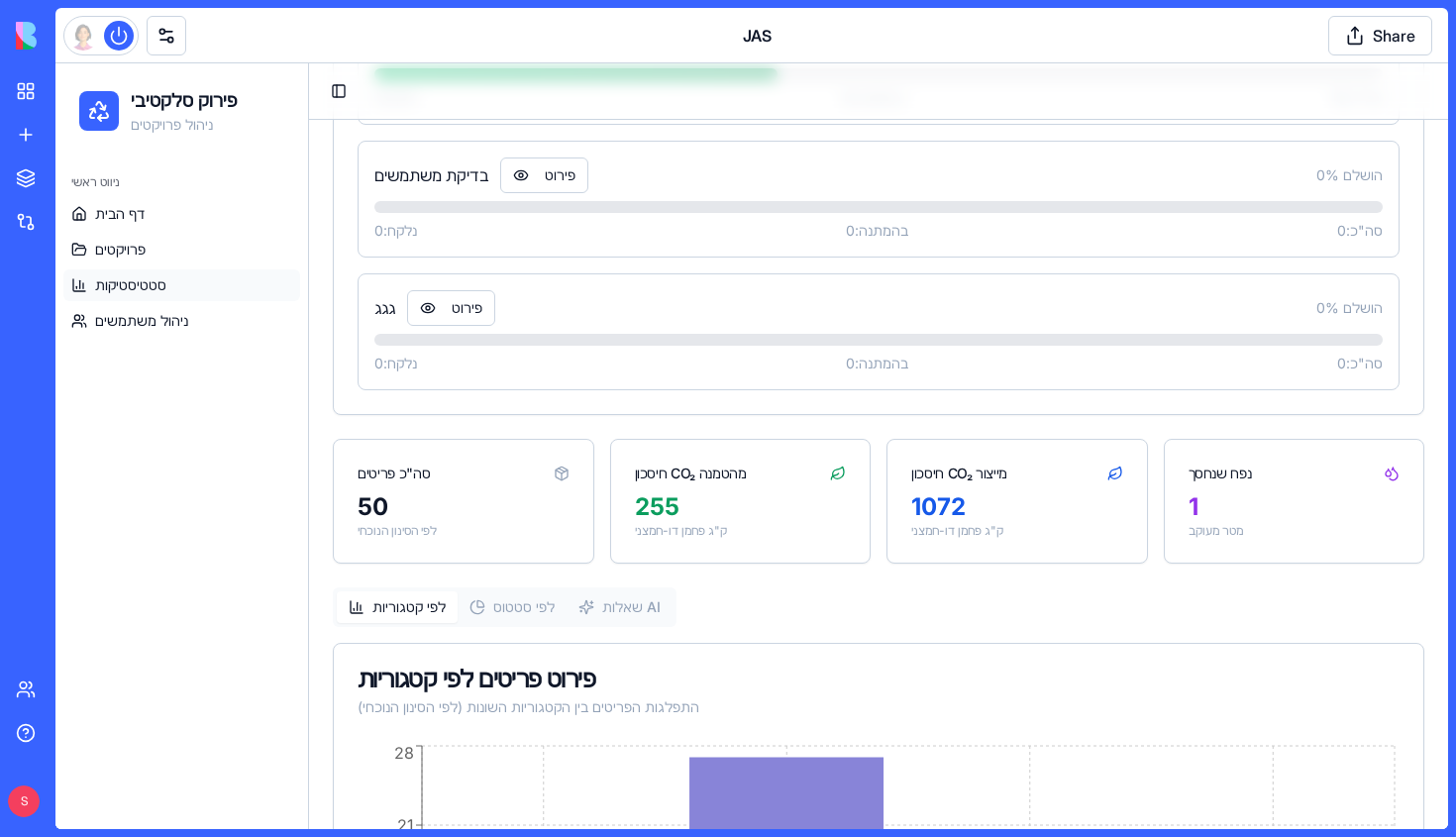 click on "סטטיסטיקות ודוחות צפו בנתונים מפורטים על פרויקטי הפירוק הסלקטיבי והשפעתם הסביבתית סינון נתונים כל הפרויקטים כל הקטגוריות כל הסטטוסים התקדמות פרויקטים סטטוס התקדמות כל פרויקט - פריטים שנלקחו לעומת סה"כ פריטים (ללא פריטים שסומנו כ"לא לאיסוף") צירלסון פירוט 14 % הושלם נלקח:  5 בהמתנה:  31 סה"כ:  36 נסיון פירוט 40 % הושלם נלקח:  4 בהמתנה:  6 סה"כ:  10 בדיקת משתמשים פירוט 0 % הושלם נלקח:  0 בהמתנה:  0 סה"כ:  0 גגג פירוט 0 % הושלם נלקח:  0 בהמתנה:  0 סה"כ:  0 סה"כ פריטים 50 לפי הסינון הנוכחי חיסכון CO₂ מהטמנה 255 ק"ג פחמן דו-חמצני חיסכון CO₂ מייצור 1072 ק"ג פחמן דו-חמצני נפח שנחסך 1 מטר מעוקב לפי סטטוס" at bounding box center [879, 308] 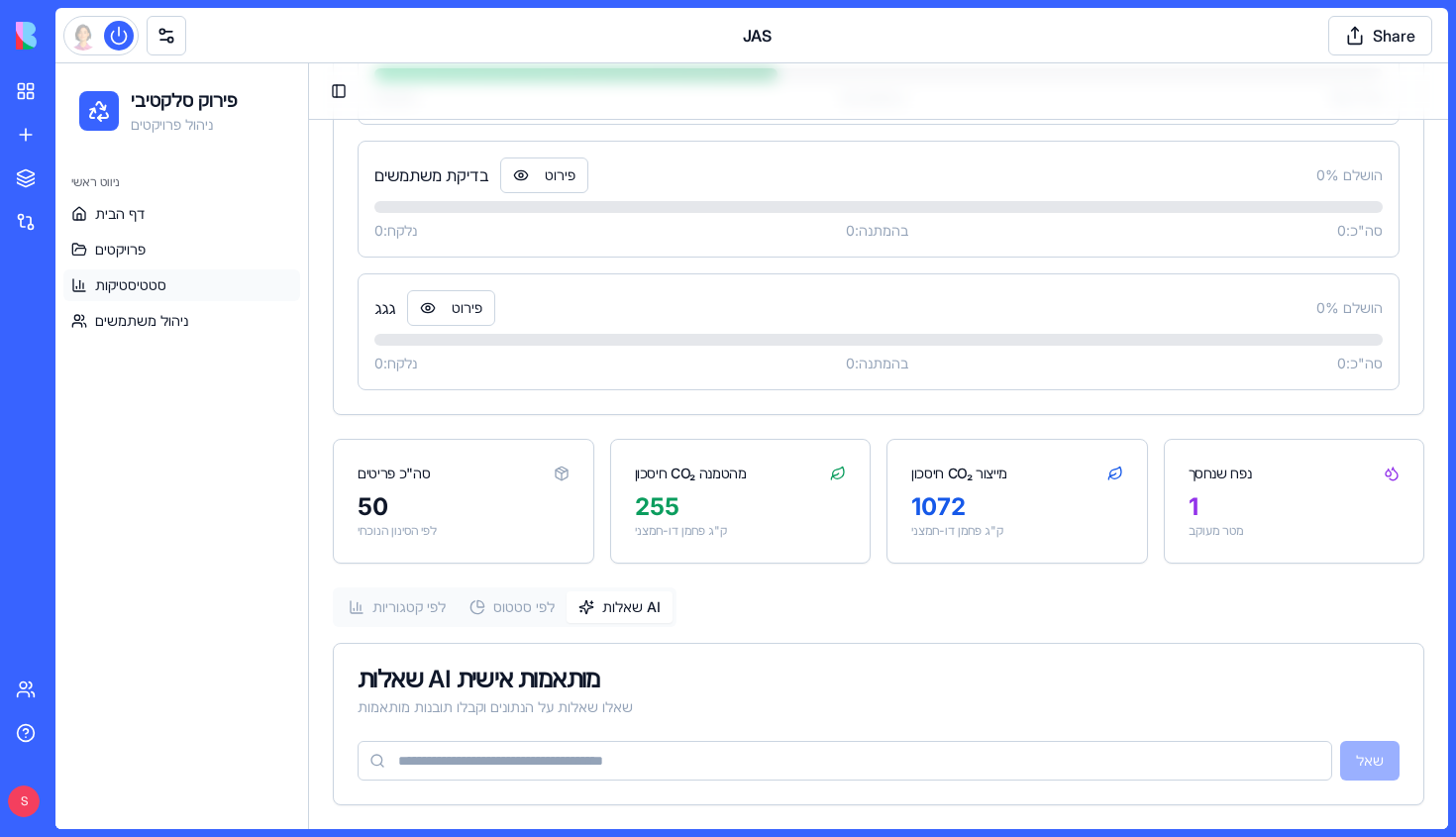 scroll, scrollTop: 0, scrollLeft: 0, axis: both 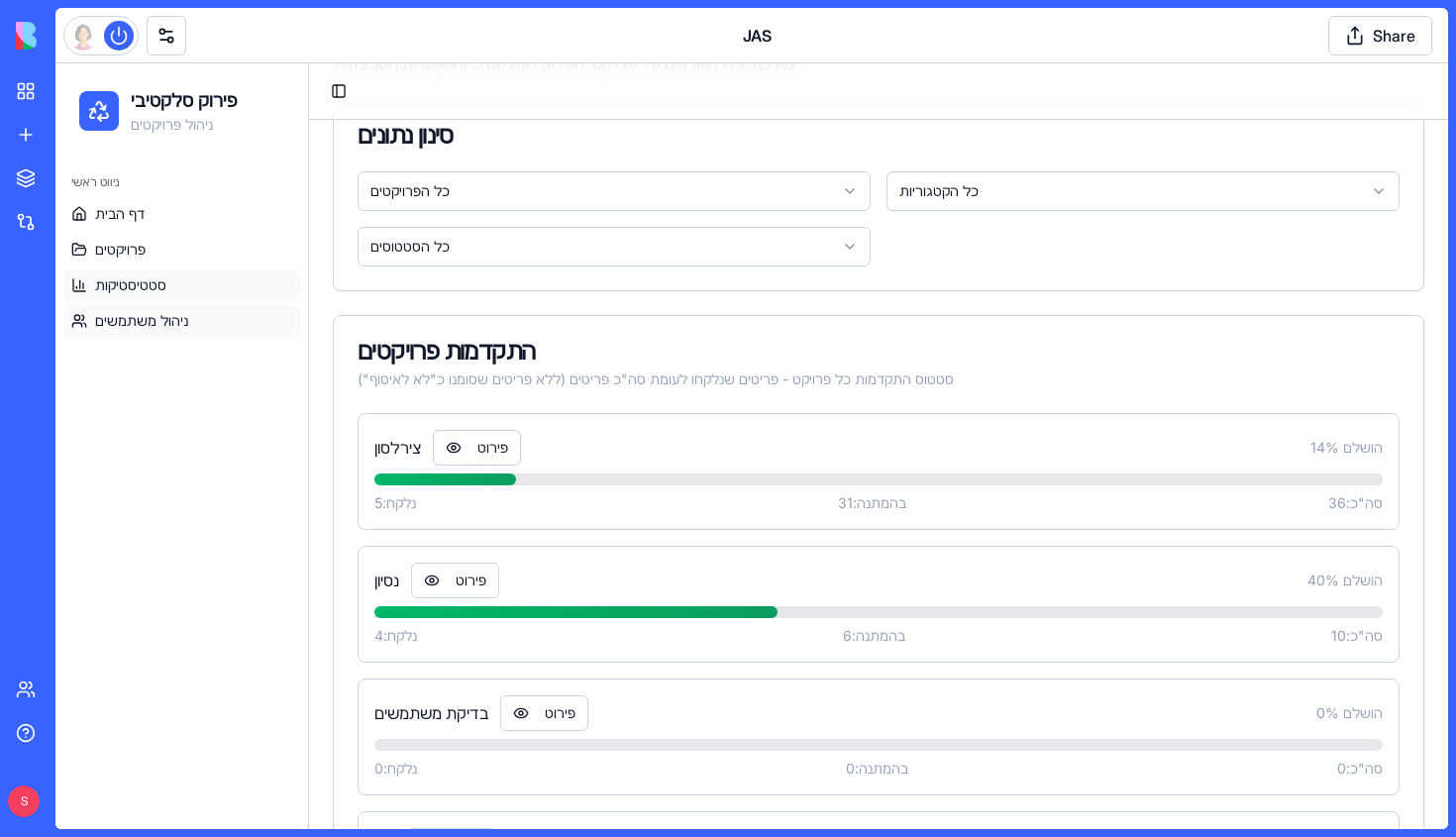 click on "ניהול משתמשים" at bounding box center (181, 321) 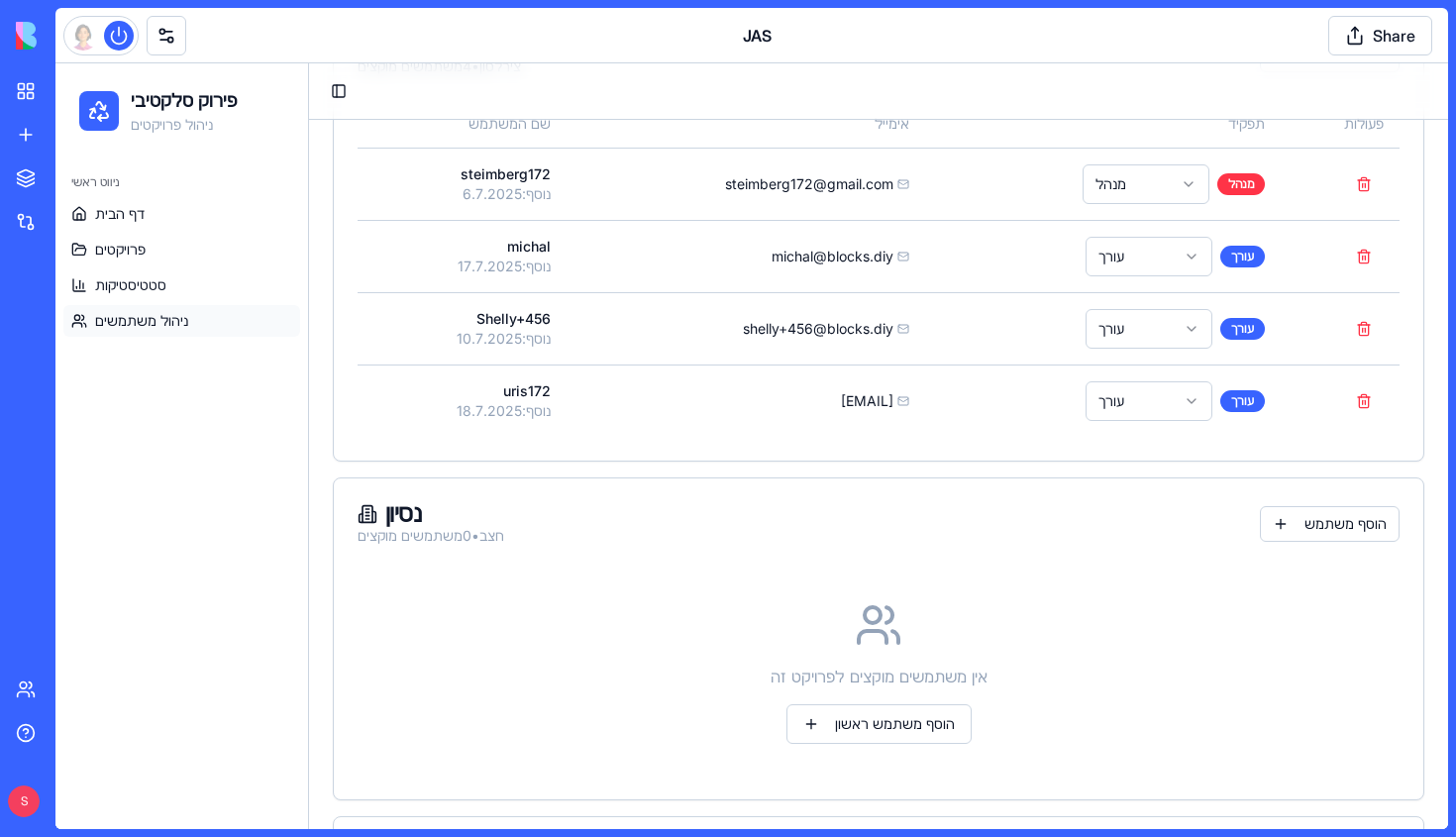 scroll, scrollTop: 407, scrollLeft: 0, axis: vertical 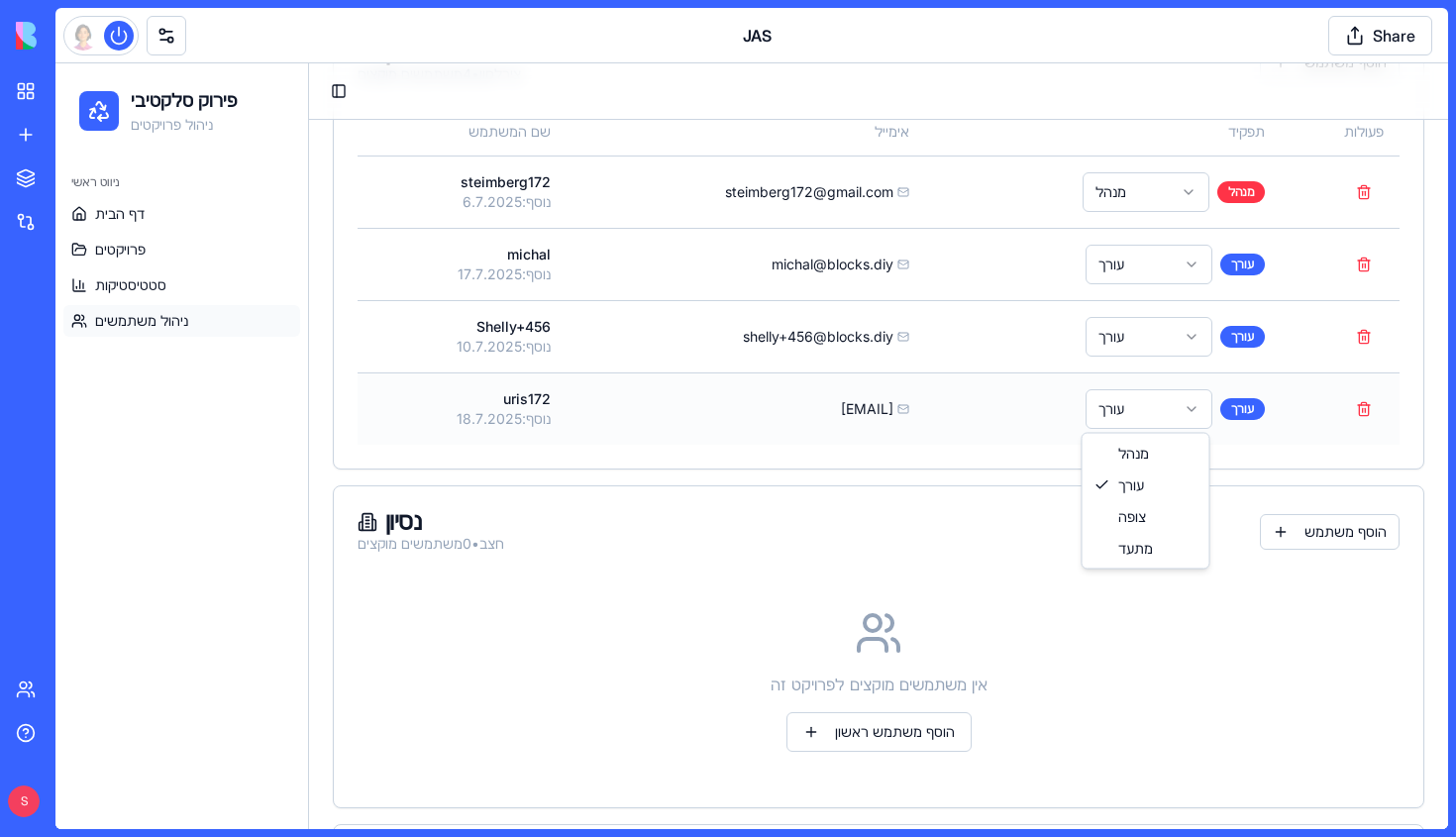 click on "פירוק סלקטיבי ניהול פרויקטים ניווט ראשי דף הבית פרויקטים סטטיסטיקות ניהול משתמשים Toggle Sidebar ניהול משתמשים לפי פרויקט נהלו משתמשים, הרשאות והקצו משתמשים לפרויקטים ספציפיים עם תפקידים שונים סה"כ משתמשים 4 תפקידי מנהל 2 תפקידי עורך 3 פרויקטים פעילים 4 צירלסון צירלסון  •  4  משתמשים מוקצים הוסף משתמש שם המשתמש אימייל תפקיד פעולות steimberg172 נוסף:  6.7.2025 steimberg172@[EMAIL] מנהל מנהל michal נוסף:  17.7.2025 michal@[EMAIL] עורך עורך Shelly+456 נוסף:  10.7.2025 shelly+456@[EMAIL] עורך עורך uris172 נוסף:  18.7.2025 uris172@[EMAIL] עורך עורך נסיון חצב  •  0  משתמשים מוקצים הוסף משתמש אין משתמשים מוקצים לפרויקט זה קק  •  0 גגג" at bounding box center (752, 575) 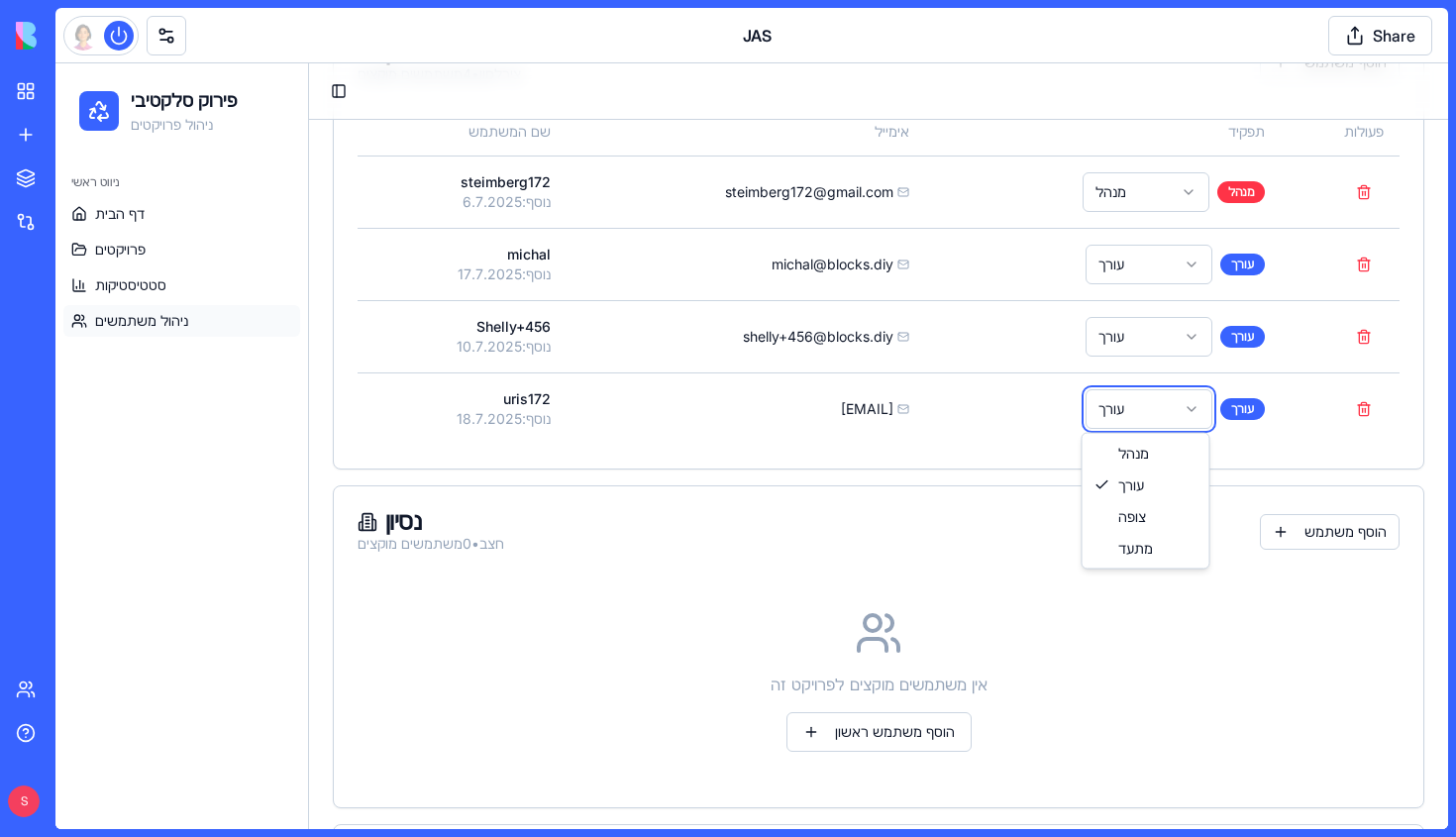 click on "פירוק סלקטיבי ניהול פרויקטים ניווט ראשי דף הבית פרויקטים סטטיסטיקות ניהול משתמשים Toggle Sidebar ניהול משתמשים לפי פרויקט נהלו משתמשים, הרשאות והקצו משתמשים לפרויקטים ספציפיים עם תפקידים שונים סה"כ משתמשים 4 תפקידי מנהל 2 תפקידי עורך 3 פרויקטים פעילים 4 צירלסון צירלסון  •  4  משתמשים מוקצים הוסף משתמש שם המשתמש אימייל תפקיד פעולות steimberg172 נוסף:  6.7.2025 steimberg172@[EMAIL] מנהל מנהל michal נוסף:  17.7.2025 michal@[EMAIL] עורך עורך Shelly+456 נוסף:  10.7.2025 shelly+456@[EMAIL] עורך עורך uris172 נוסף:  18.7.2025 uris172@[EMAIL] עורך עורך נסיון חצב  •  0  משתמשים מוקצים הוסף משתמש אין משתמשים מוקצים לפרויקט זה קק  •  0 גגג" at bounding box center [752, 575] 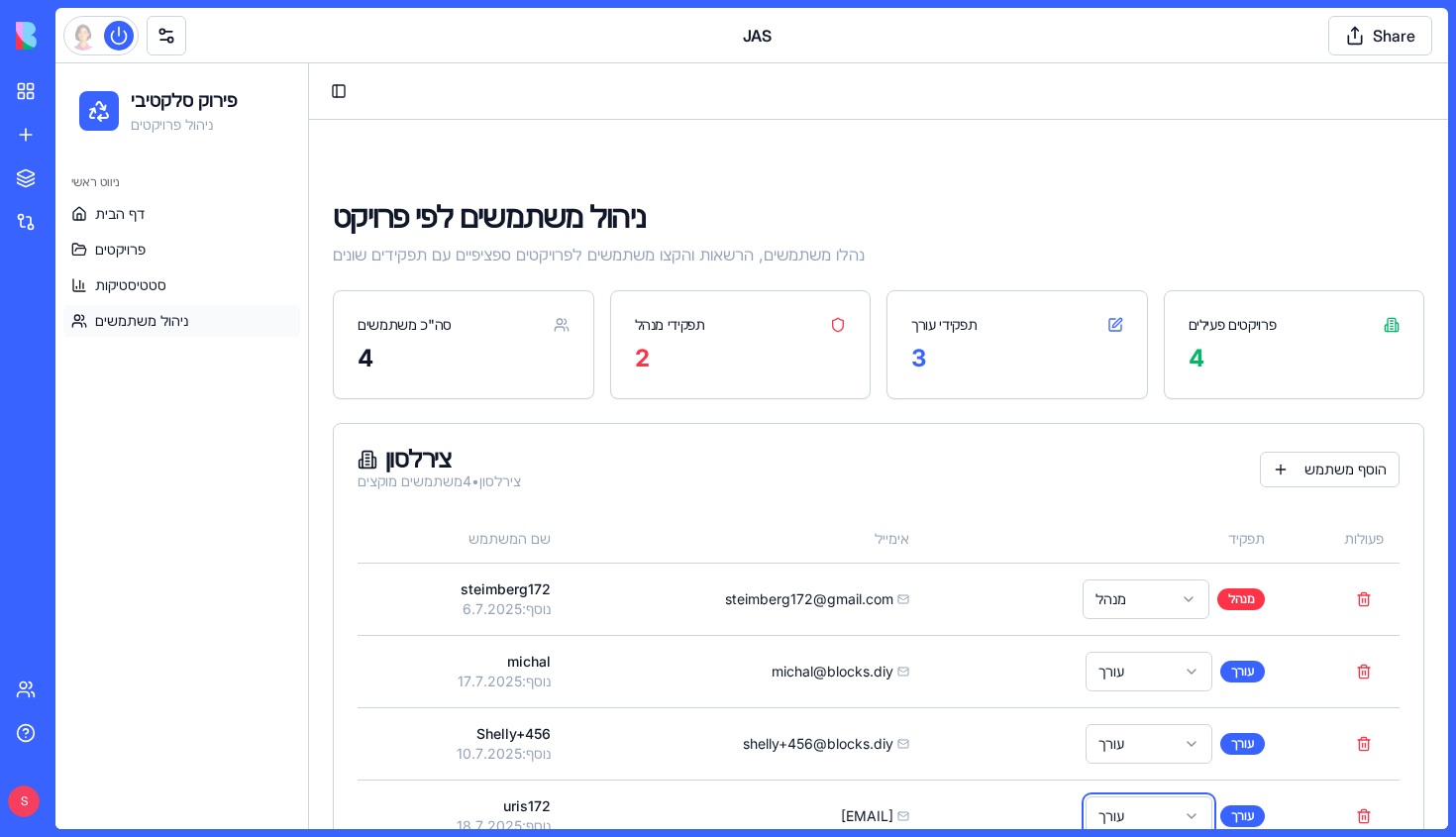 scroll, scrollTop: 0, scrollLeft: 0, axis: both 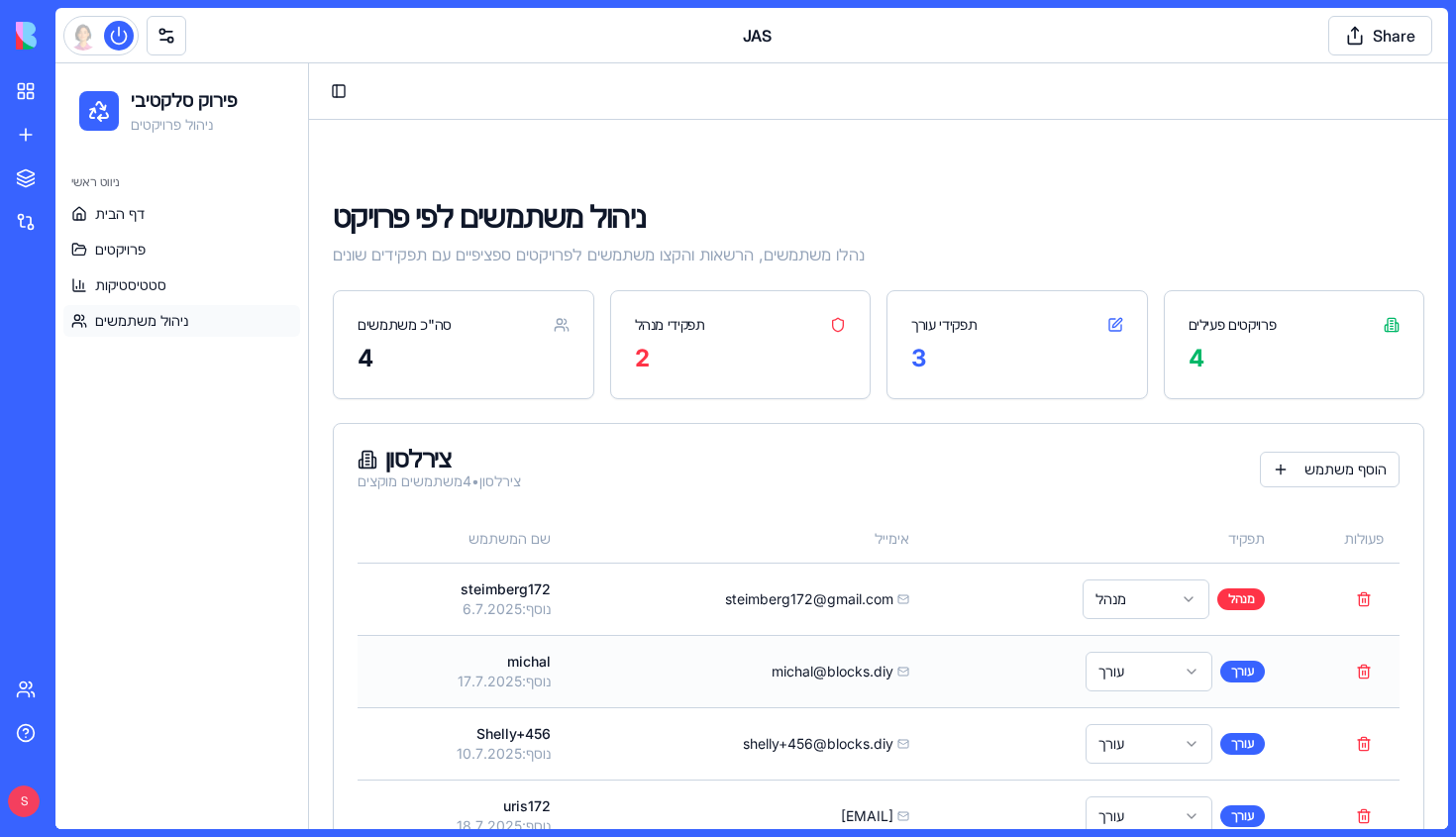 click on "פירוק סלקטיבי ניהול פרויקטים ניווט ראשי דף הבית פרויקטים סטטיסטיקות ניהול משתמשים Toggle Sidebar ניהול משתמשים לפי פרויקט נהלו משתמשים, הרשאות והקצו משתמשים לפרויקטים ספציפיים עם תפקידים שונים סה"כ משתמשים 4 תפקידי מנהל 2 תפקידי עורך 3 פרויקטים פעילים 4 צירלסון צירלסון  •  4  משתמשים מוקצים הוסף משתמש שם המשתמש אימייל תפקיד פעולות steimberg172 נוסף:  6.7.2025 steimberg172@[EMAIL] מנהל מנהל michal נוסף:  17.7.2025 michal@[EMAIL] עורך עורך Shelly+456 נוסף:  10.7.2025 shelly+456@[EMAIL] עורך עורך uris172 נוסף:  18.7.2025 uris172@[EMAIL] עורך עורך נסיון חצב  •  0  משתמשים מוקצים הוסף משתמש אין משתמשים מוקצים לפרויקט זה קק  •  0 גגג" at bounding box center [752, 983] 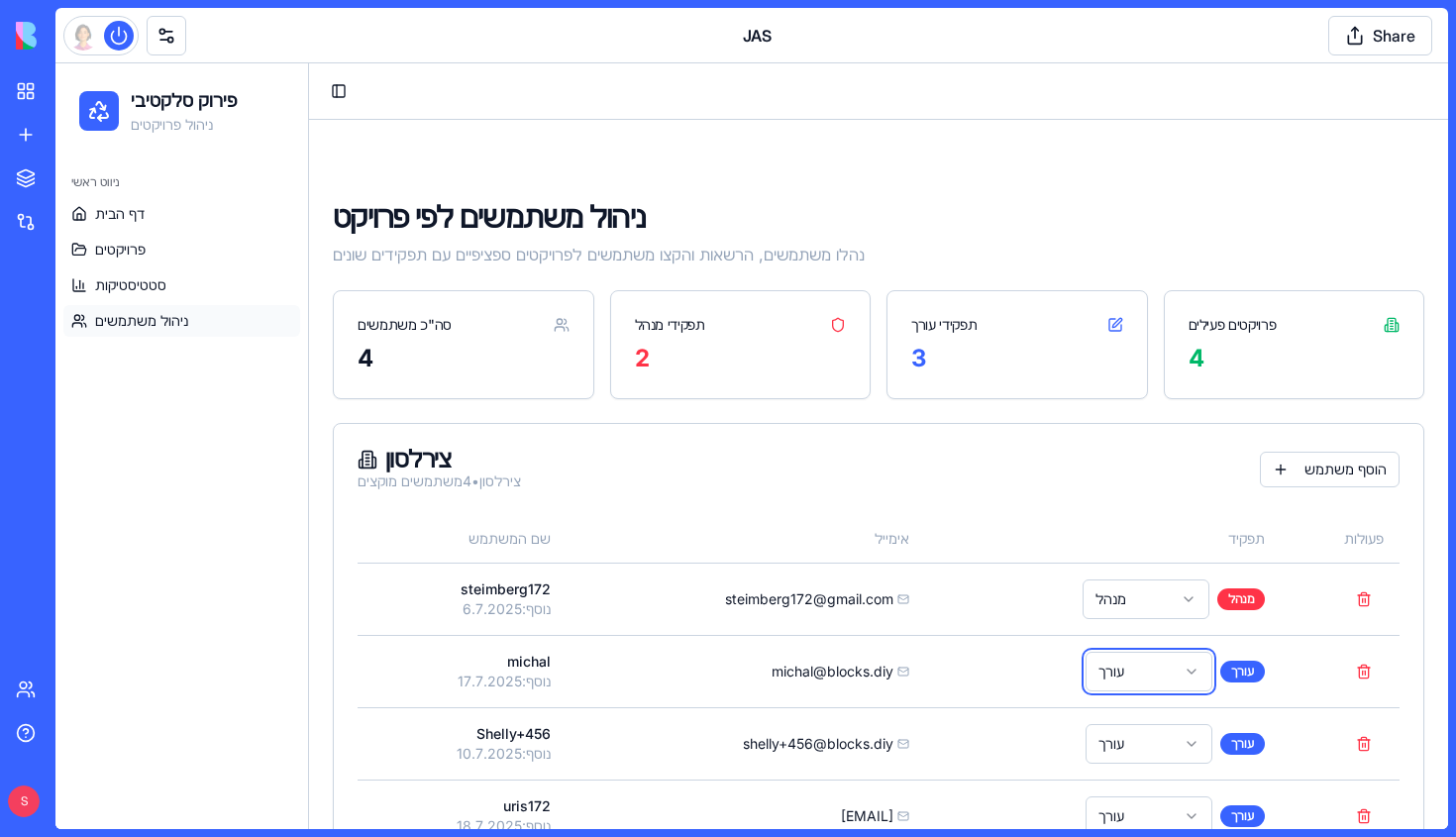 click on "פירוק סלקטיבי ניהול פרויקטים ניווט ראשי דף הבית פרויקטים סטטיסטיקות ניהול משתמשים Toggle Sidebar ניהול משתמשים לפי פרויקט נהלו משתמשים, הרשאות והקצו משתמשים לפרויקטים ספציפיים עם תפקידים שונים סה"כ משתמשים 4 תפקידי מנהל 2 תפקידי עורך 3 פרויקטים פעילים 4 צירלסון צירלסון  •  4  משתמשים מוקצים הוסף משתמש שם המשתמש אימייל תפקיד פעולות steimberg172 נוסף:  6.7.2025 steimberg172@[EMAIL] מנהל מנהל michal נוסף:  17.7.2025 michal@[EMAIL] עורך עורך Shelly+456 נוסף:  10.7.2025 shelly+456@[EMAIL] עורך עורך uris172 נוסף:  18.7.2025 uris172@[EMAIL] עורך עורך נסיון חצב  •  0  משתמשים מוקצים הוסף משתמש אין משתמשים מוקצים לפרויקט זה קק  •  0 גגג" at bounding box center (752, 983) 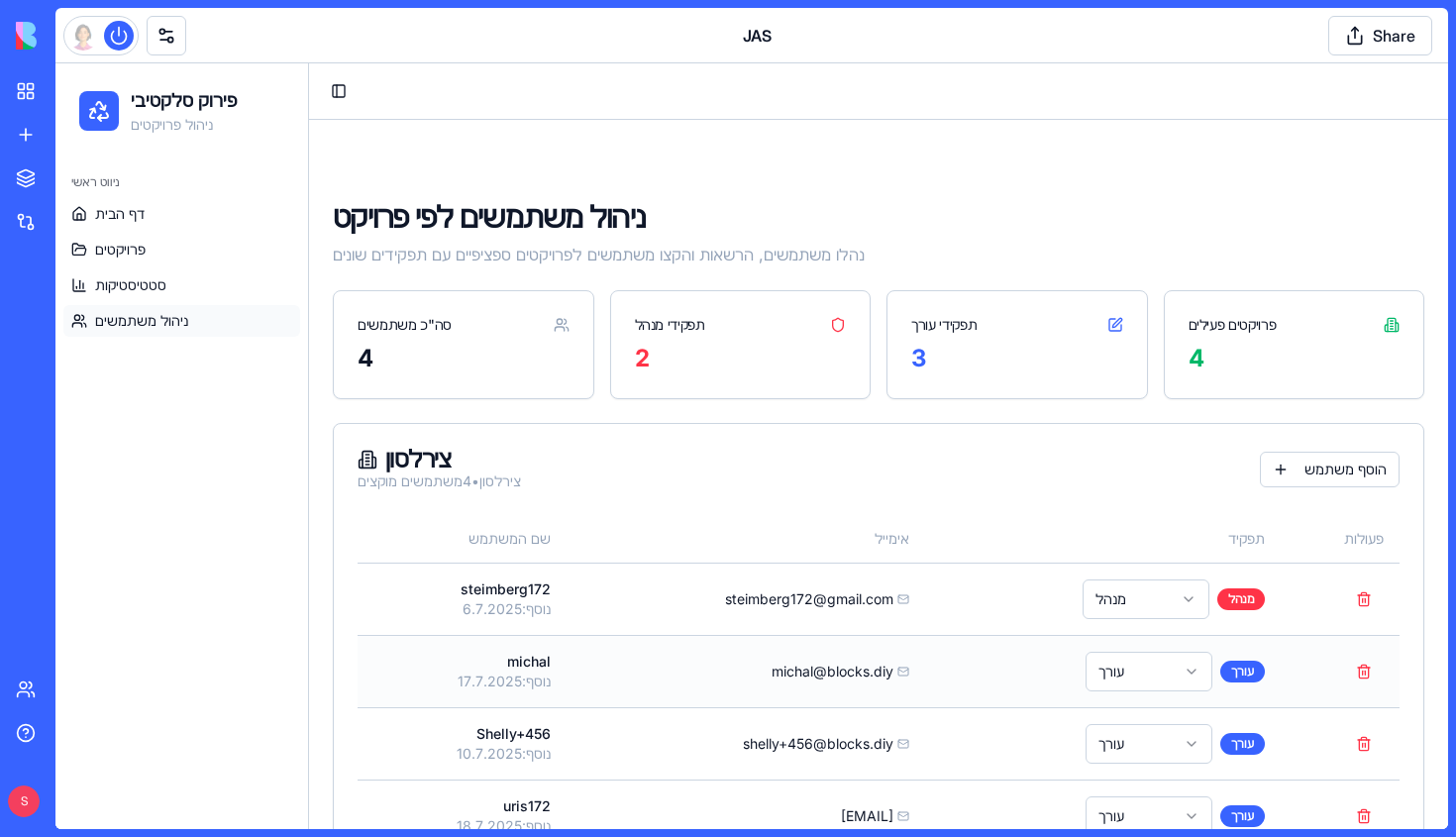 click on "פירוק סלקטיבי ניהול פרויקטים ניווט ראשי דף הבית פרויקטים סטטיסטיקות ניהול משתמשים Toggle Sidebar ניהול משתמשים לפי פרויקט נהלו משתמשים, הרשאות והקצו משתמשים לפרויקטים ספציפיים עם תפקידים שונים סה"כ משתמשים 4 תפקידי מנהל 2 תפקידי עורך 3 פרויקטים פעילים 4 צירלסון צירלסון  •  4  משתמשים מוקצים הוסף משתמש שם המשתמש אימייל תפקיד פעולות steimberg172 נוסף:  6.7.2025 steimberg172@[EMAIL] מנהל מנהל michal נוסף:  17.7.2025 michal@[EMAIL] עורך עורך Shelly+456 נוסף:  10.7.2025 shelly+456@[EMAIL] עורך עורך uris172 נוסף:  18.7.2025 uris172@[EMAIL] עורך עורך נסיון חצב  •  0  משתמשים מוקצים הוסף משתמש אין משתמשים מוקצים לפרויקט זה קק  •  0 גגג" at bounding box center (752, 983) 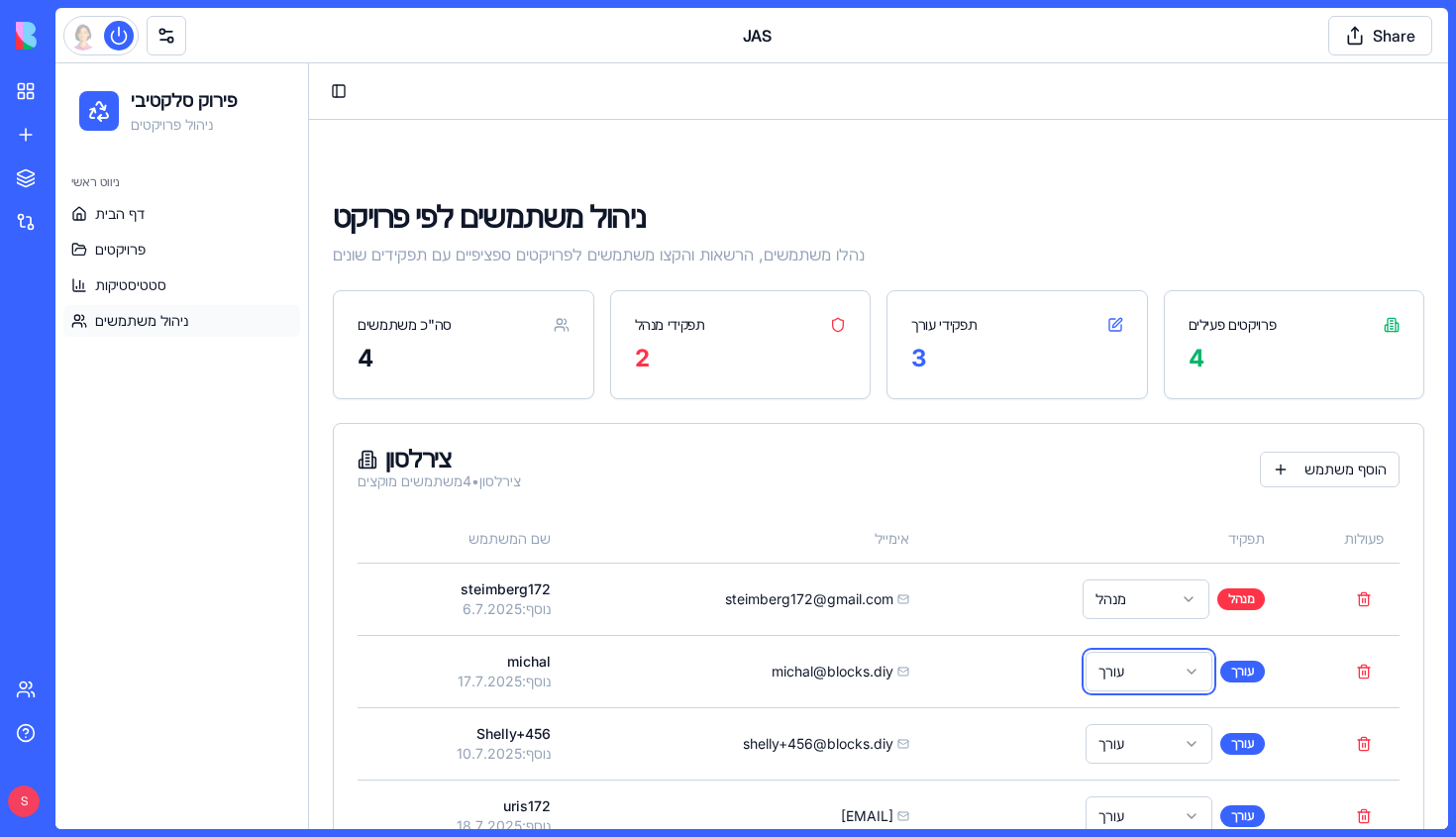 click on "פירוק סלקטיבי ניהול פרויקטים ניווט ראשי דף הבית פרויקטים סטטיסטיקות ניהול משתמשים Toggle Sidebar ניהול משתמשים לפי פרויקט נהלו משתמשים, הרשאות והקצו משתמשים לפרויקטים ספציפיים עם תפקידים שונים סה"כ משתמשים 4 תפקידי מנהל 2 תפקידי עורך 3 פרויקטים פעילים 4 צירלסון צירלסון  •  4  משתמשים מוקצים הוסף משתמש שם המשתמש אימייל תפקיד פעולות steimberg172 נוסף:  6.7.2025 steimberg172@[EMAIL] מנהל מנהל michal נוסף:  17.7.2025 michal@[EMAIL] עורך עורך Shelly+456 נוסף:  10.7.2025 shelly+456@[EMAIL] עורך עורך uris172 נוסף:  18.7.2025 uris172@[EMAIL] עורך עורך נסיון חצב  •  0  משתמשים מוקצים הוסף משתמש אין משתמשים מוקצים לפרויקט זה קק  •  0 גגג" at bounding box center (752, 983) 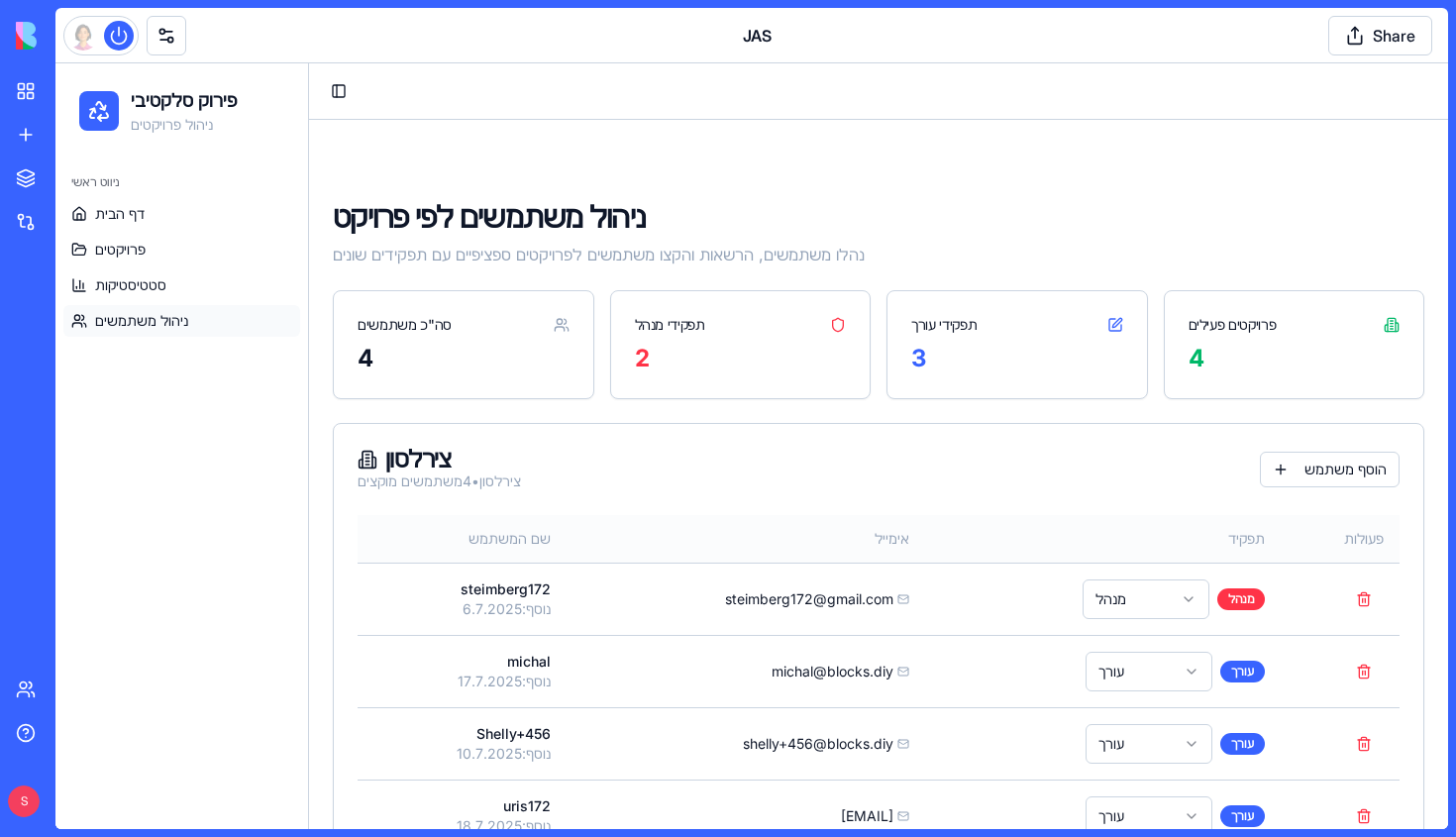 click on "אימייל" at bounding box center [746, 539] 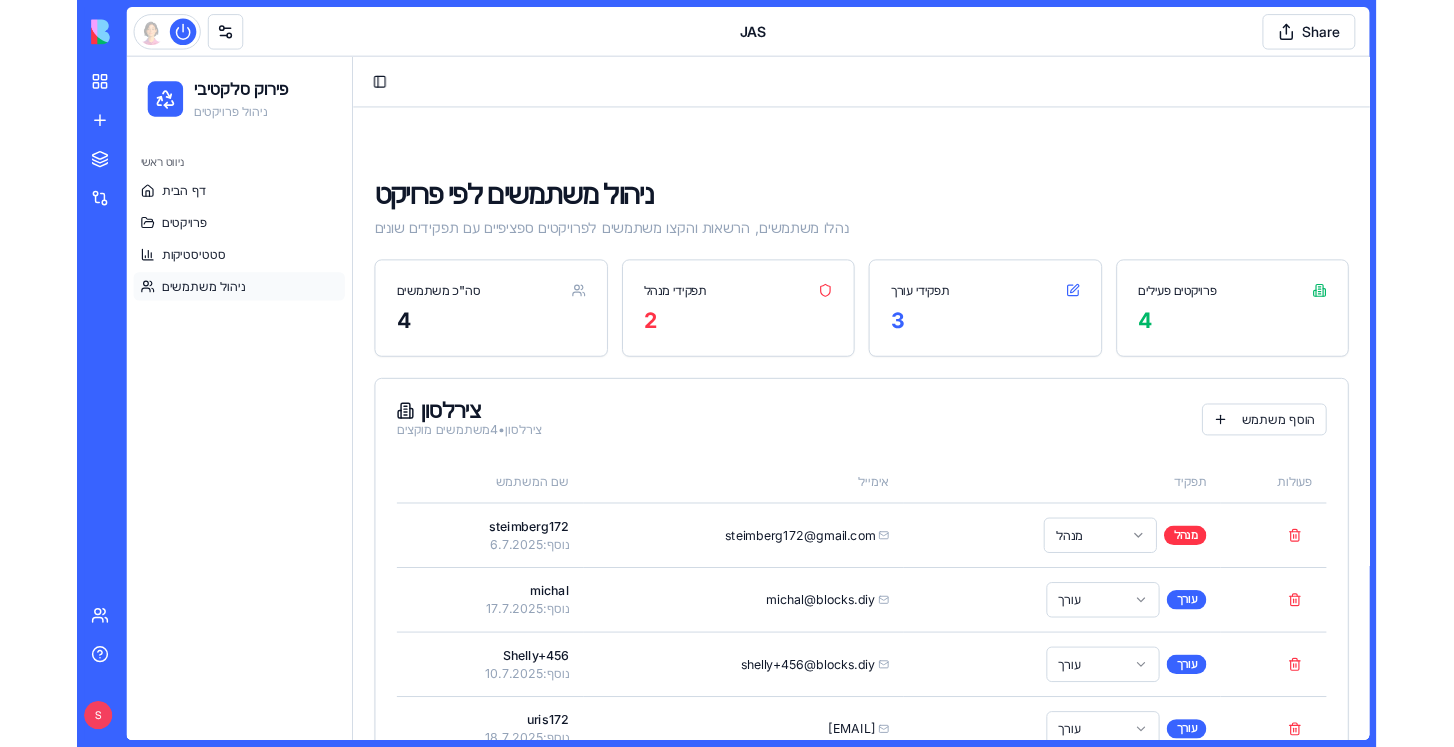 scroll, scrollTop: 0, scrollLeft: 0, axis: both 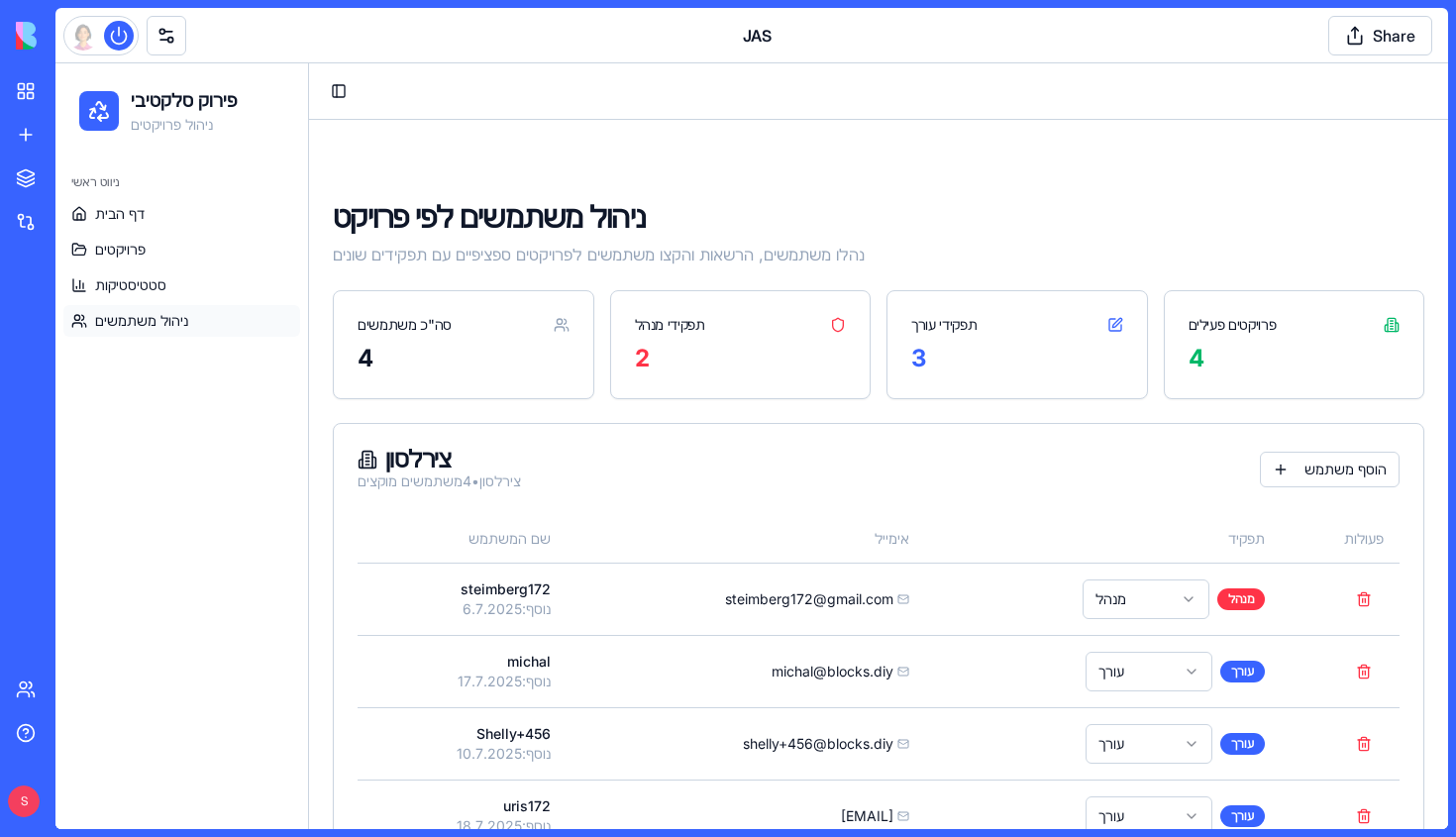 click on "ניווט ראשי" at bounding box center [181, 182] 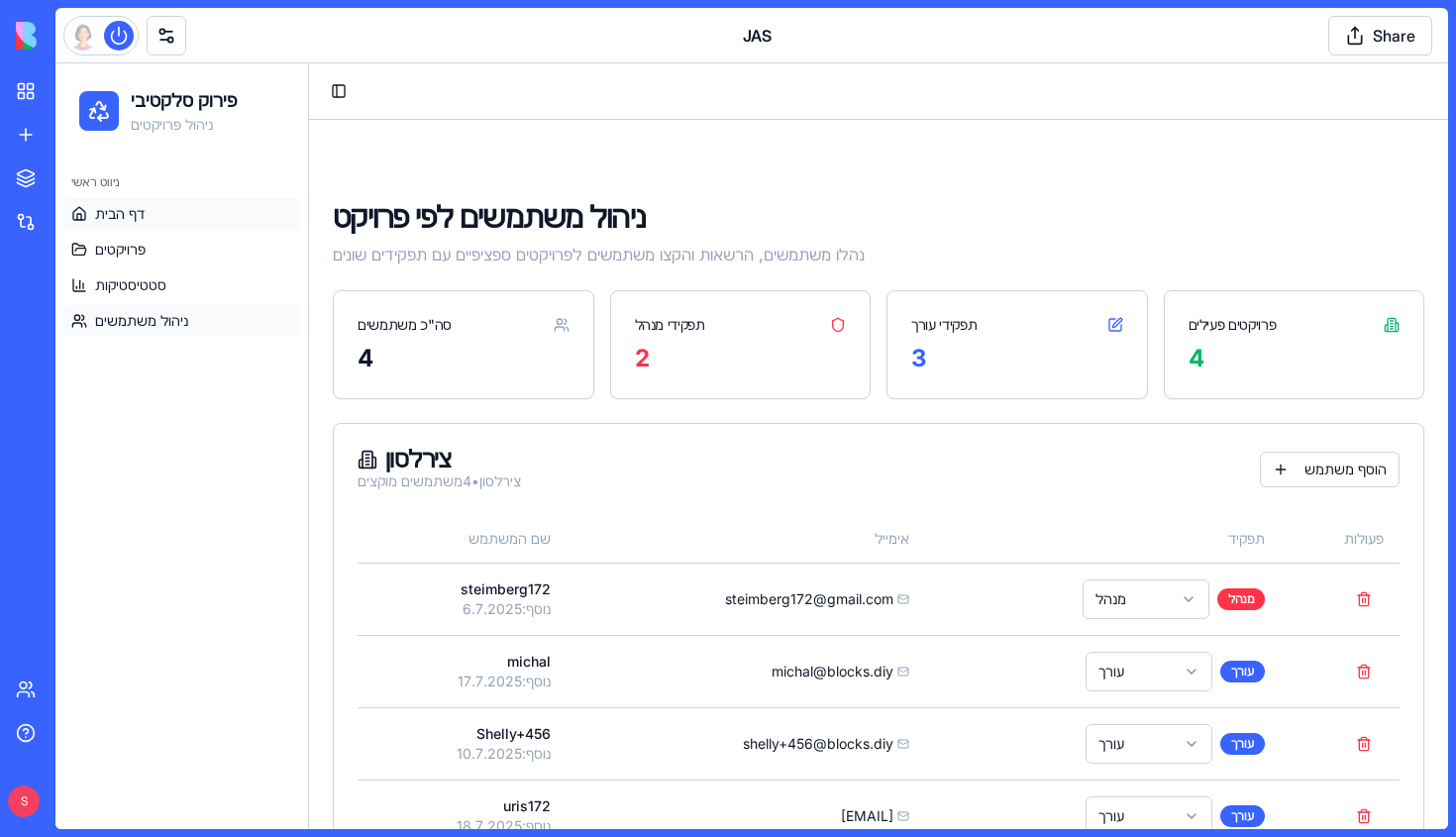click on "דף הבית" at bounding box center (181, 214) 